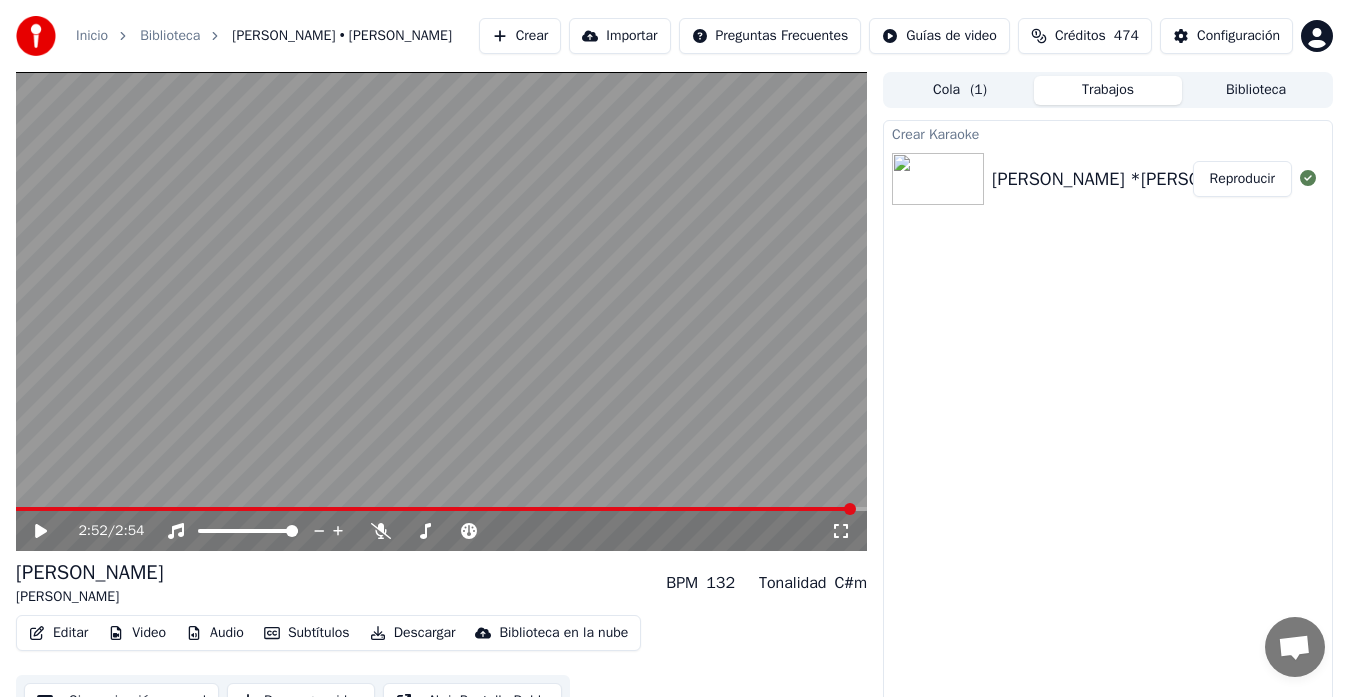 click on "Reproducir" at bounding box center [1242, 179] 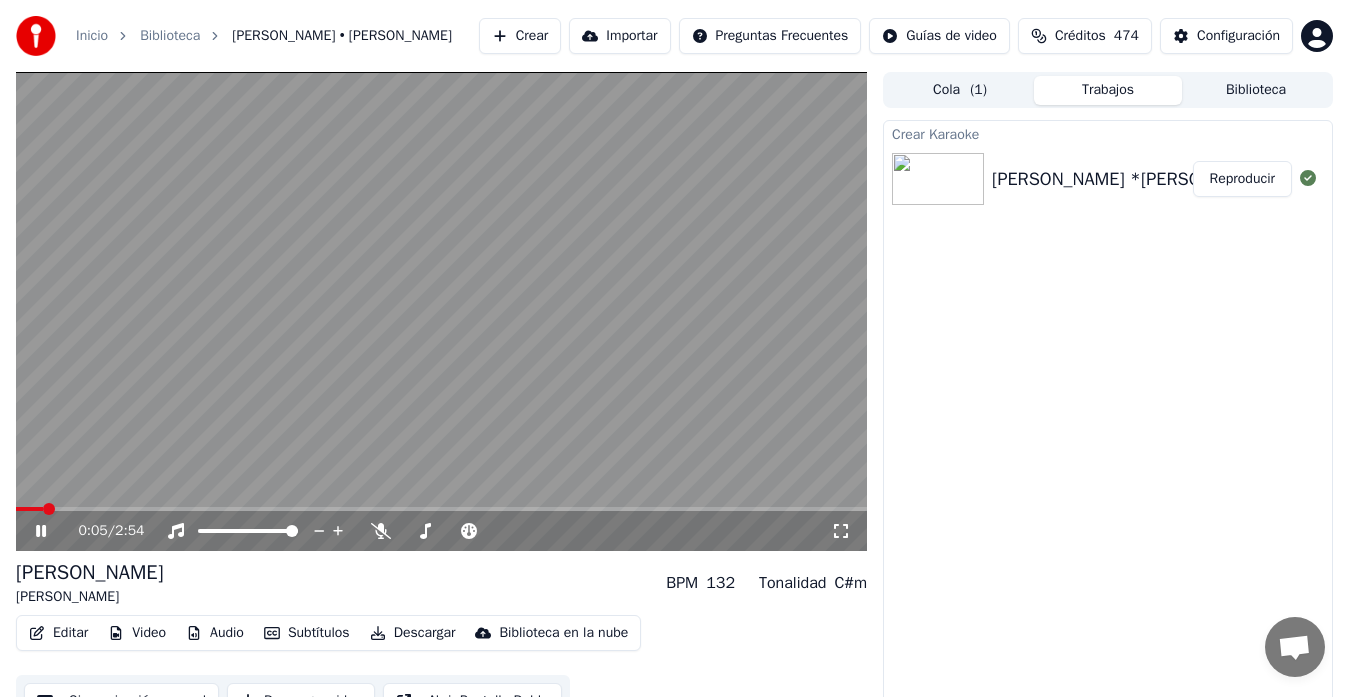 click on "Editar" at bounding box center (58, 633) 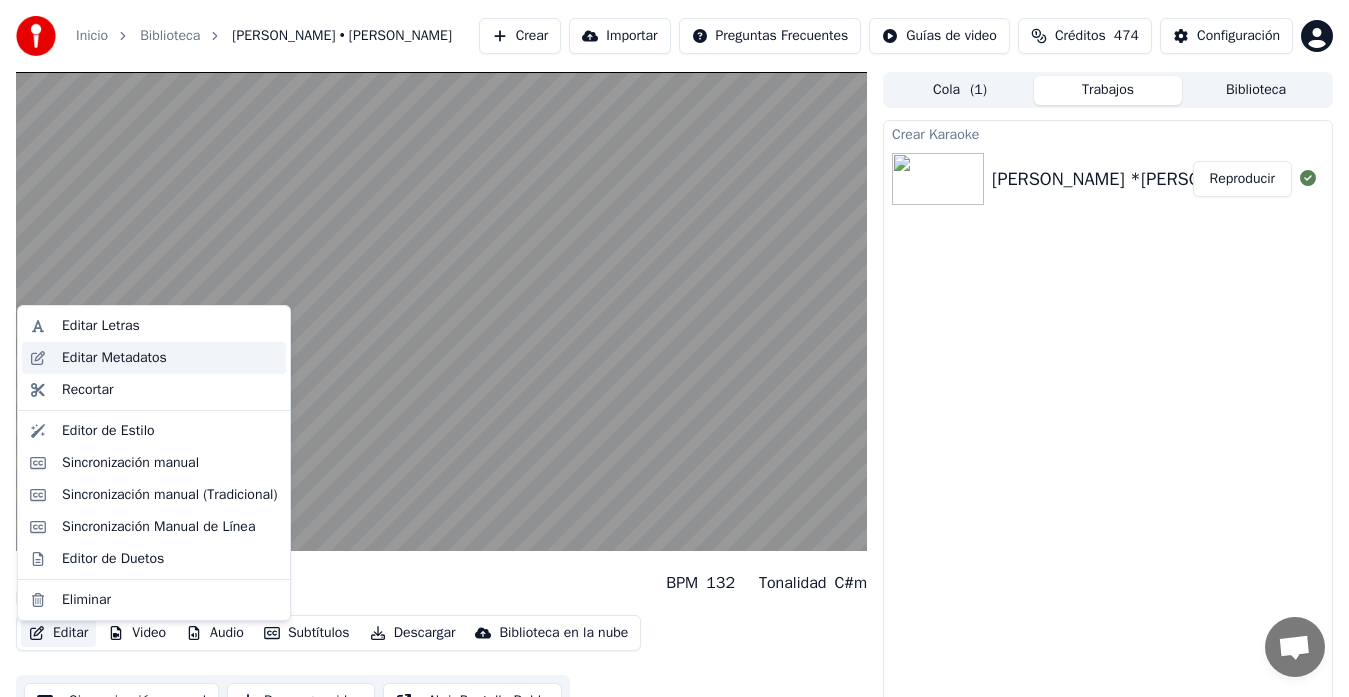 click on "Editar Metadatos" at bounding box center [114, 358] 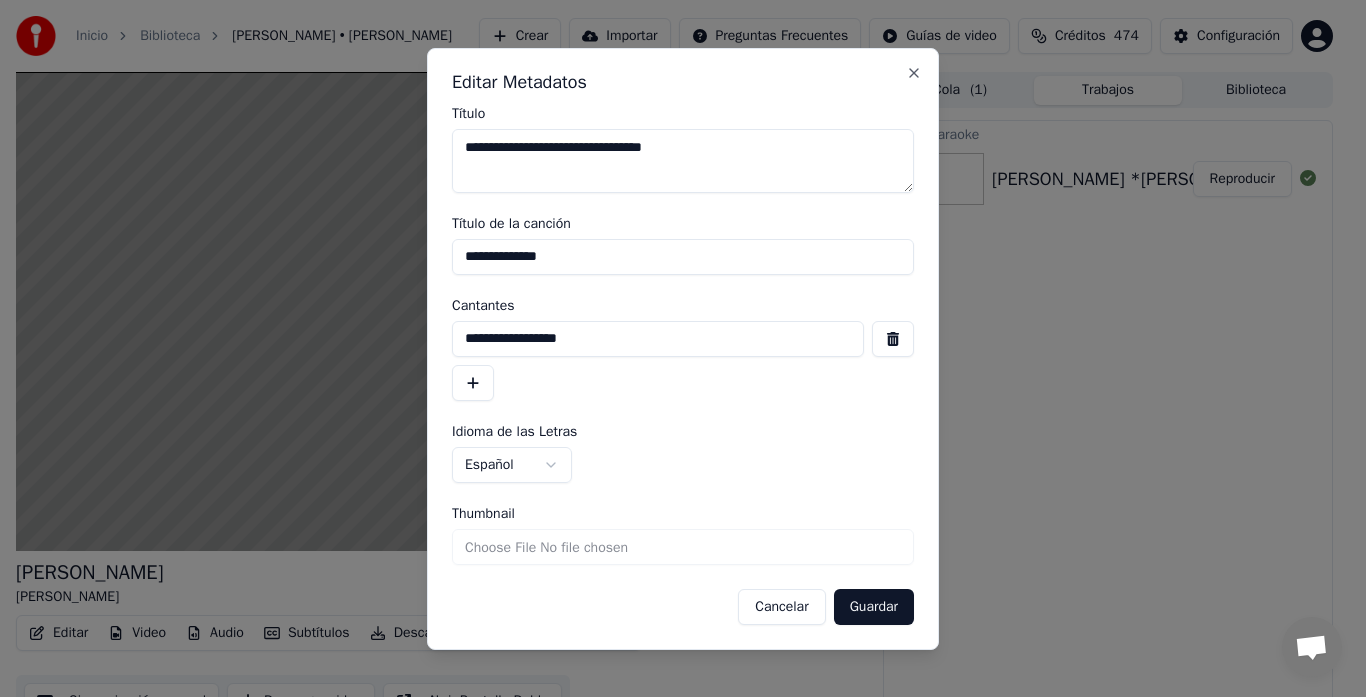 click on "**********" at bounding box center [683, 161] 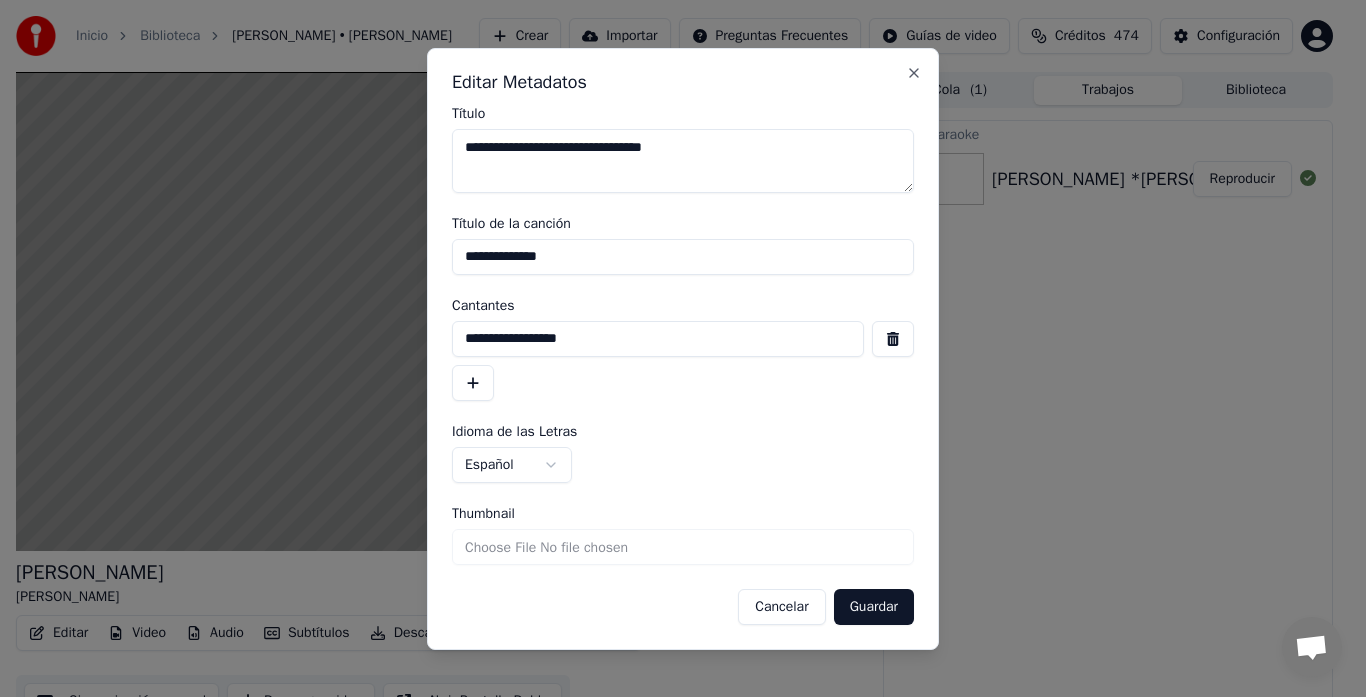 click on "**********" at bounding box center (683, 161) 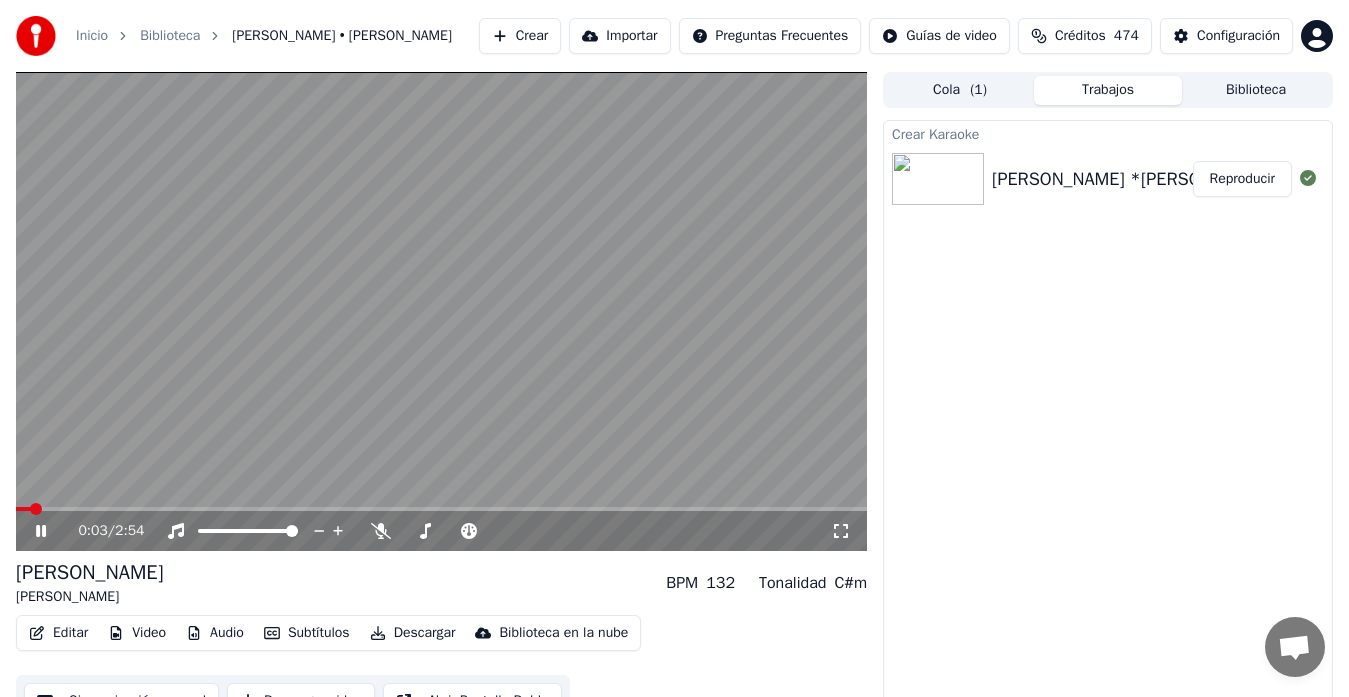 click at bounding box center (23, 509) 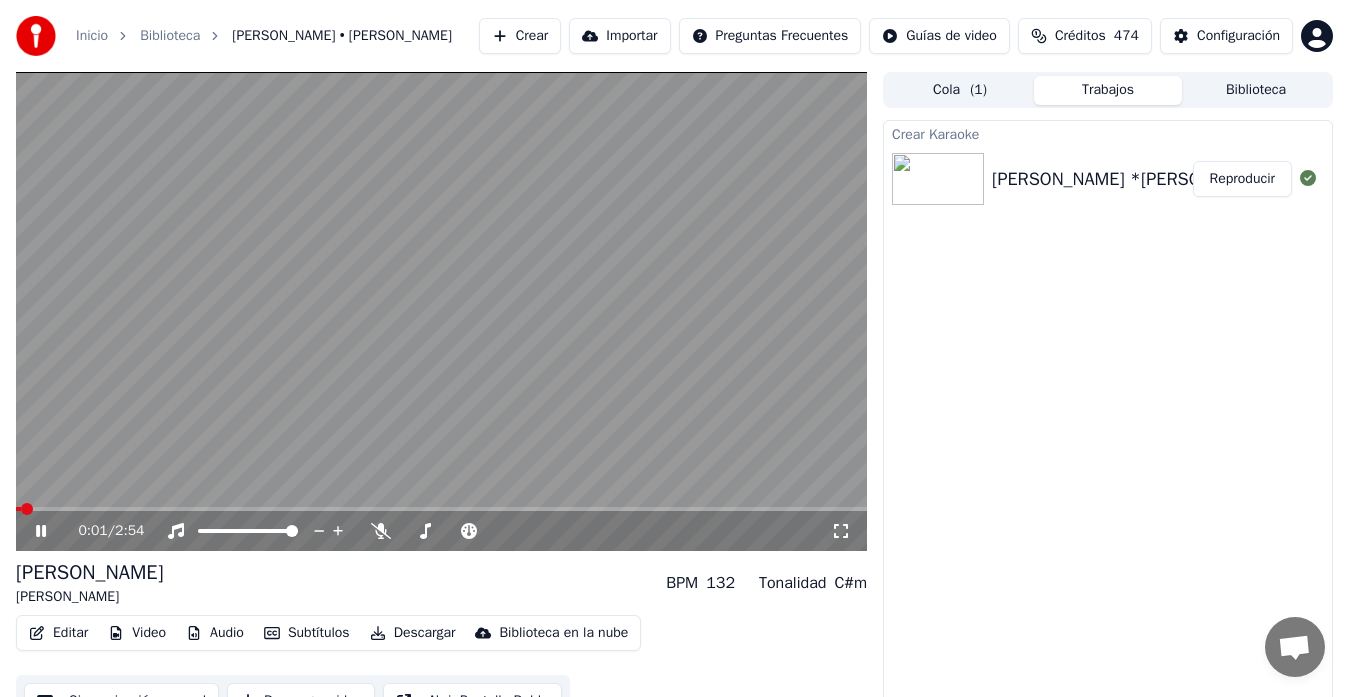 click at bounding box center [18, 509] 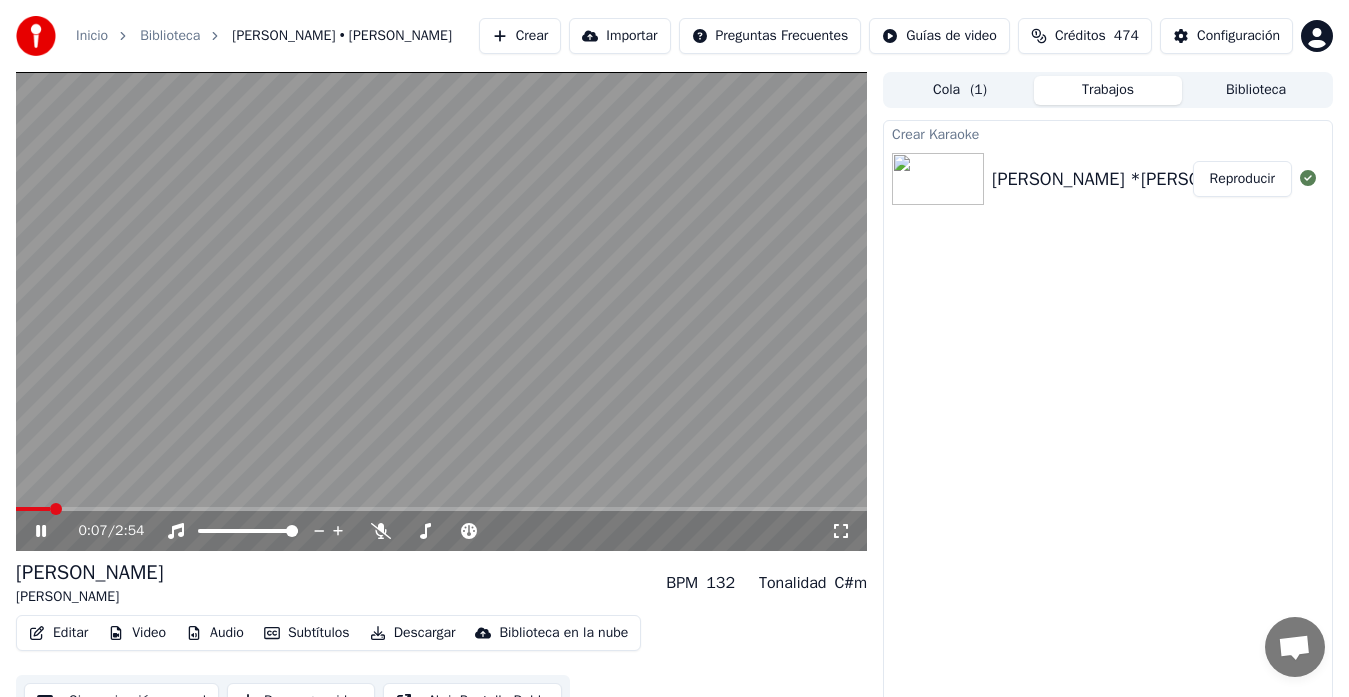 click at bounding box center (33, 509) 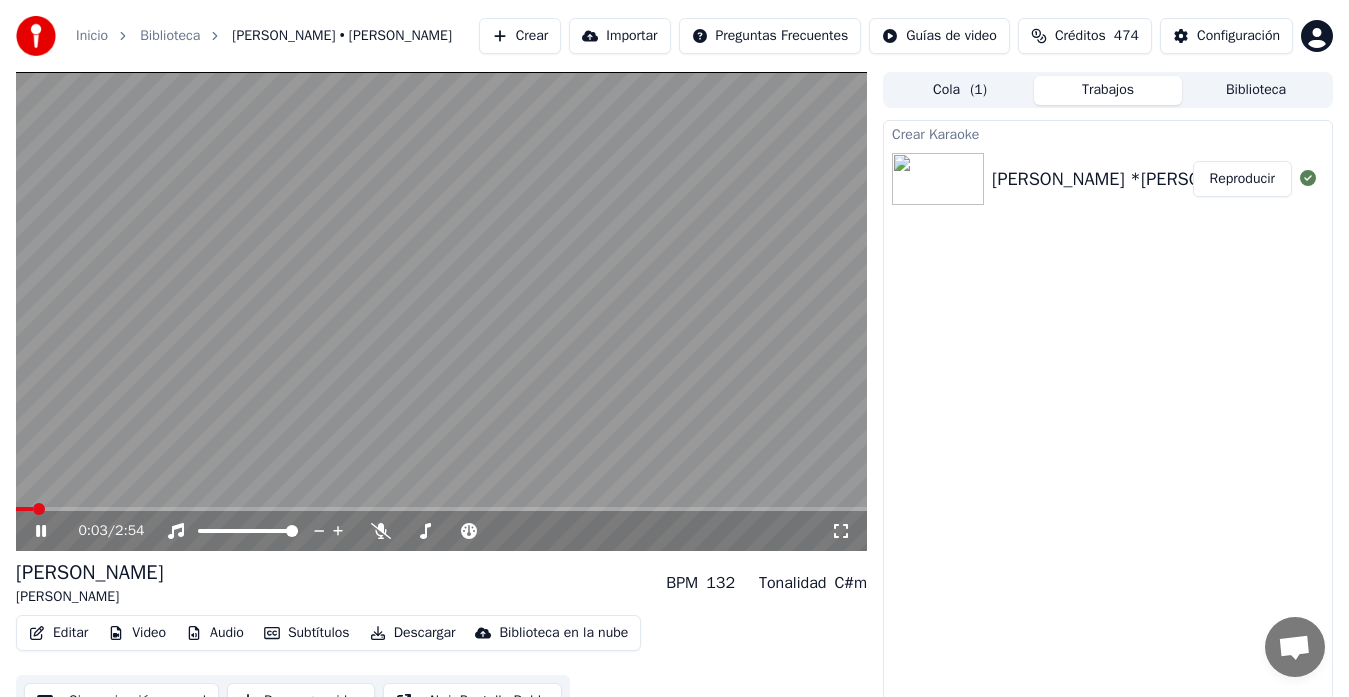 click on "Editar" at bounding box center [58, 633] 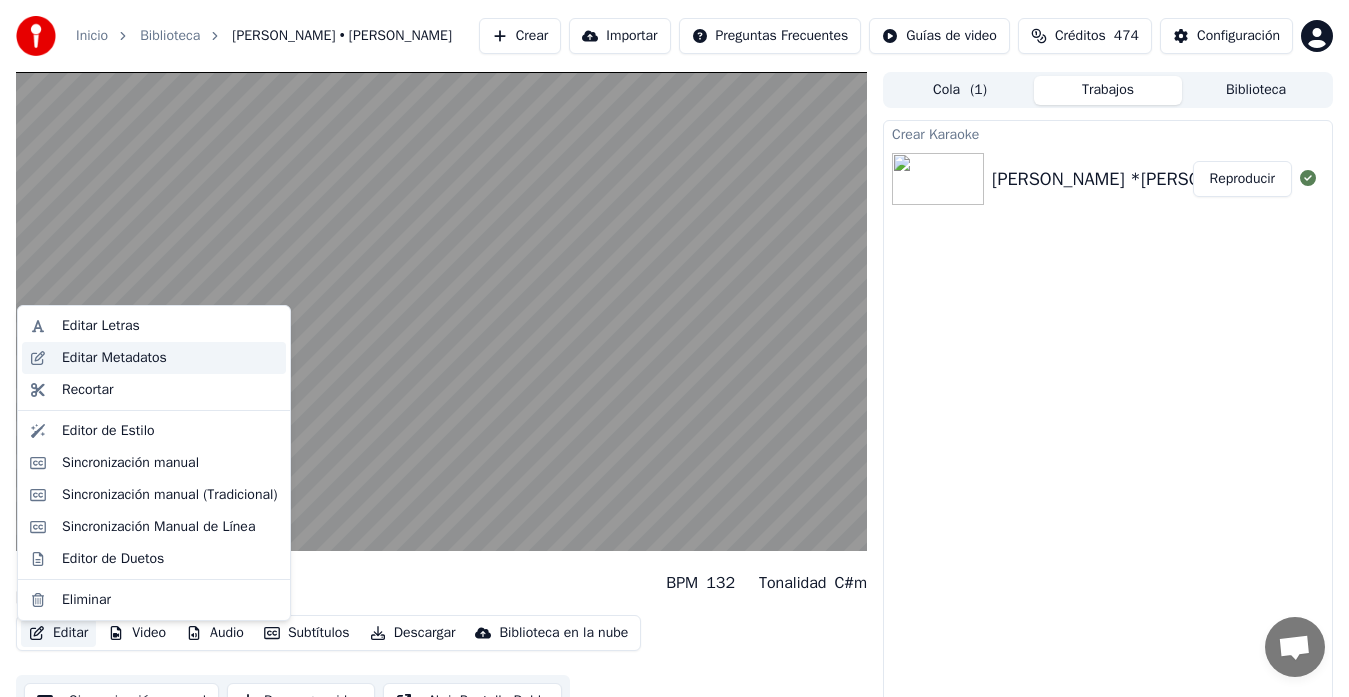 click on "Editar Metadatos" at bounding box center (114, 358) 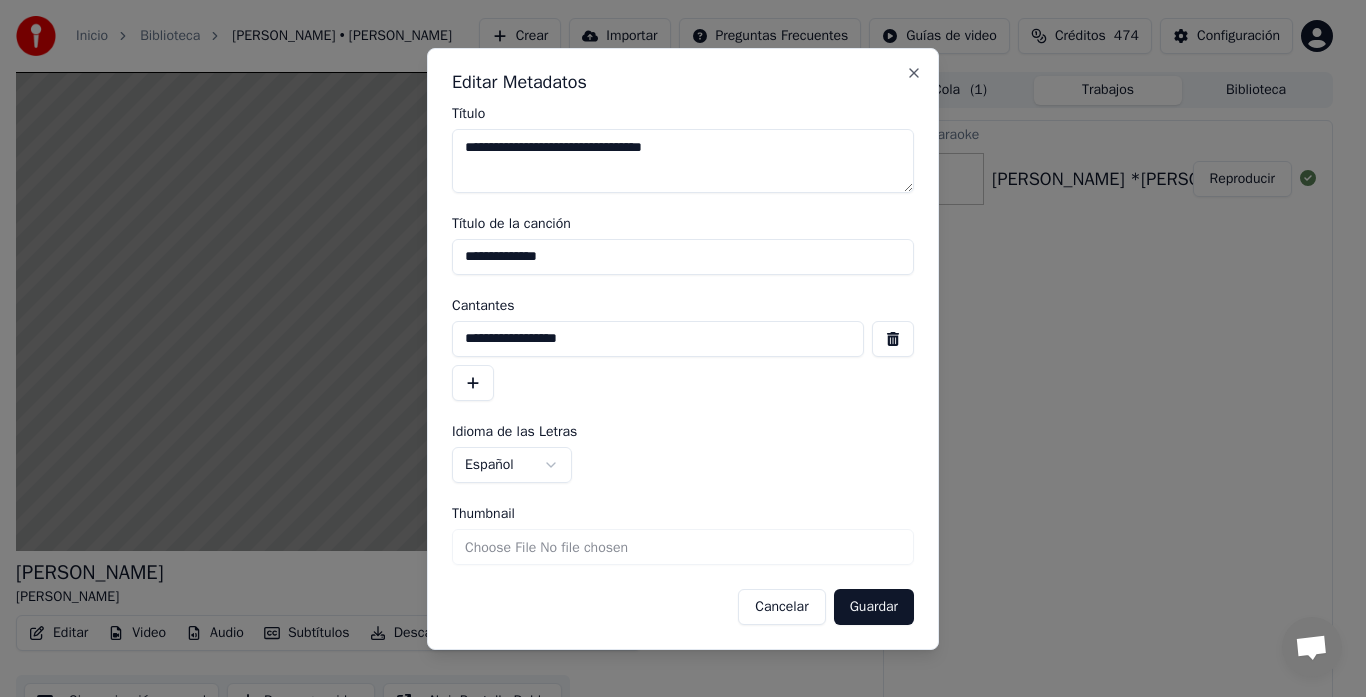 click on "**********" at bounding box center [658, 339] 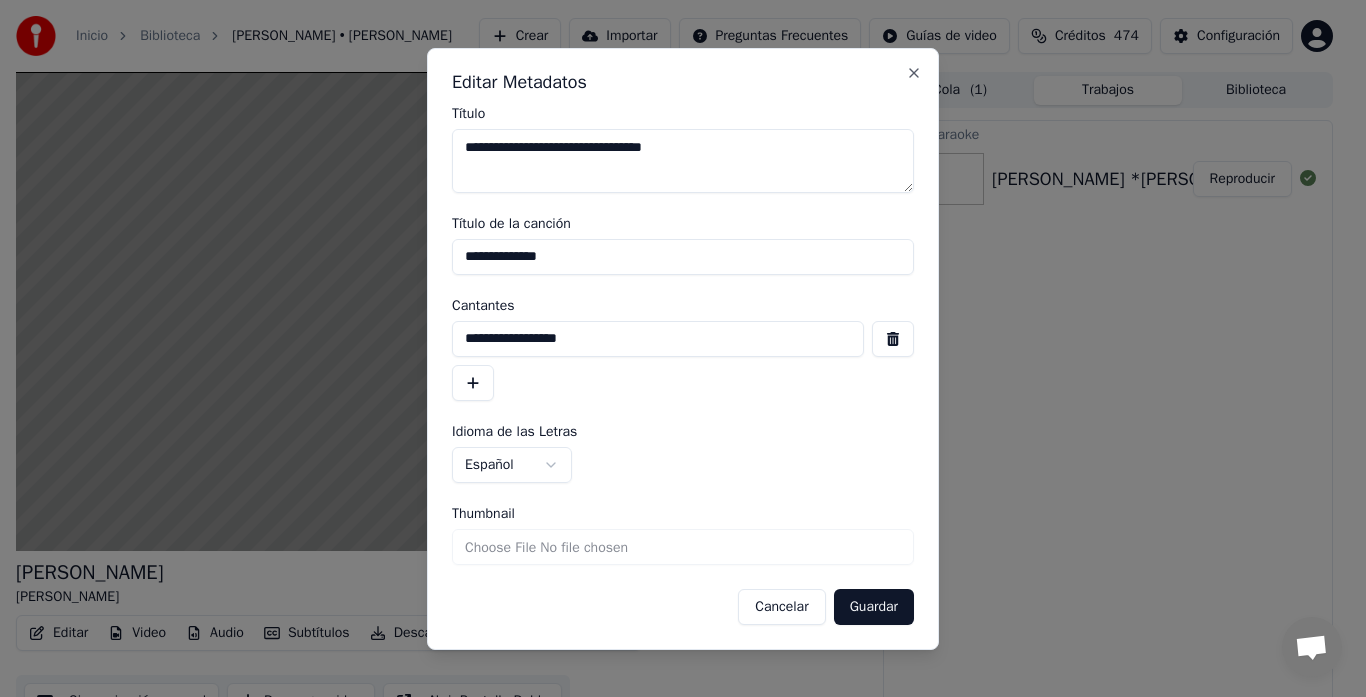 click on "**********" at bounding box center (658, 339) 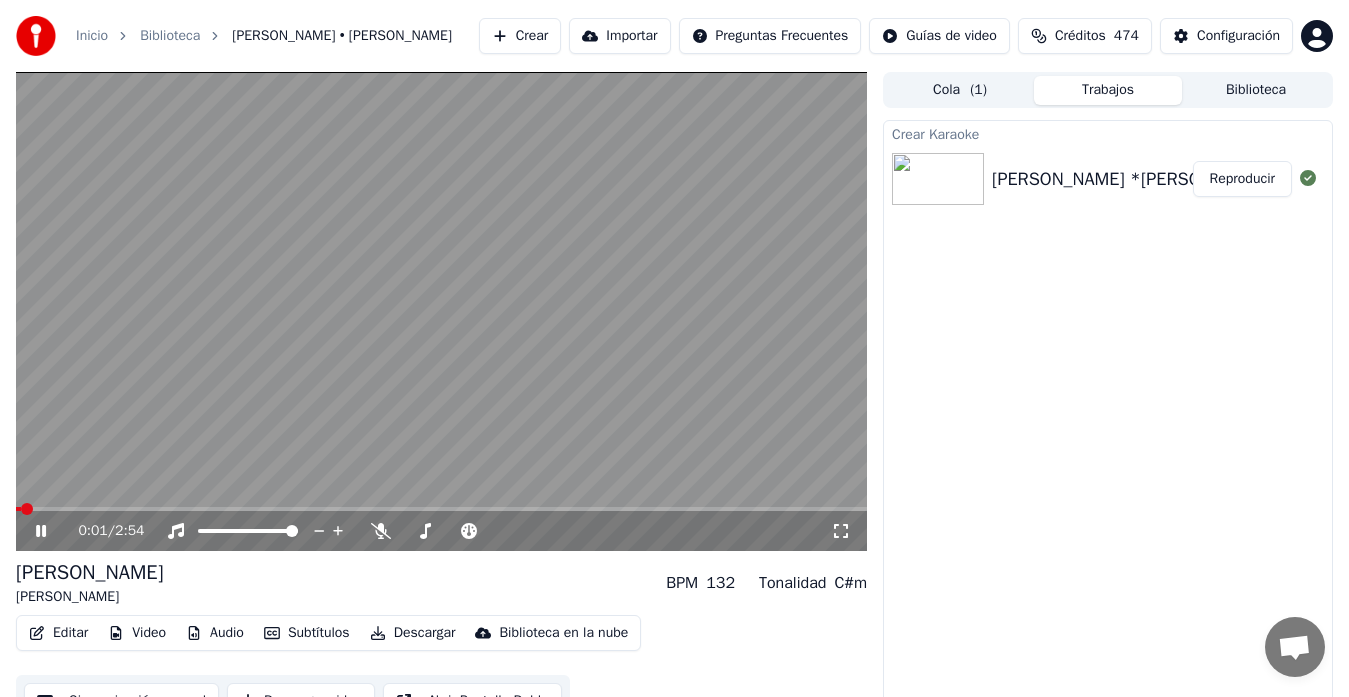 click at bounding box center [18, 509] 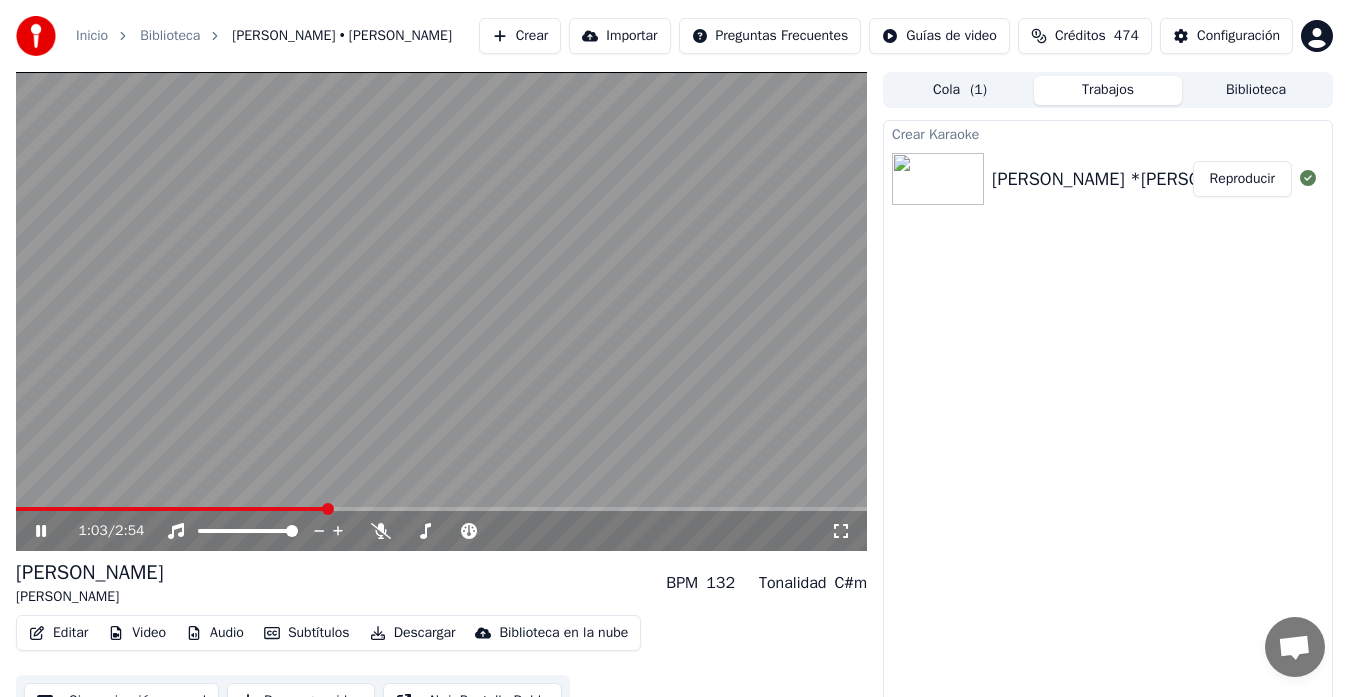 click at bounding box center [441, 311] 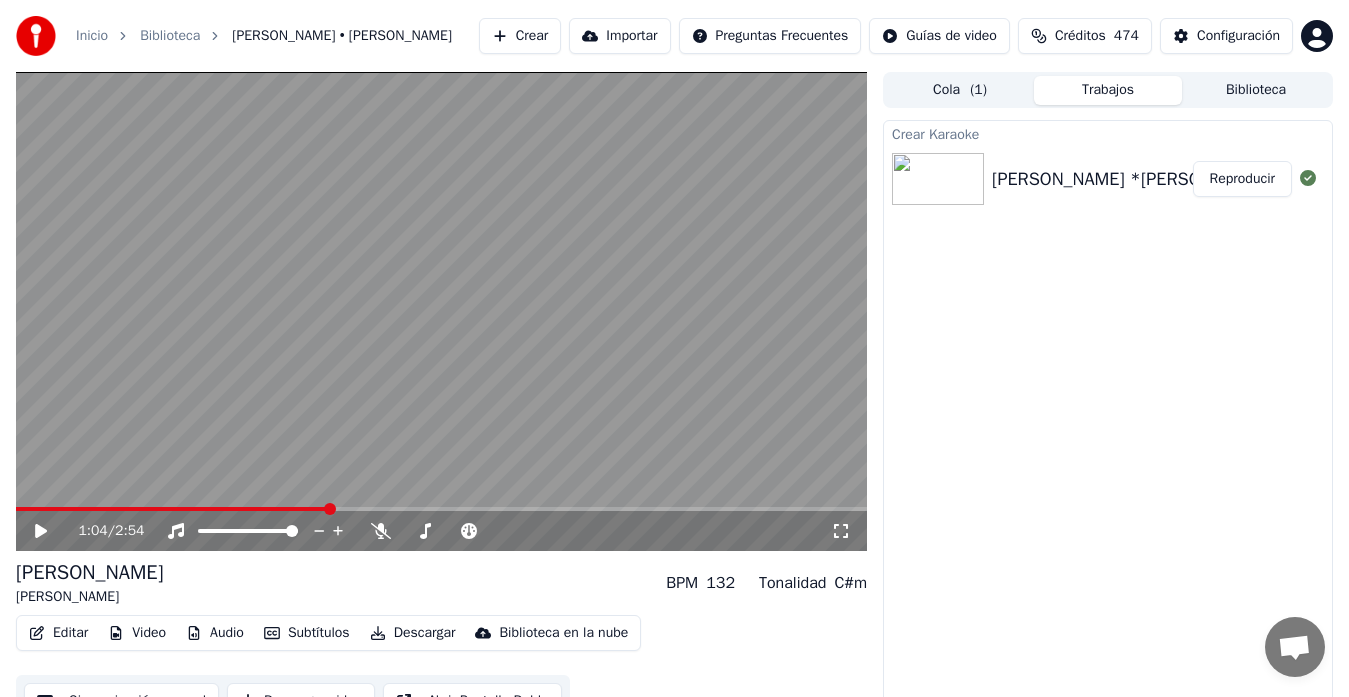 click on "1:04  /  2:54" at bounding box center [441, 531] 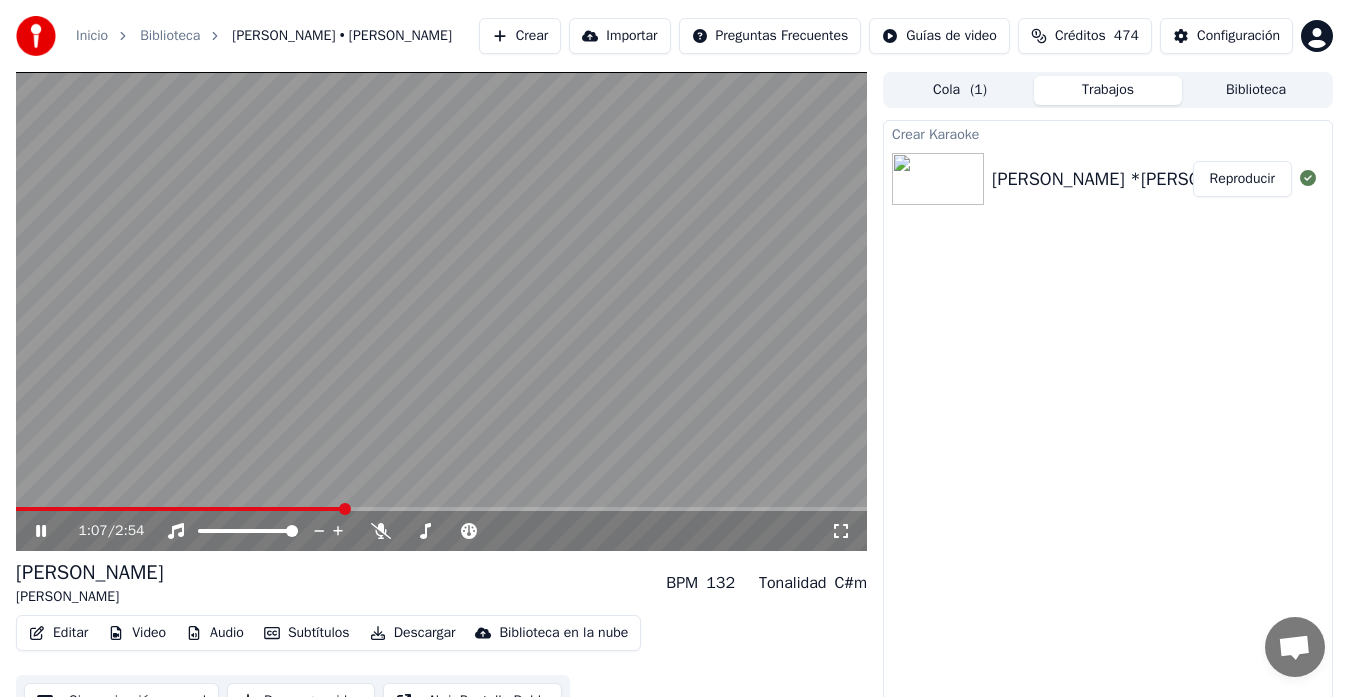 click at bounding box center (179, 509) 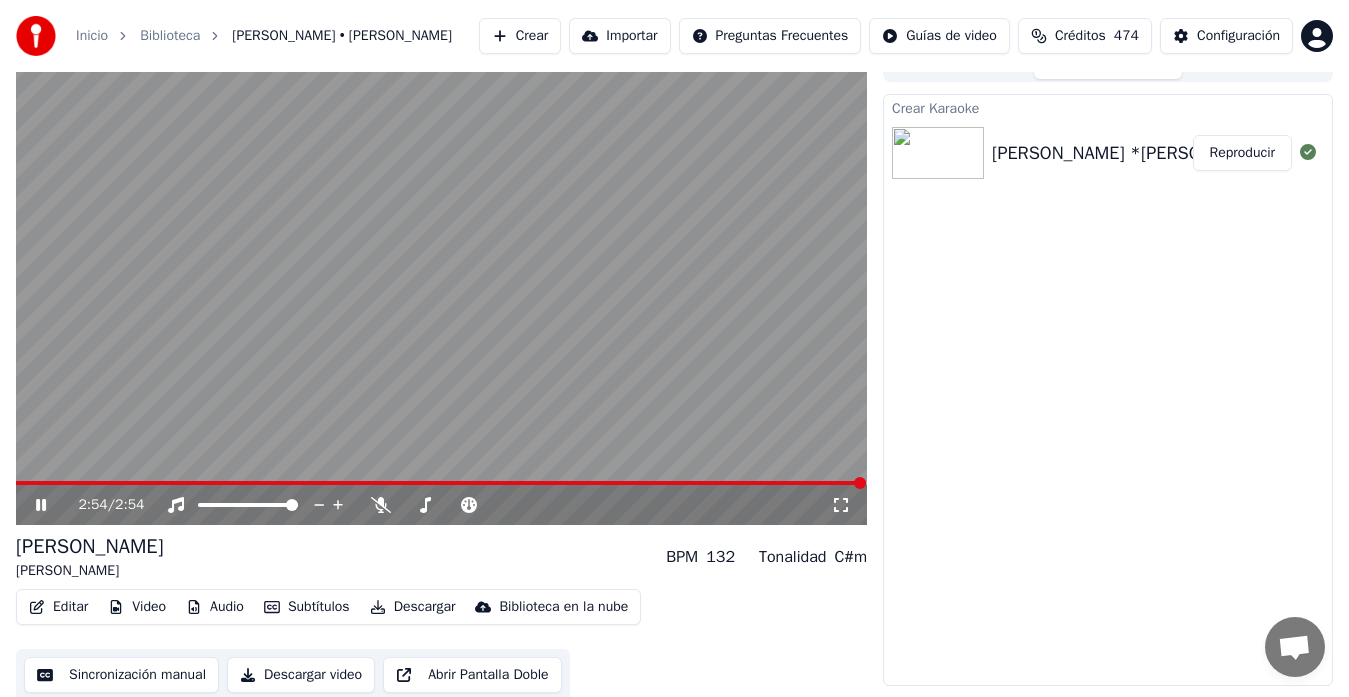 scroll, scrollTop: 40, scrollLeft: 0, axis: vertical 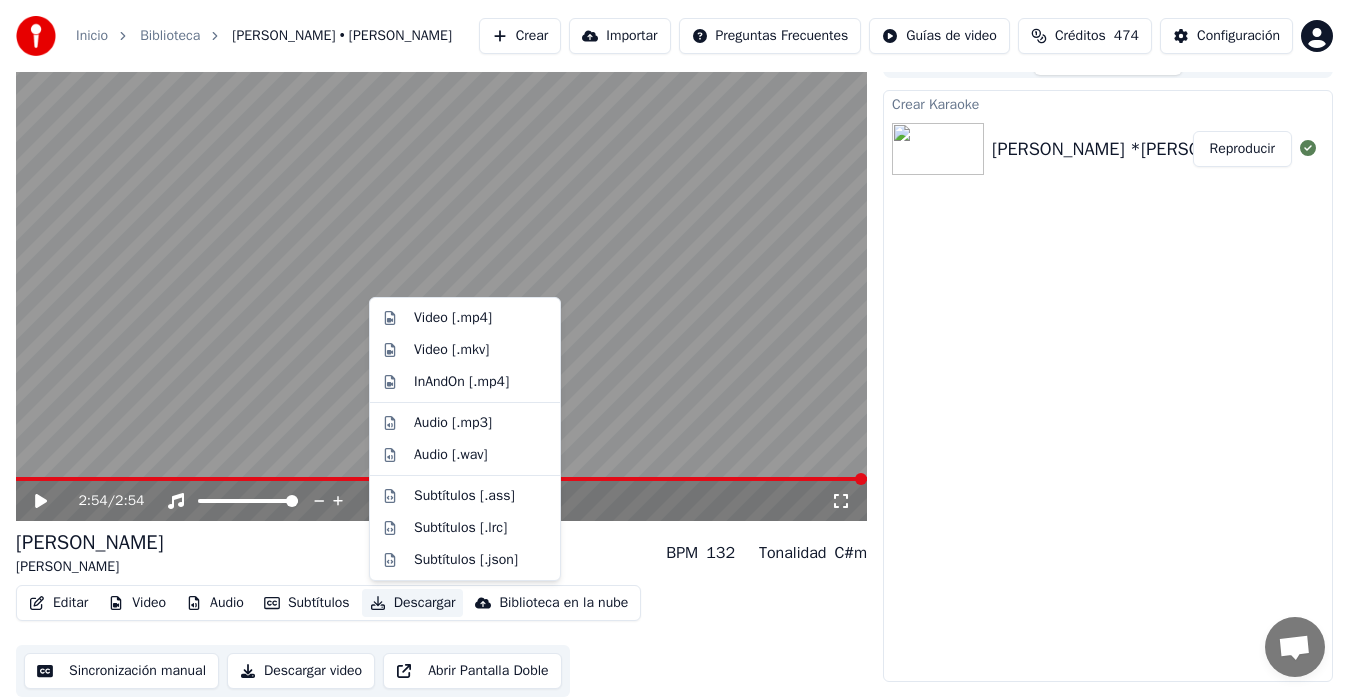 click on "Descargar" at bounding box center [413, 603] 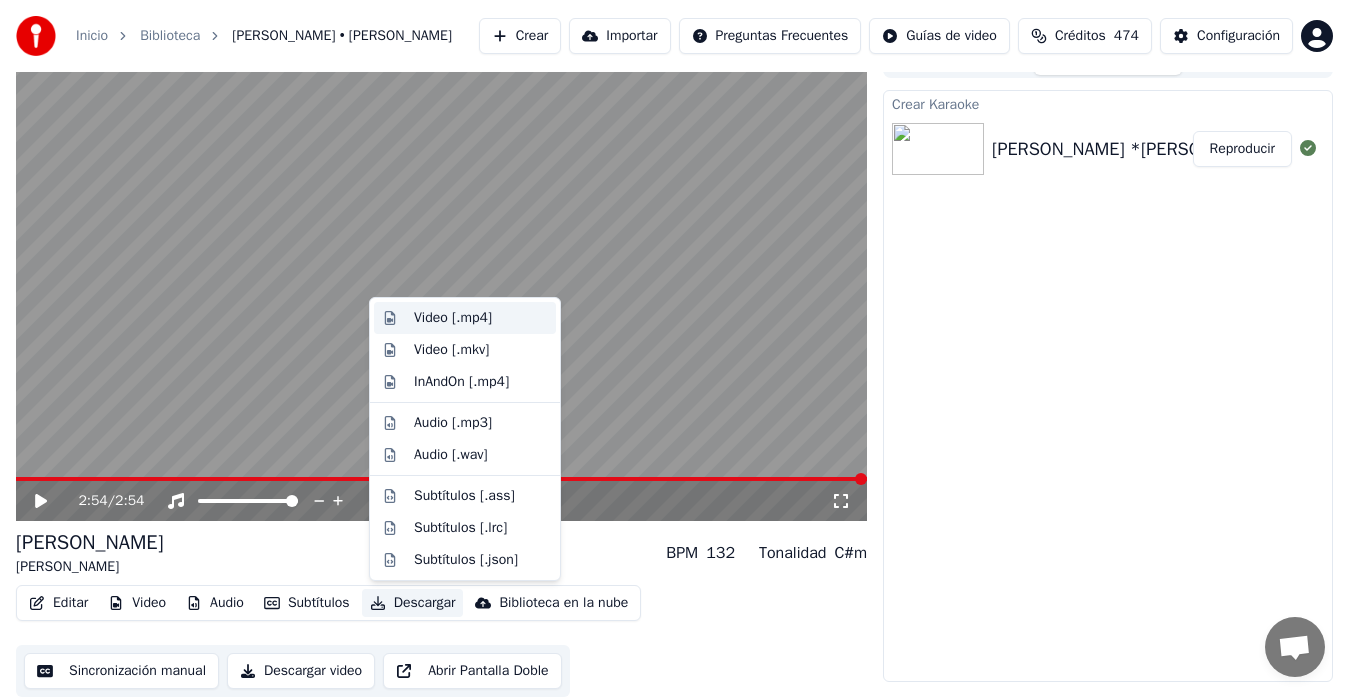 click on "Video [.mp4]" at bounding box center [453, 318] 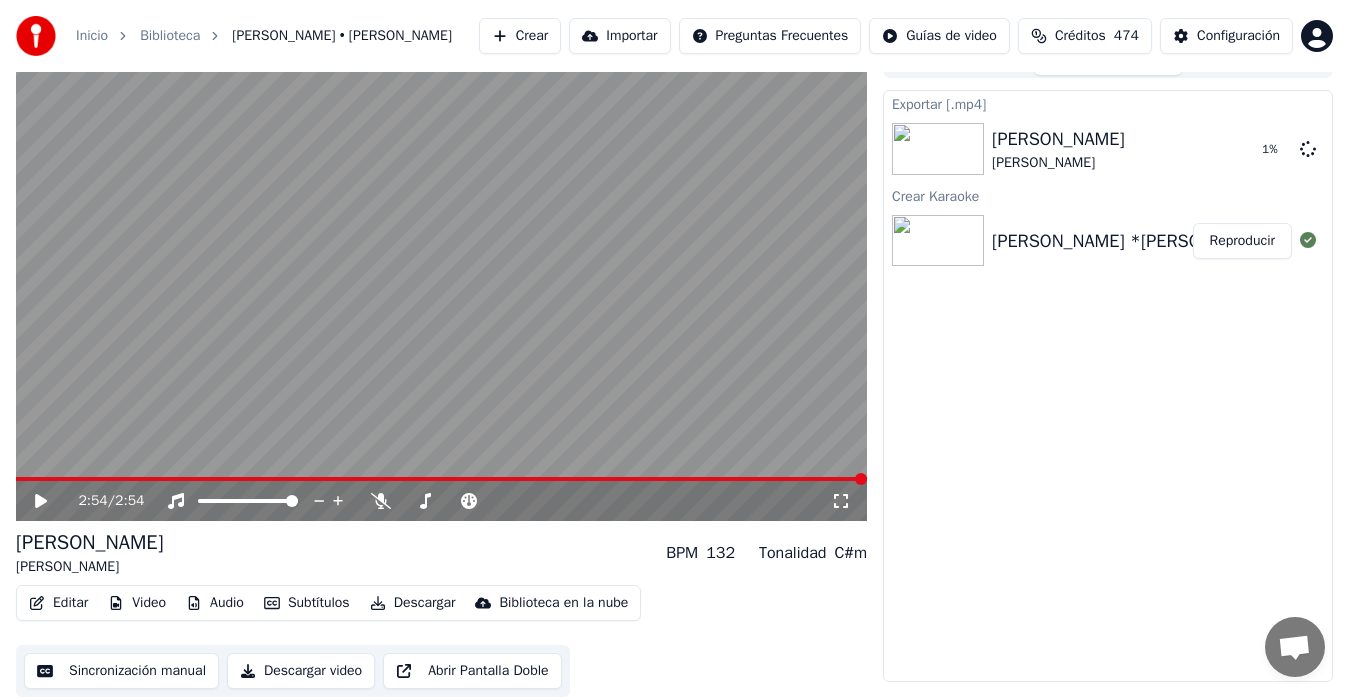 click on "Exportar [.mp4] LUNA DE AZAHAR Carlos Torres Vila 1 % Crear Karaoke LUNA DE AZAHAR  *Carlos torres vila Reproducir" at bounding box center [1108, 386] 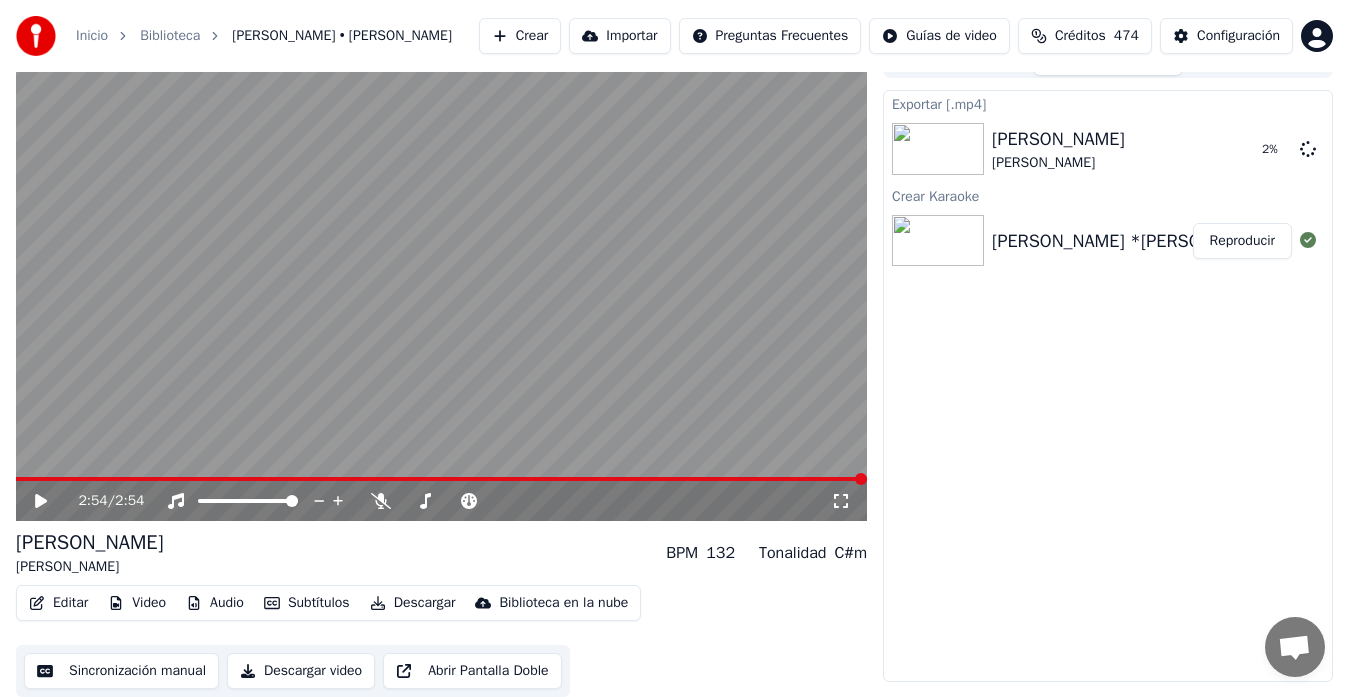 click on "Reproducir" at bounding box center (1242, 241) 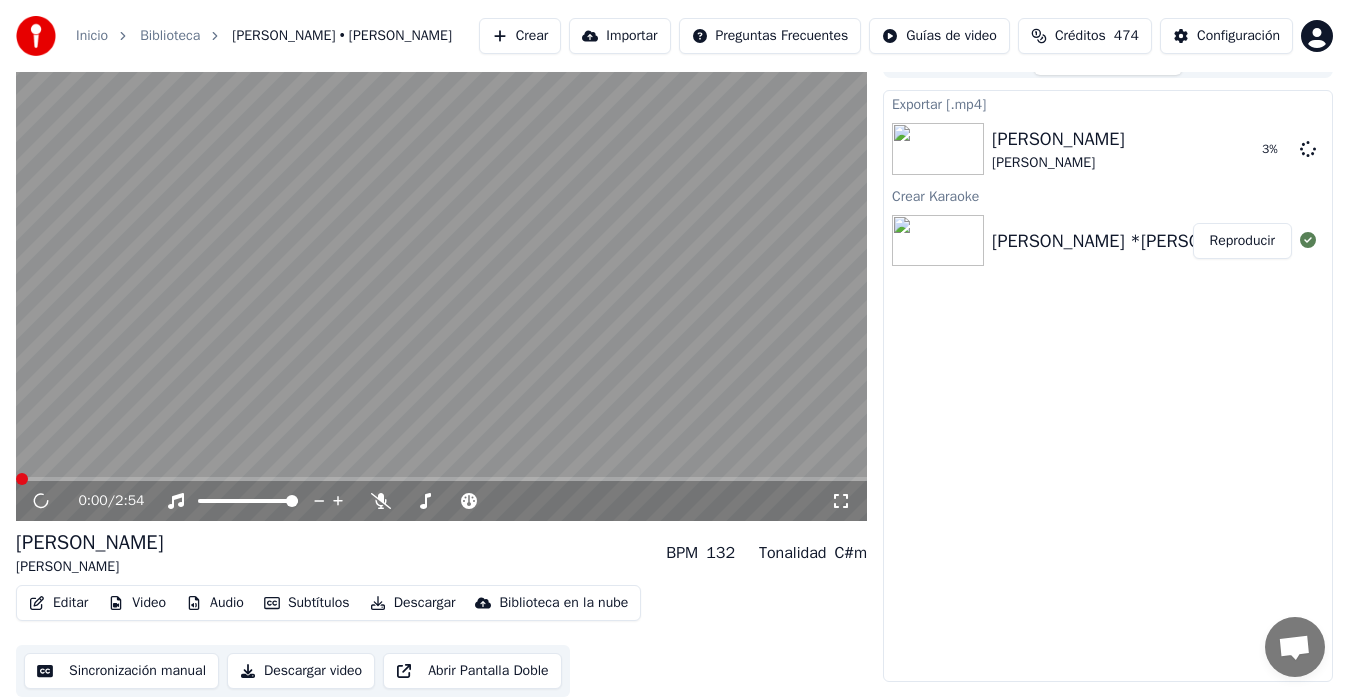 click on "Exportar [.mp4] LUNA DE AZAHAR Carlos Torres Vila 3 % Crear Karaoke LUNA DE AZAHAR  *Carlos torres vila Reproducir" at bounding box center [1108, 386] 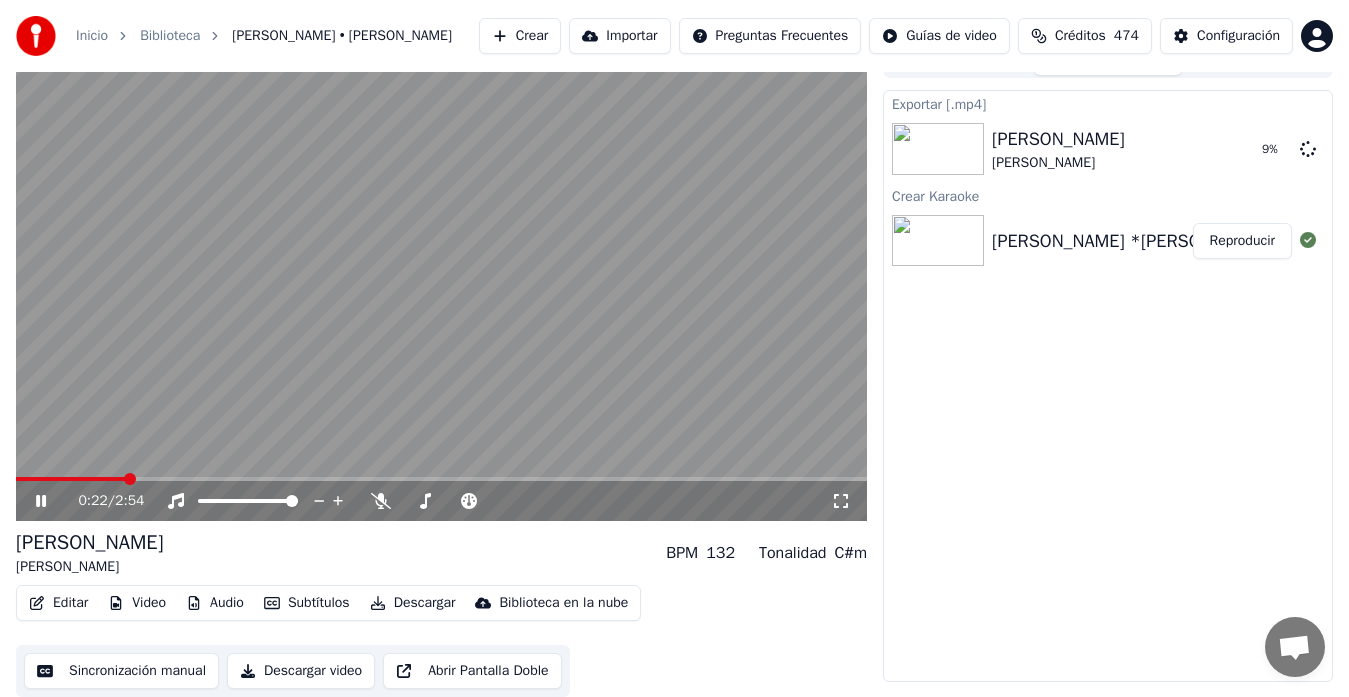 click at bounding box center (441, 281) 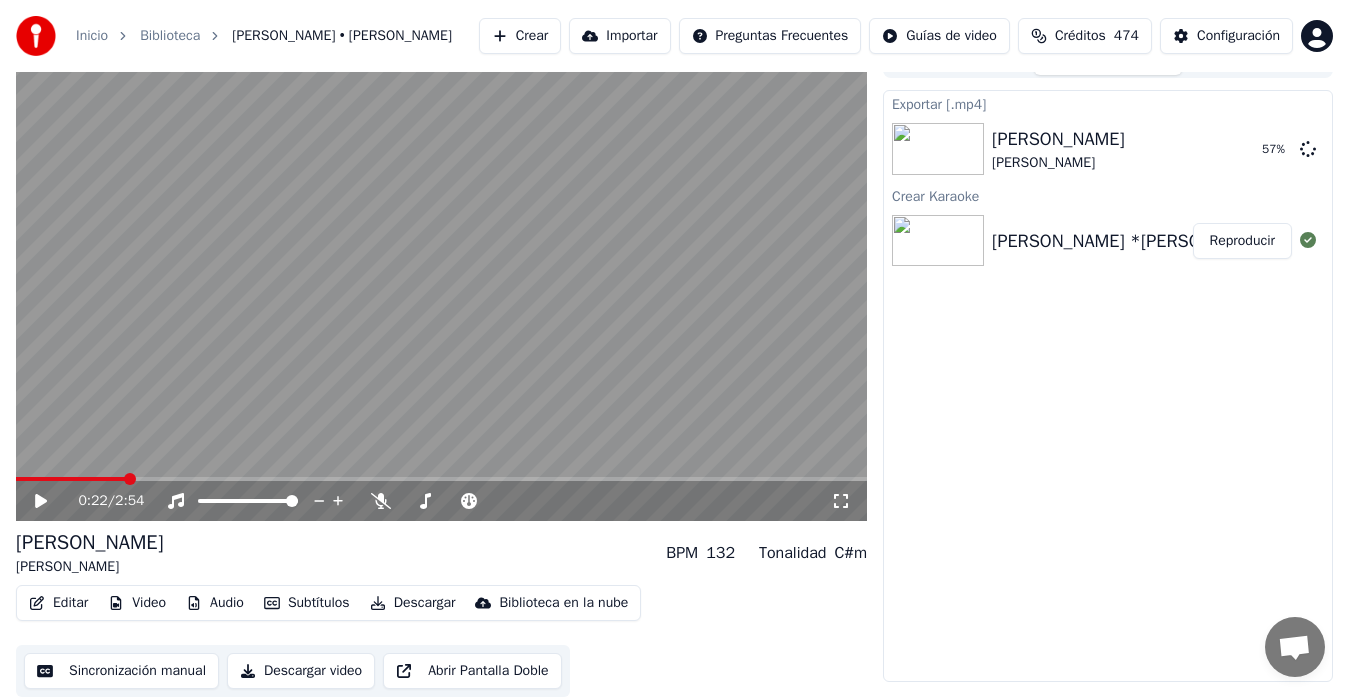 click on "Exportar [.mp4] LUNA DE AZAHAR Carlos Torres Vila 57 % Crear Karaoke LUNA DE AZAHAR  *Carlos torres vila Reproducir" at bounding box center (1108, 386) 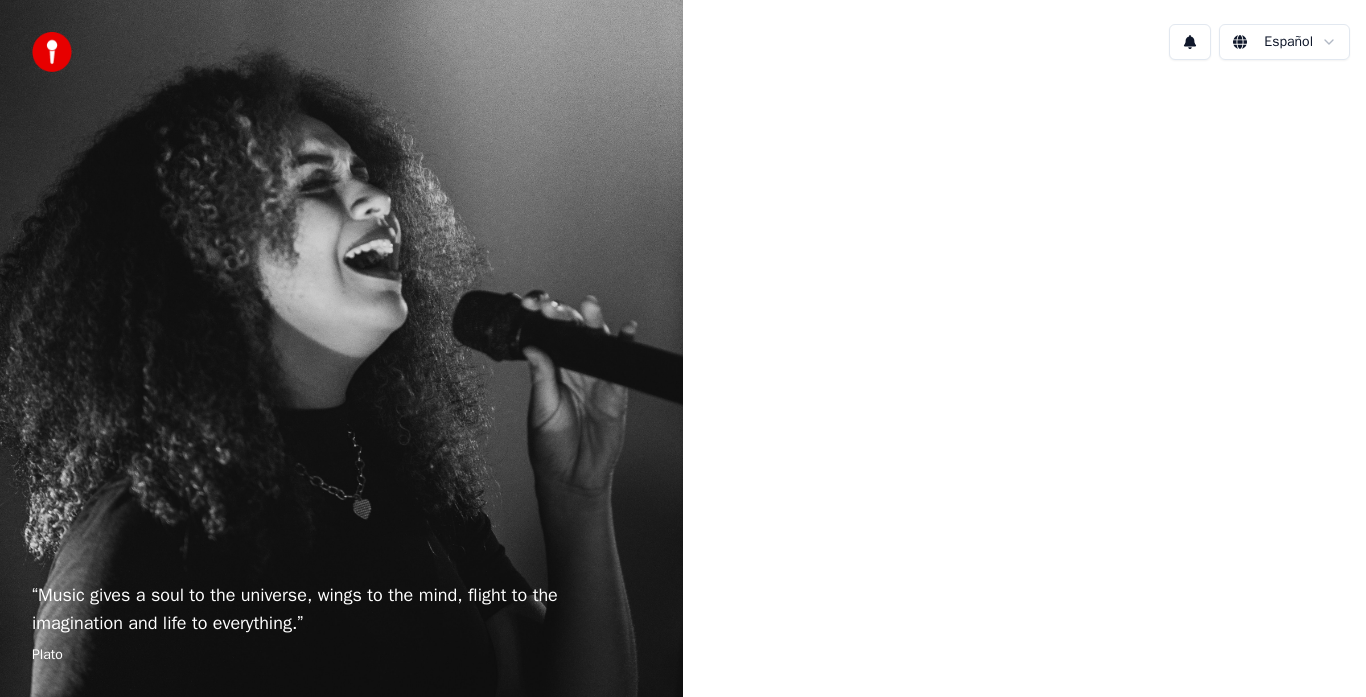 scroll, scrollTop: 0, scrollLeft: 0, axis: both 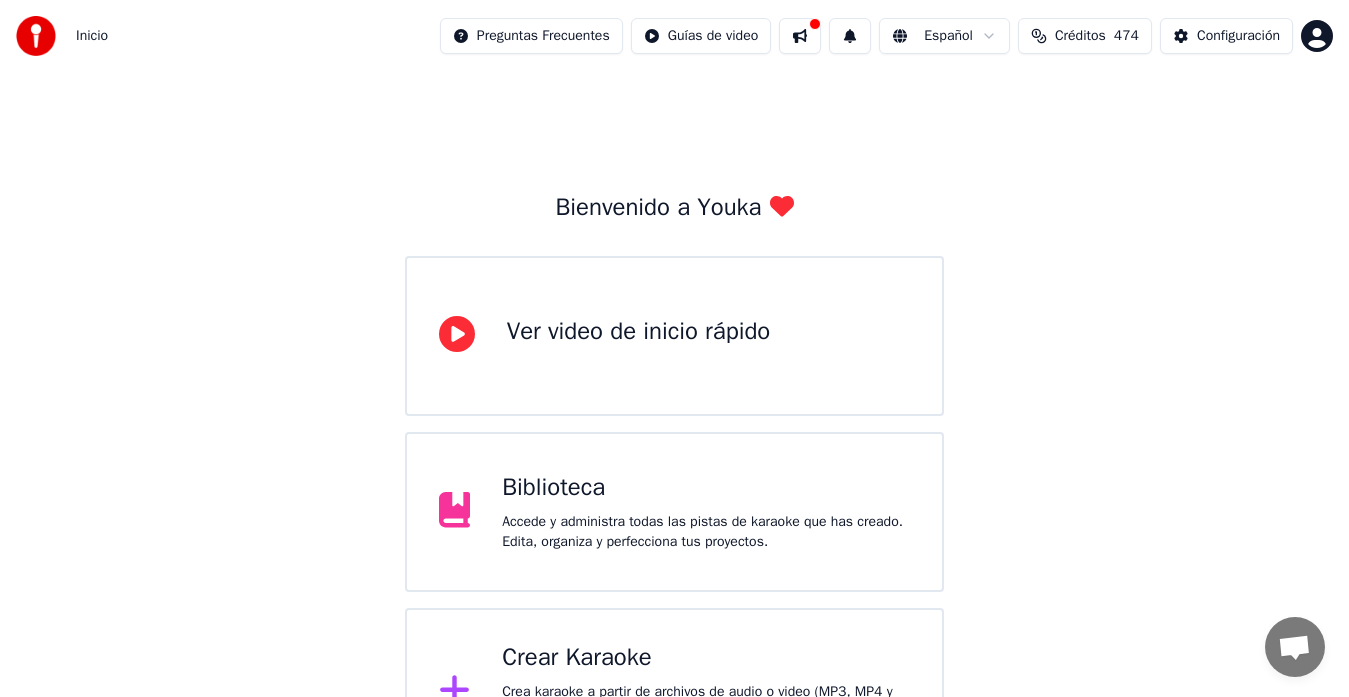 click on "Crear Karaoke" at bounding box center [706, 658] 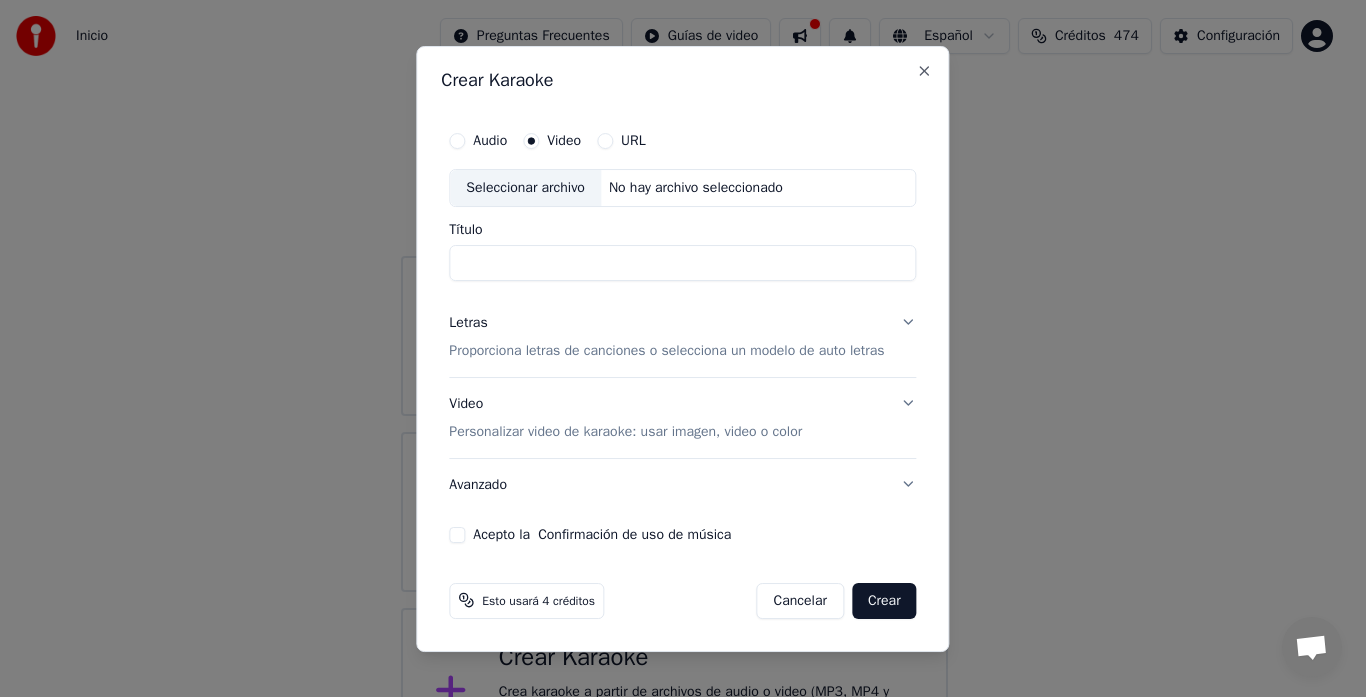 click on "Título" at bounding box center (682, 263) 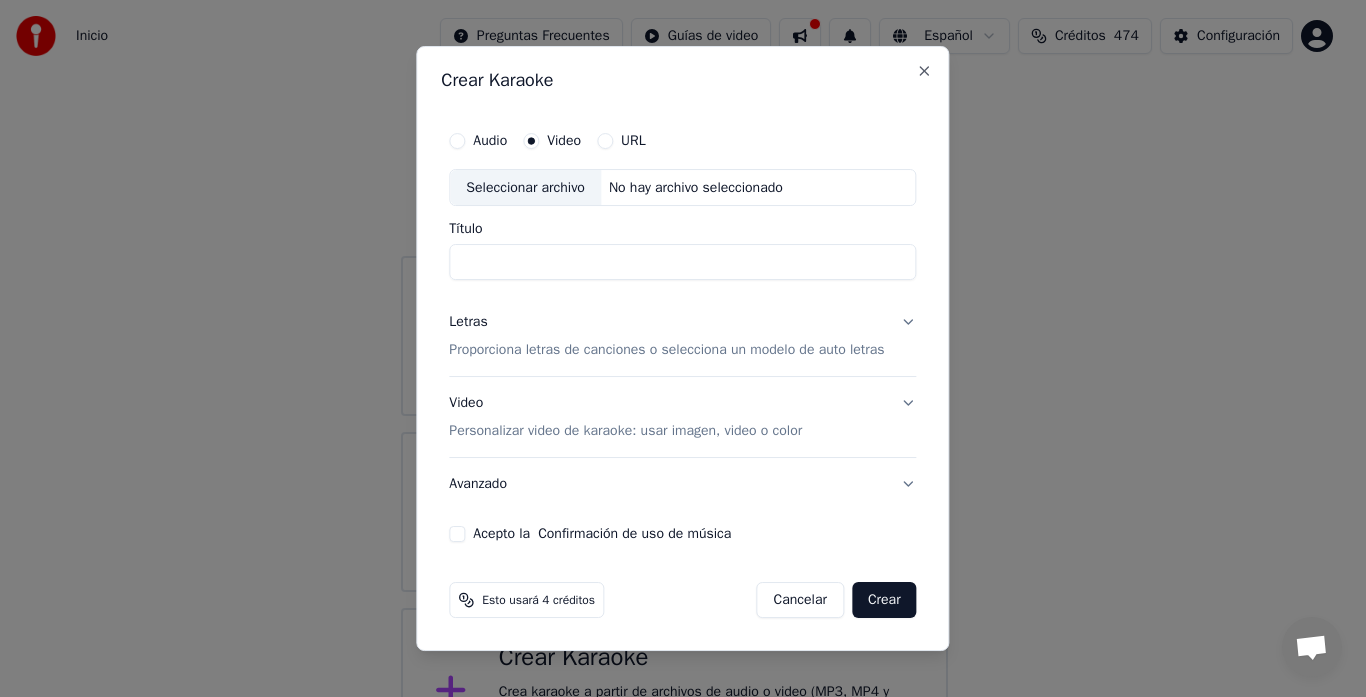 click on "Seleccionar archivo" at bounding box center [525, 188] 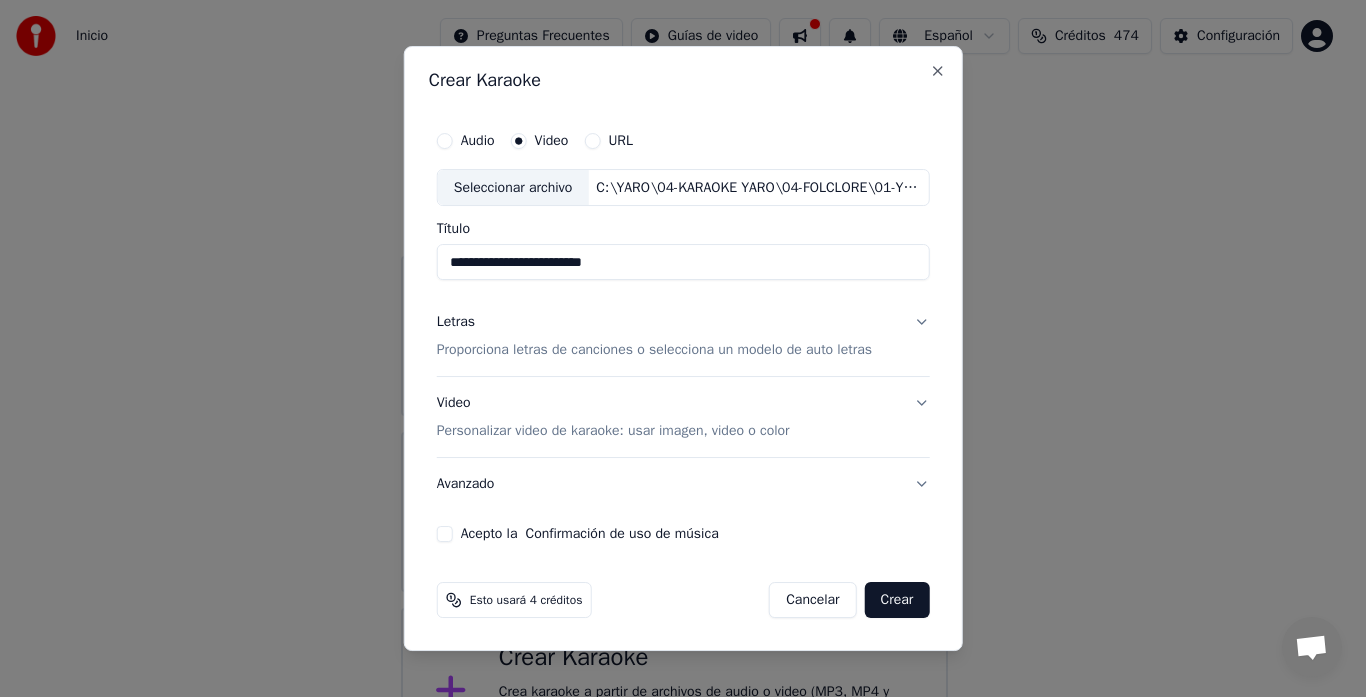 click on "**********" at bounding box center [683, 263] 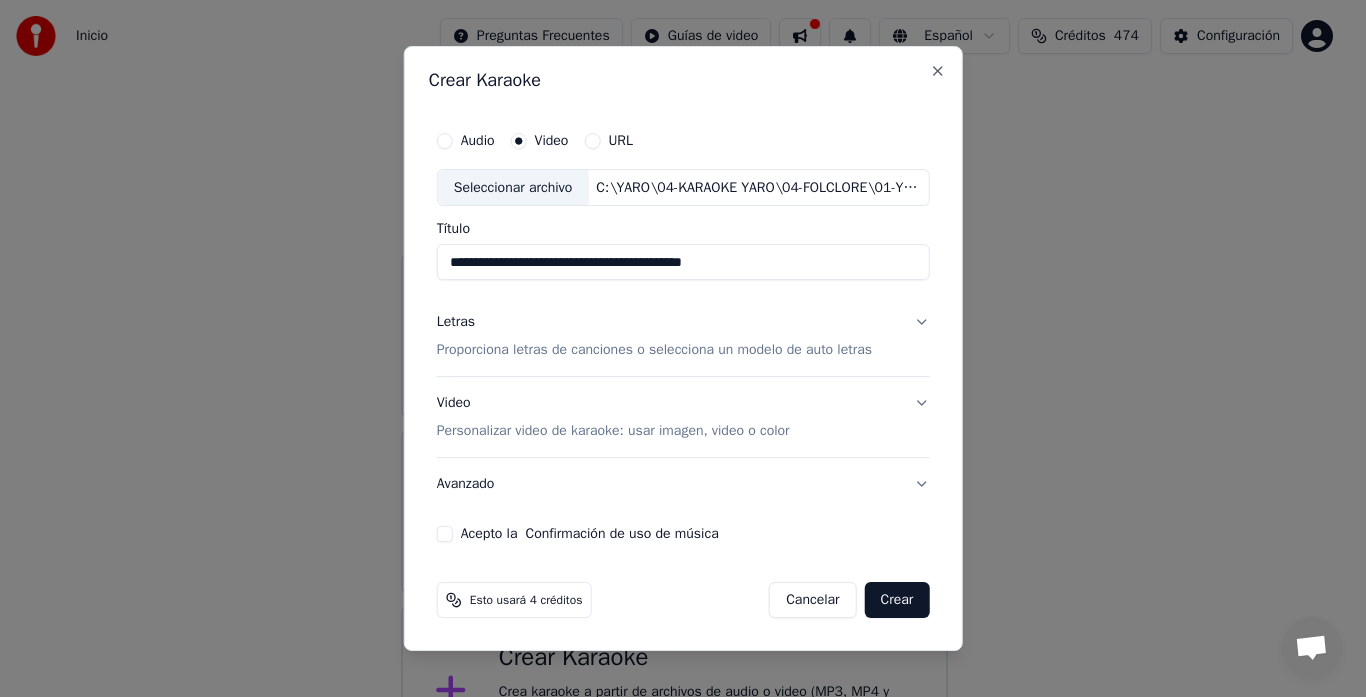 type on "**********" 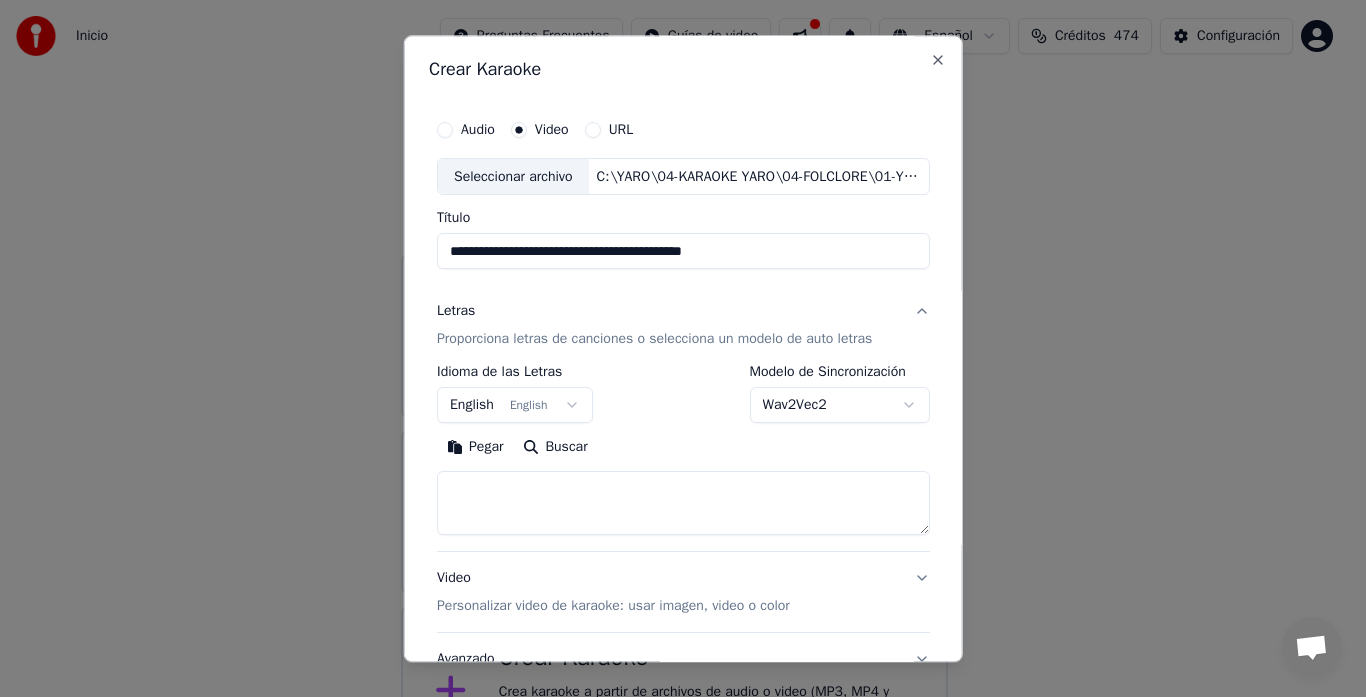 click on "Letras Proporciona letras de canciones o selecciona un modelo de auto letras" at bounding box center (654, 326) 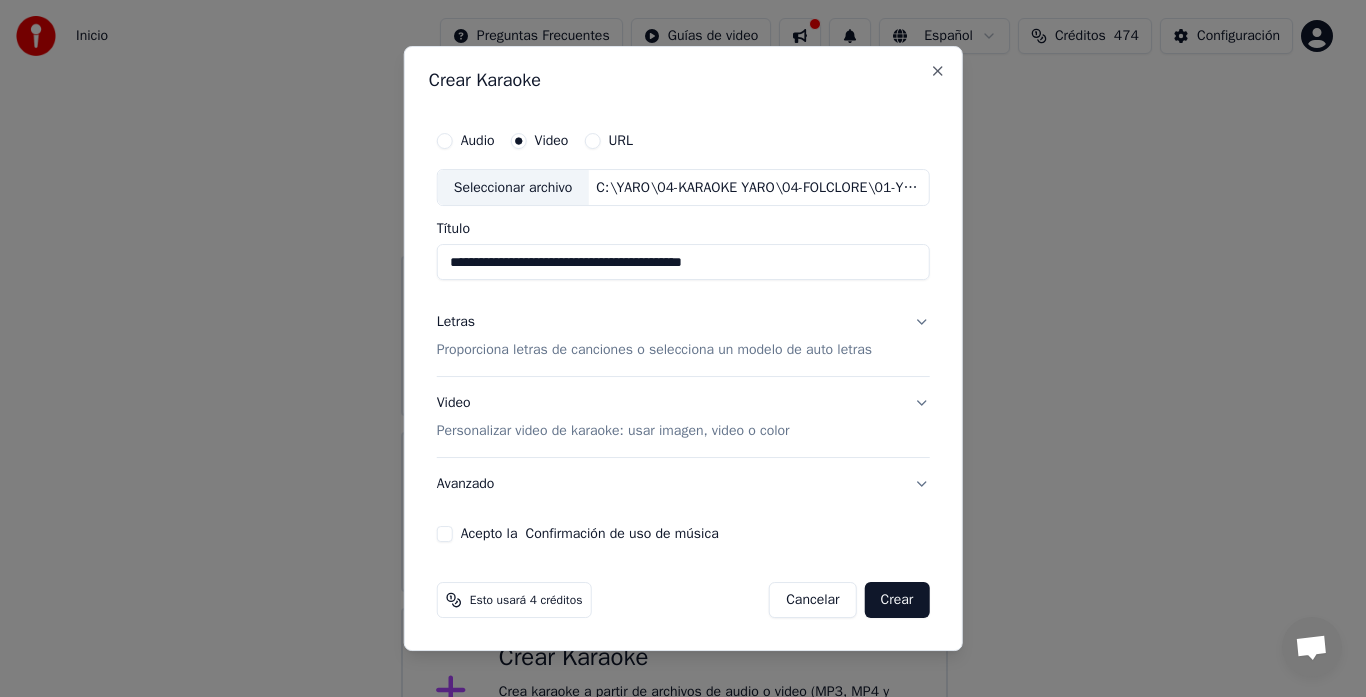 click on "Letras" at bounding box center [456, 323] 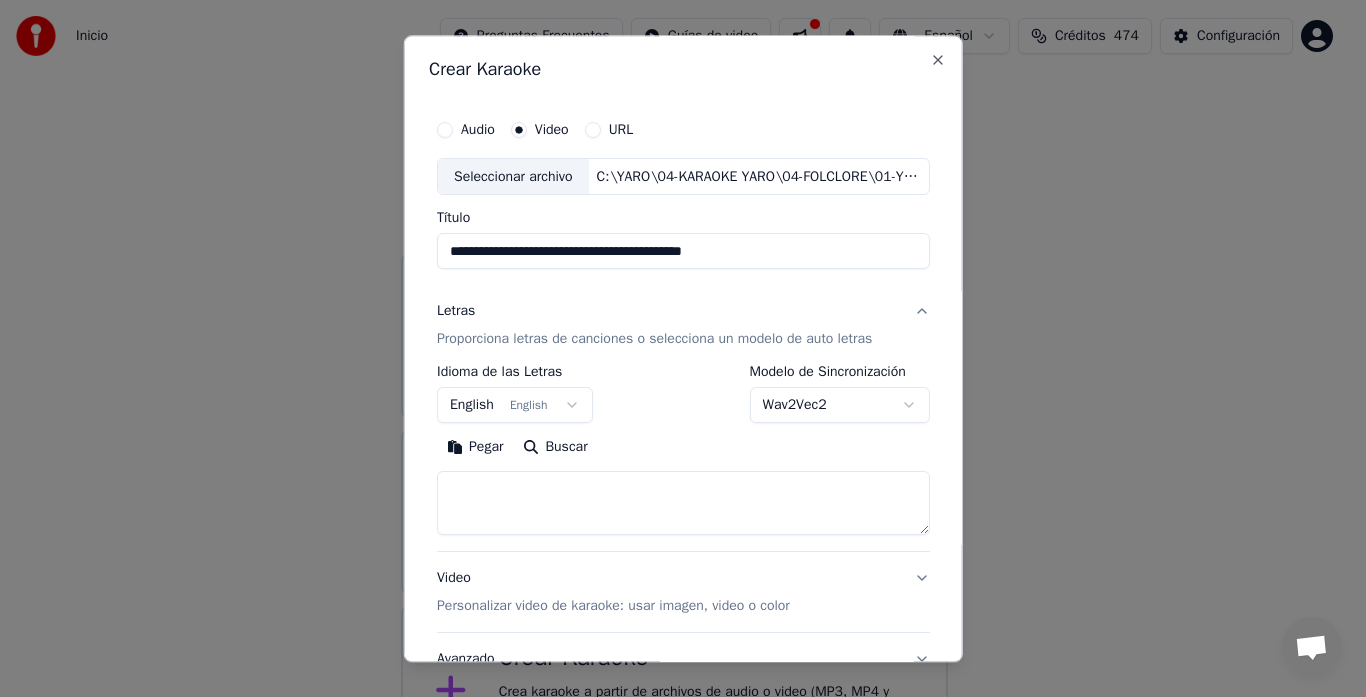 click at bounding box center [683, 504] 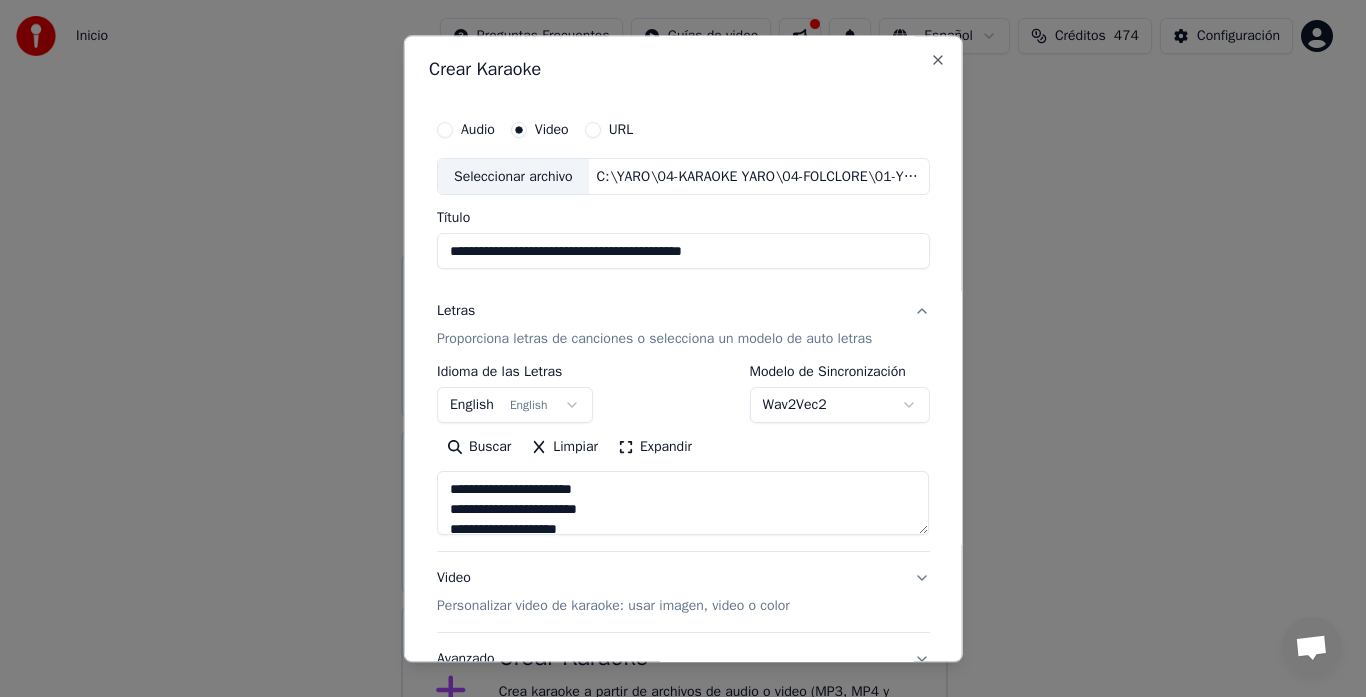 scroll, scrollTop: 225, scrollLeft: 0, axis: vertical 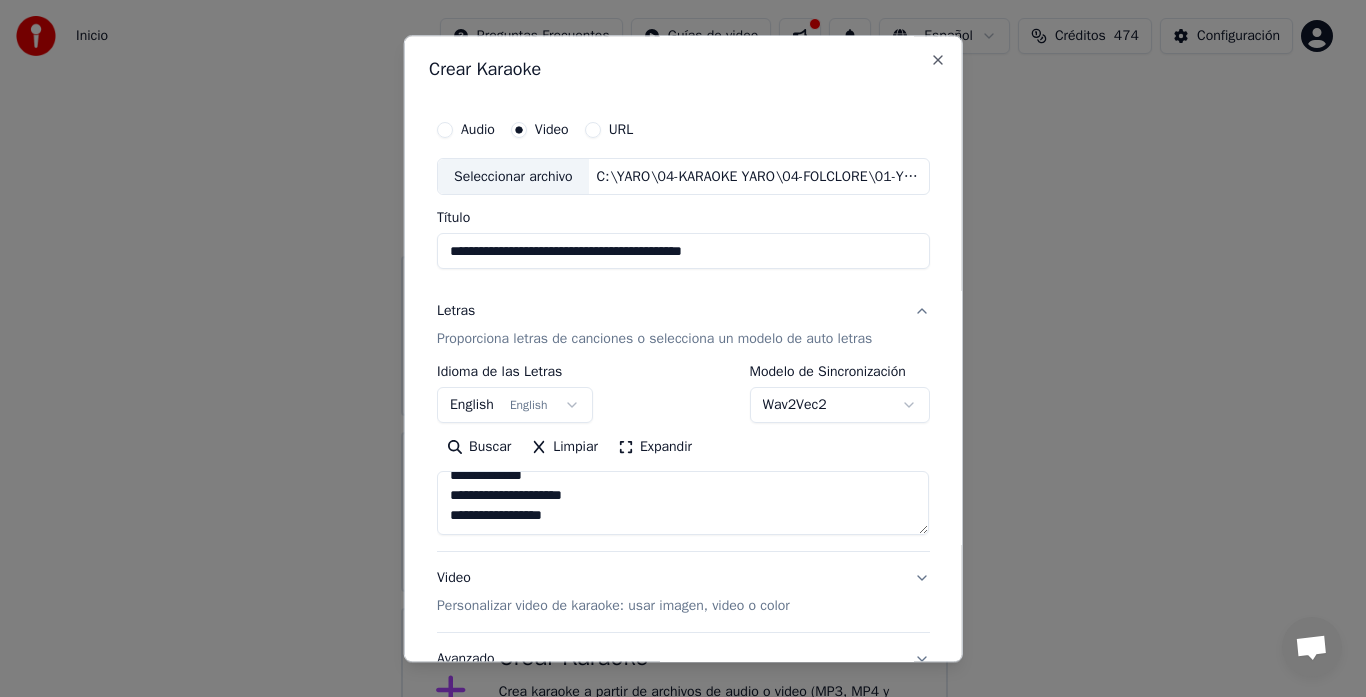 paste on "**********" 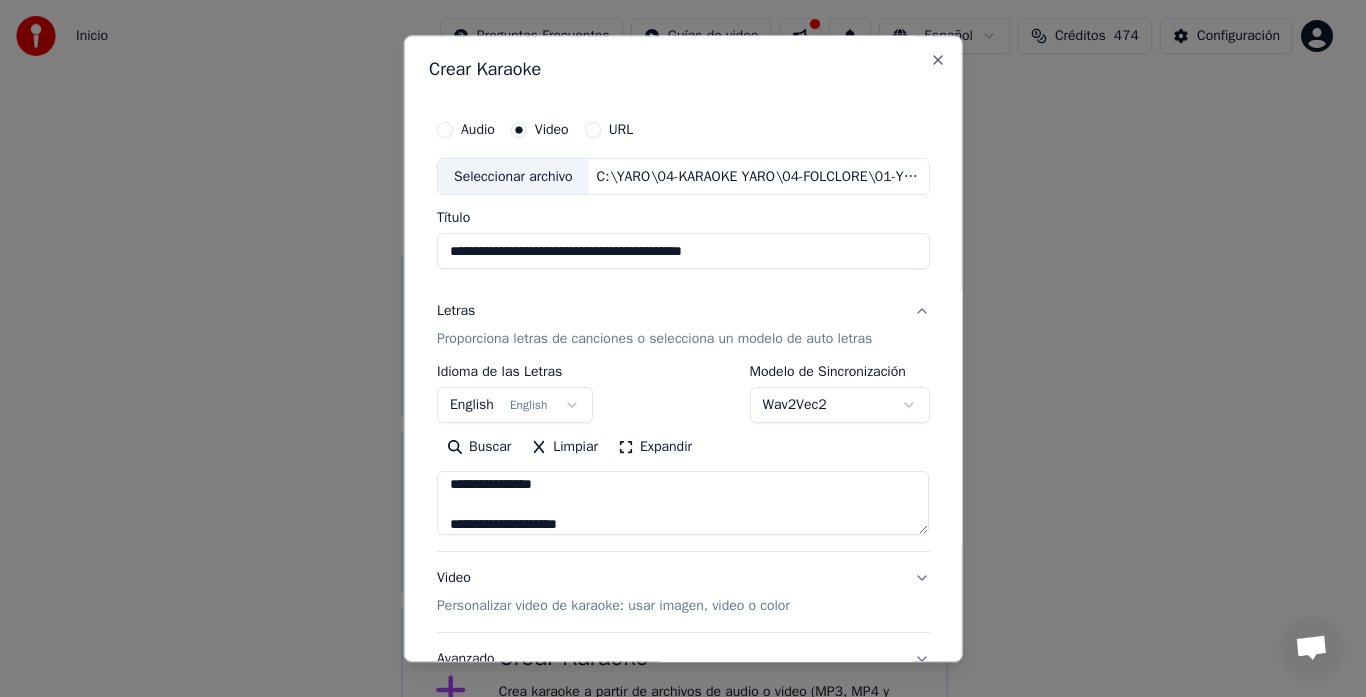 scroll, scrollTop: 465, scrollLeft: 0, axis: vertical 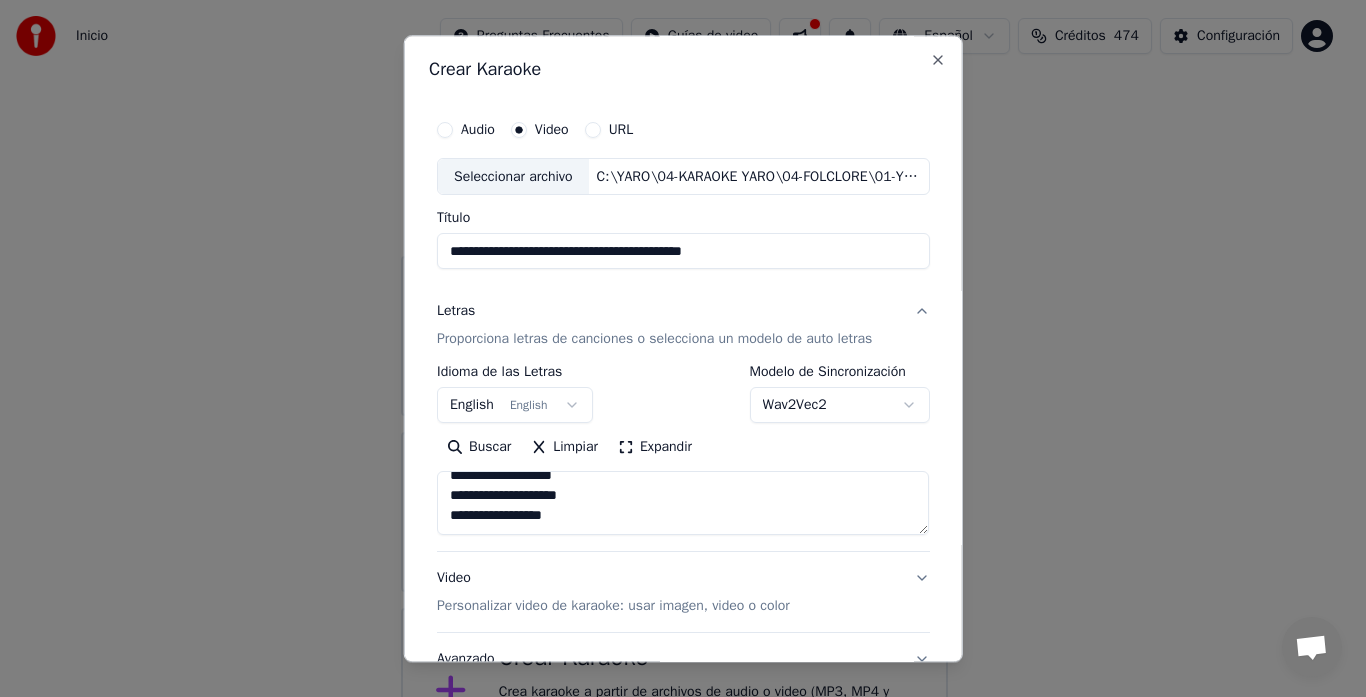 paste on "**********" 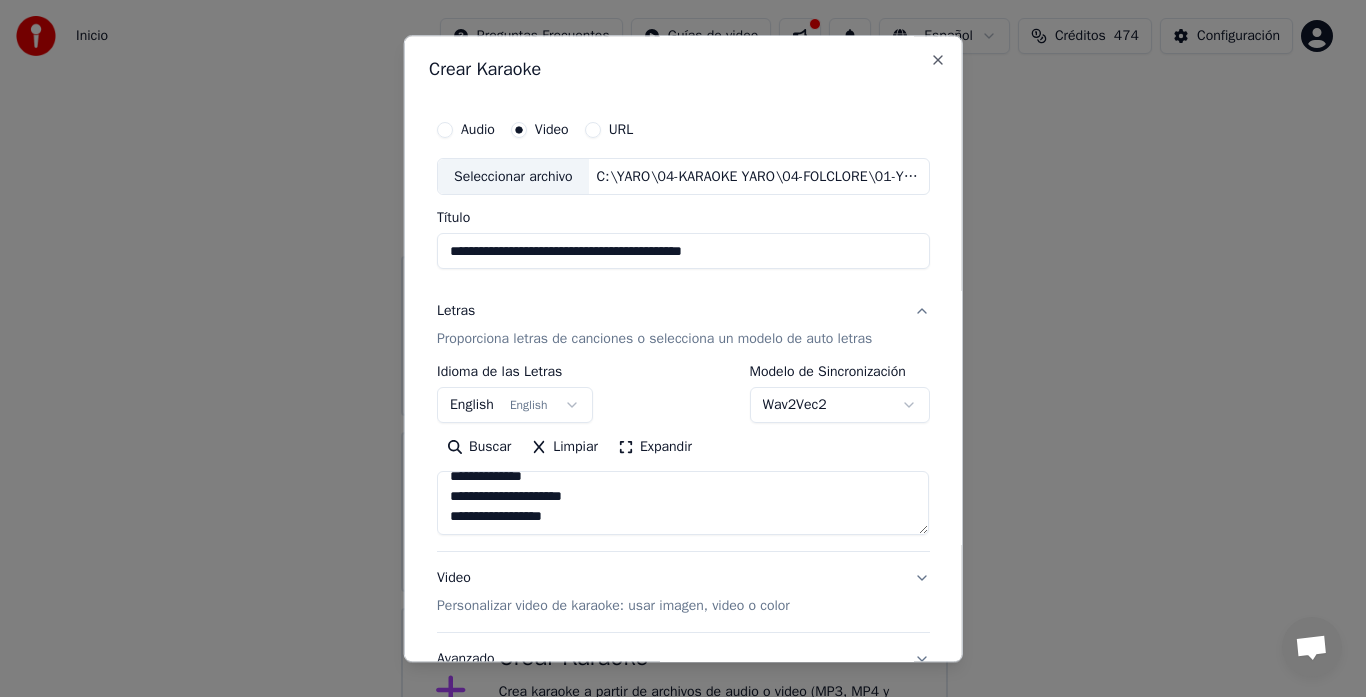 scroll, scrollTop: 745, scrollLeft: 0, axis: vertical 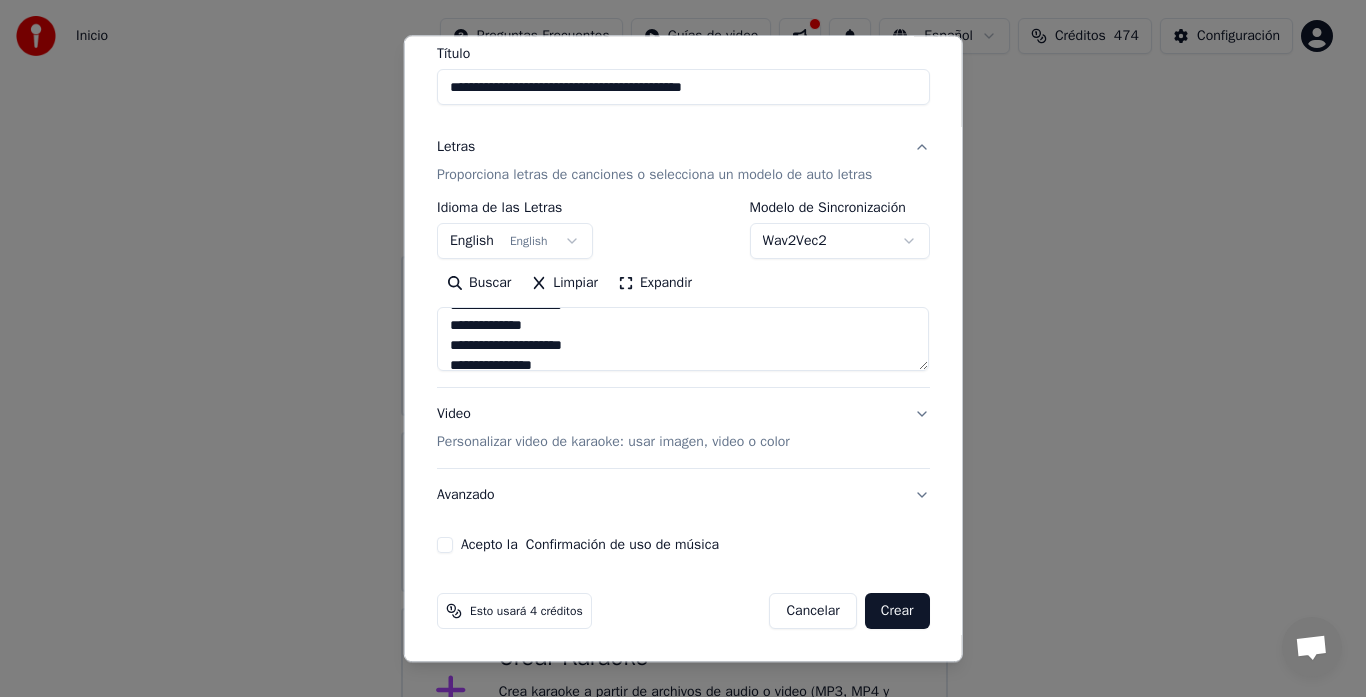 type on "**********" 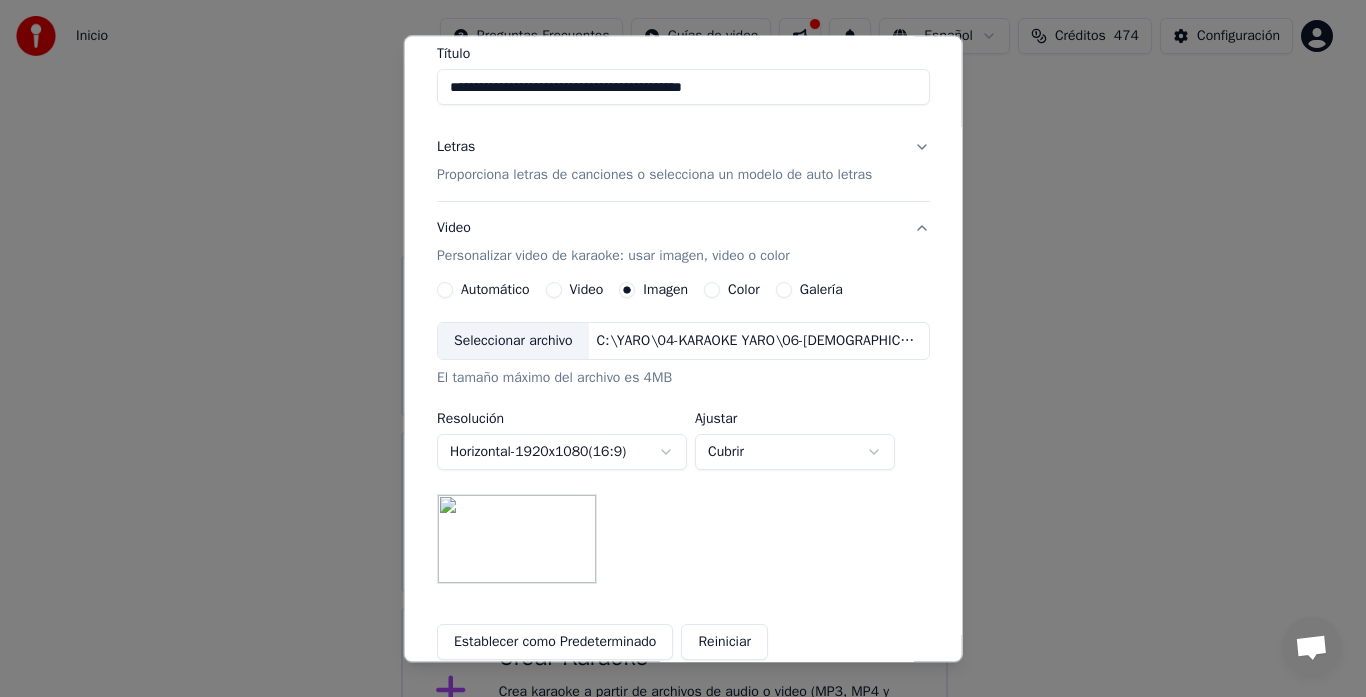 click on "Seleccionar archivo" at bounding box center [513, 342] 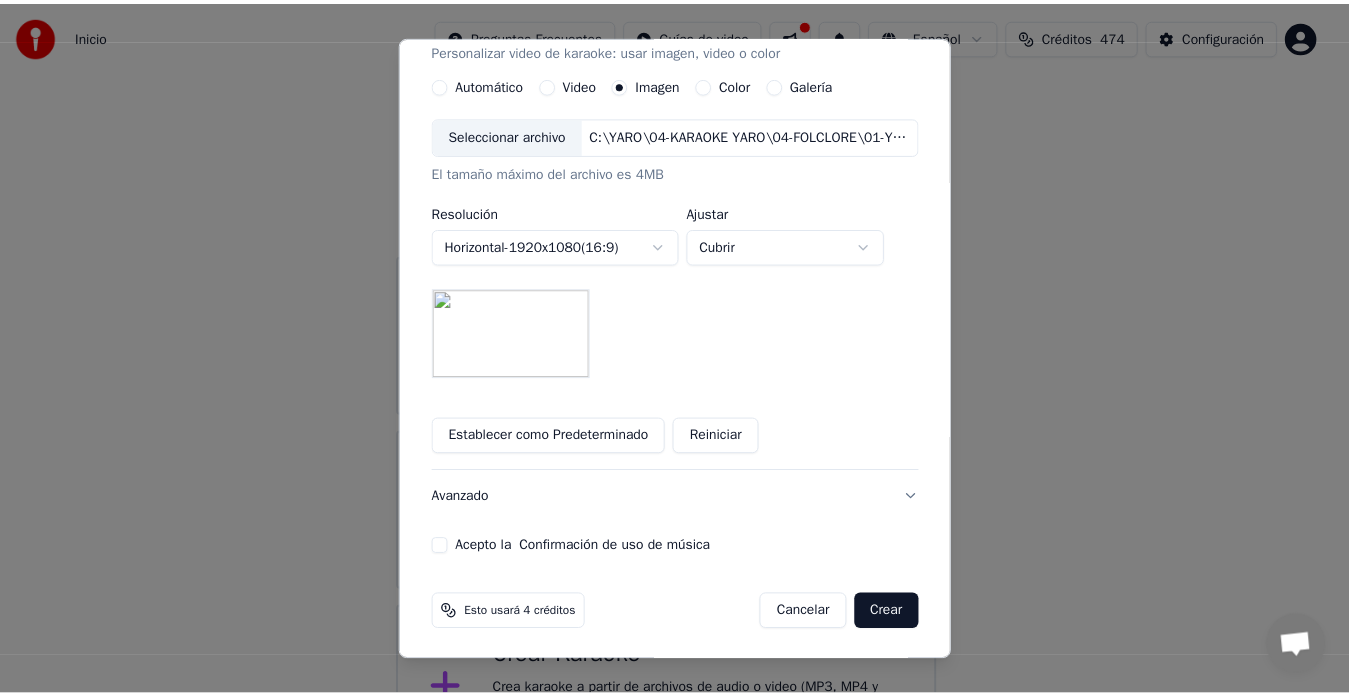 scroll, scrollTop: 372, scrollLeft: 0, axis: vertical 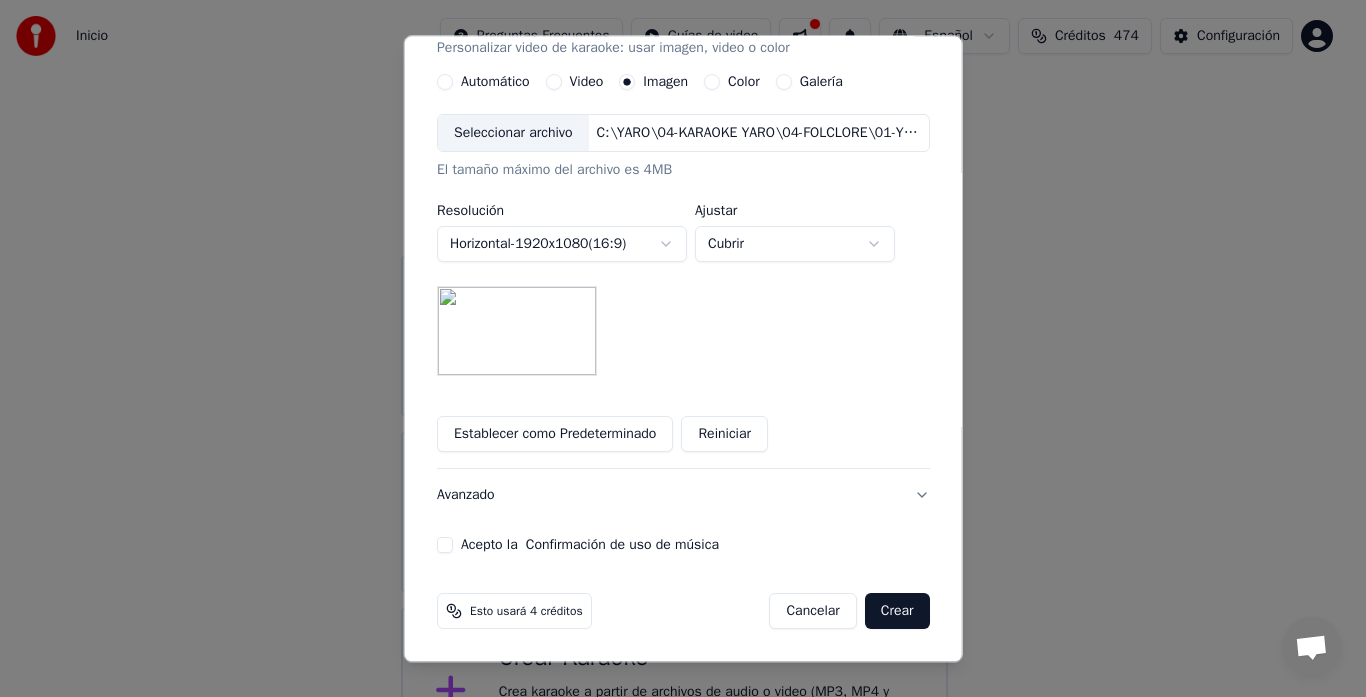 click on "Acepto la   Confirmación de uso de música" at bounding box center (445, 546) 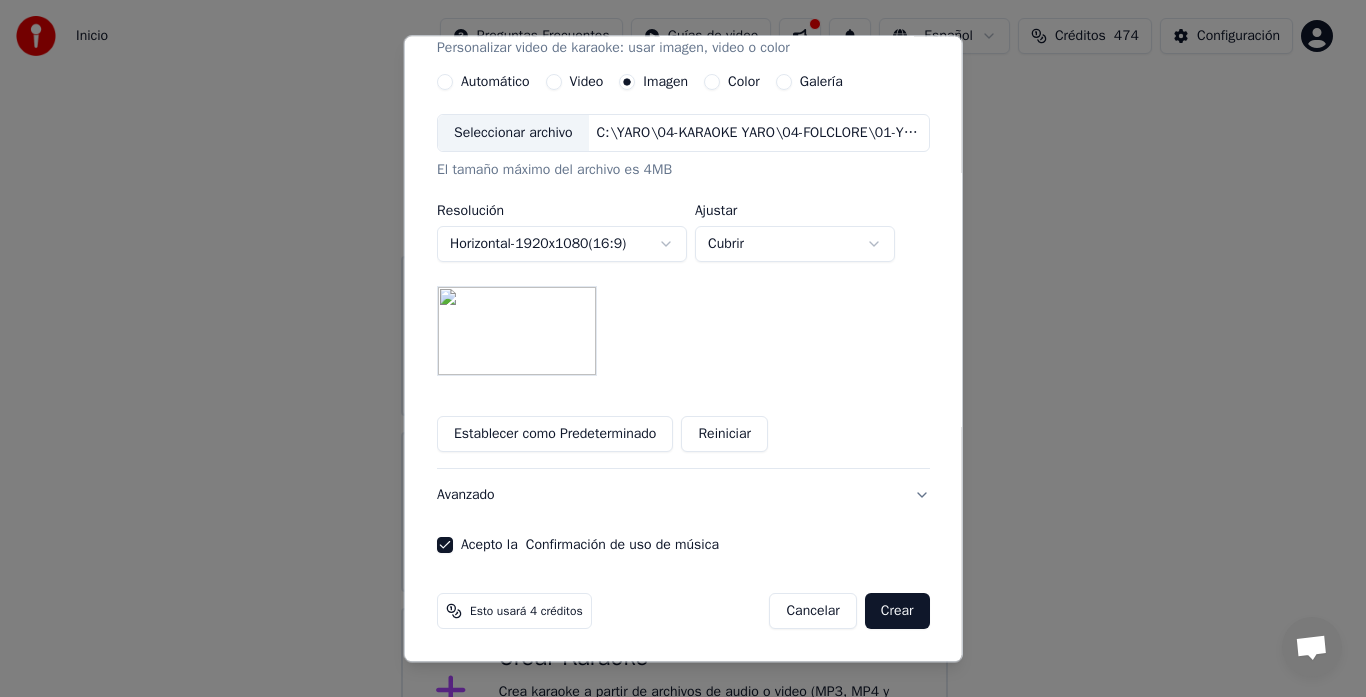 click on "Crear" at bounding box center [897, 612] 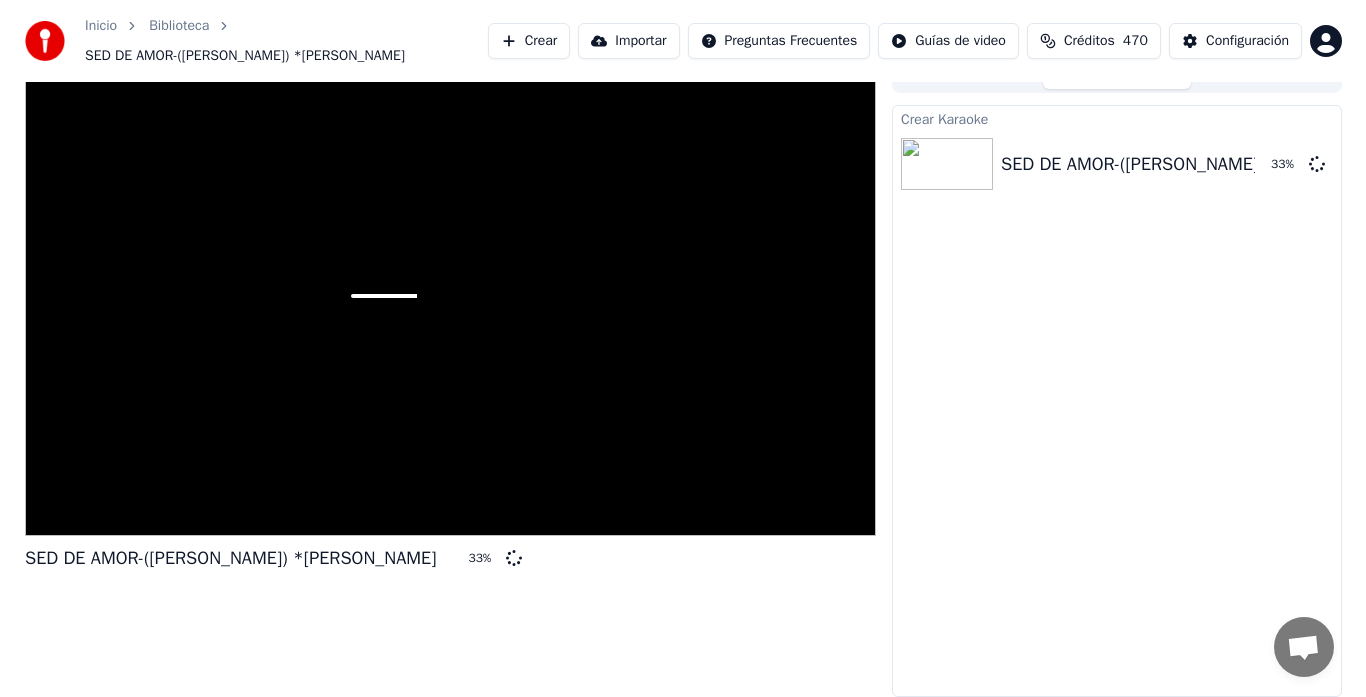 scroll, scrollTop: 0, scrollLeft: 0, axis: both 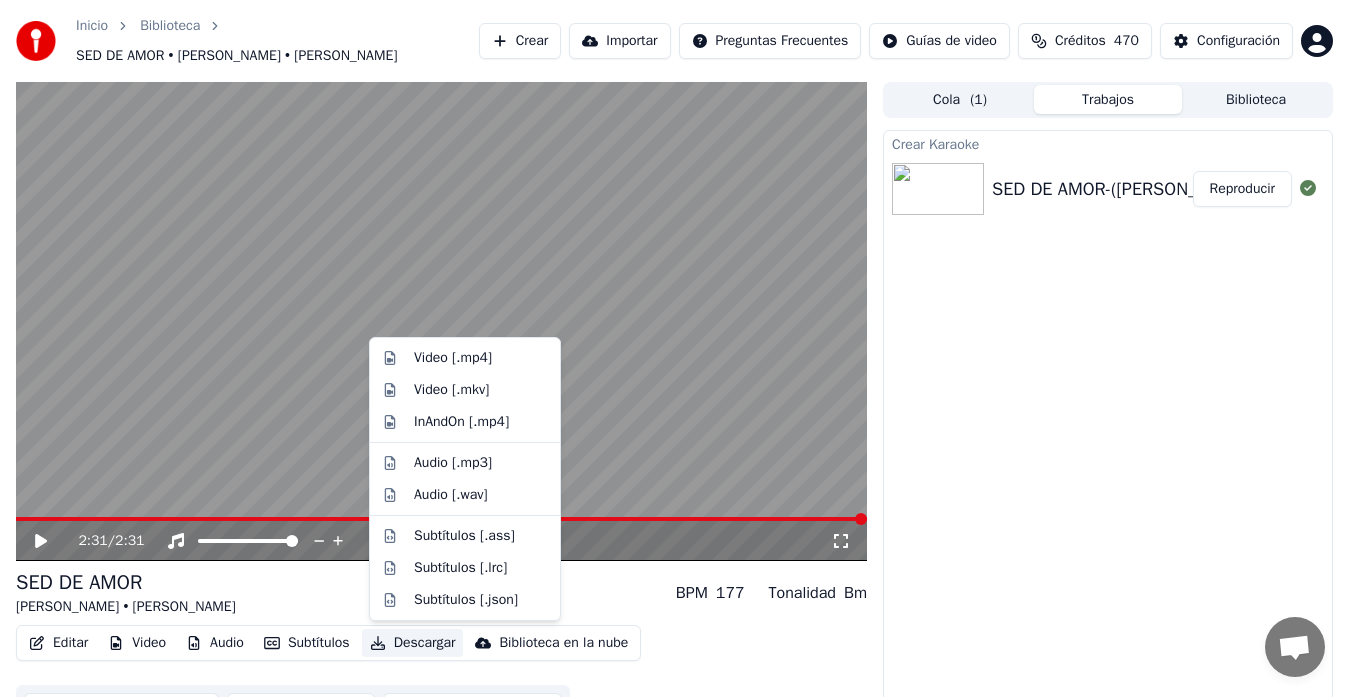 click on "Descargar" at bounding box center (413, 643) 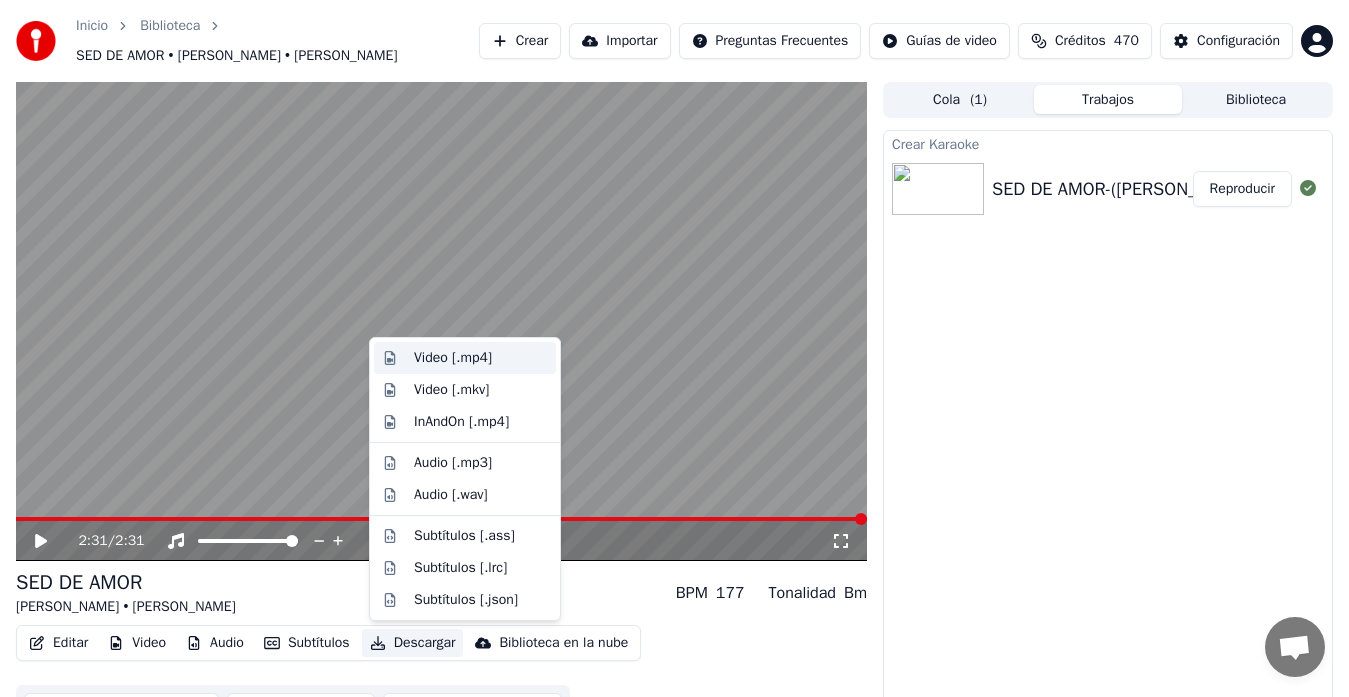 click on "Video [.mp4]" at bounding box center [453, 358] 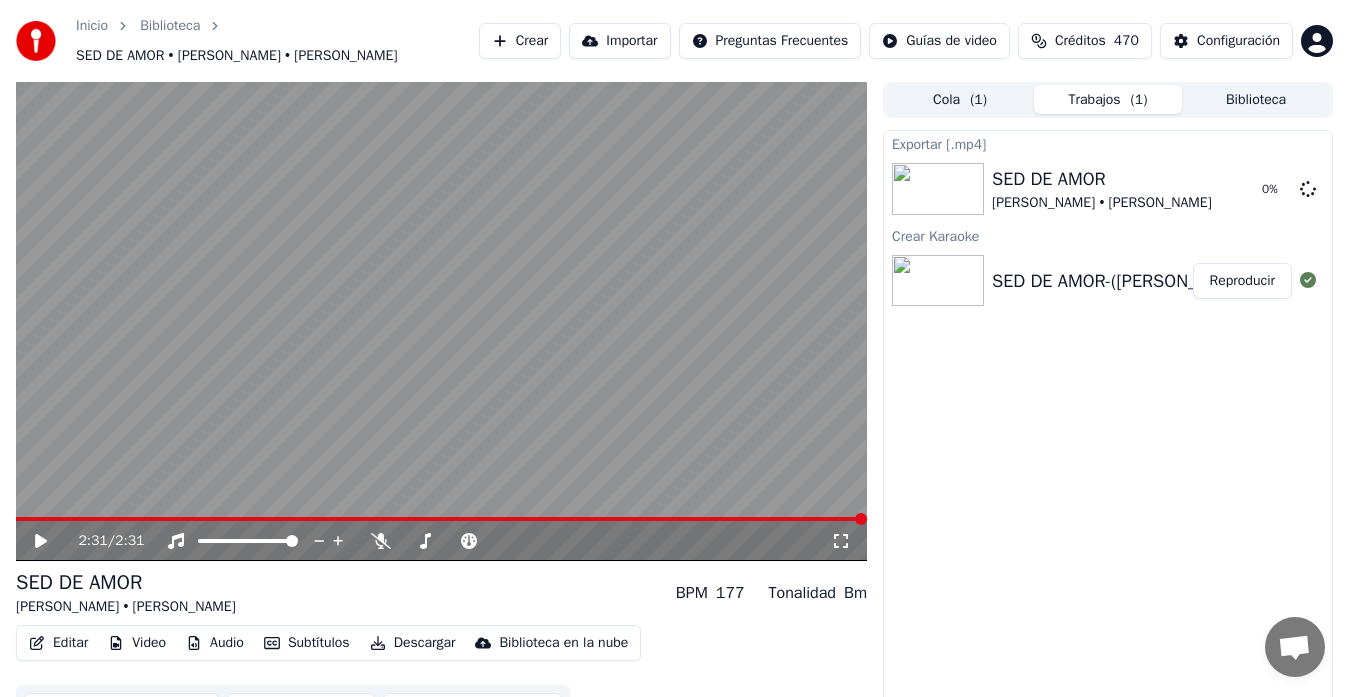 click on "Crear" at bounding box center (520, 41) 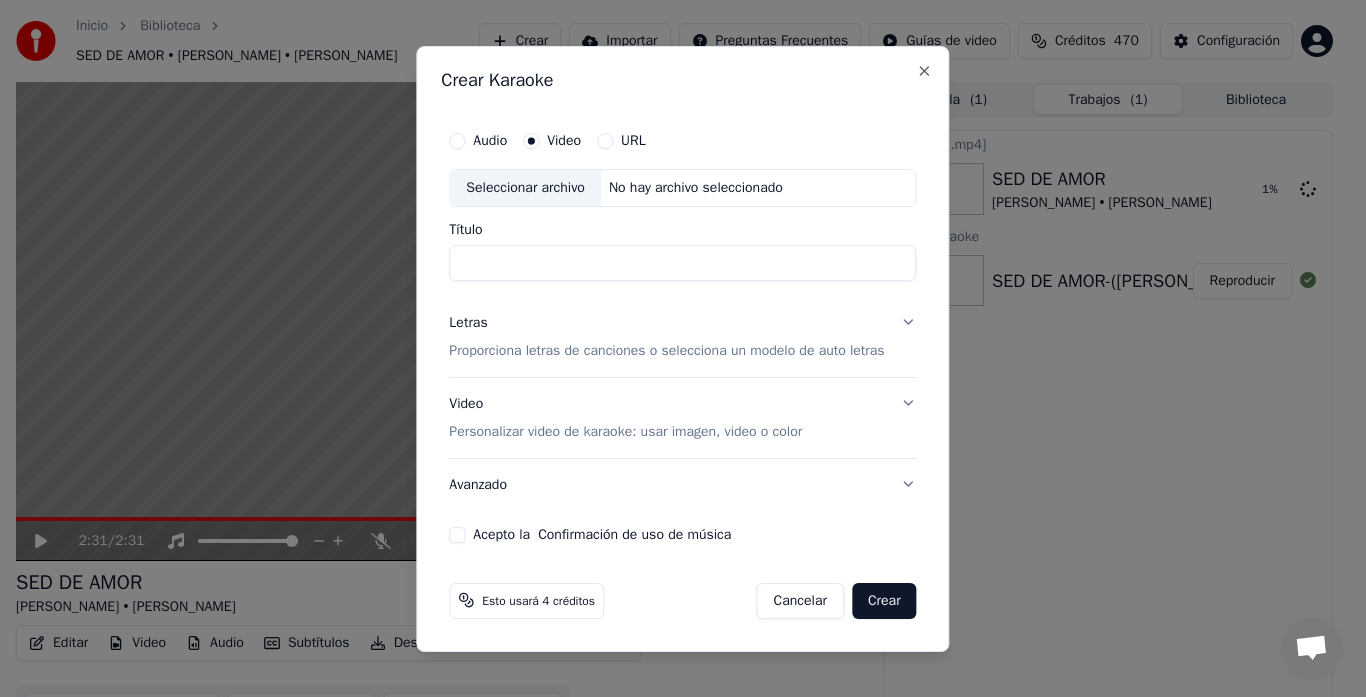 click on "Seleccionar archivo" at bounding box center (525, 188) 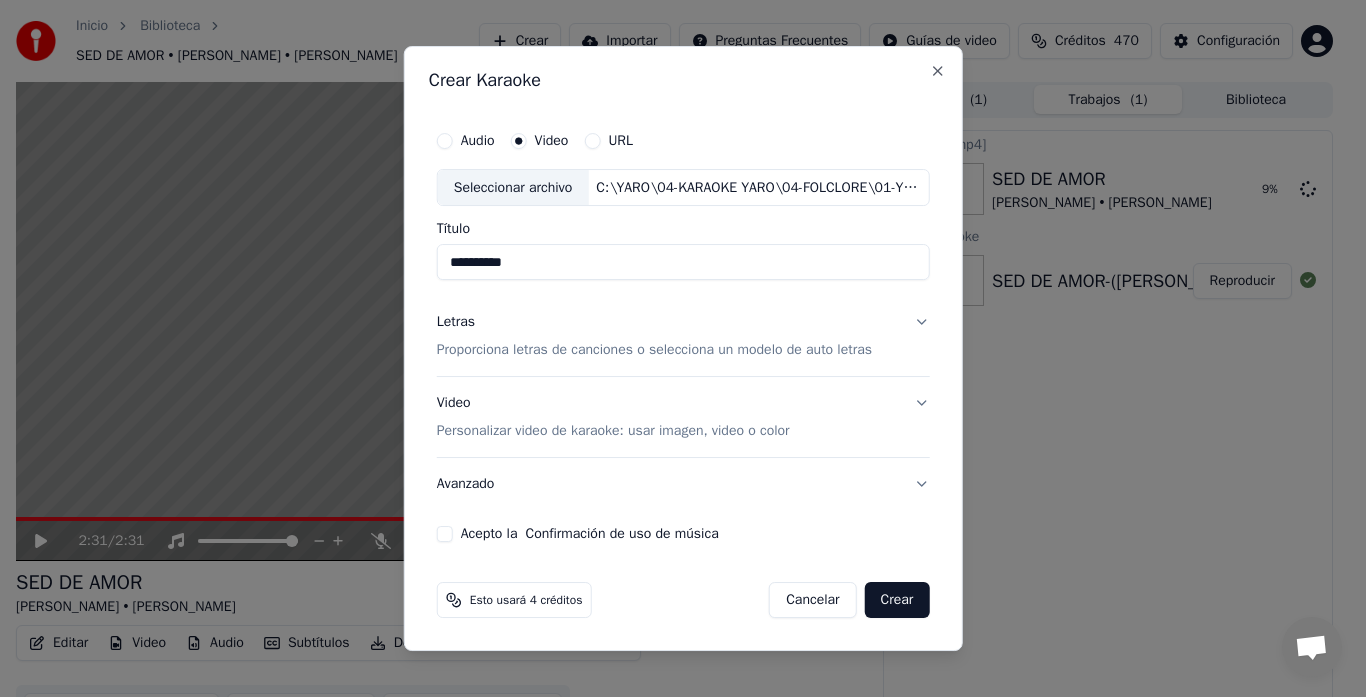 drag, startPoint x: 527, startPoint y: 266, endPoint x: 416, endPoint y: 267, distance: 111.0045 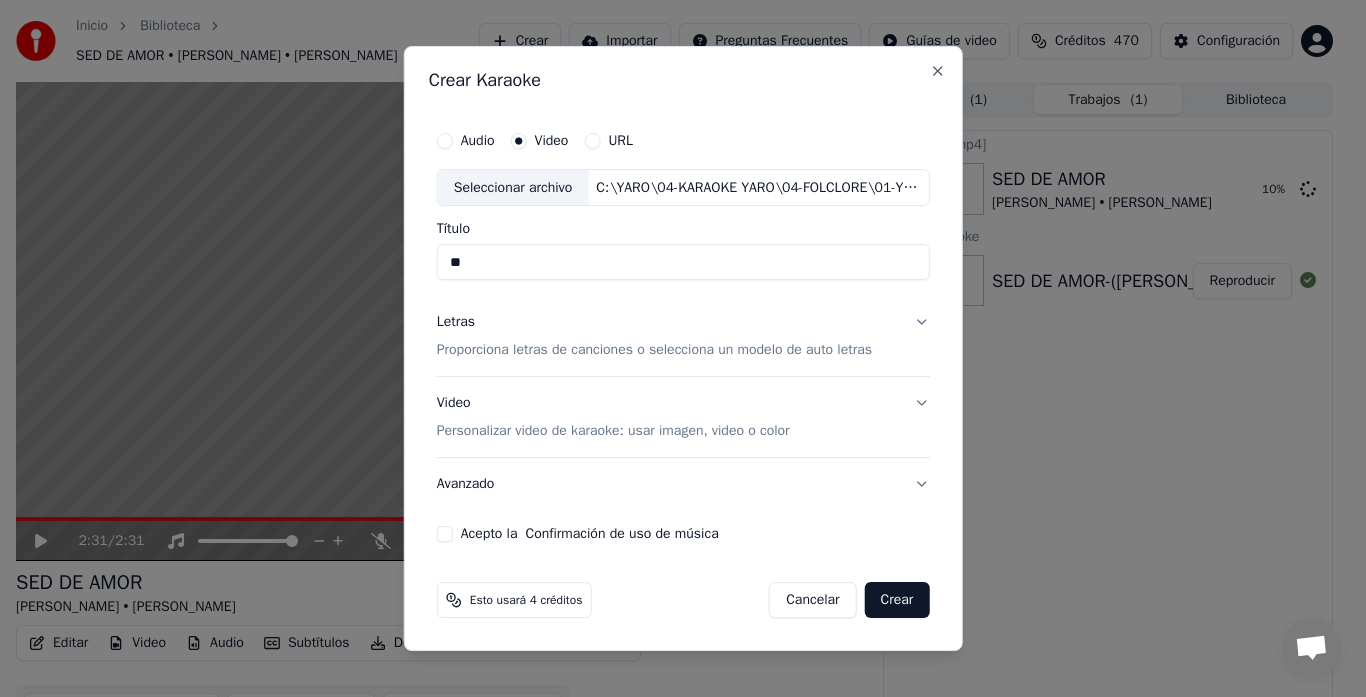 type on "*" 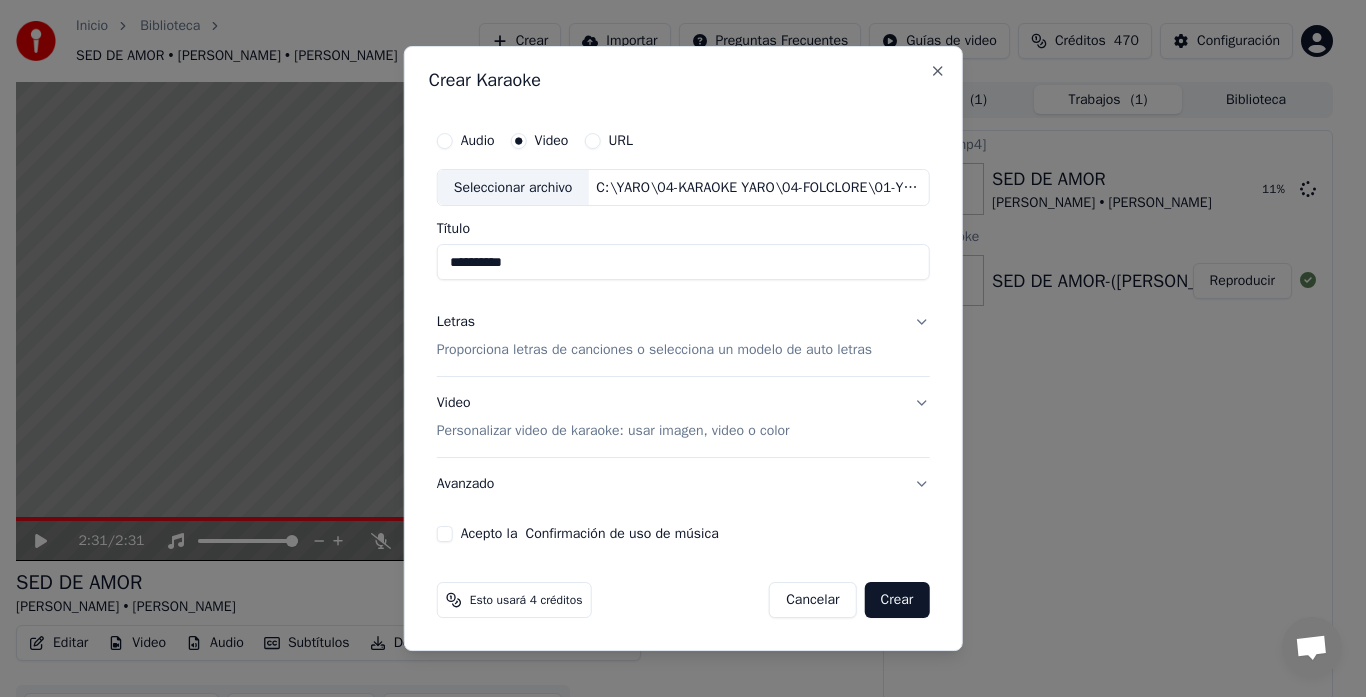 click on "**********" at bounding box center (683, 263) 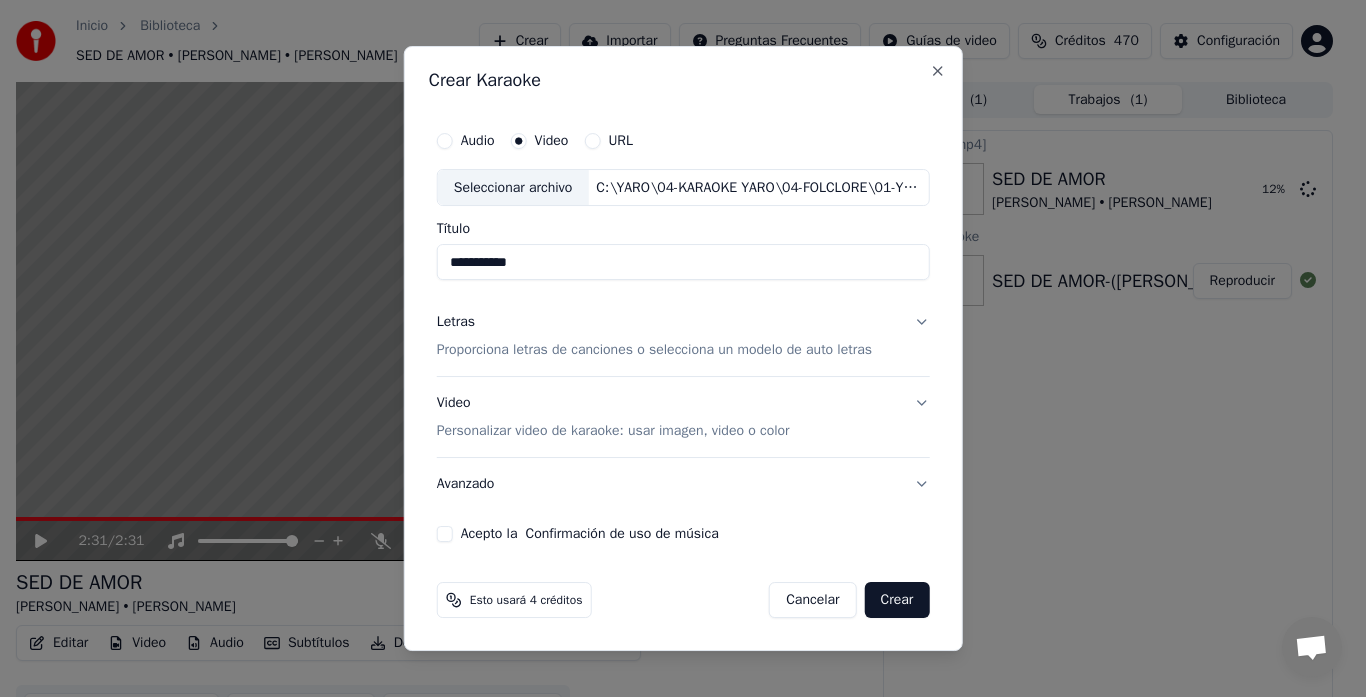click on "**********" at bounding box center [683, 263] 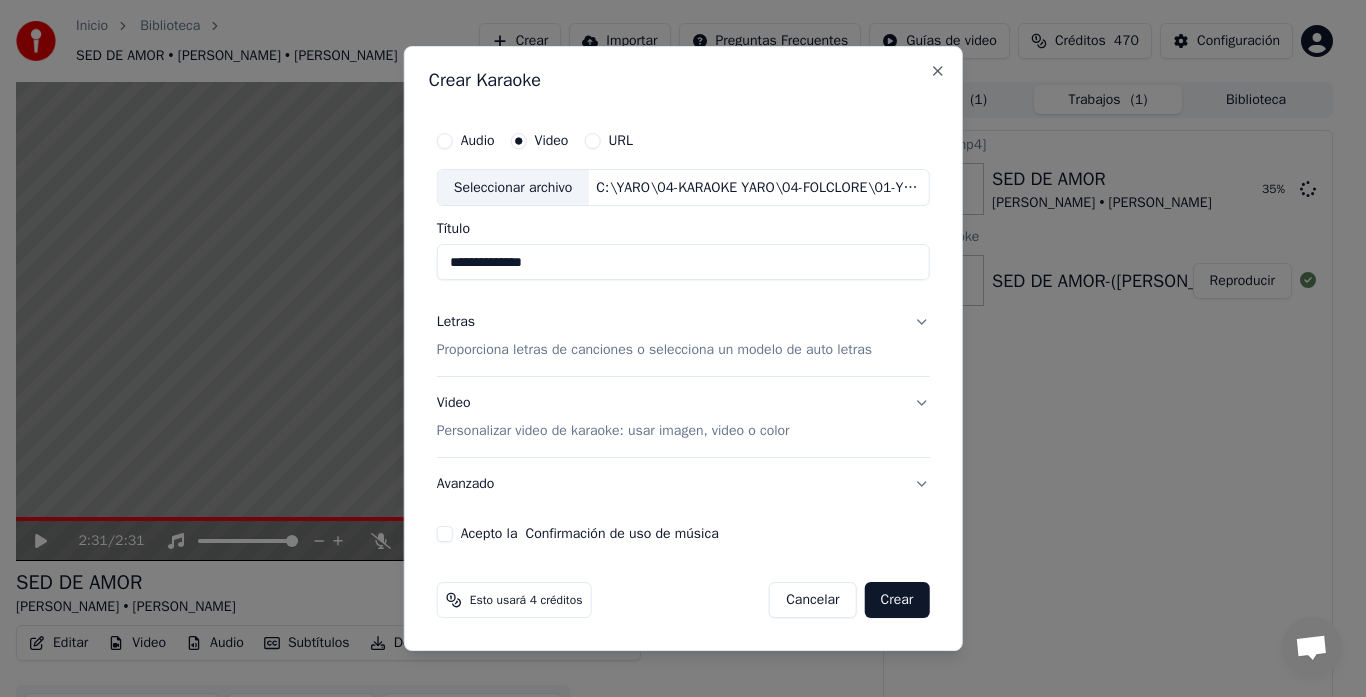 click on "**********" at bounding box center (683, 263) 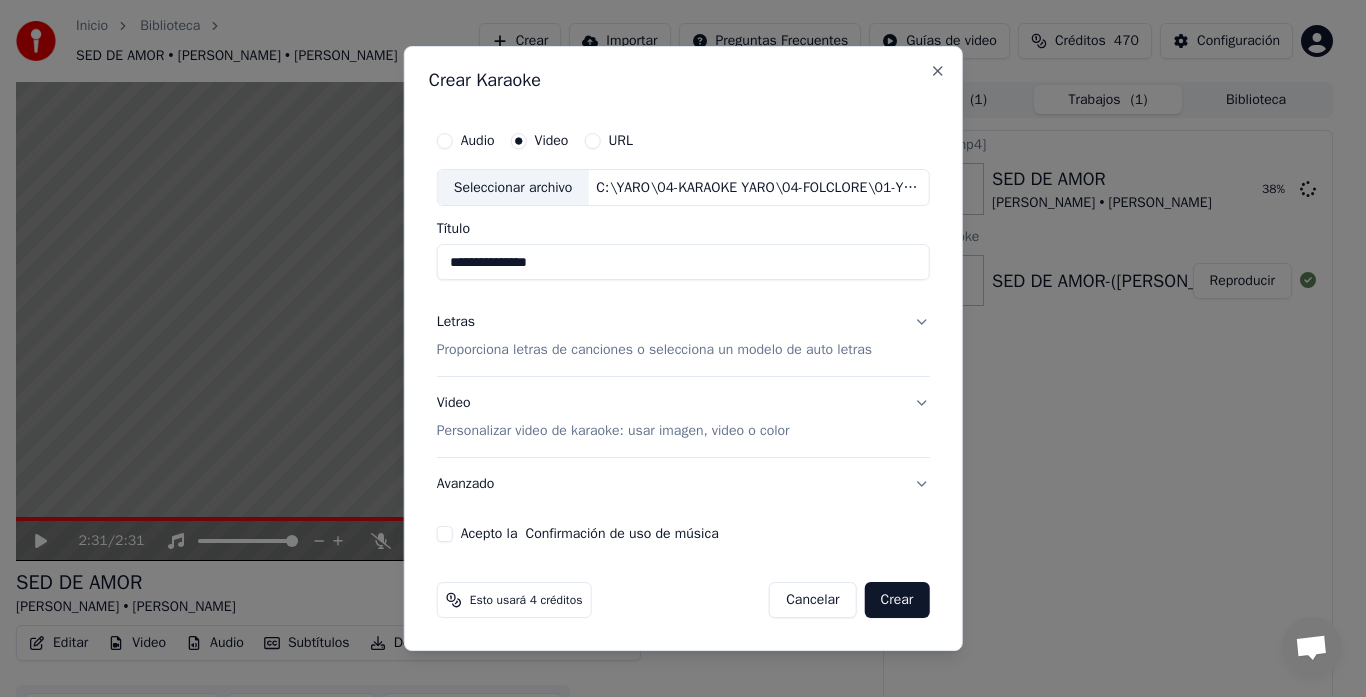 paste on "**********" 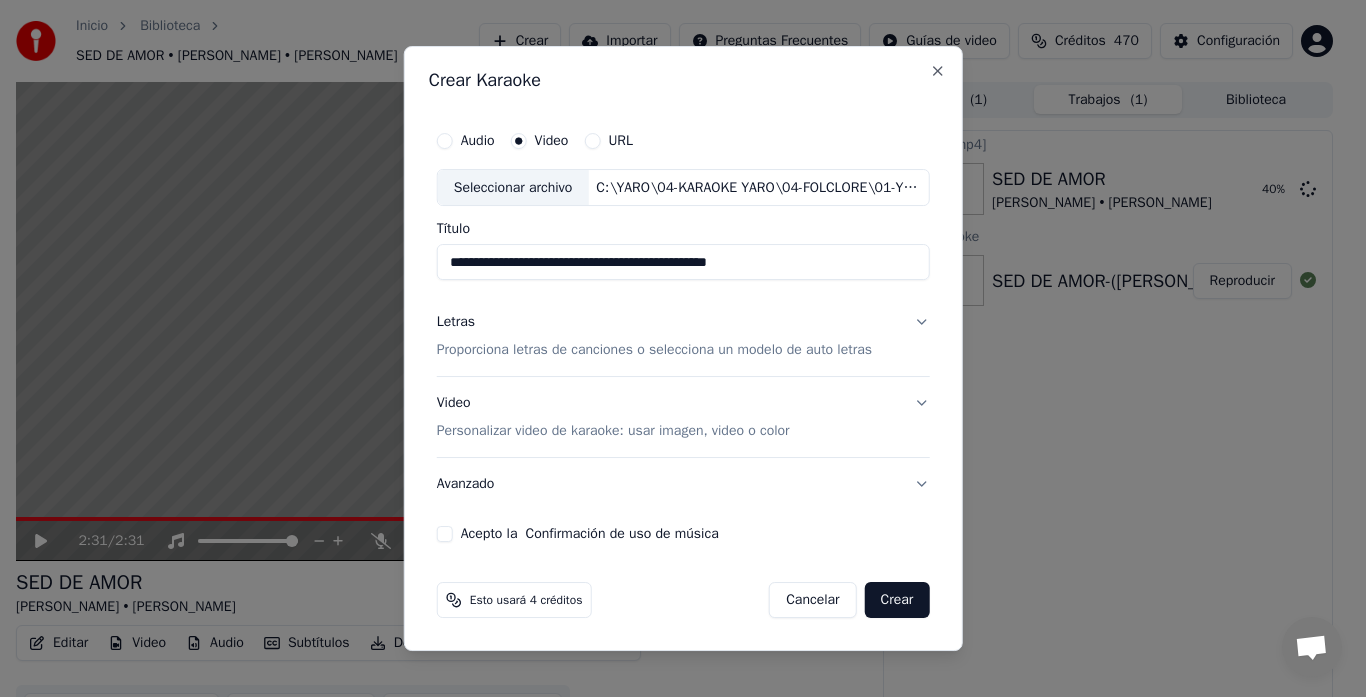 click on "**********" at bounding box center (683, 263) 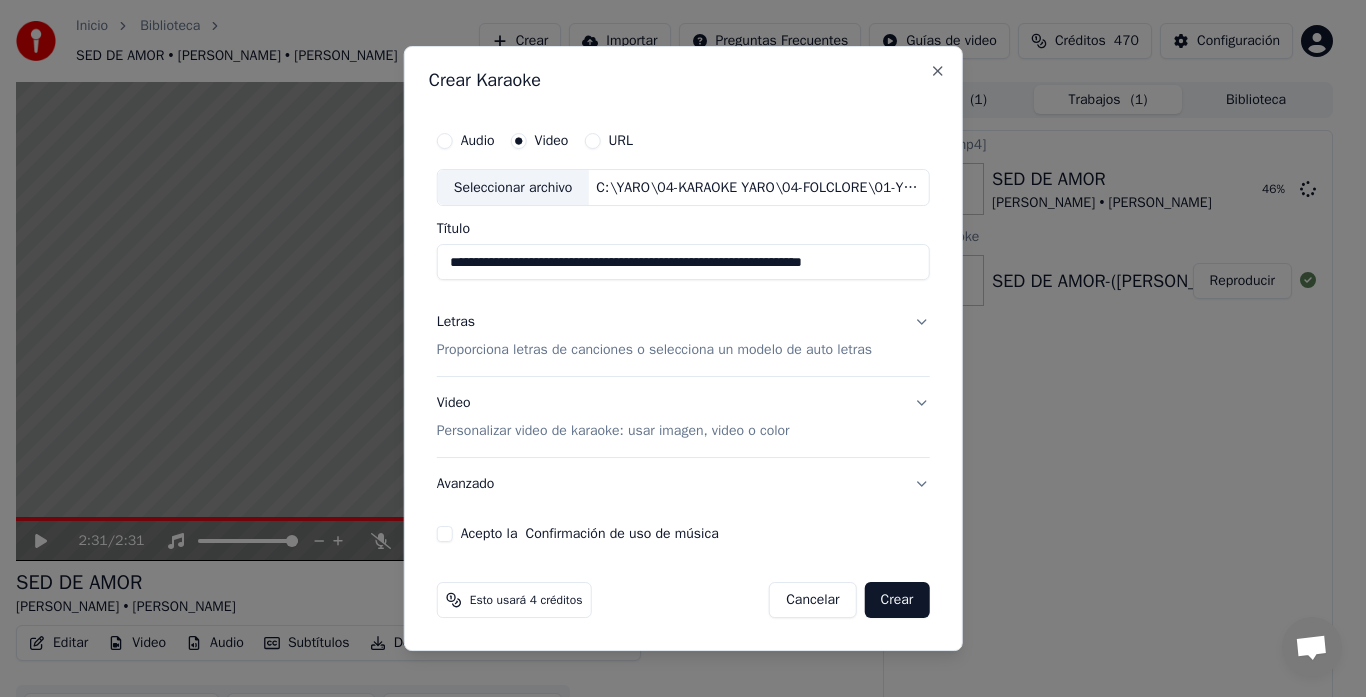 type on "**********" 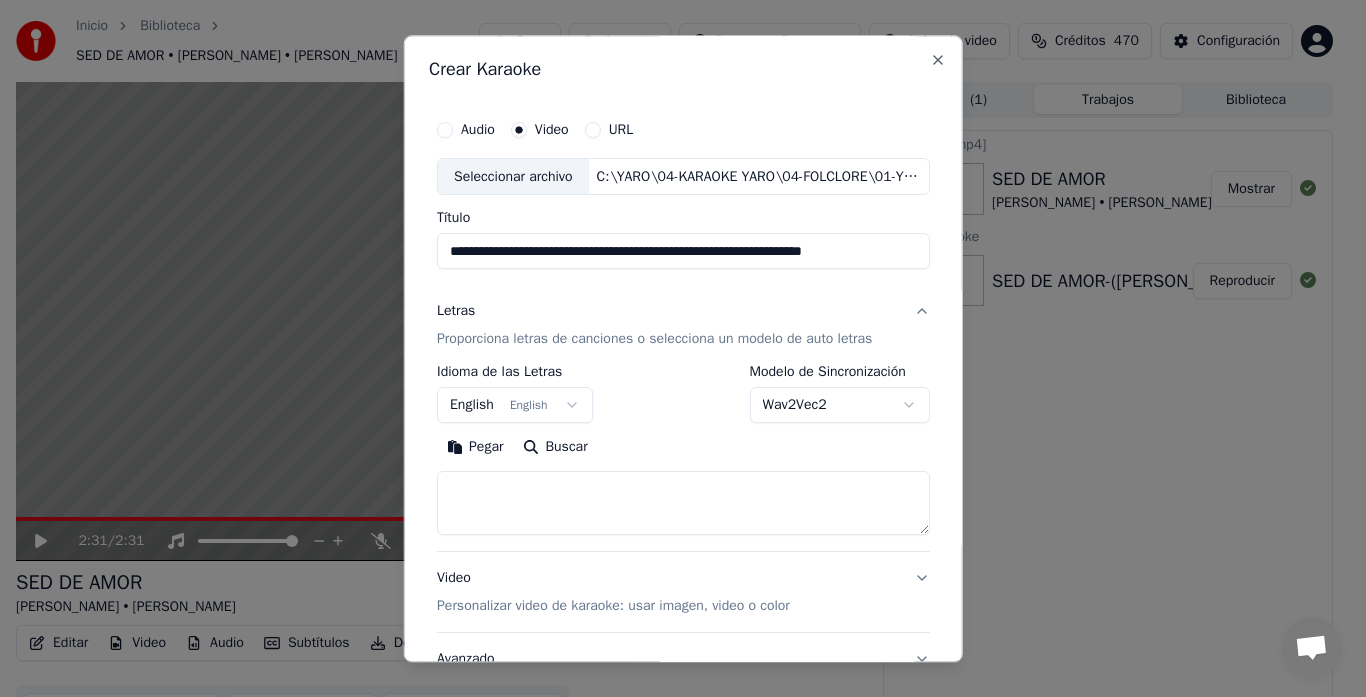 click at bounding box center (683, 504) 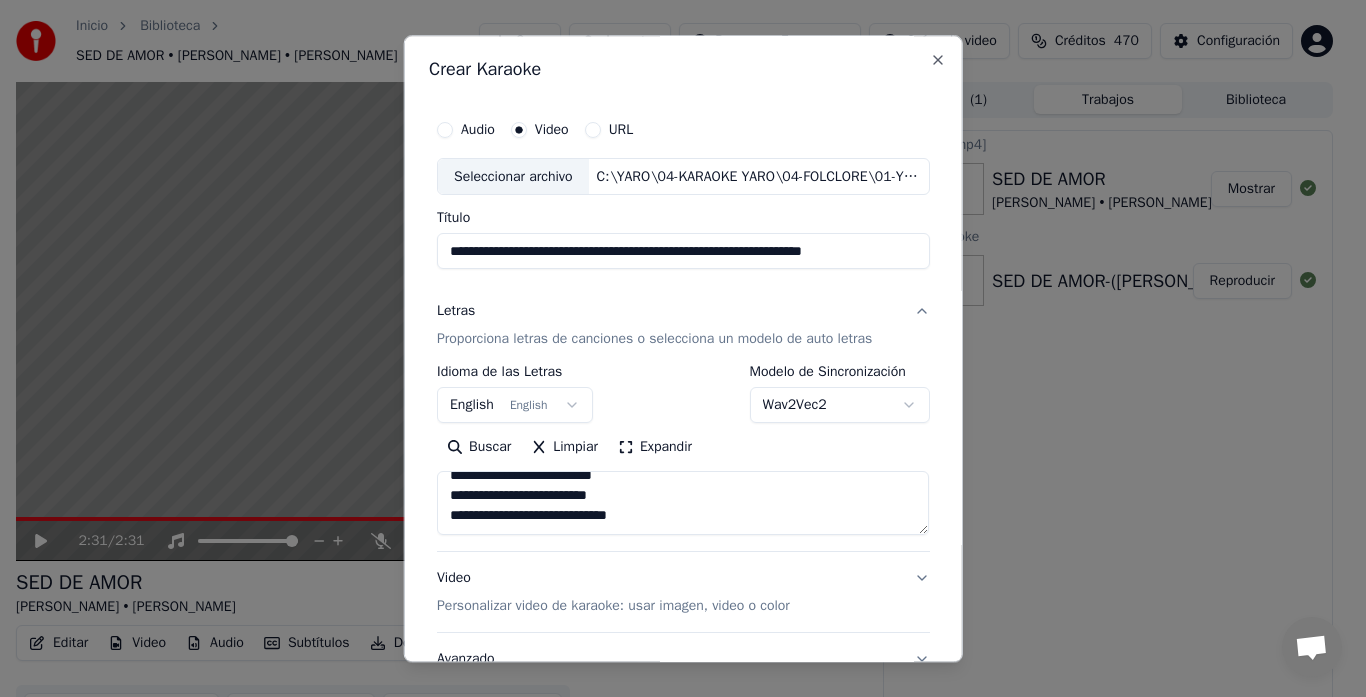scroll, scrollTop: 245, scrollLeft: 0, axis: vertical 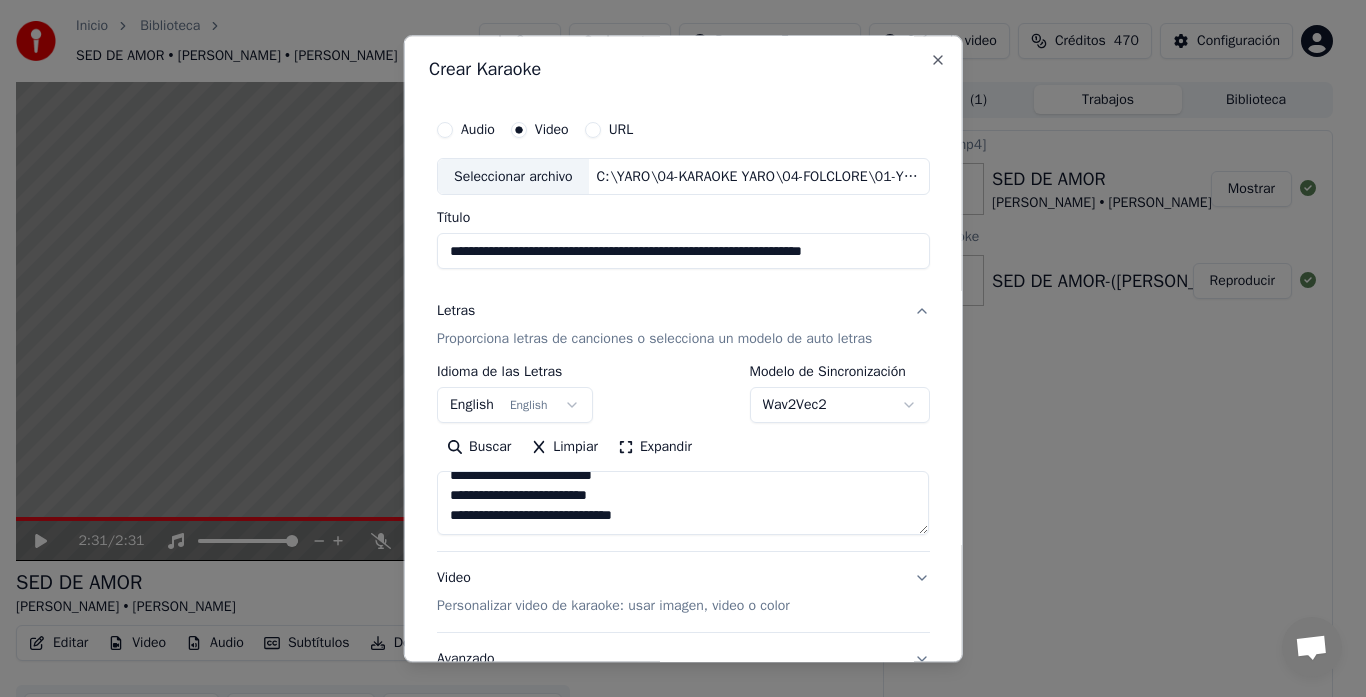 paste on "**********" 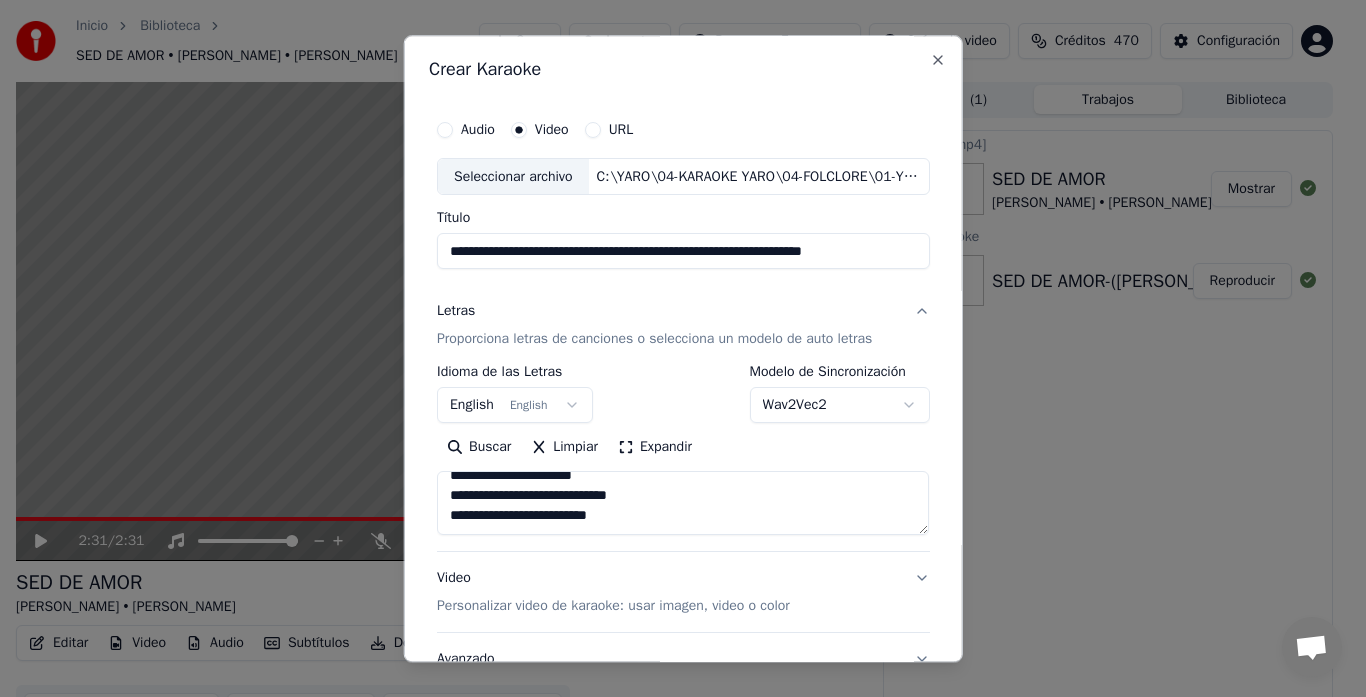 scroll, scrollTop: 385, scrollLeft: 0, axis: vertical 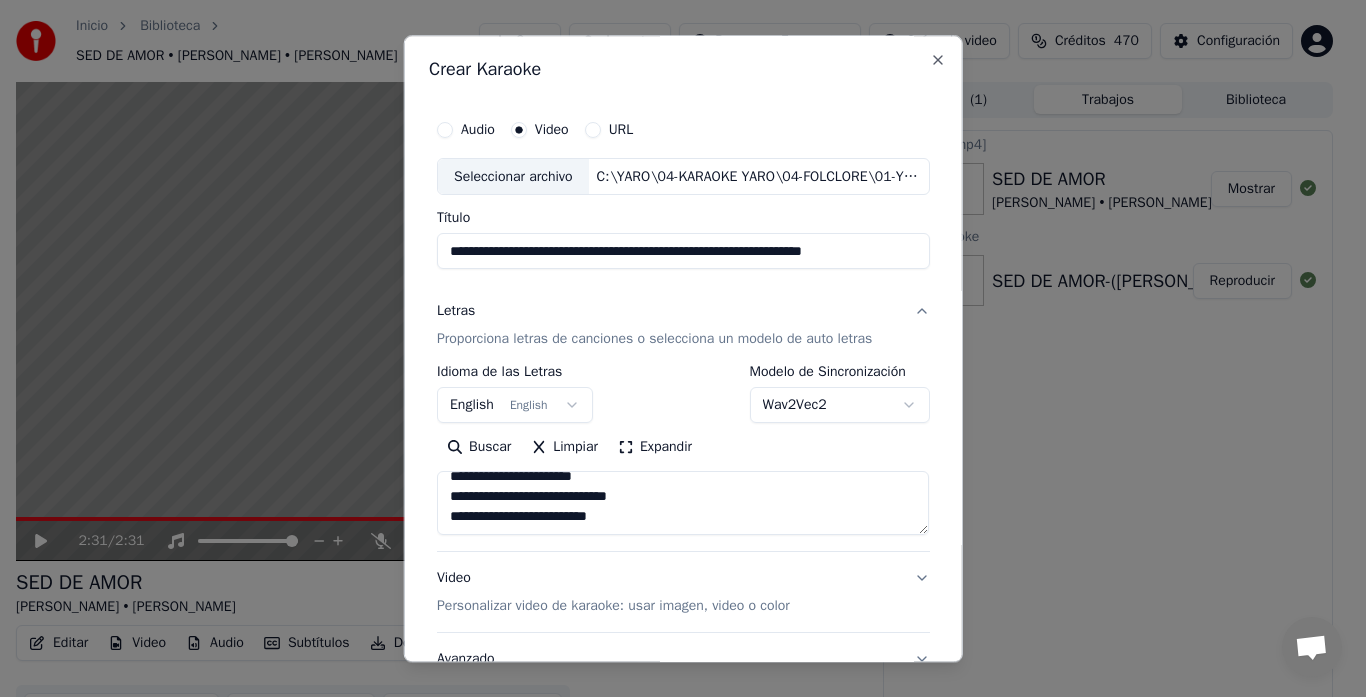 paste on "**********" 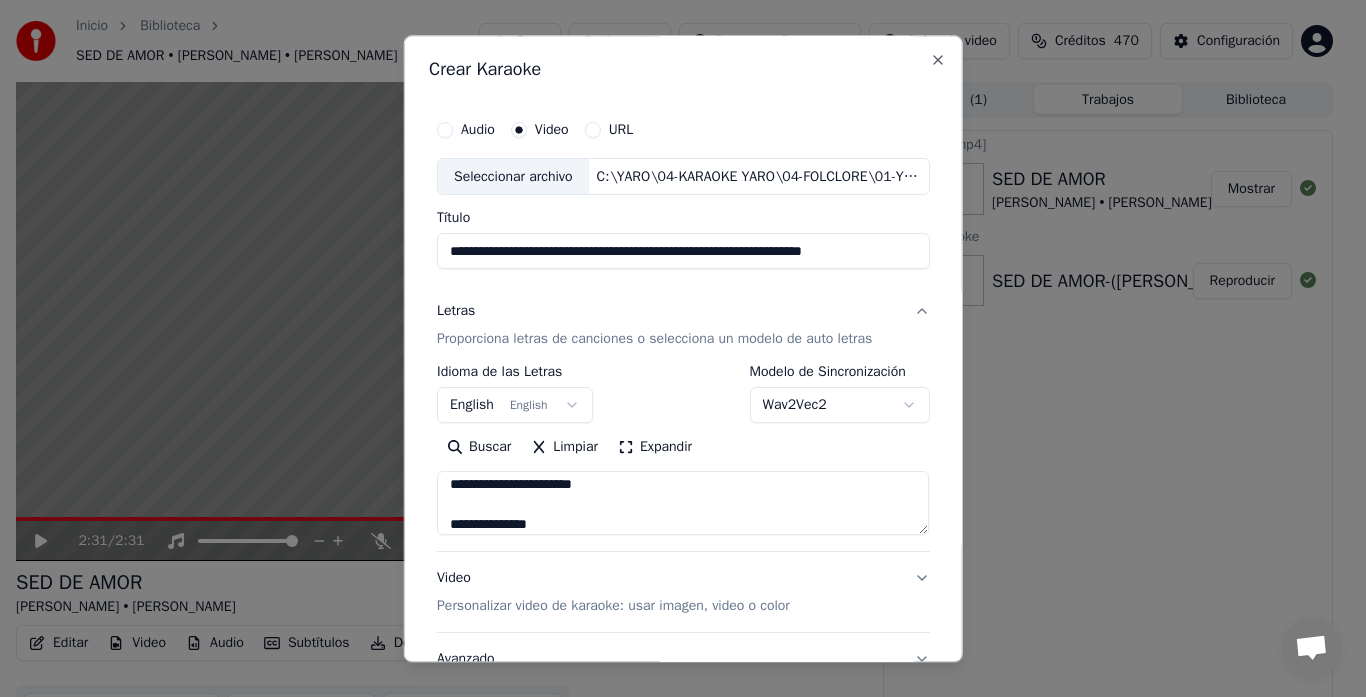 scroll, scrollTop: 785, scrollLeft: 0, axis: vertical 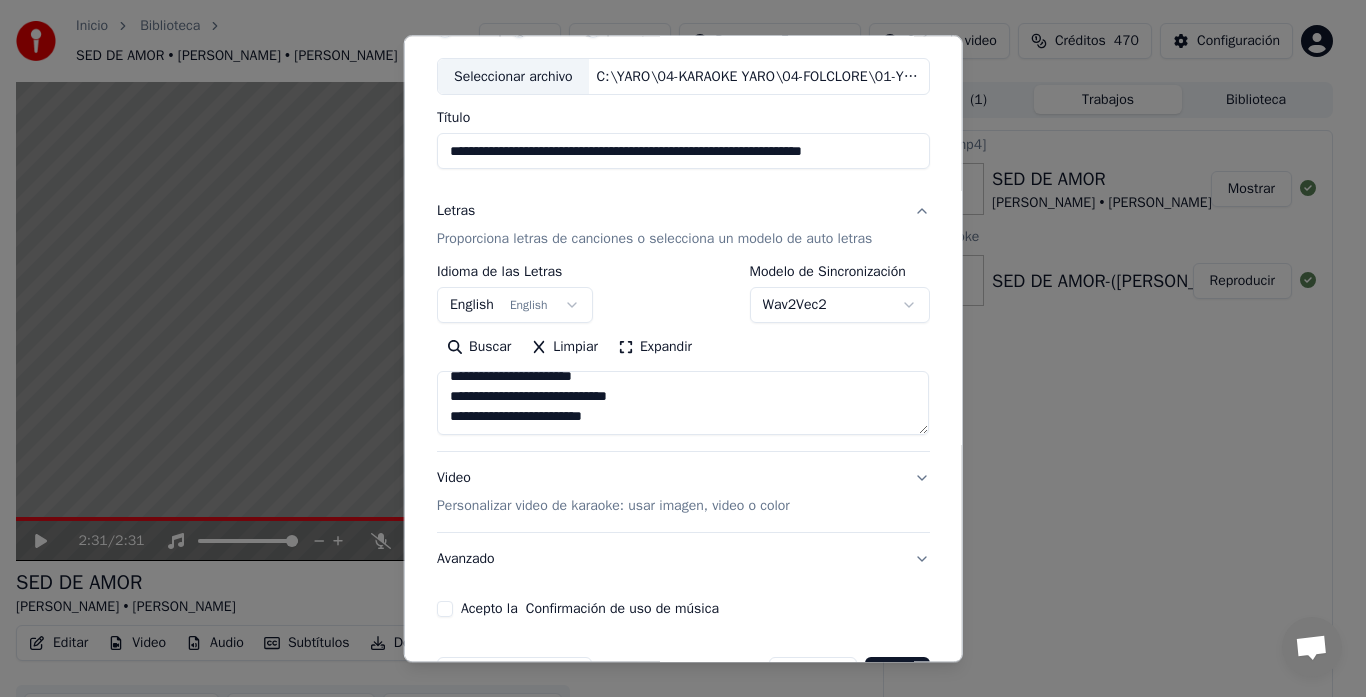 type on "**********" 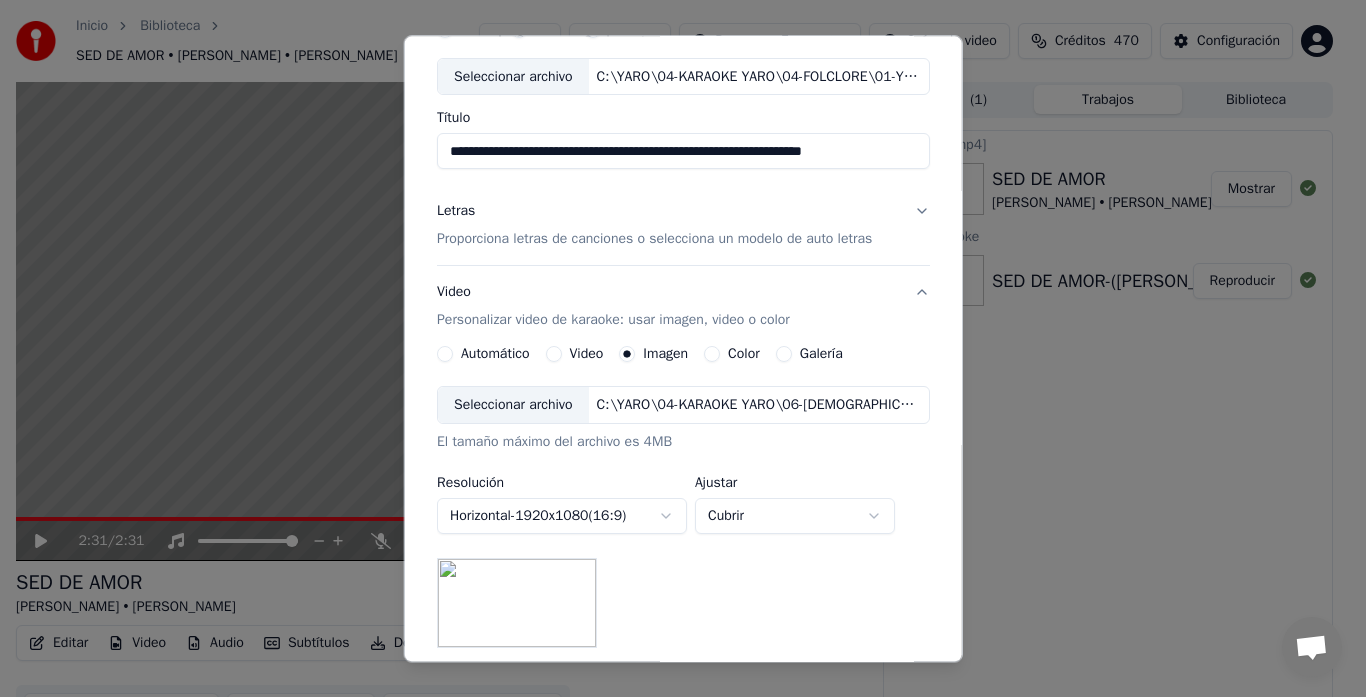click on "Seleccionar archivo" at bounding box center (513, 406) 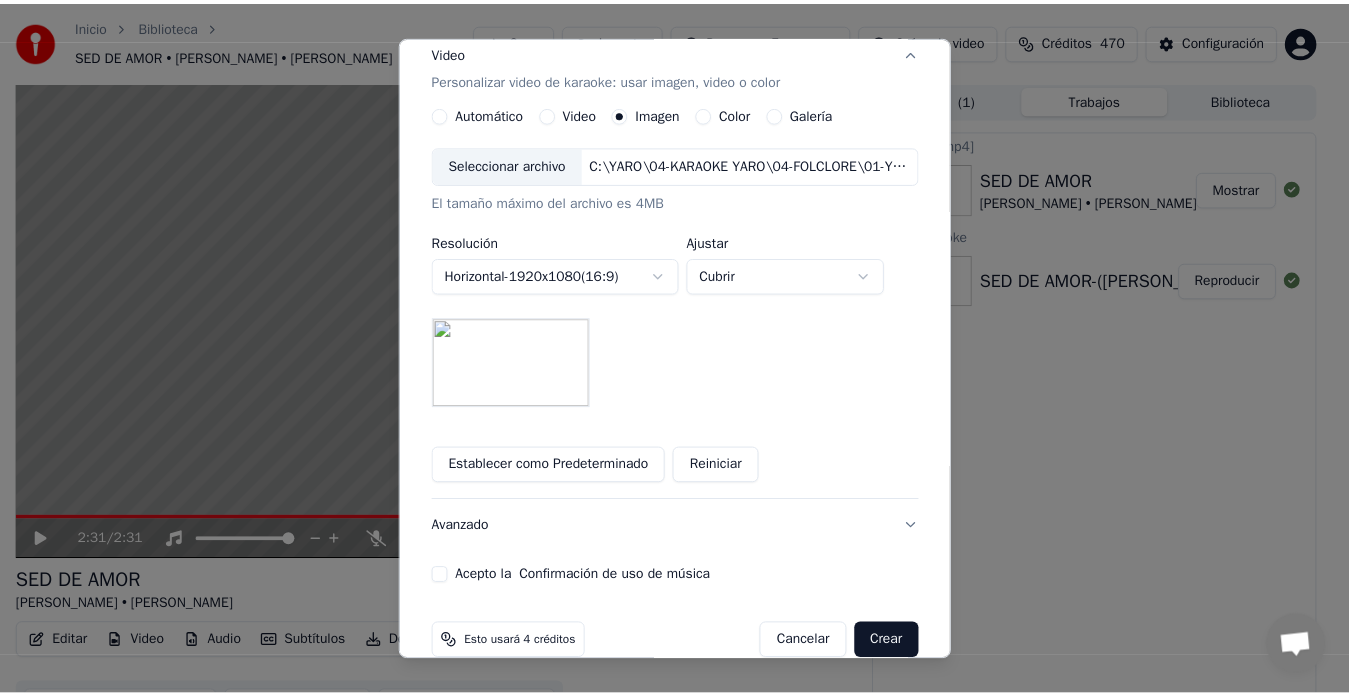 scroll, scrollTop: 372, scrollLeft: 0, axis: vertical 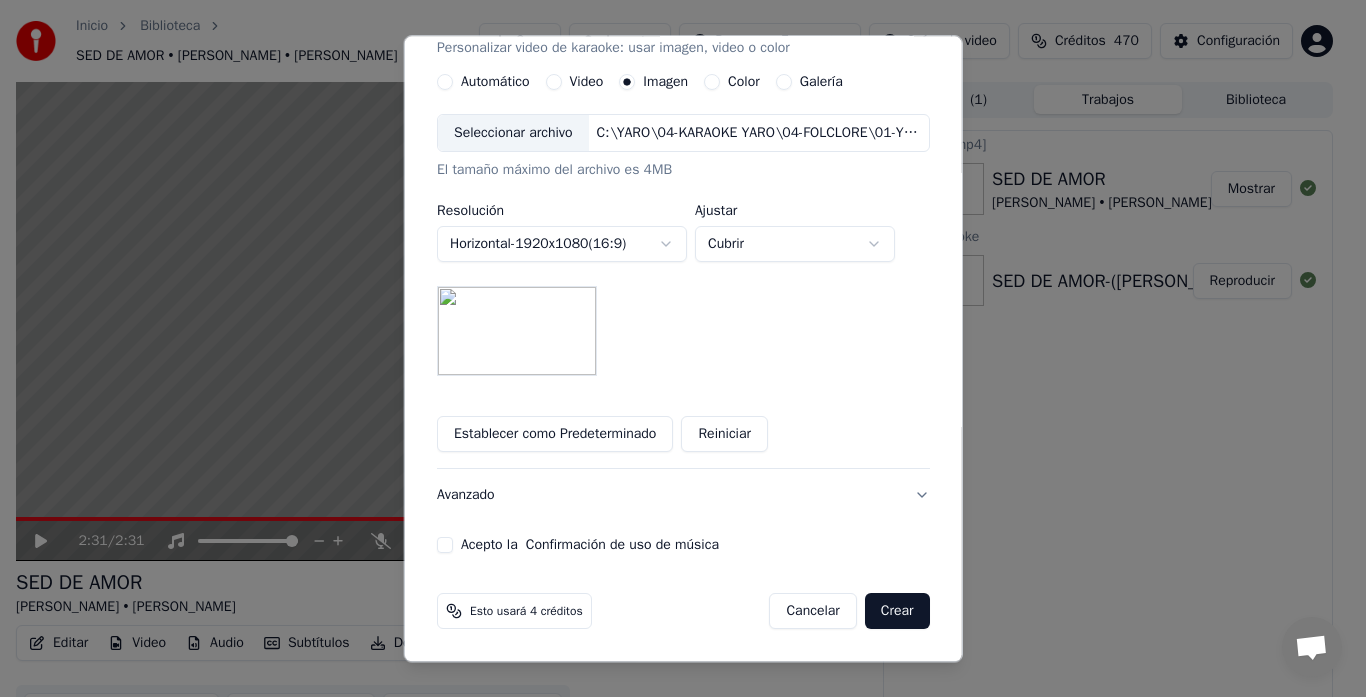 click on "Acepto la   Confirmación de uso de música" at bounding box center (445, 546) 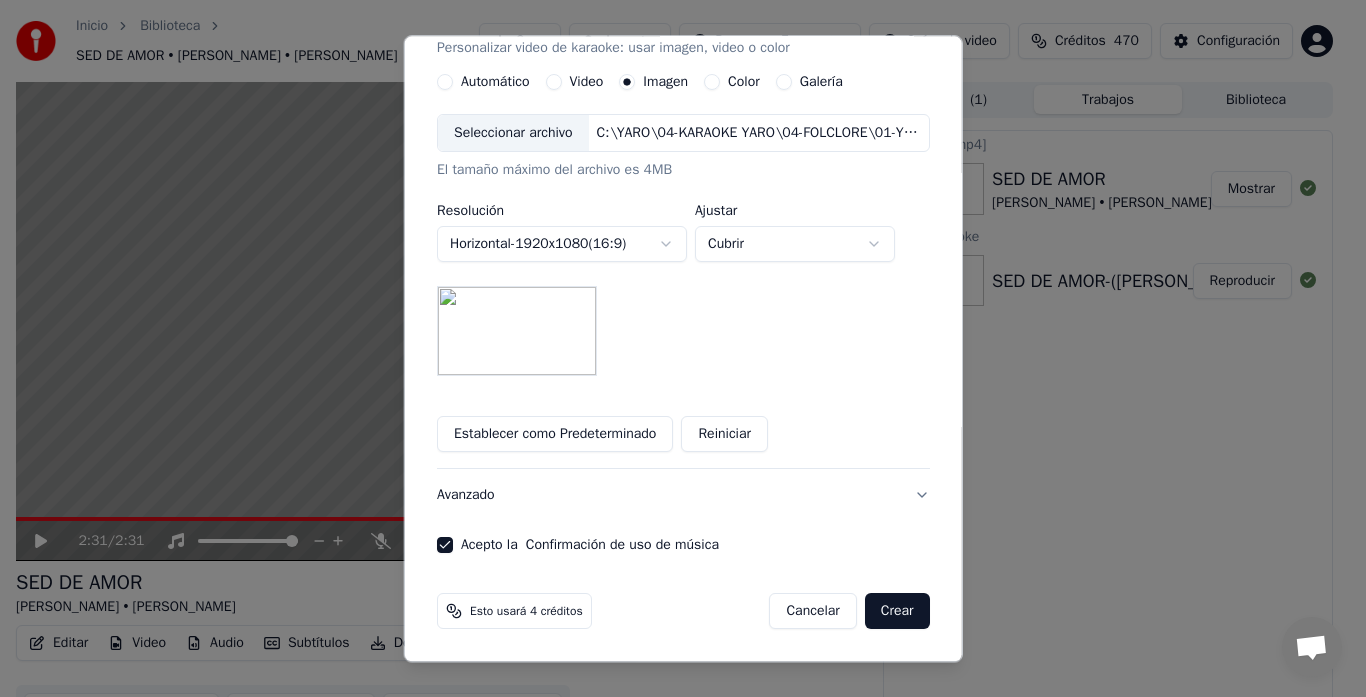 click on "Crear" at bounding box center (897, 612) 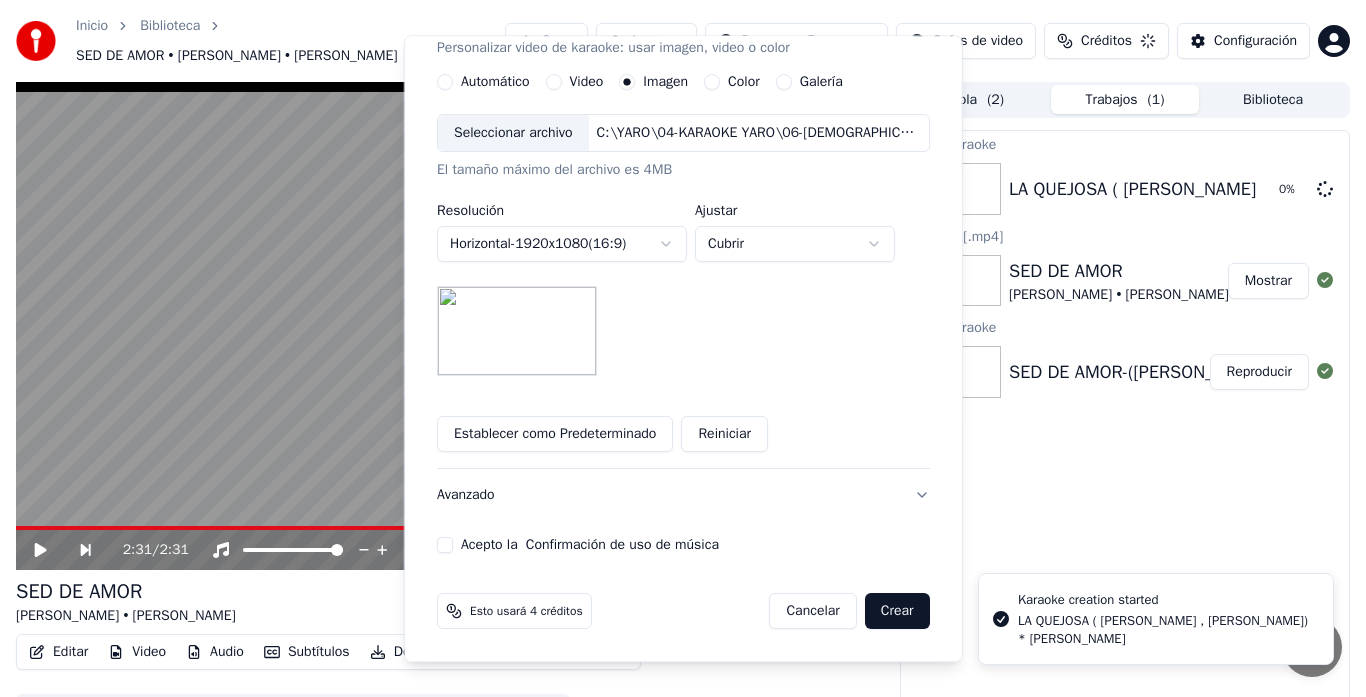 type 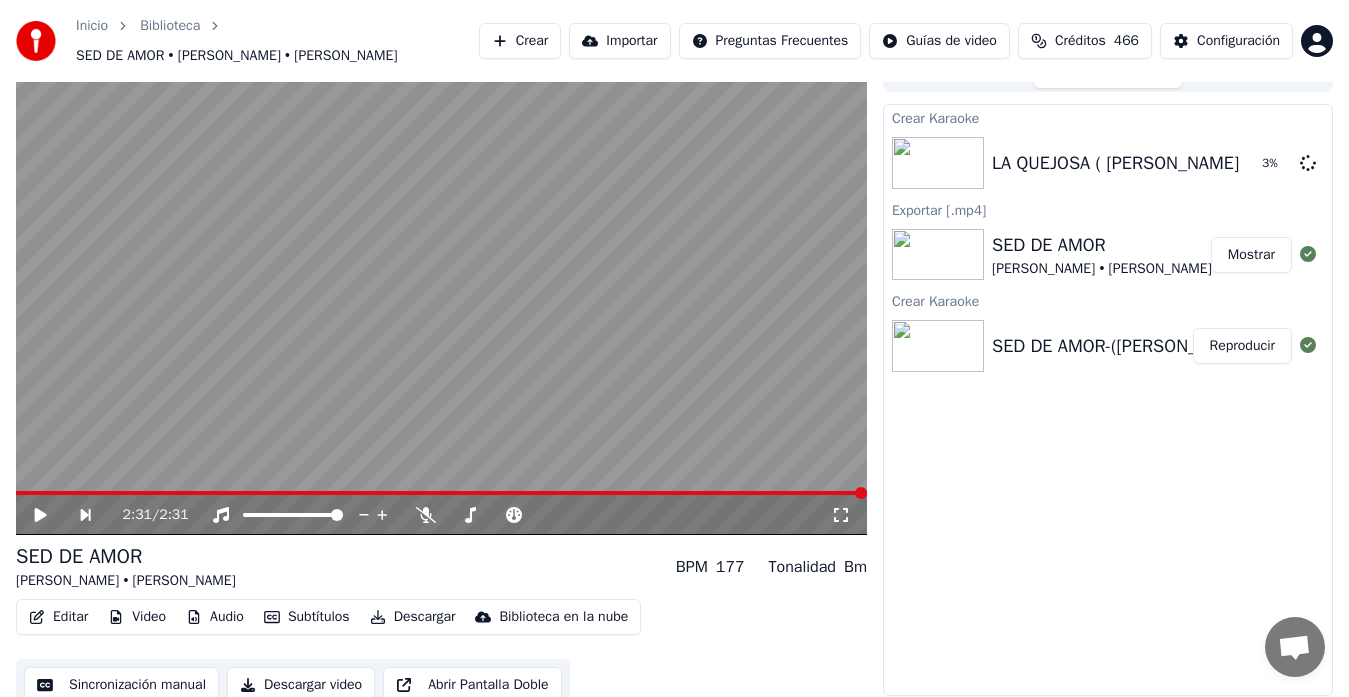 scroll, scrollTop: 40, scrollLeft: 0, axis: vertical 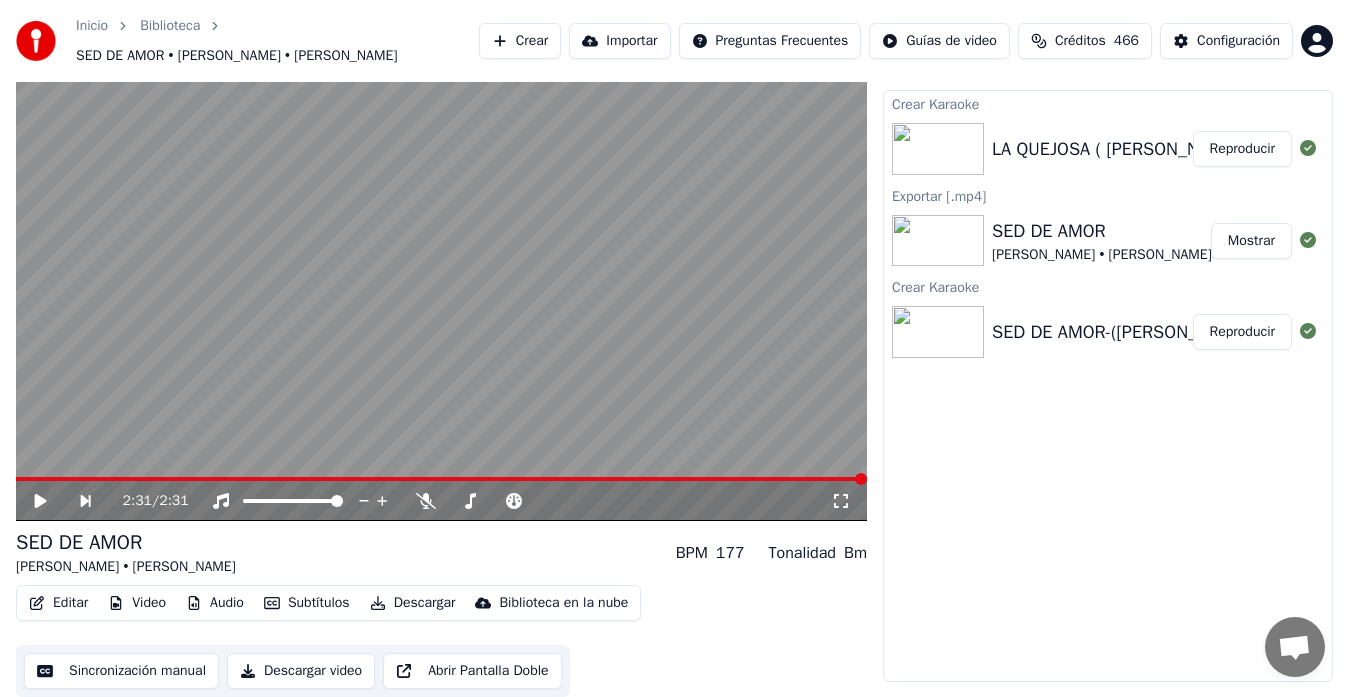 click on "Reproducir" at bounding box center [1242, 149] 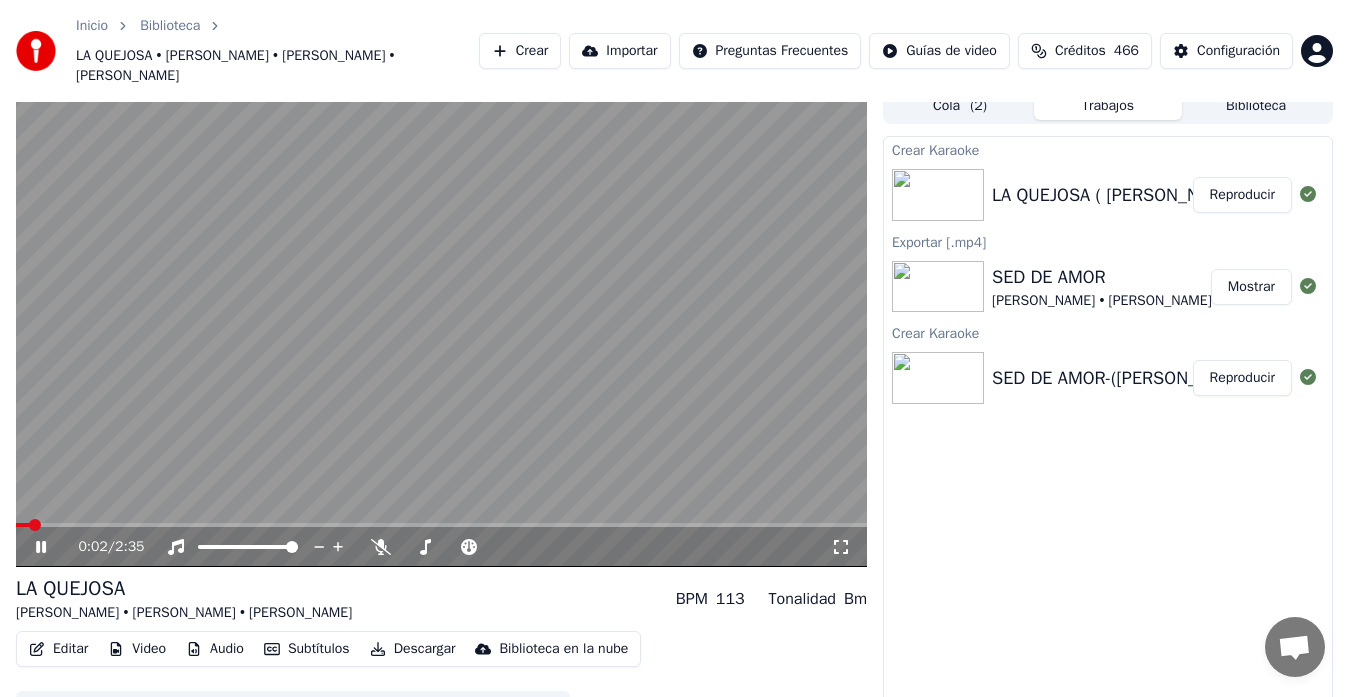 scroll, scrollTop: 0, scrollLeft: 0, axis: both 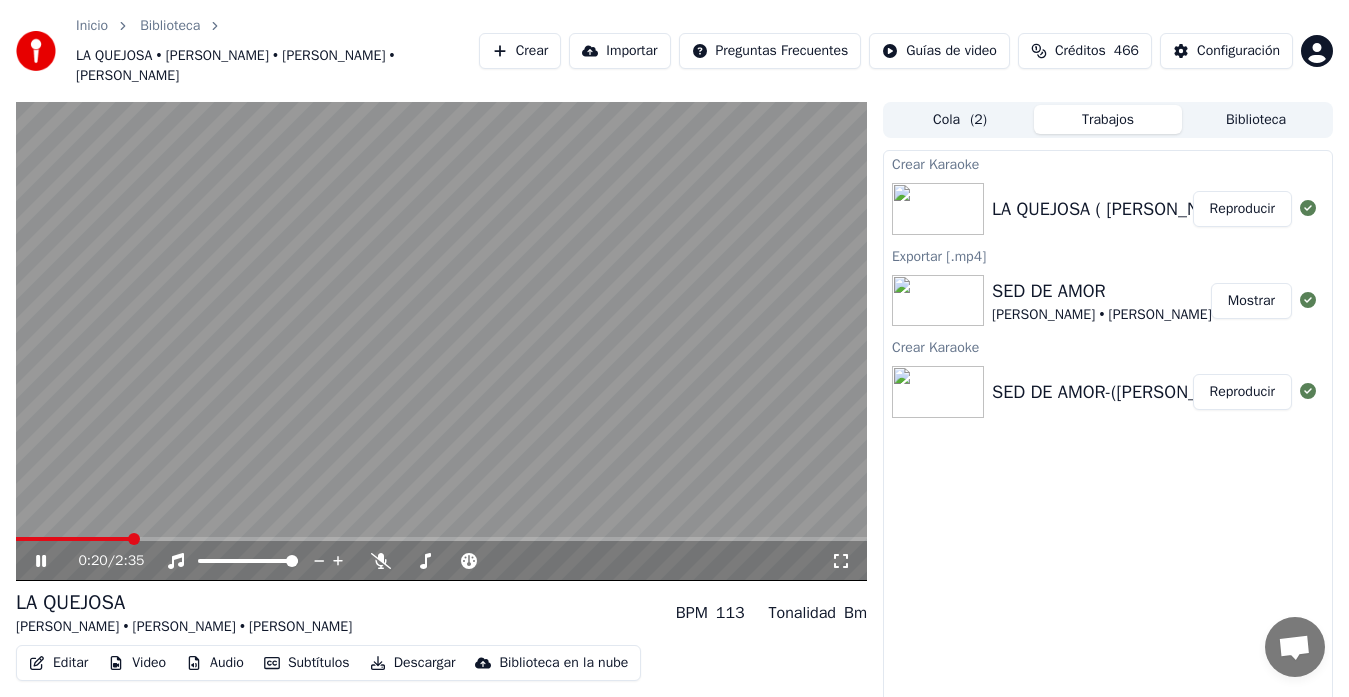type 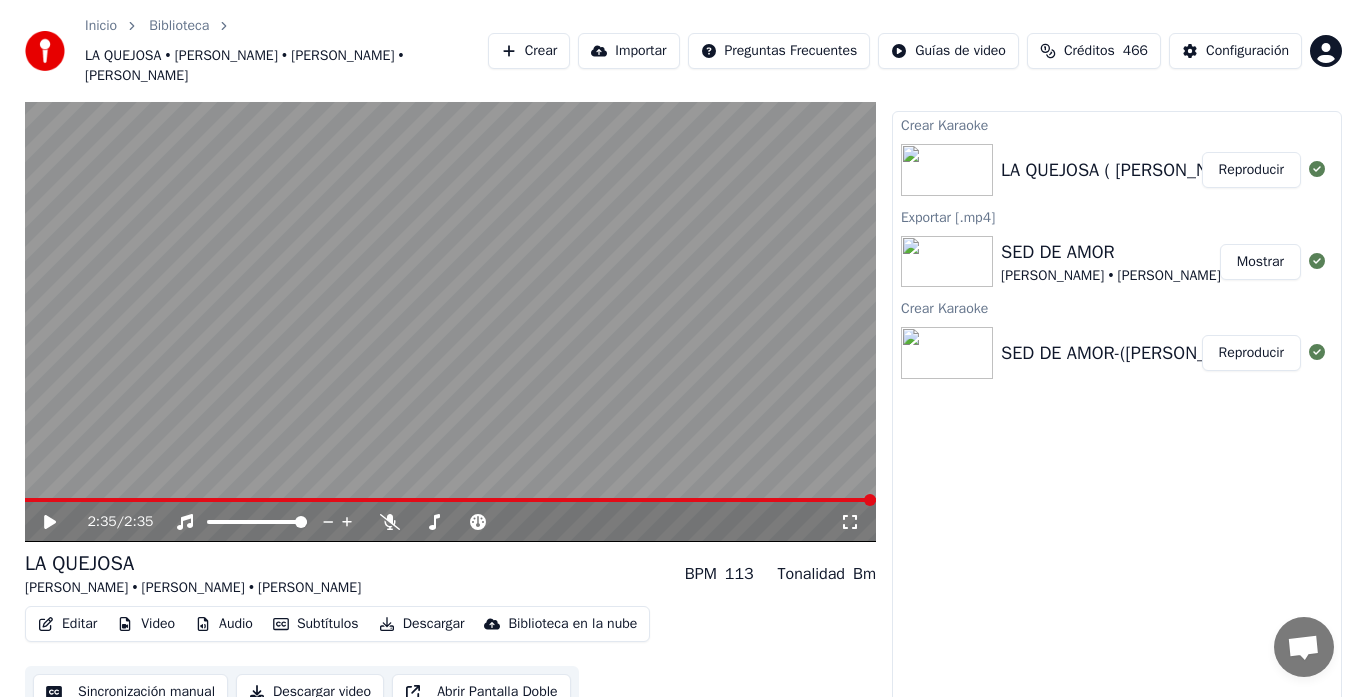 scroll, scrollTop: 60, scrollLeft: 0, axis: vertical 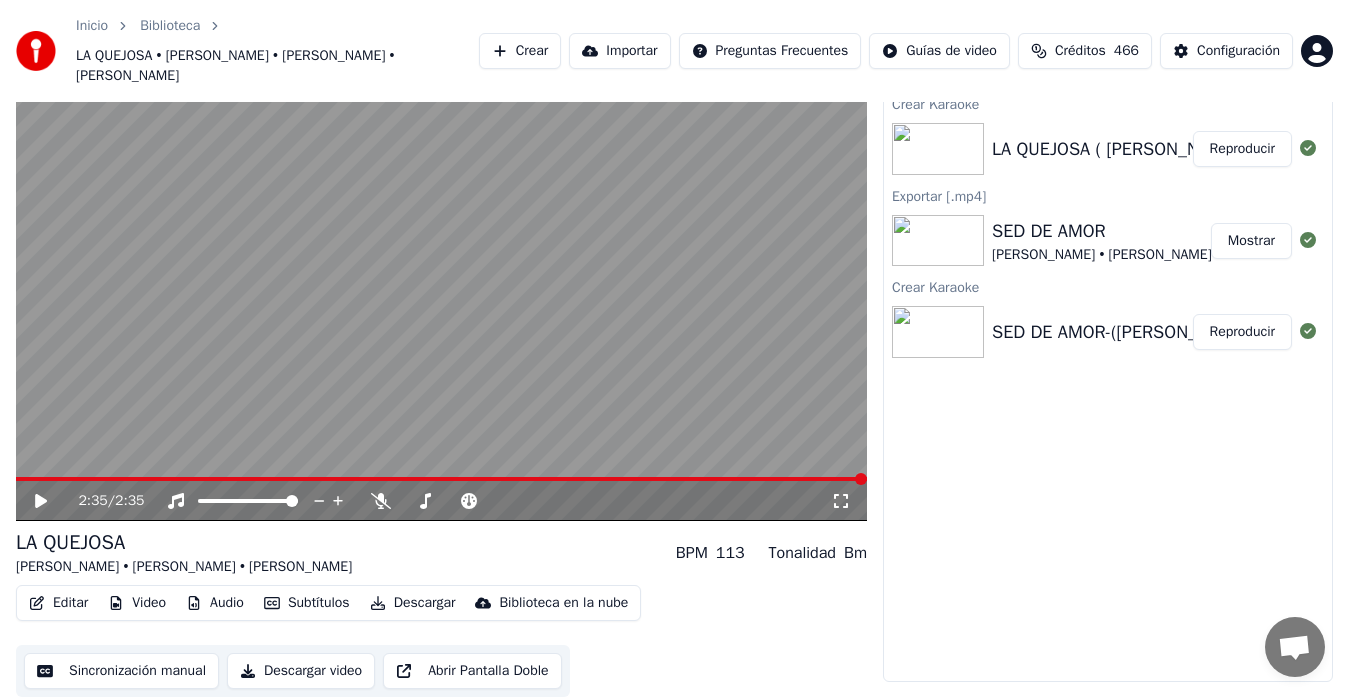 click on "Descargar" at bounding box center (413, 603) 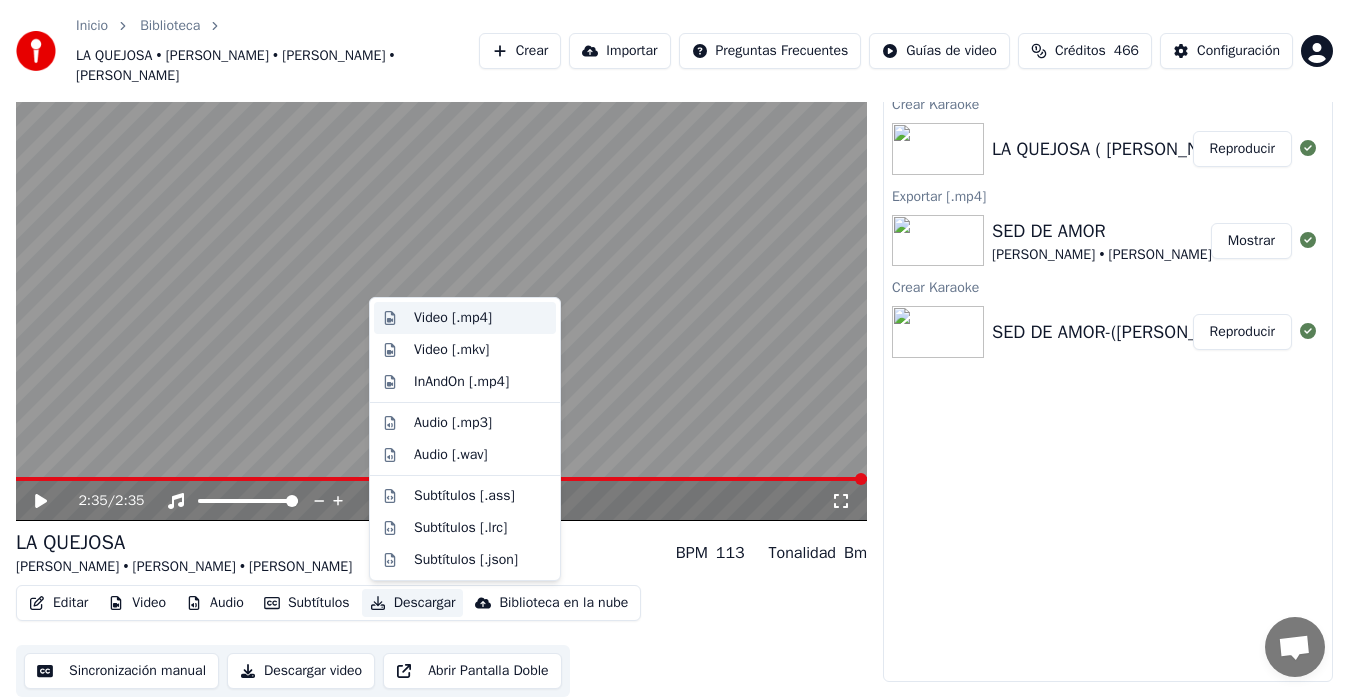 click on "Video [.mp4]" at bounding box center [465, 318] 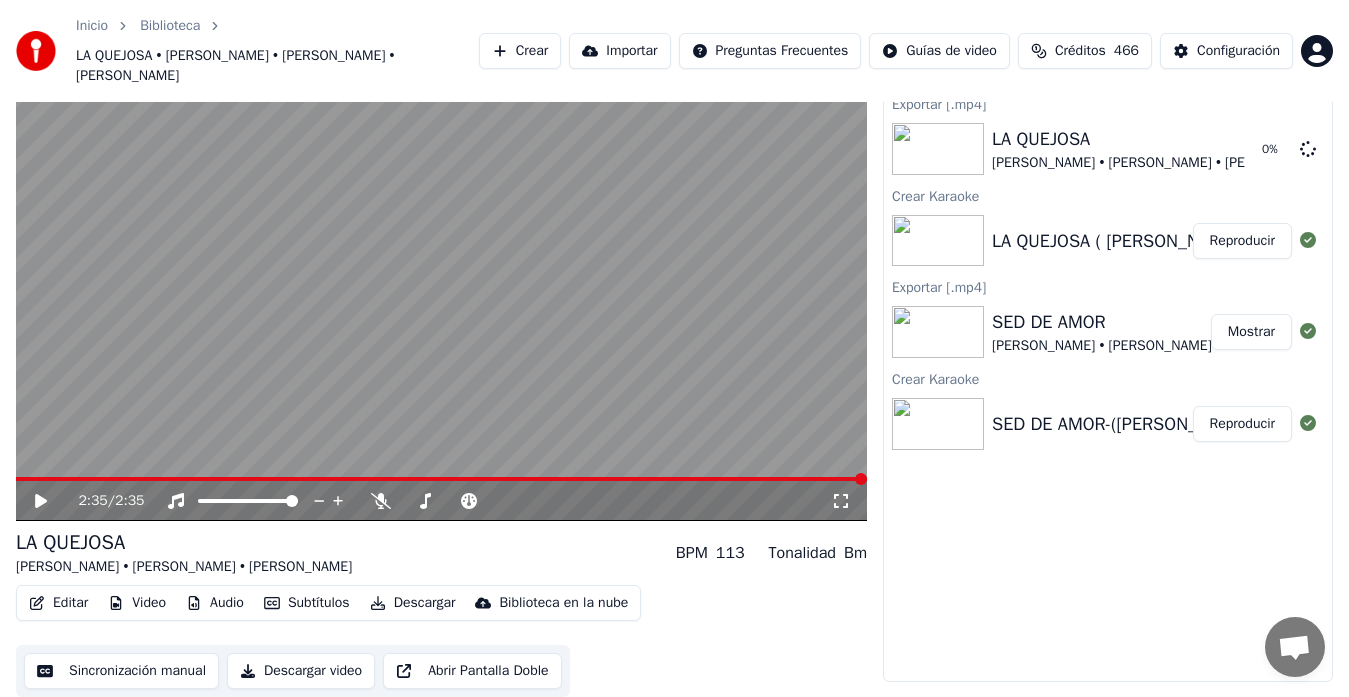 click on "Exportar [.mp4] LA QUEJOSA Mario Busignani • Nicolás Lamadrid • Carlos Torres Vila 0 % Crear Karaoke LA QUEJOSA  ( Mario Busignani , Nicolás Lamadrid) * Carlos Torres Vila Reproducir Exportar [.mp4] SED DE AMOR Miguel Valda • Carlos Torres Vila Mostrar Crear Karaoke SED DE AMOR-(Miguel Valda) *Carlos Torres Vila Reproducir" at bounding box center [1108, 386] 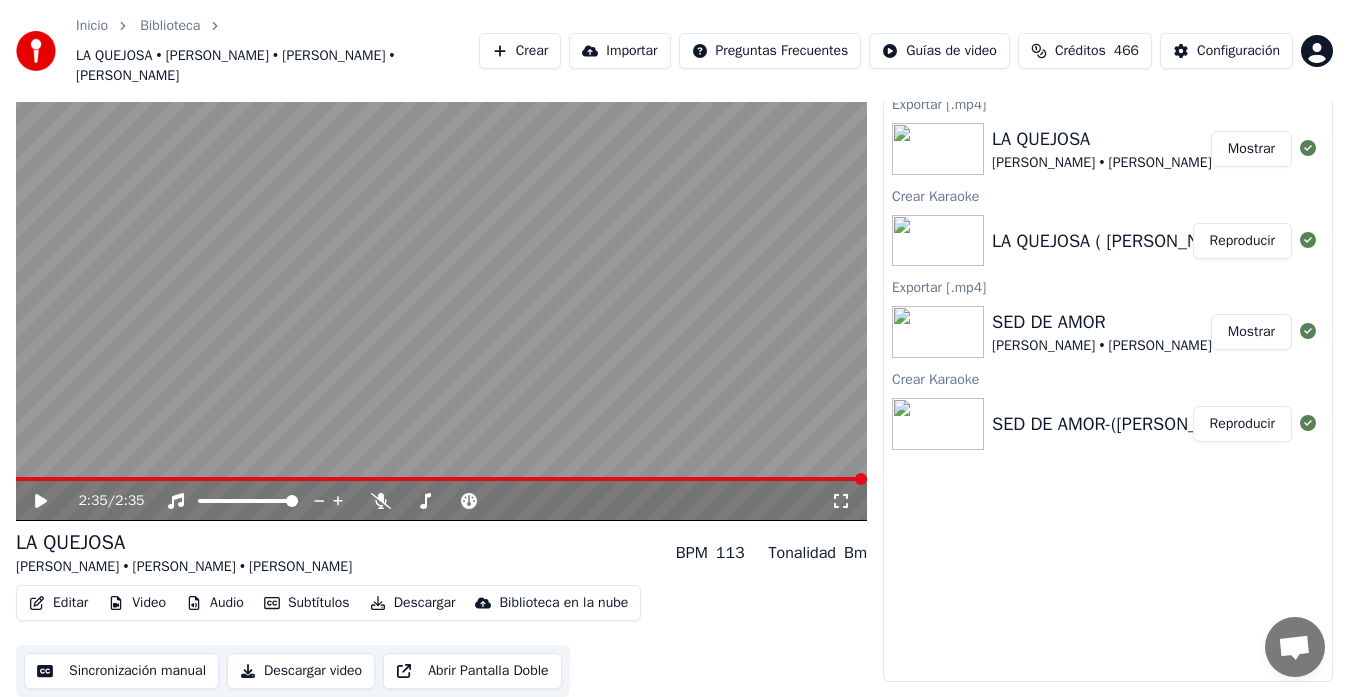 click on "Mostrar" at bounding box center (1251, 149) 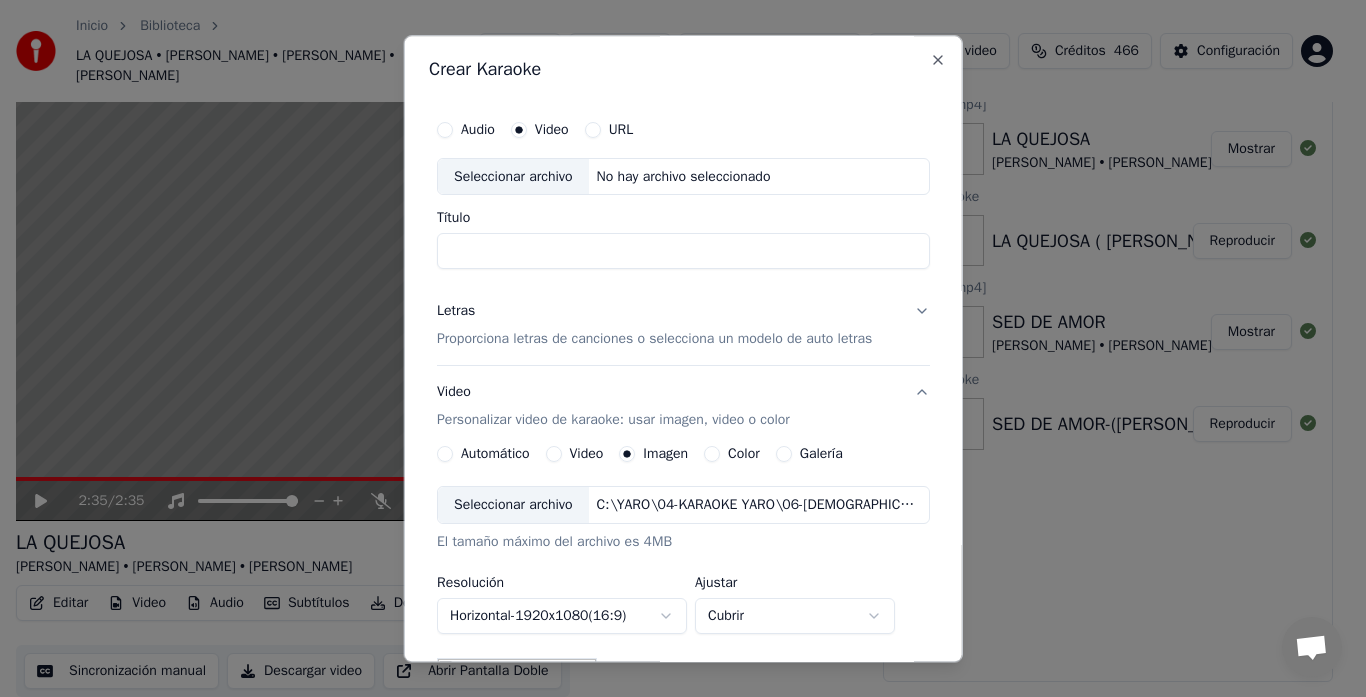 click on "Seleccionar archivo" at bounding box center (513, 177) 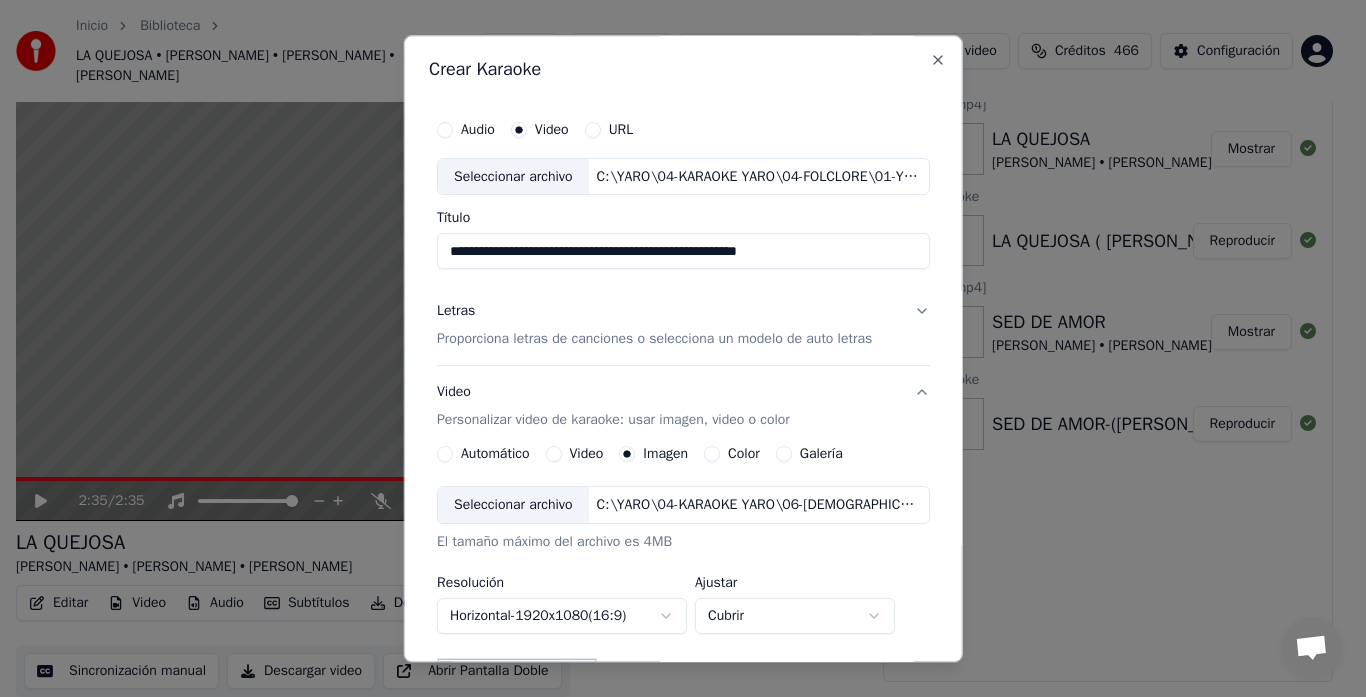 drag, startPoint x: 781, startPoint y: 250, endPoint x: 235, endPoint y: 267, distance: 546.2646 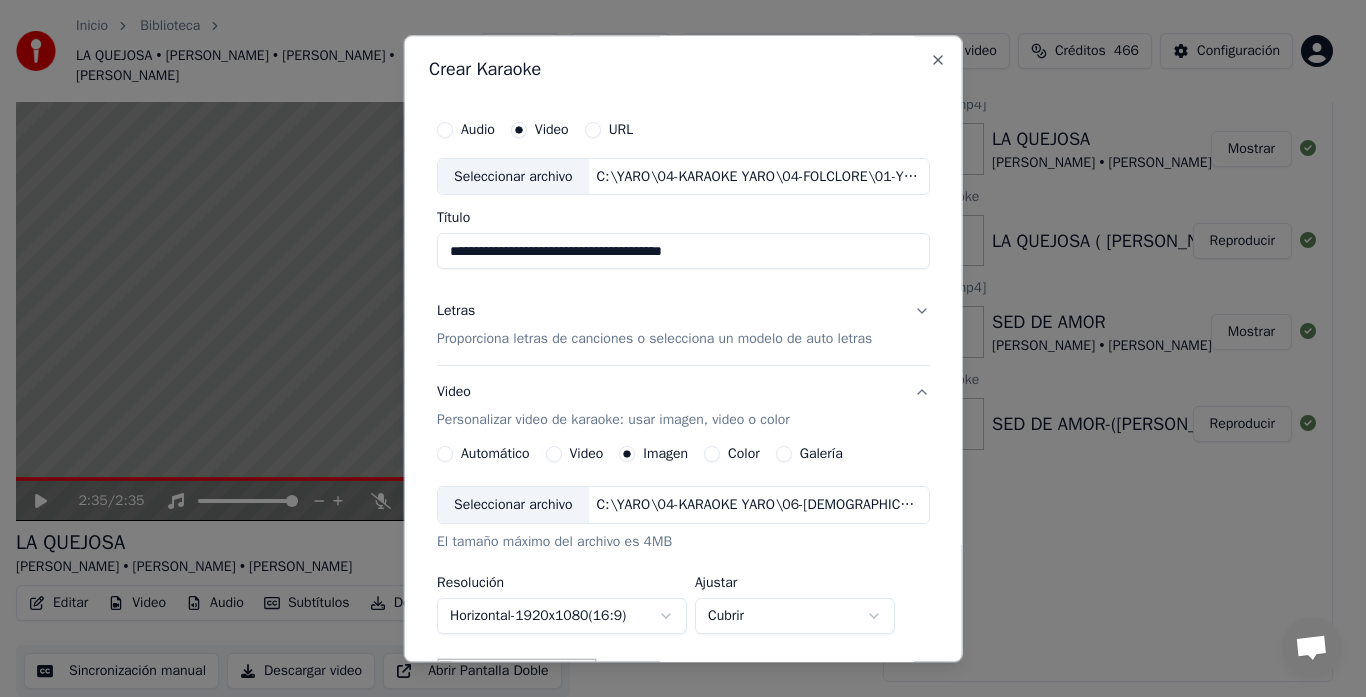 type on "**********" 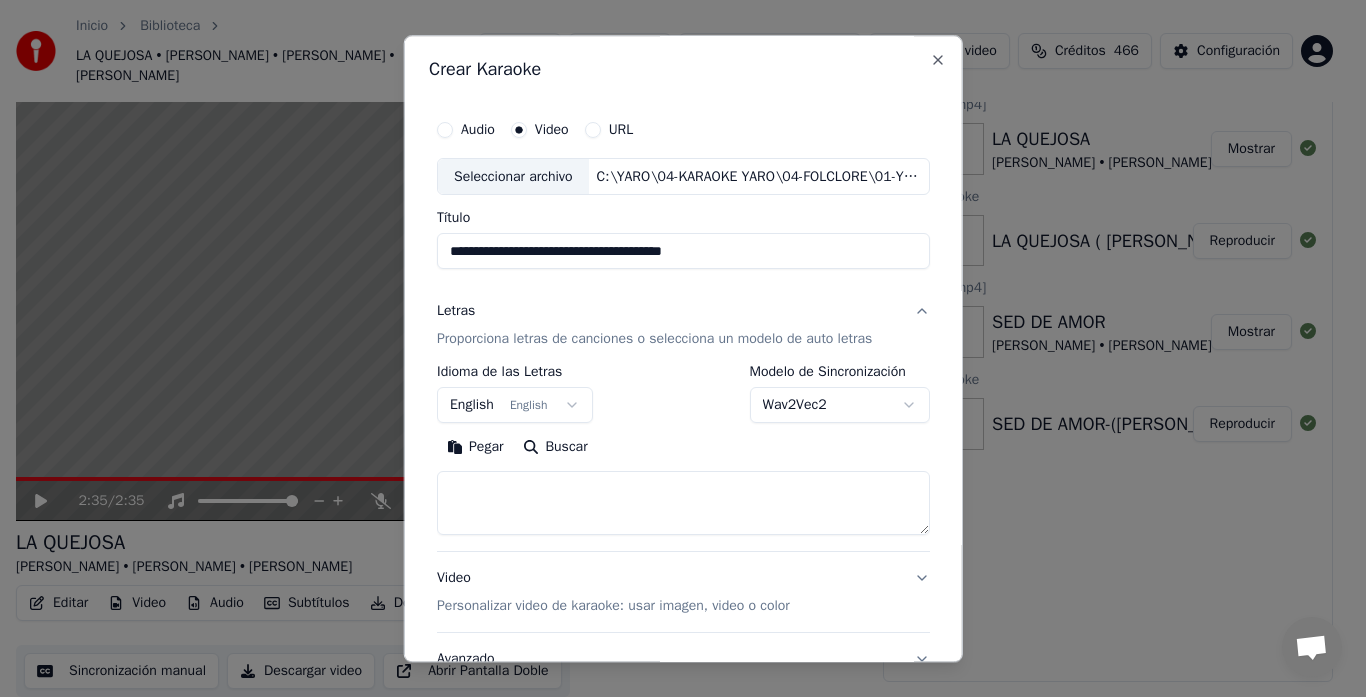 click at bounding box center (683, 504) 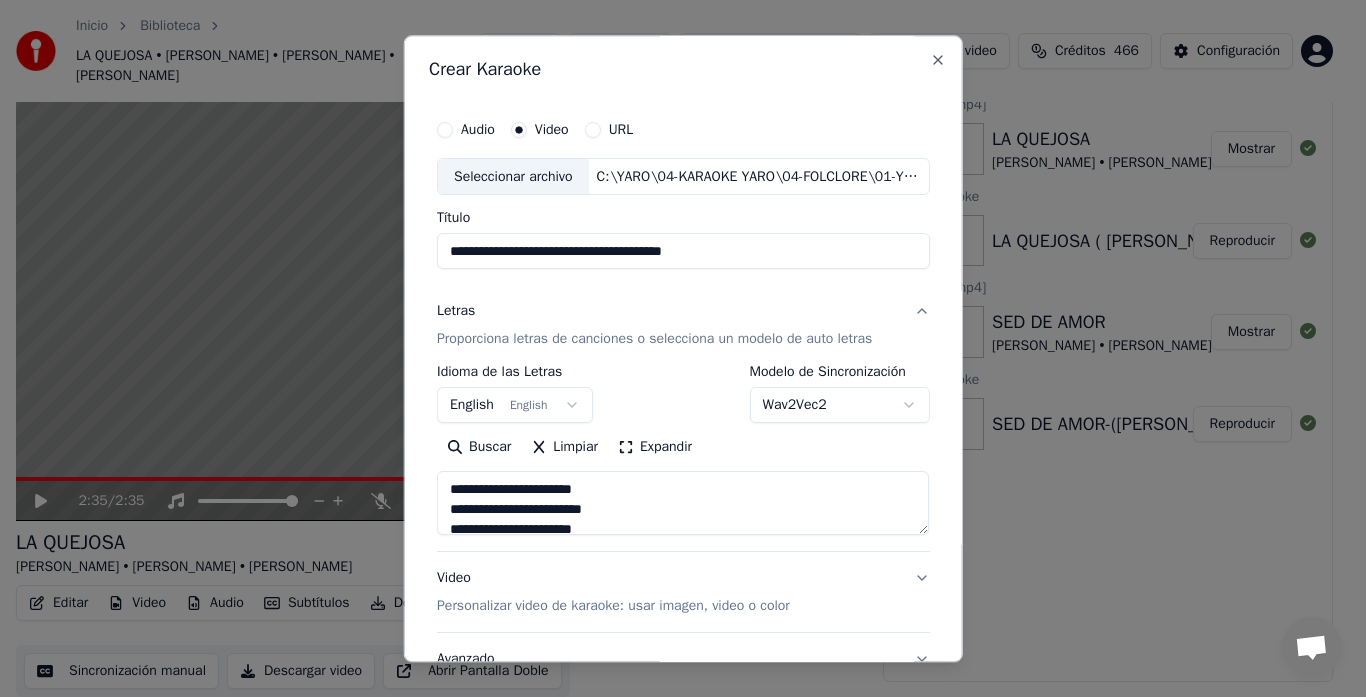 scroll, scrollTop: 565, scrollLeft: 0, axis: vertical 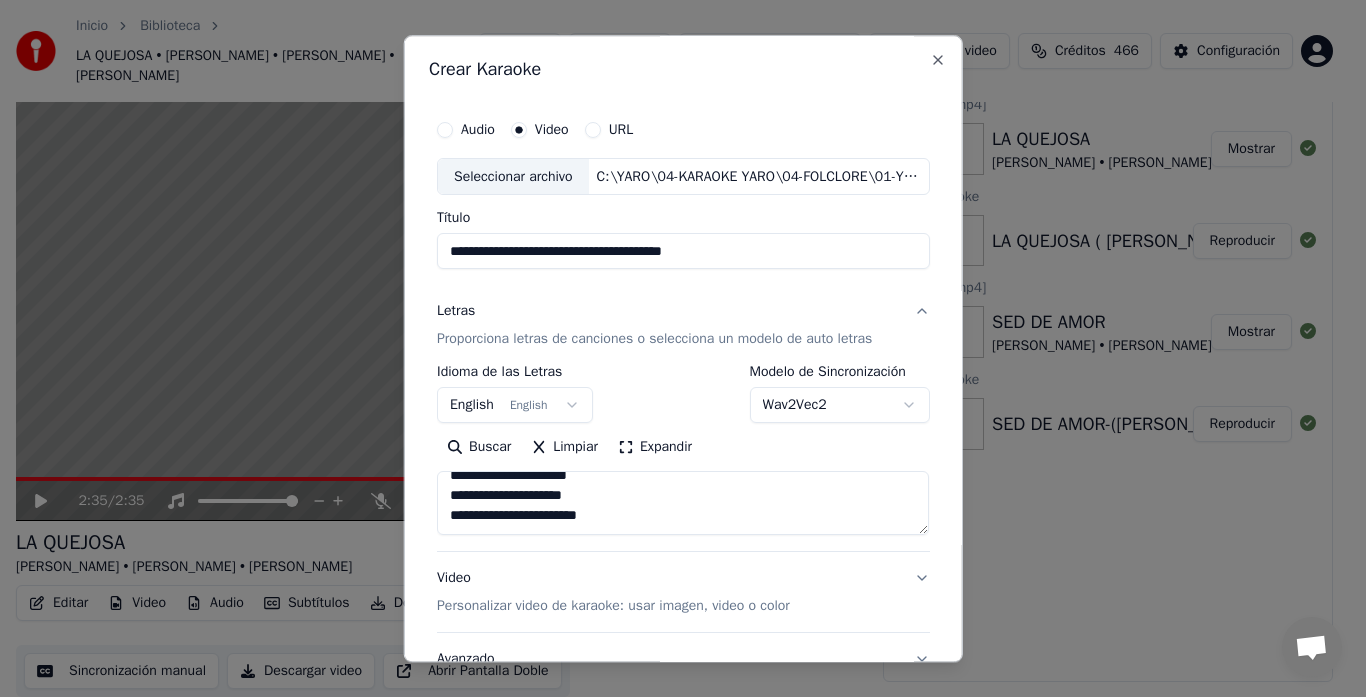 paste on "**********" 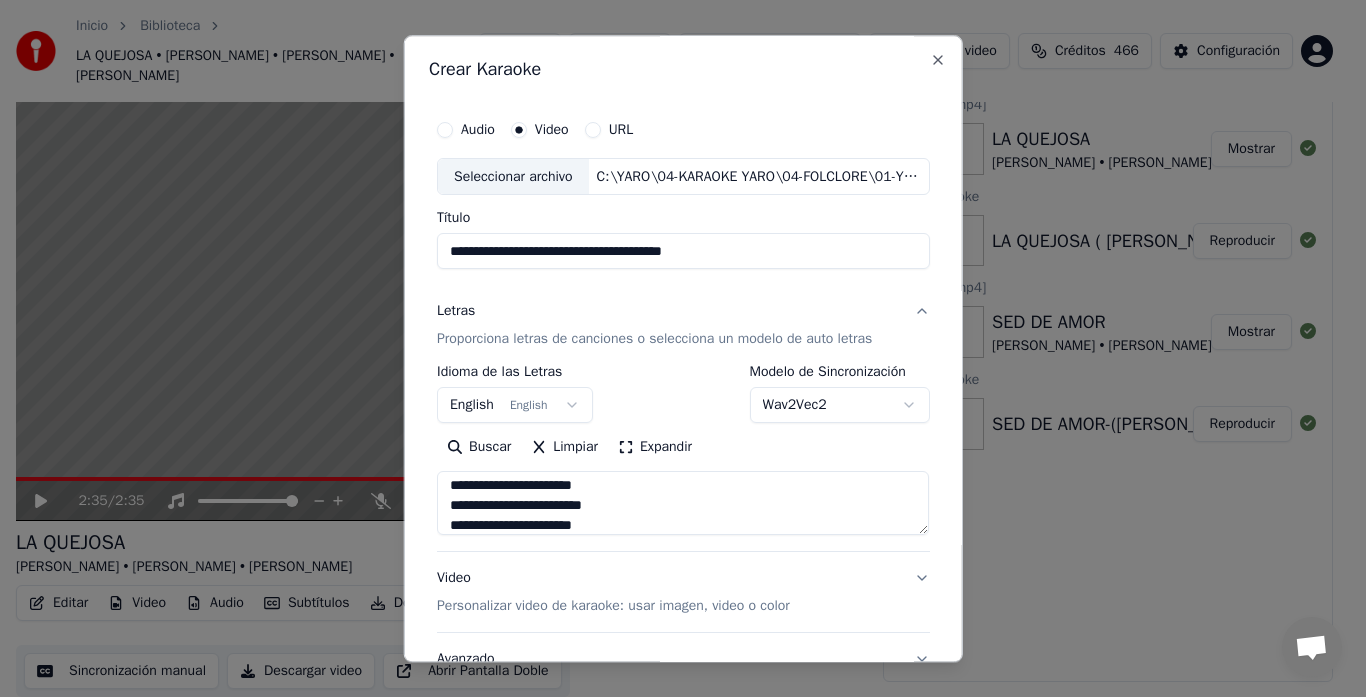 scroll, scrollTop: 0, scrollLeft: 0, axis: both 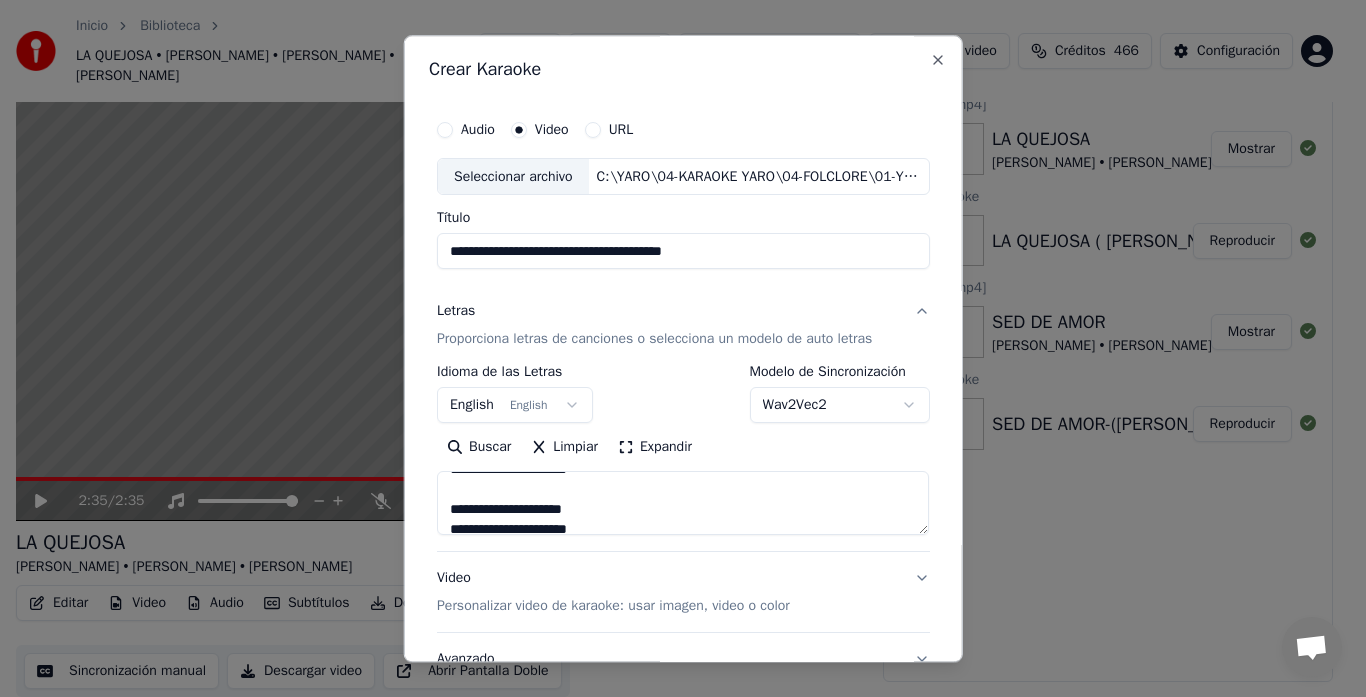 click at bounding box center [683, 504] 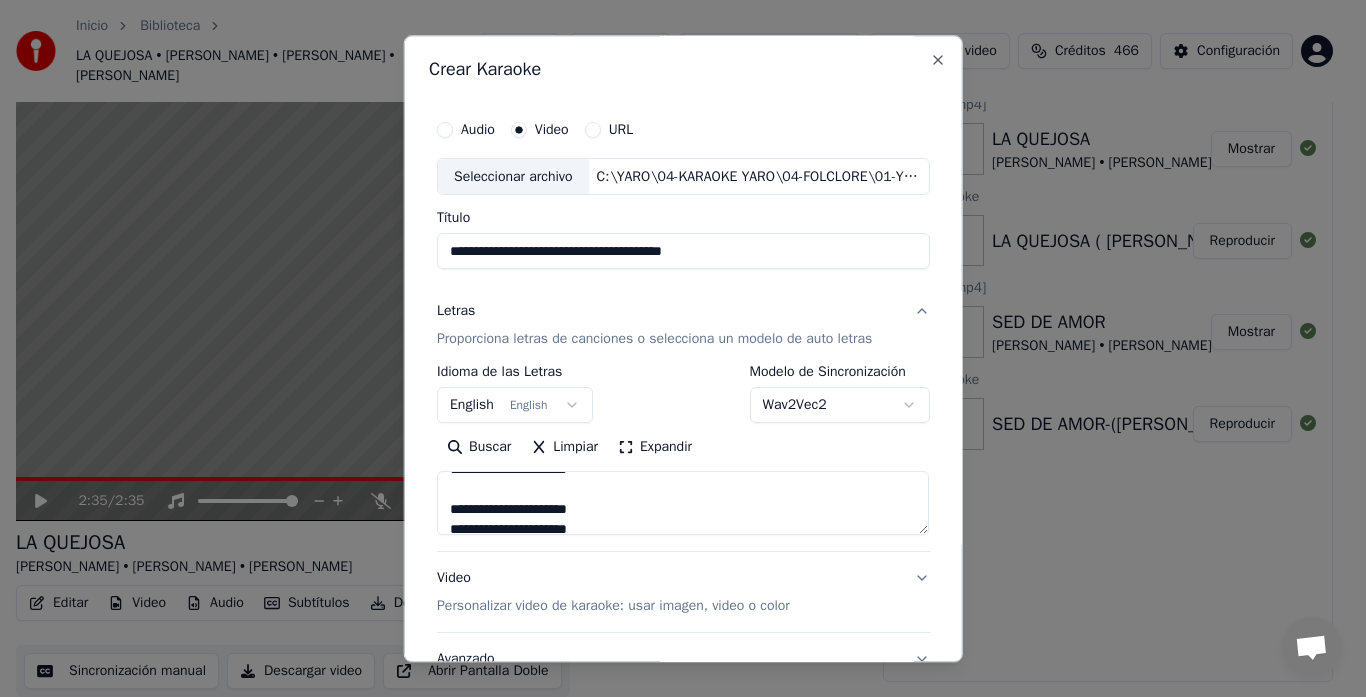 scroll, scrollTop: 320, scrollLeft: 0, axis: vertical 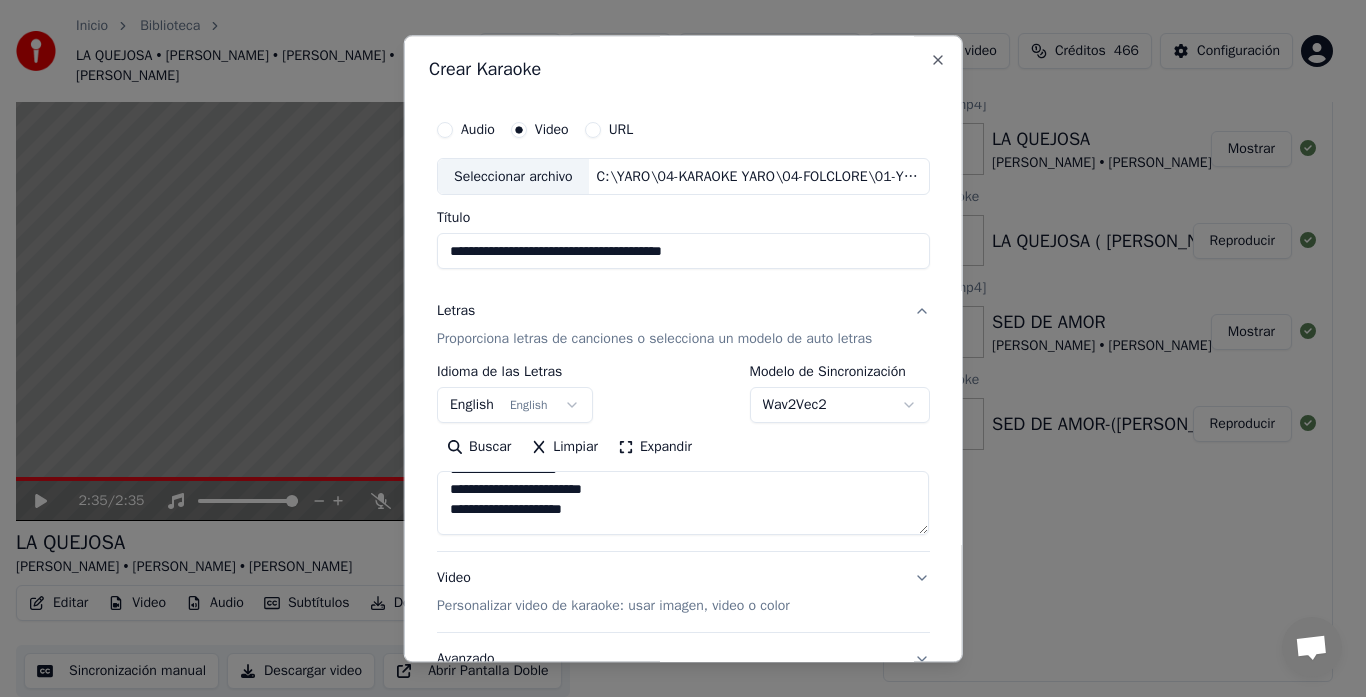 click at bounding box center (683, 504) 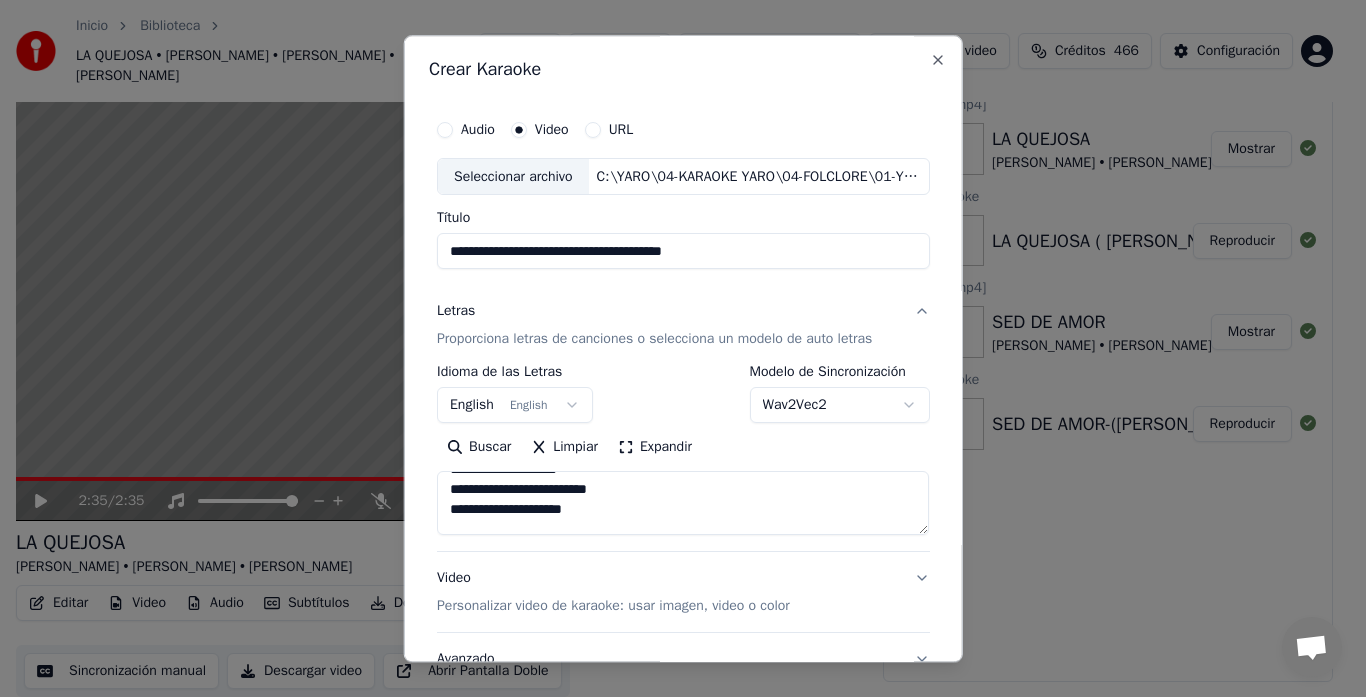 scroll, scrollTop: 680, scrollLeft: 0, axis: vertical 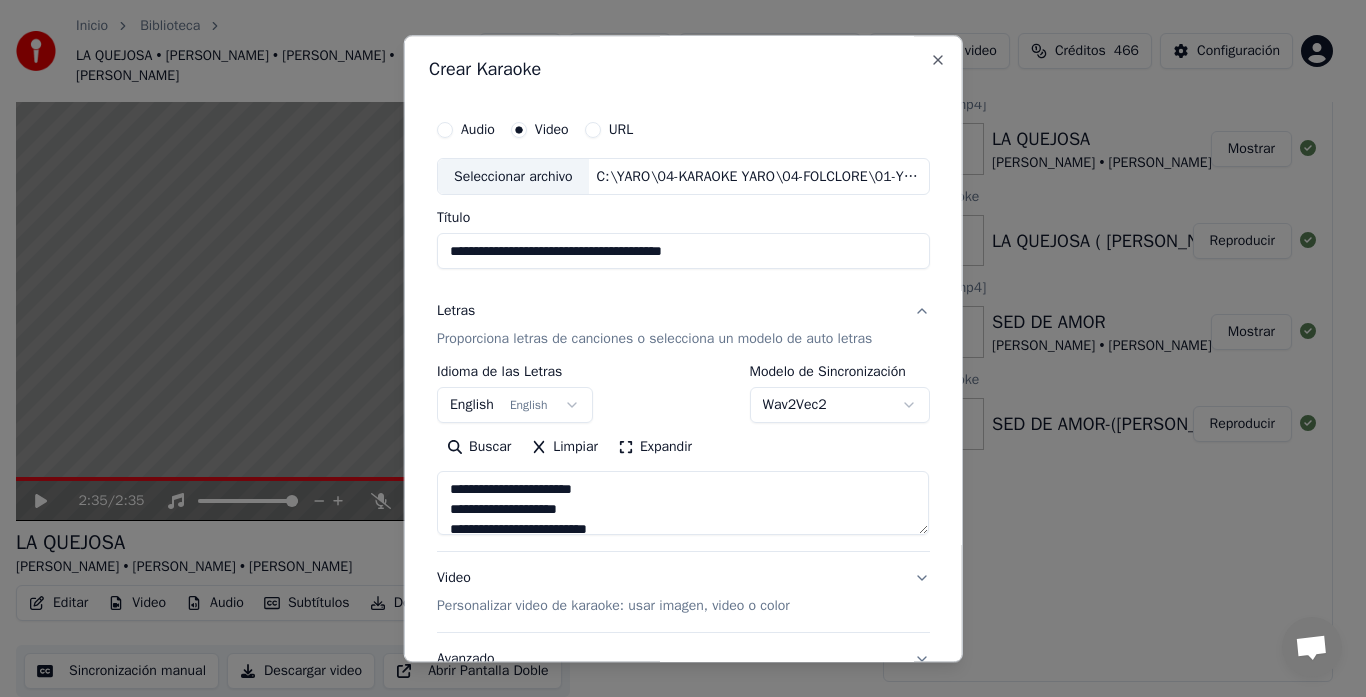 click at bounding box center (683, 504) 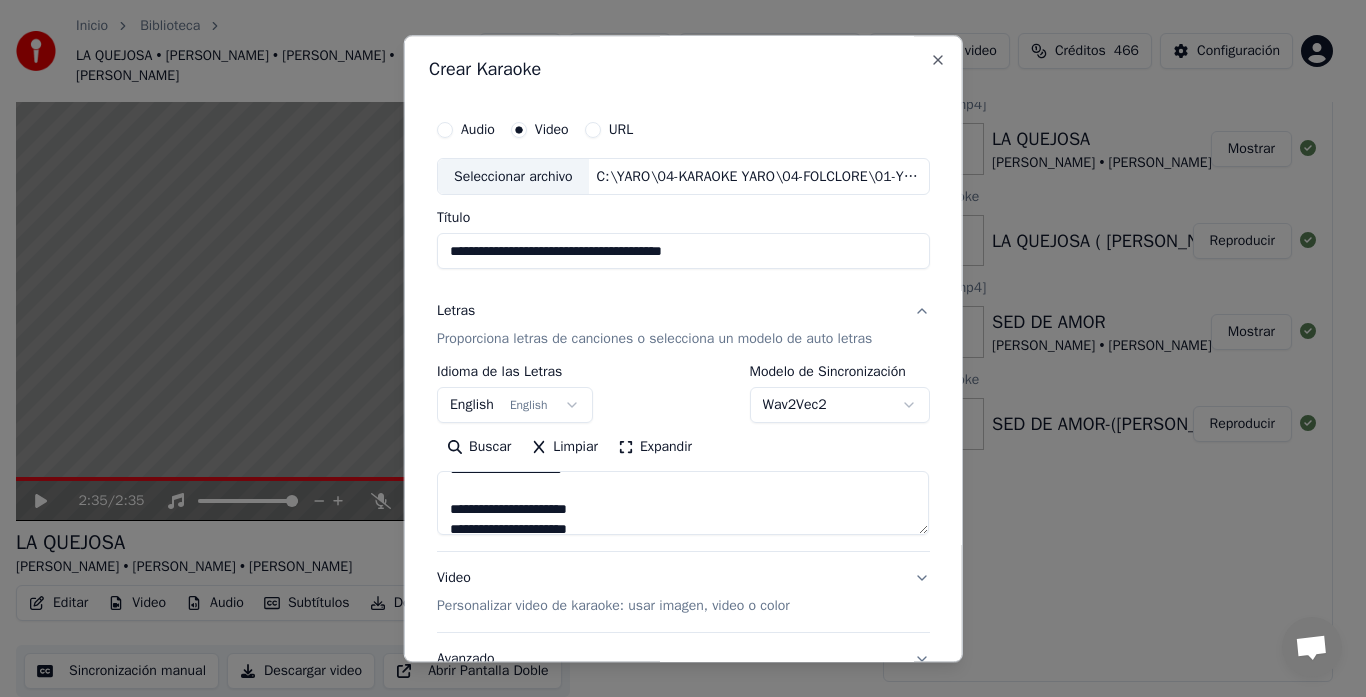 scroll, scrollTop: 720, scrollLeft: 0, axis: vertical 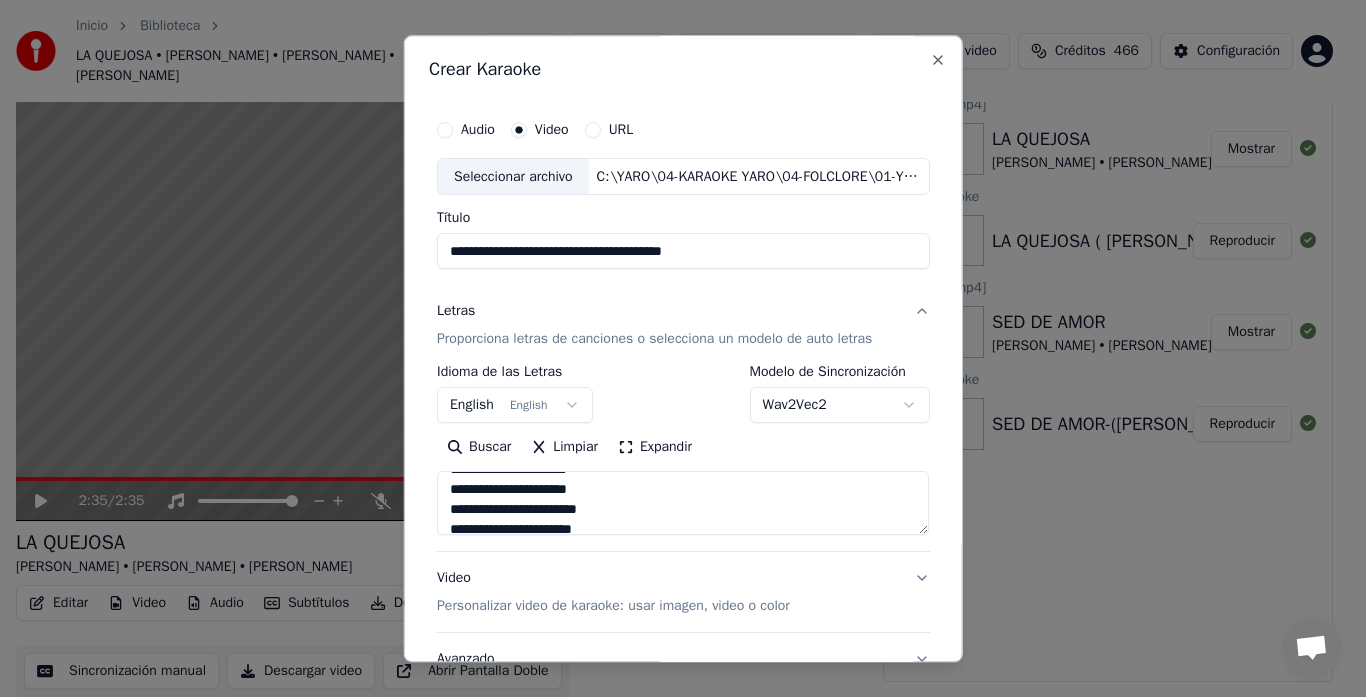 click at bounding box center [683, 504] 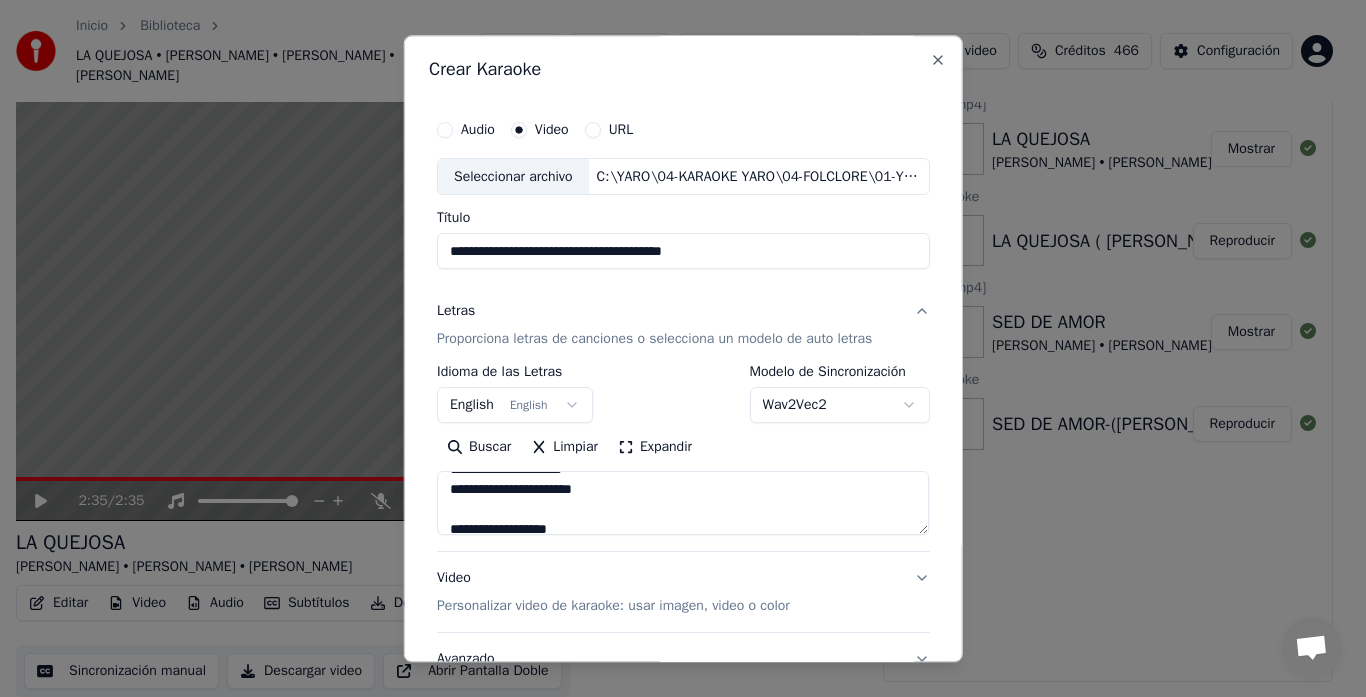 scroll, scrollTop: 800, scrollLeft: 0, axis: vertical 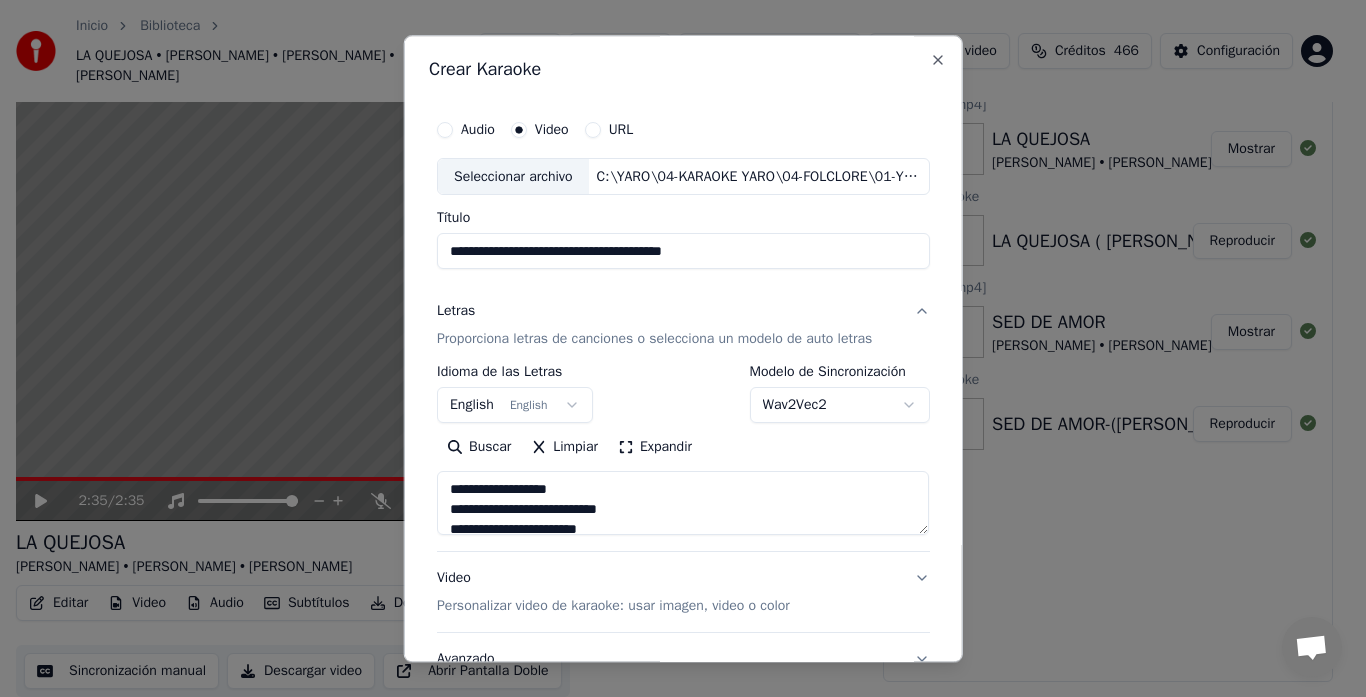 click at bounding box center (683, 504) 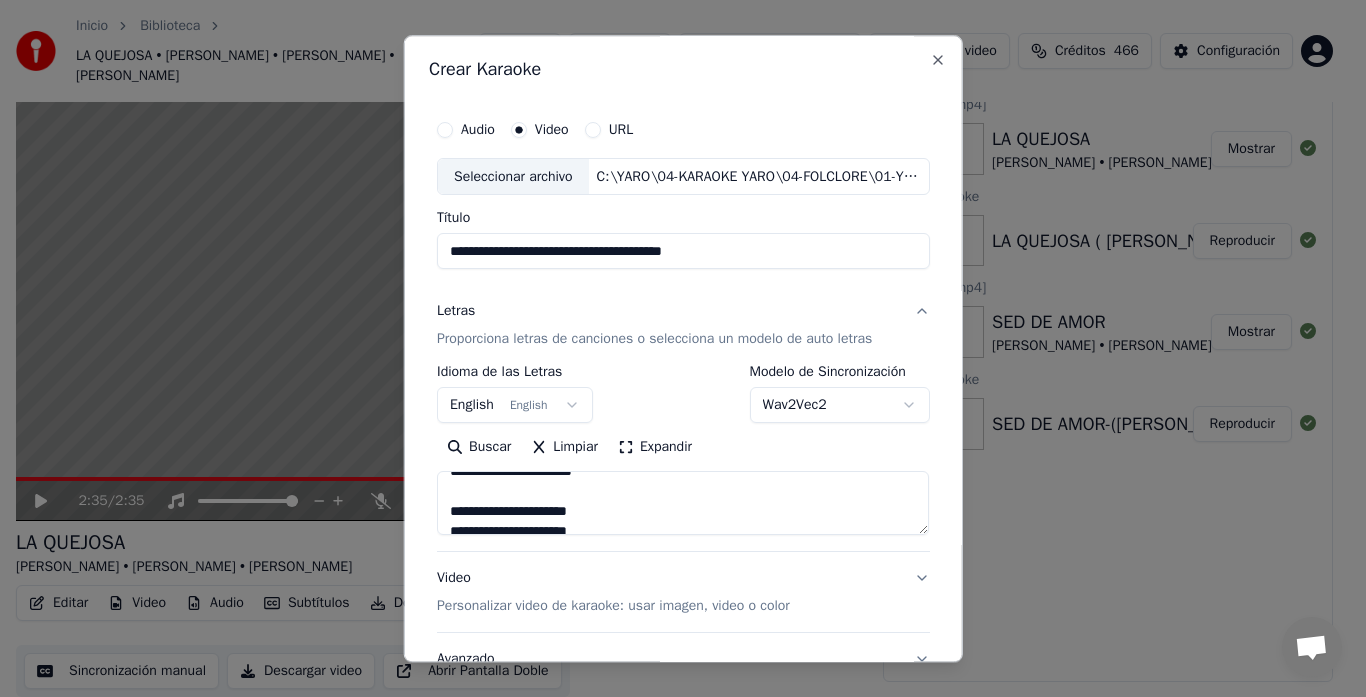 scroll, scrollTop: 880, scrollLeft: 0, axis: vertical 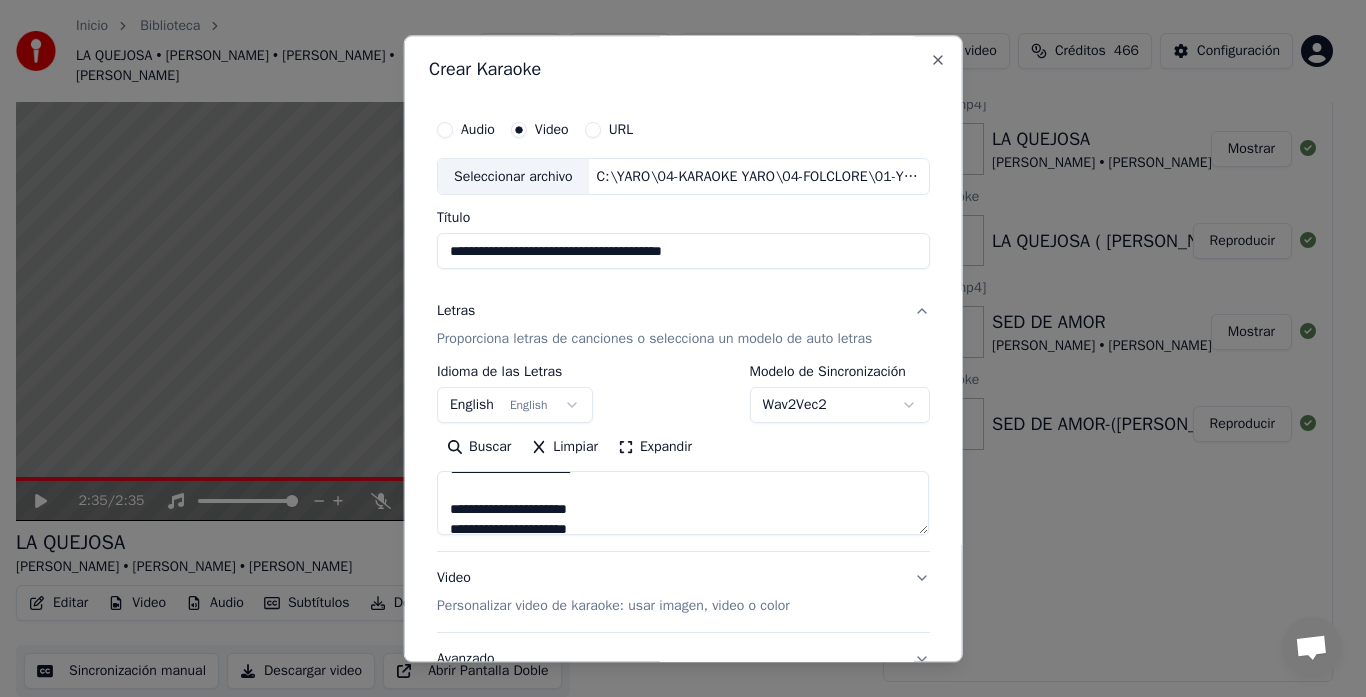 click at bounding box center (683, 504) 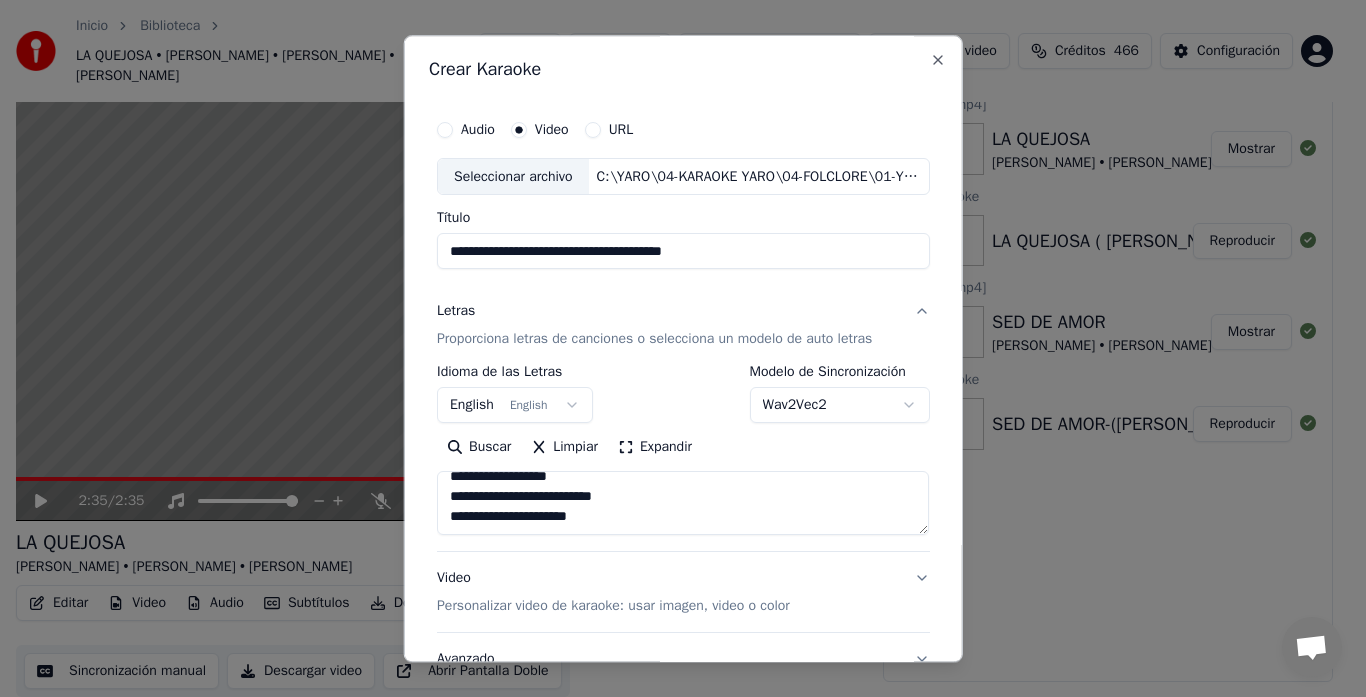 scroll, scrollTop: 1120, scrollLeft: 0, axis: vertical 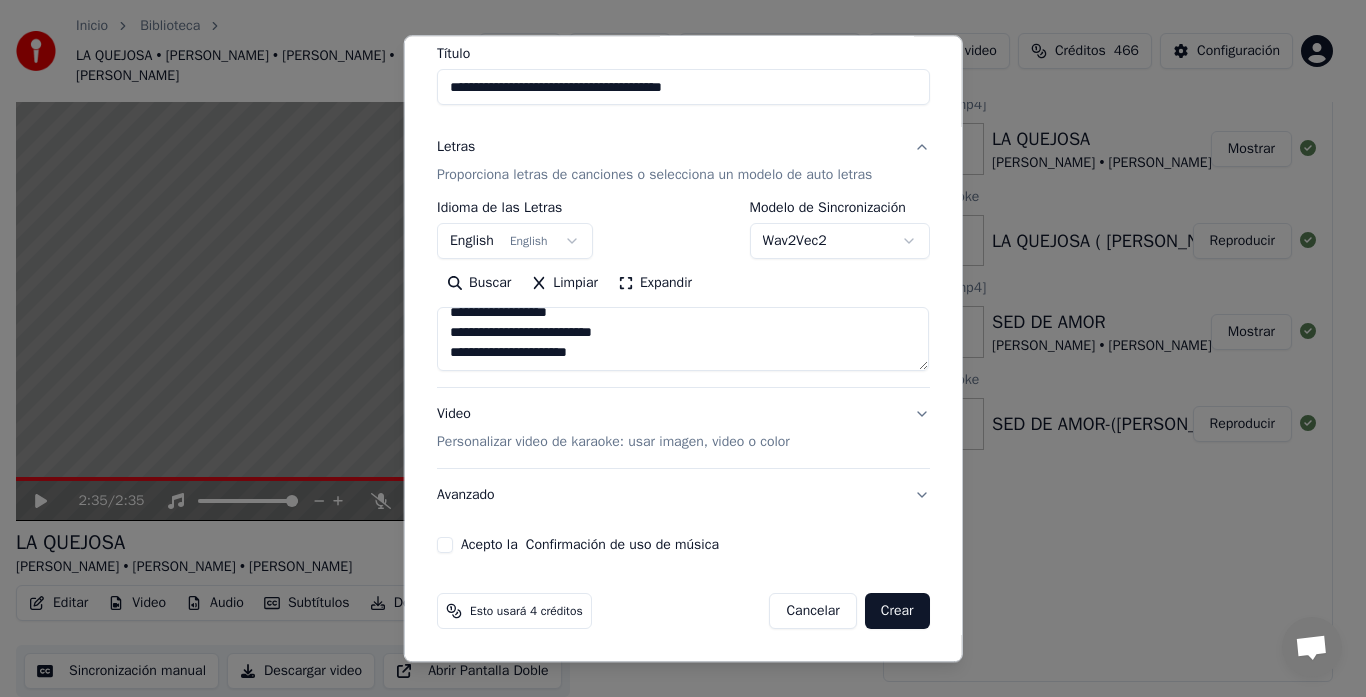type on "**********" 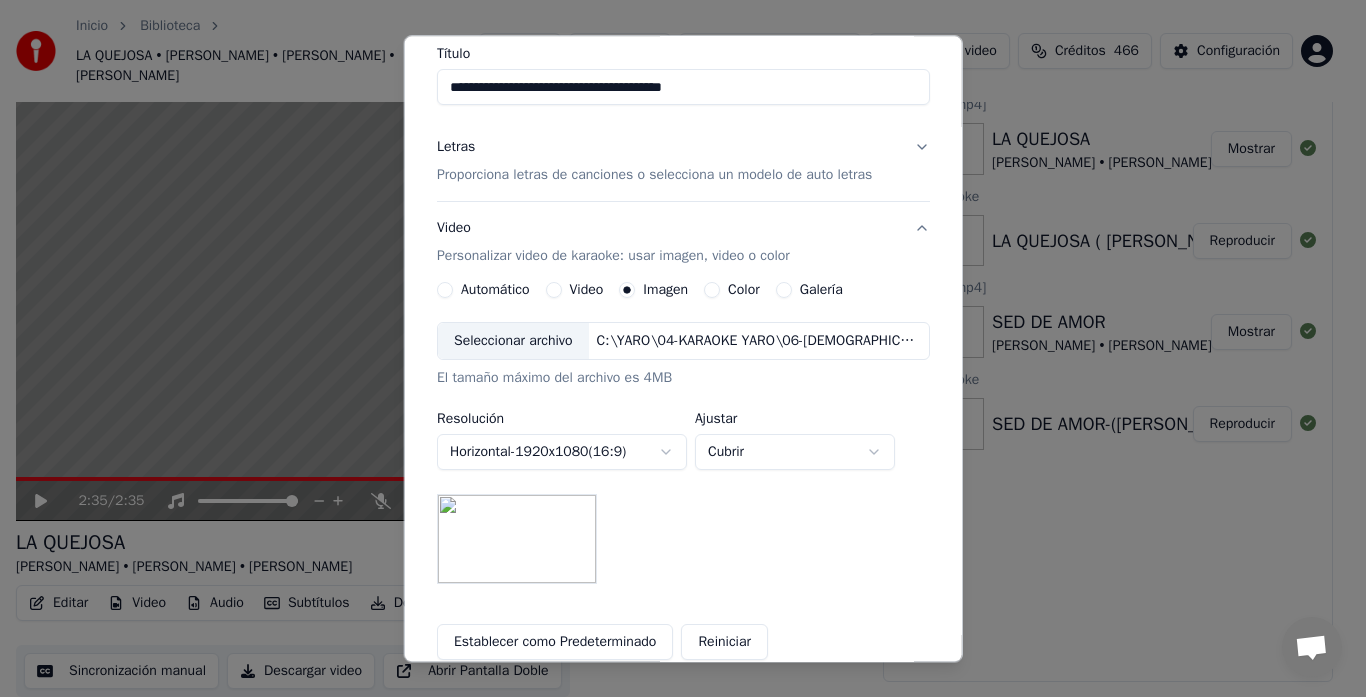 click at bounding box center [517, 540] 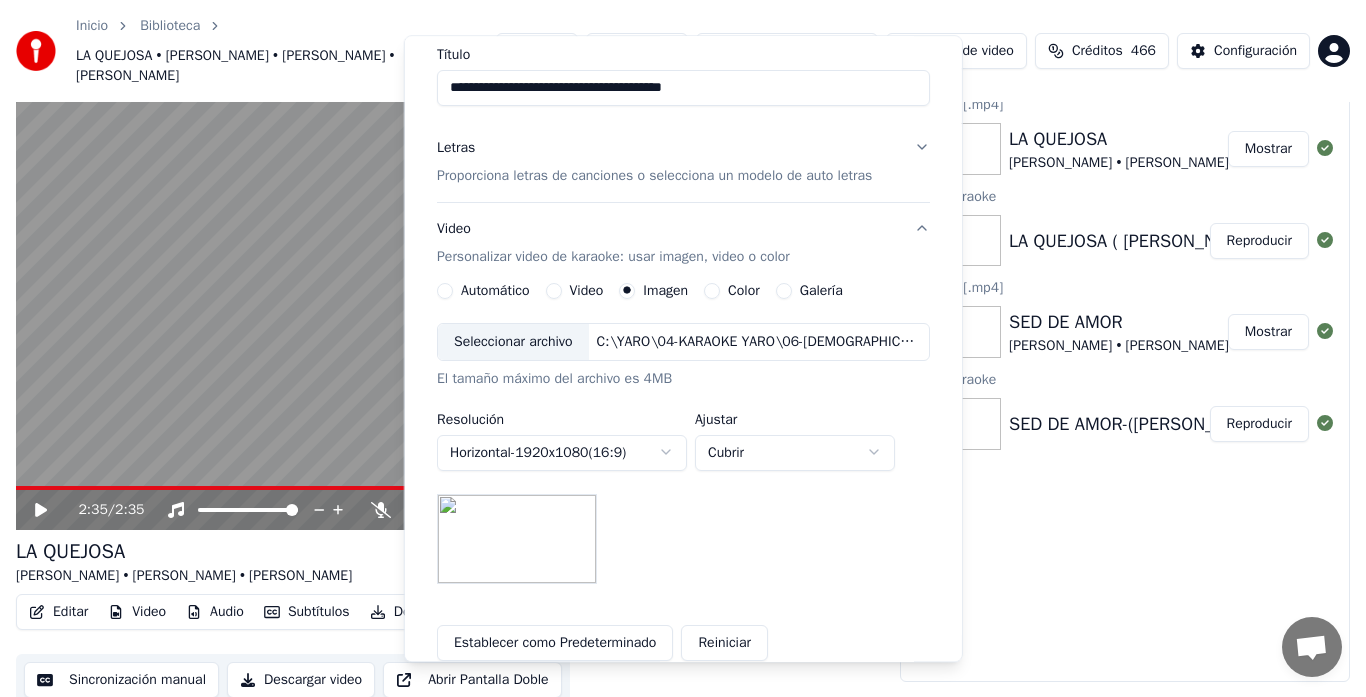 type 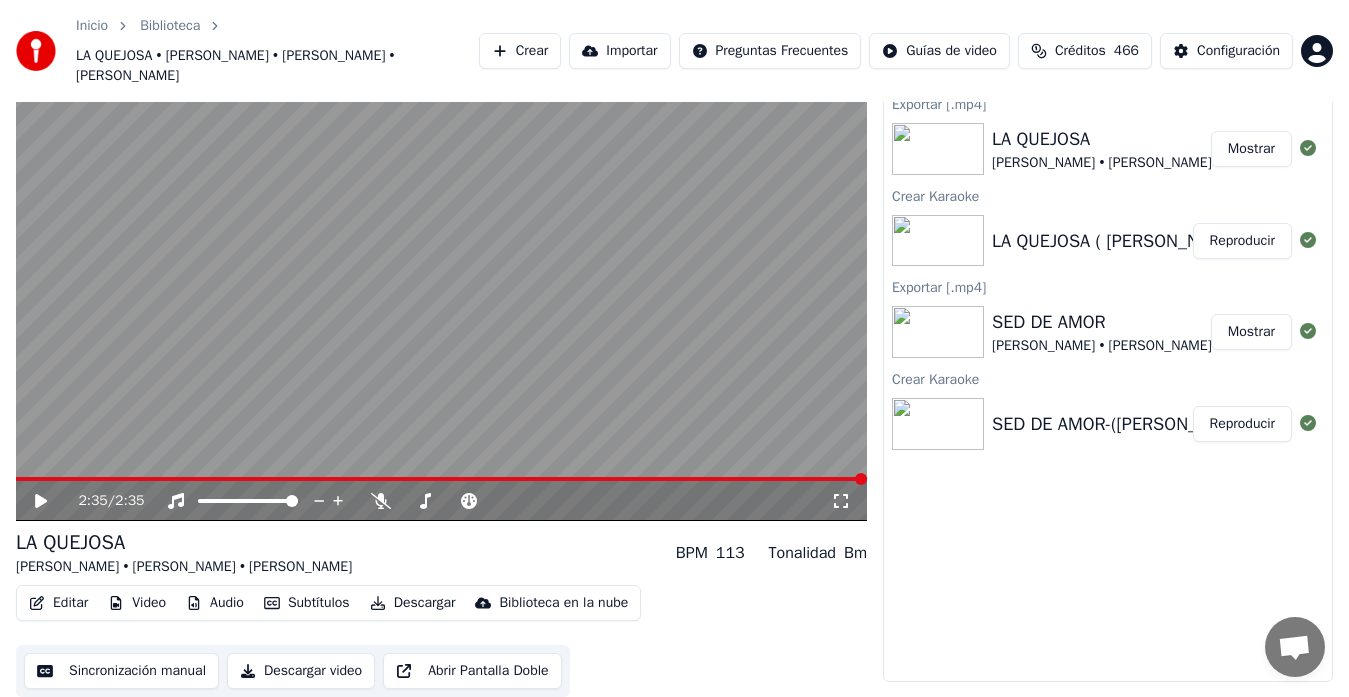 click on "Crear" at bounding box center [520, 51] 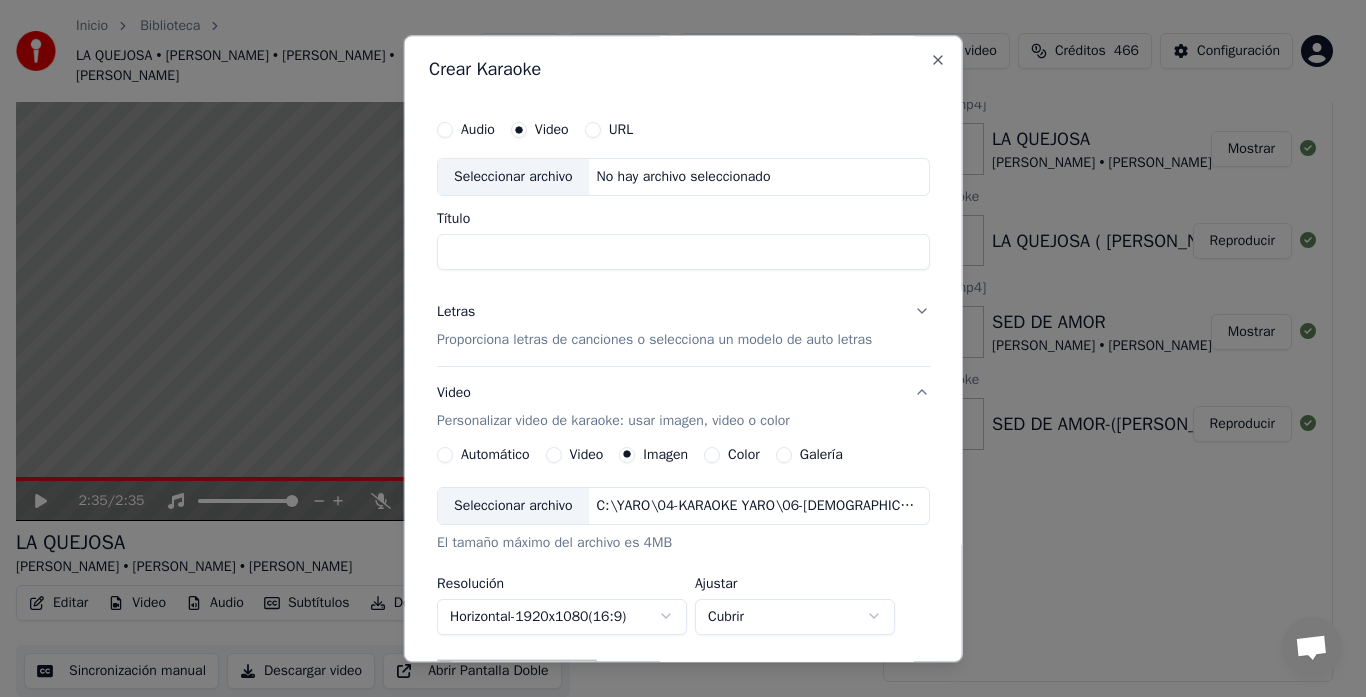 click on "Seleccionar archivo" at bounding box center [513, 177] 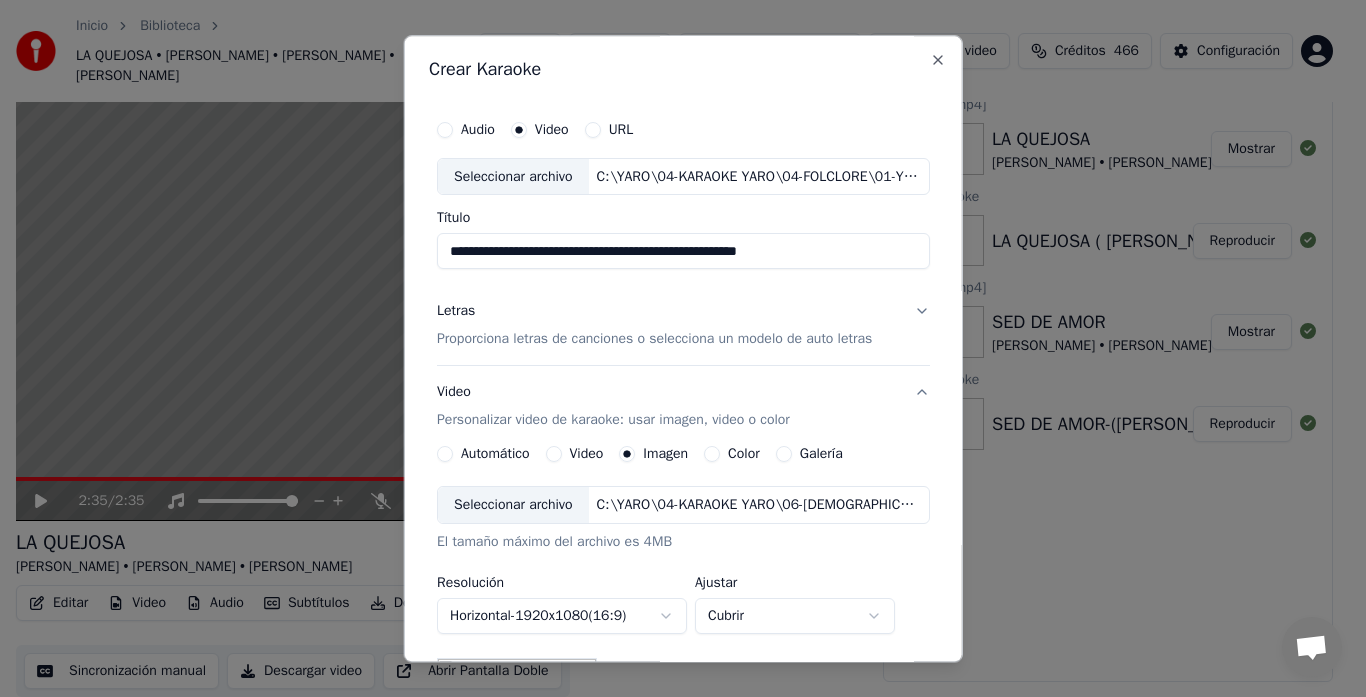 drag, startPoint x: 782, startPoint y: 254, endPoint x: 58, endPoint y: 245, distance: 724.0559 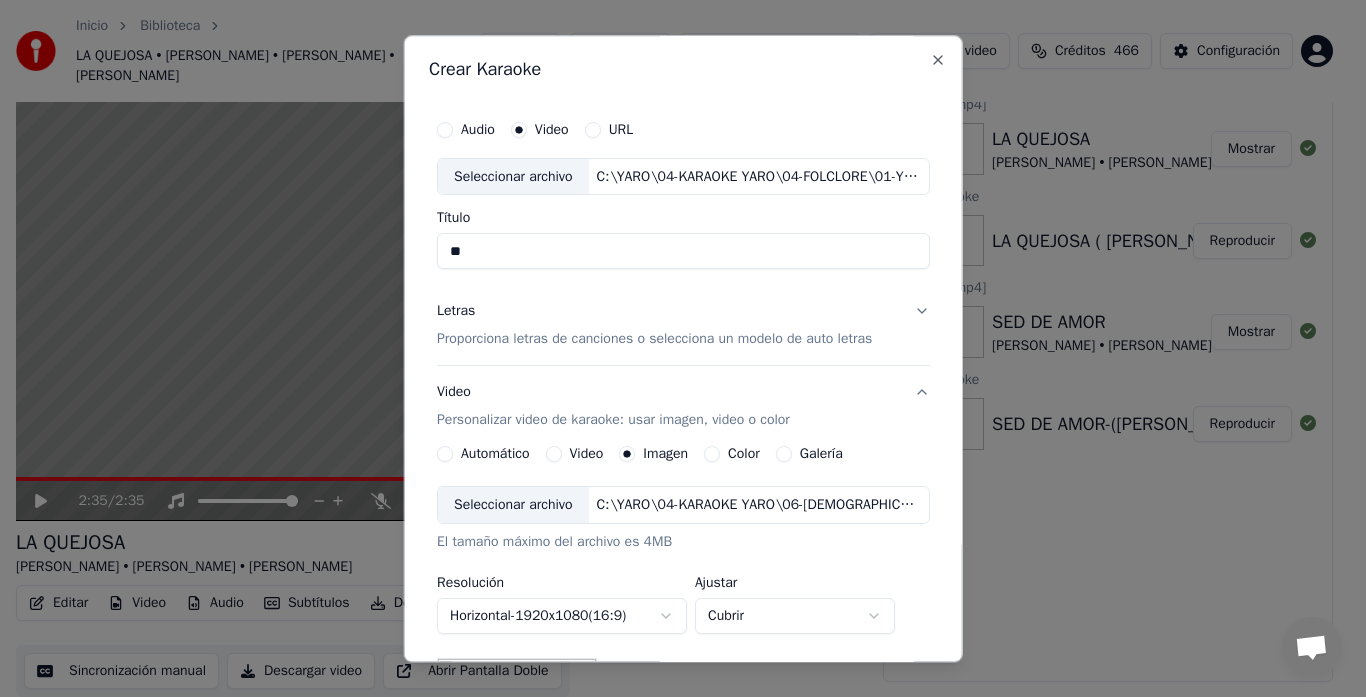 type on "*" 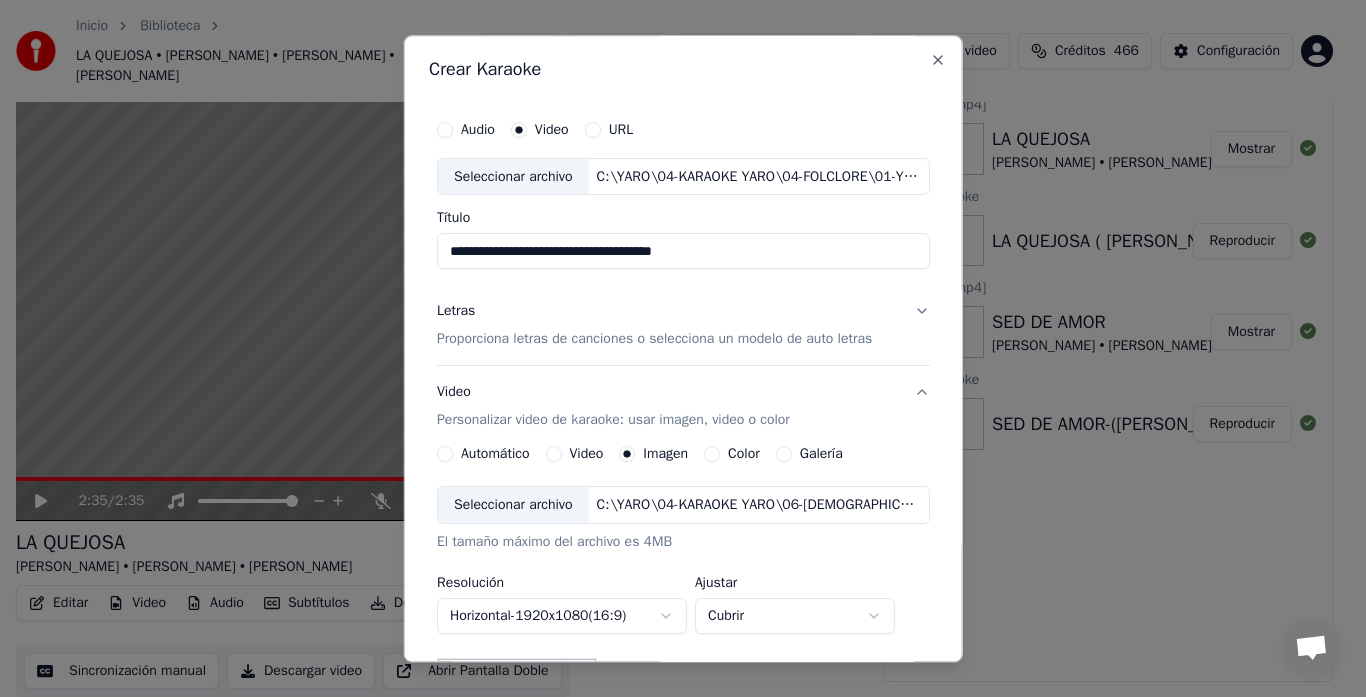 click on "Confirmación de uso de música" at bounding box center (622, 918) 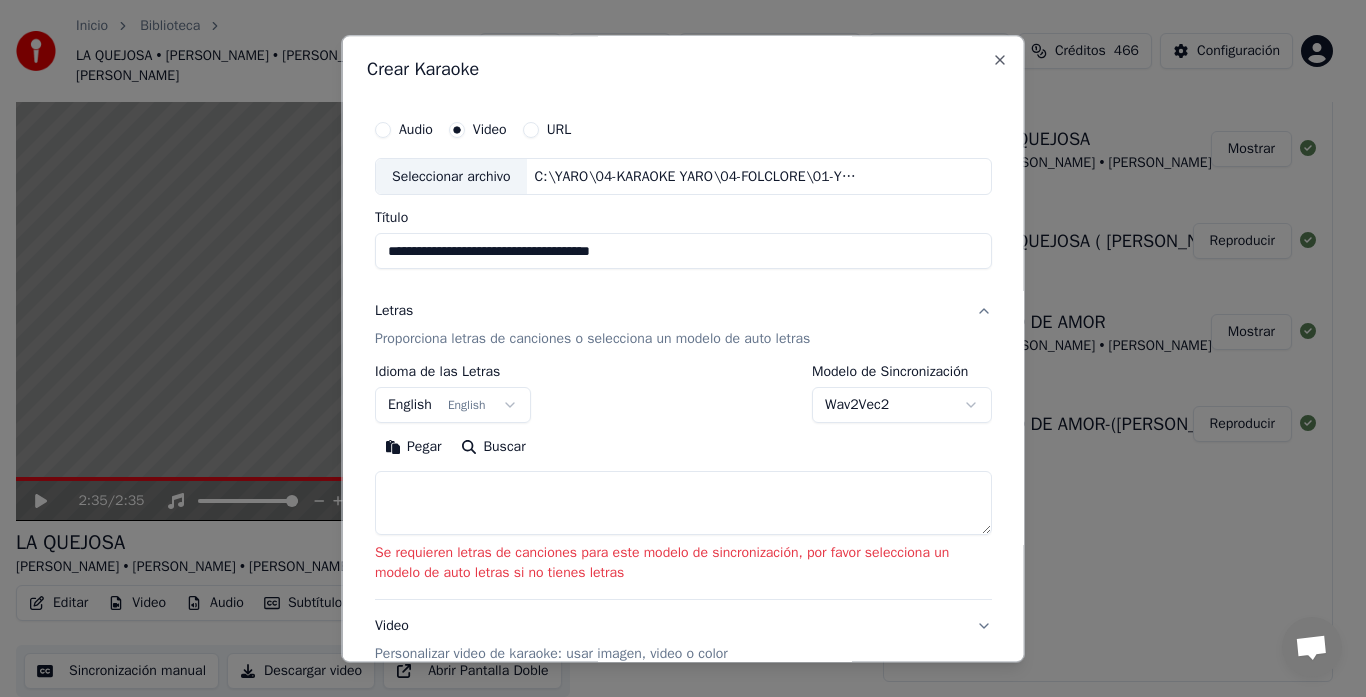 click on "**********" at bounding box center (683, 252) 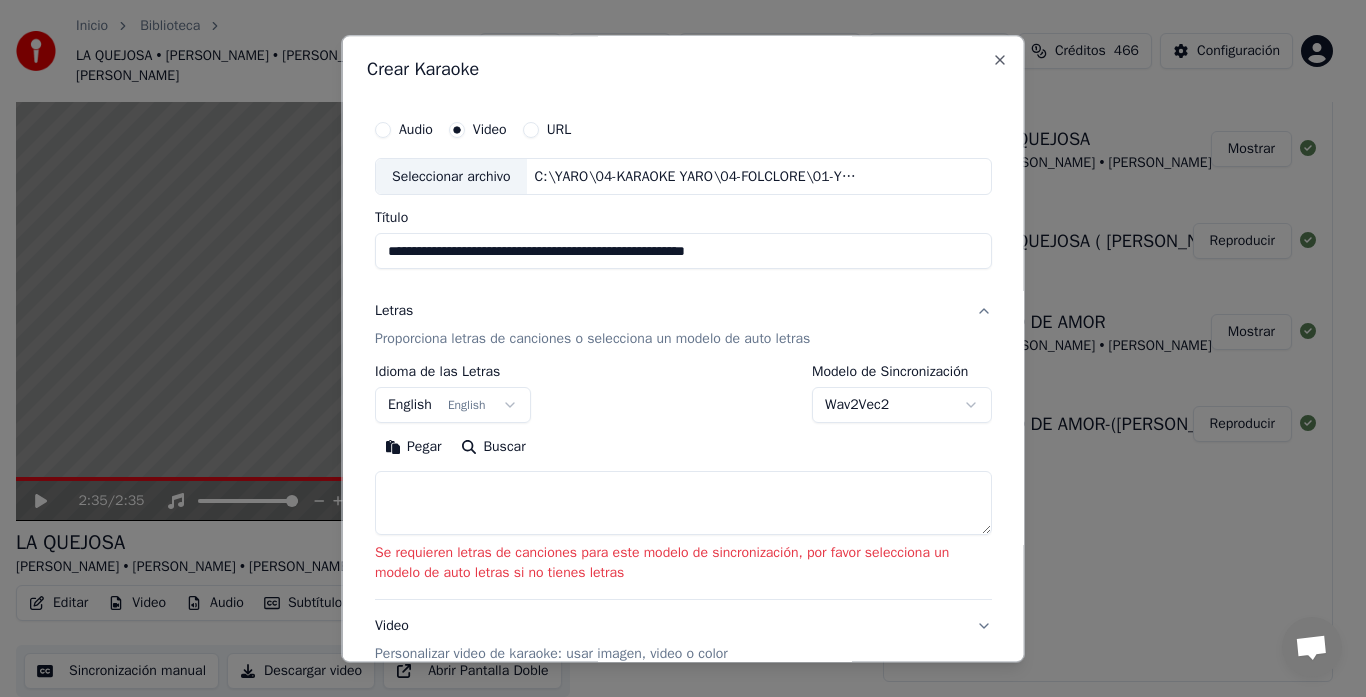 type on "**********" 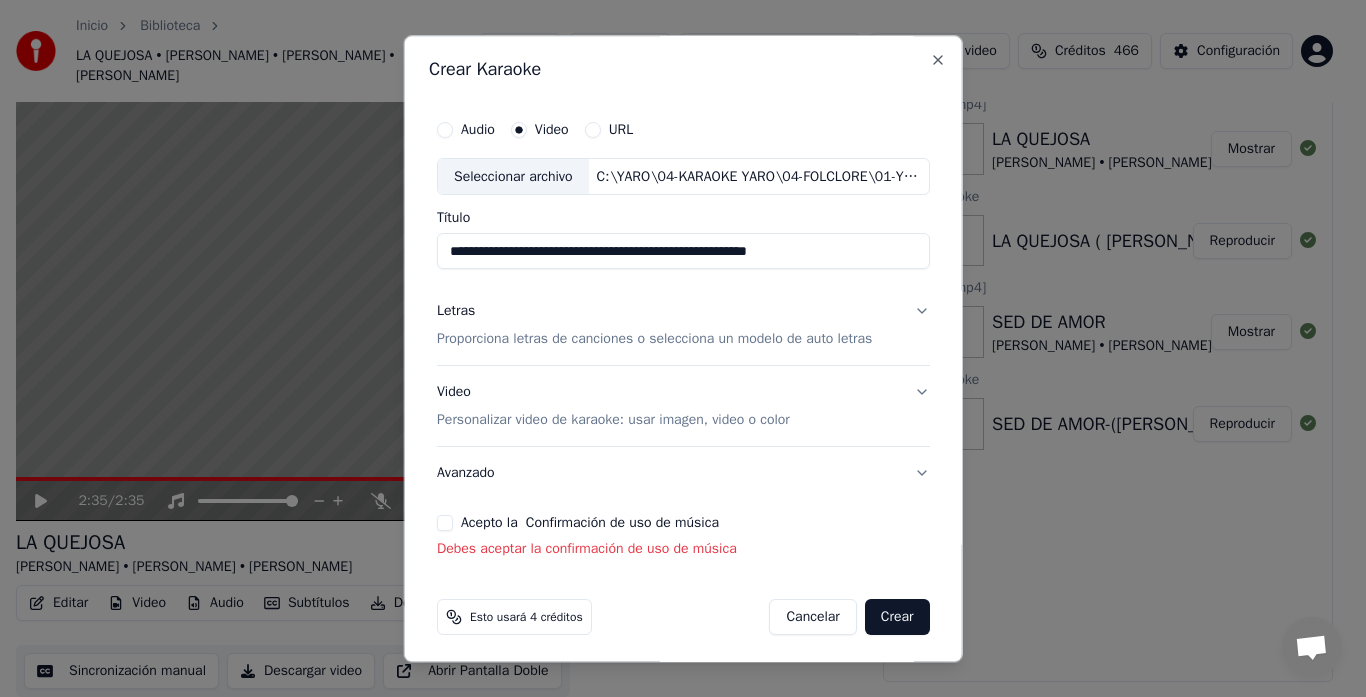 click on "Proporciona letras de canciones o selecciona un modelo de auto letras" at bounding box center (654, 340) 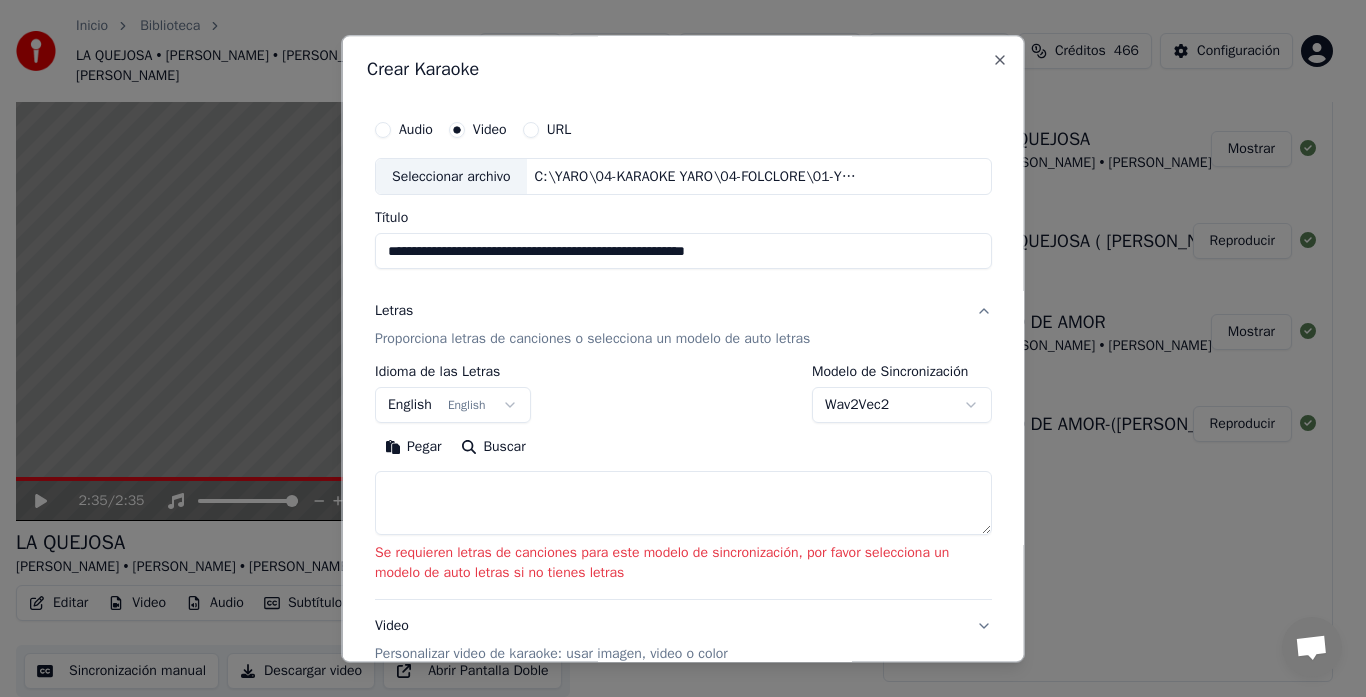 click at bounding box center [683, 504] 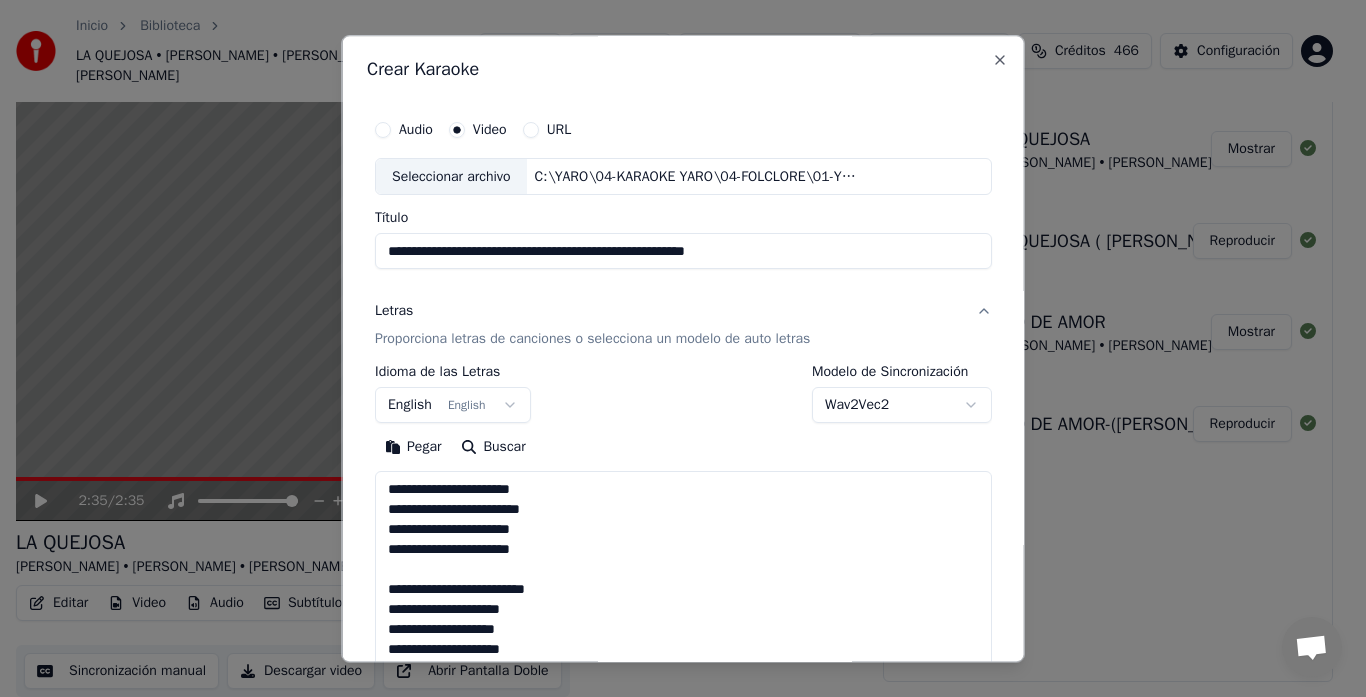 scroll, scrollTop: 565, scrollLeft: 0, axis: vertical 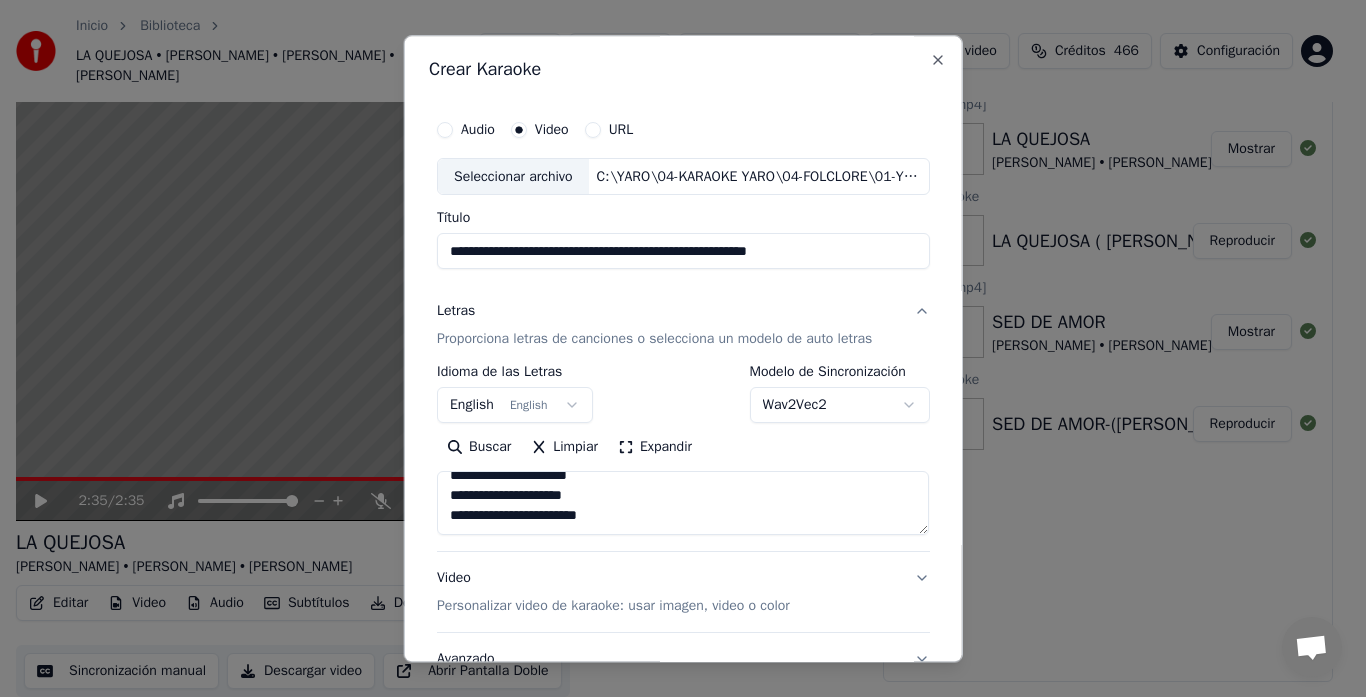 paste on "**********" 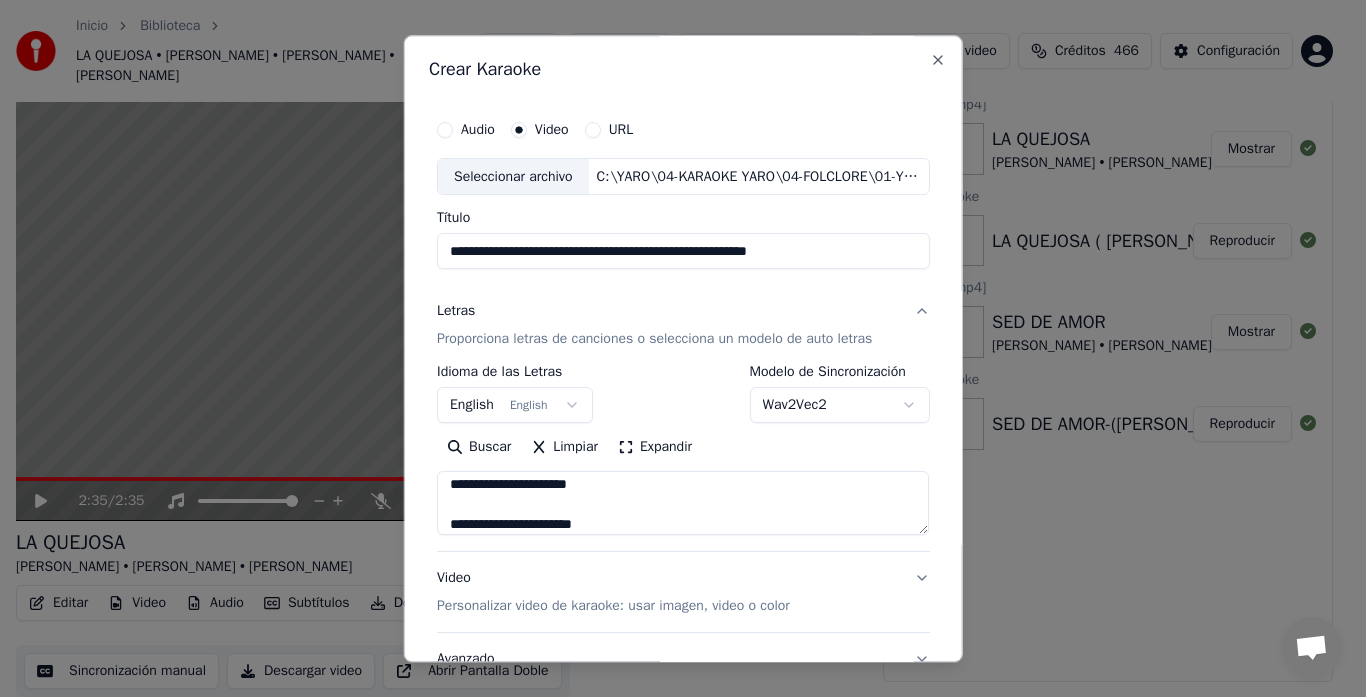 scroll, scrollTop: 1164, scrollLeft: 0, axis: vertical 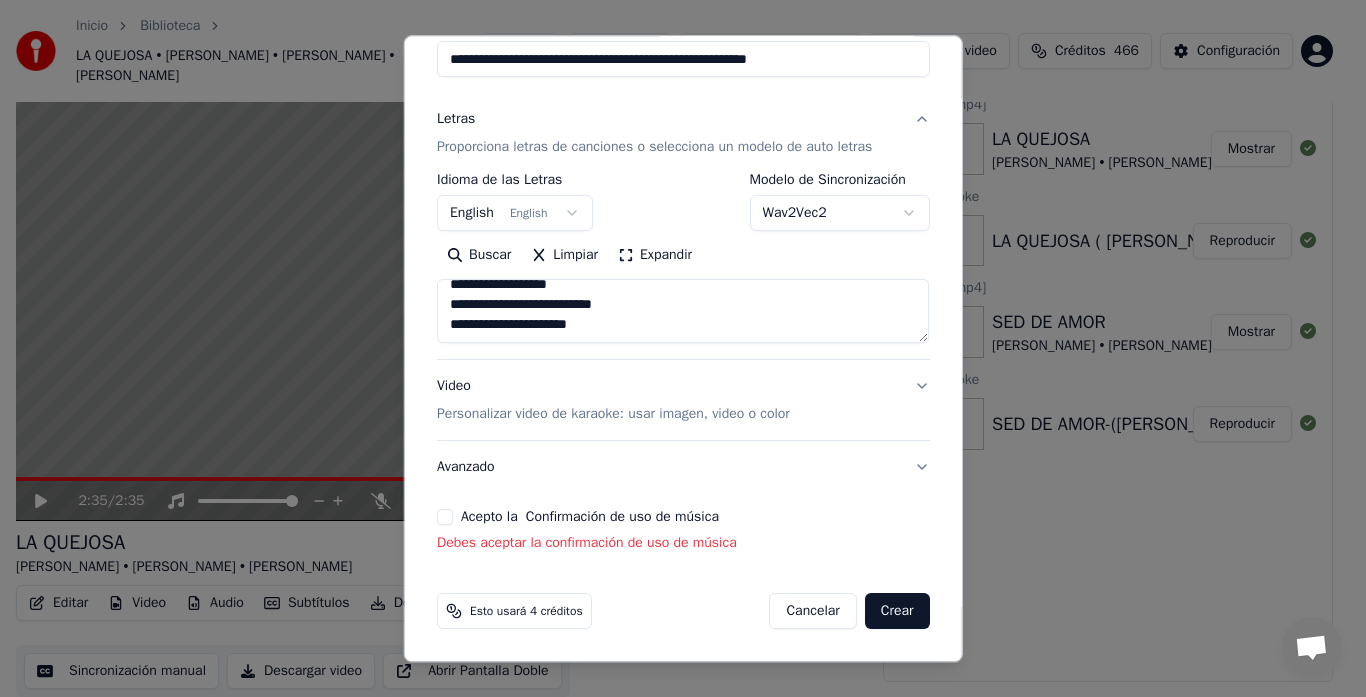 type on "**********" 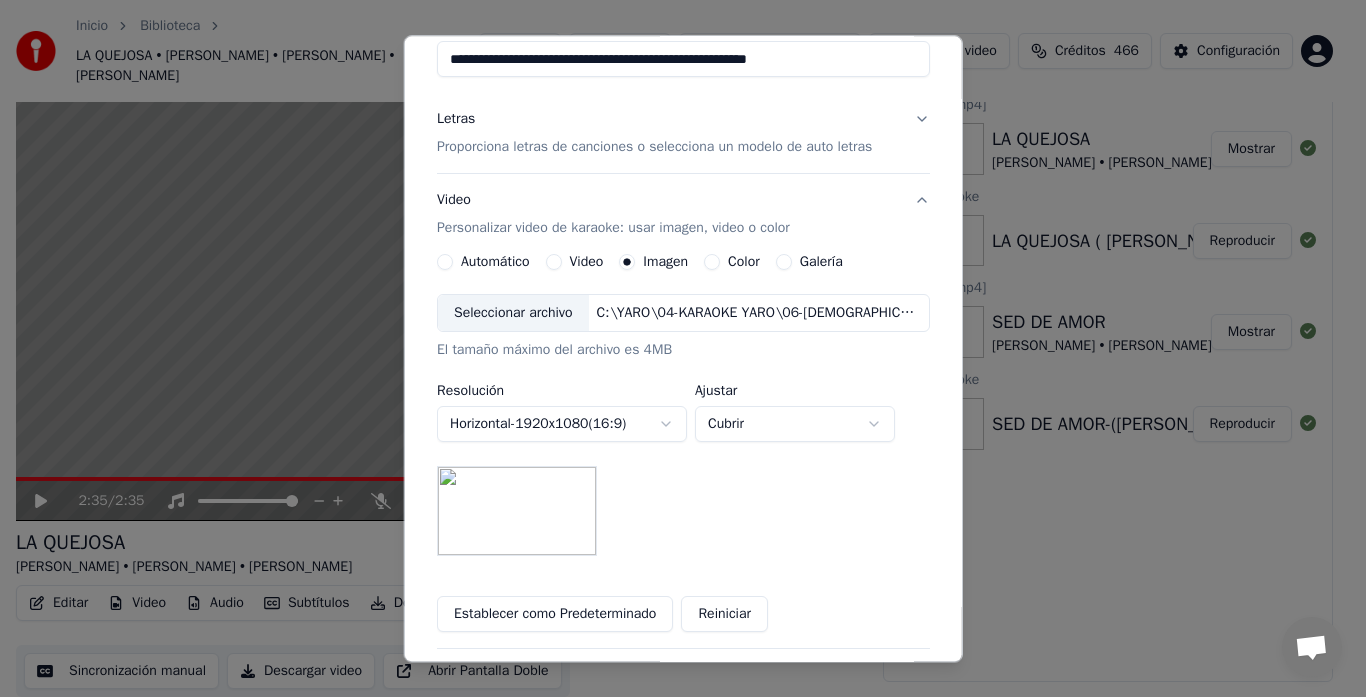click on "Seleccionar archivo" at bounding box center [513, 314] 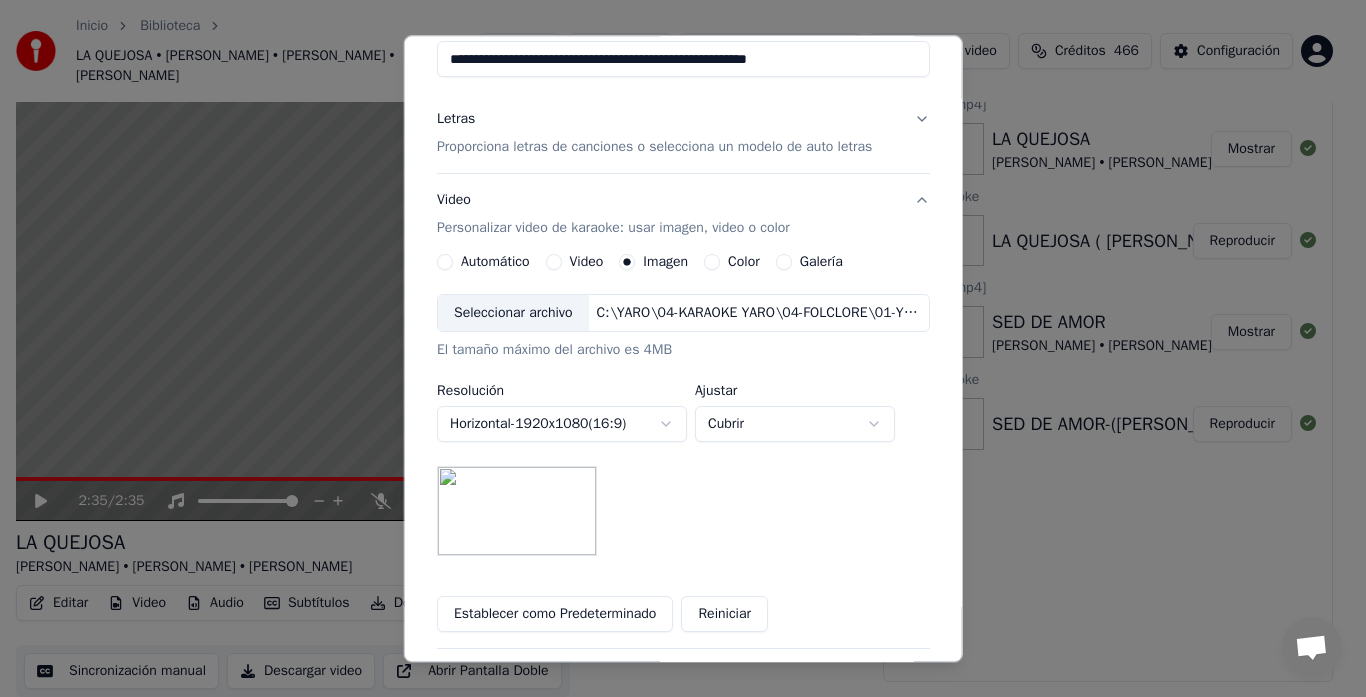 scroll, scrollTop: 392, scrollLeft: 0, axis: vertical 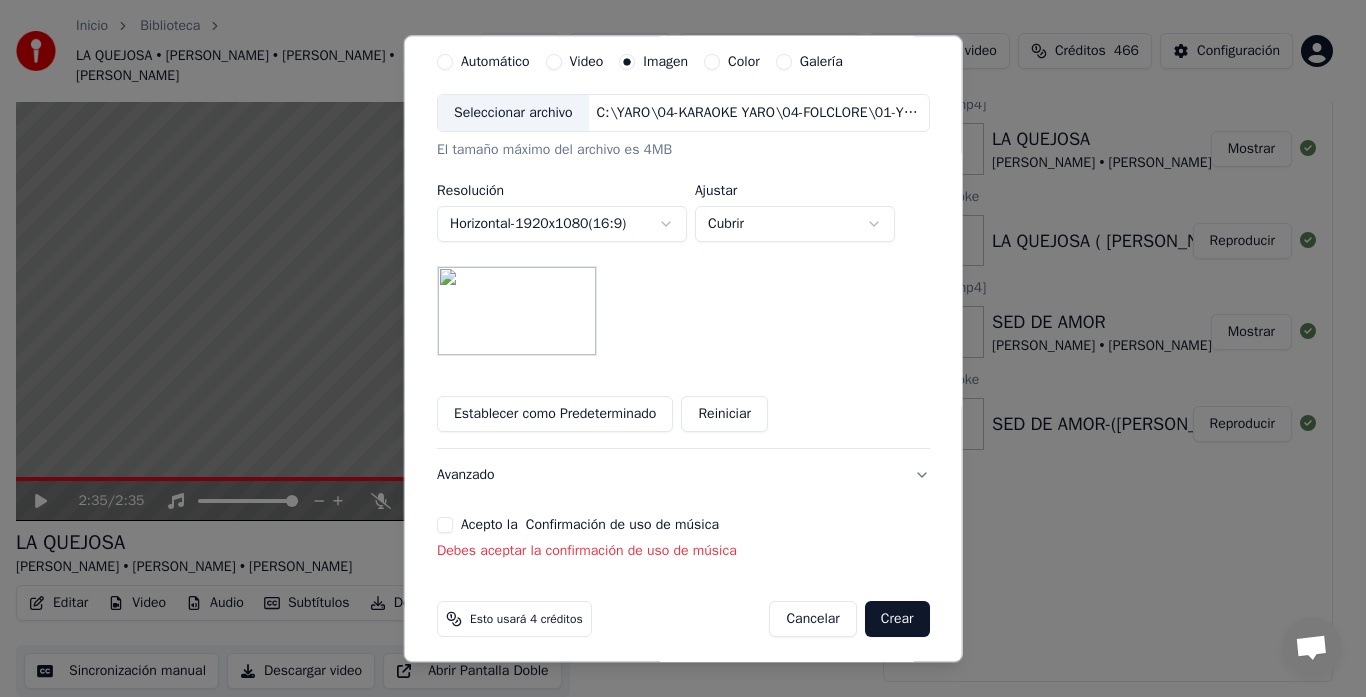 click on "Acepto la   Confirmación de uso de música" at bounding box center (445, 526) 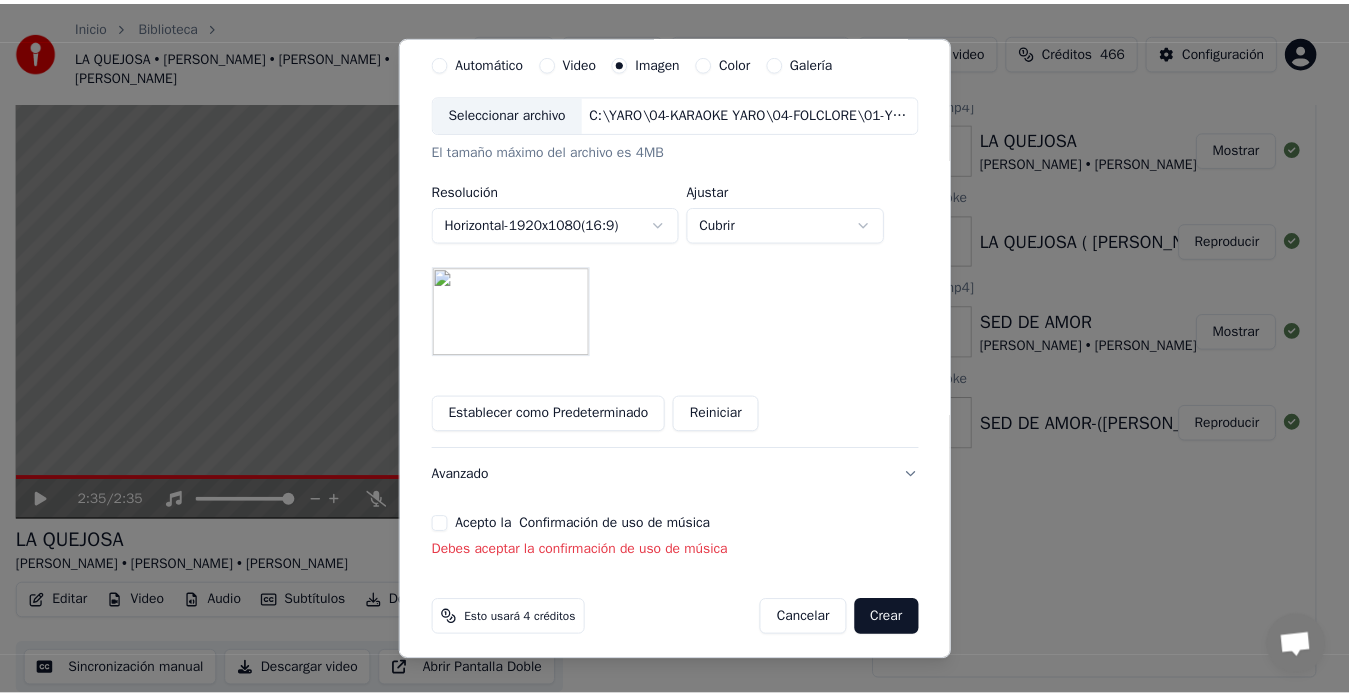 scroll, scrollTop: 372, scrollLeft: 0, axis: vertical 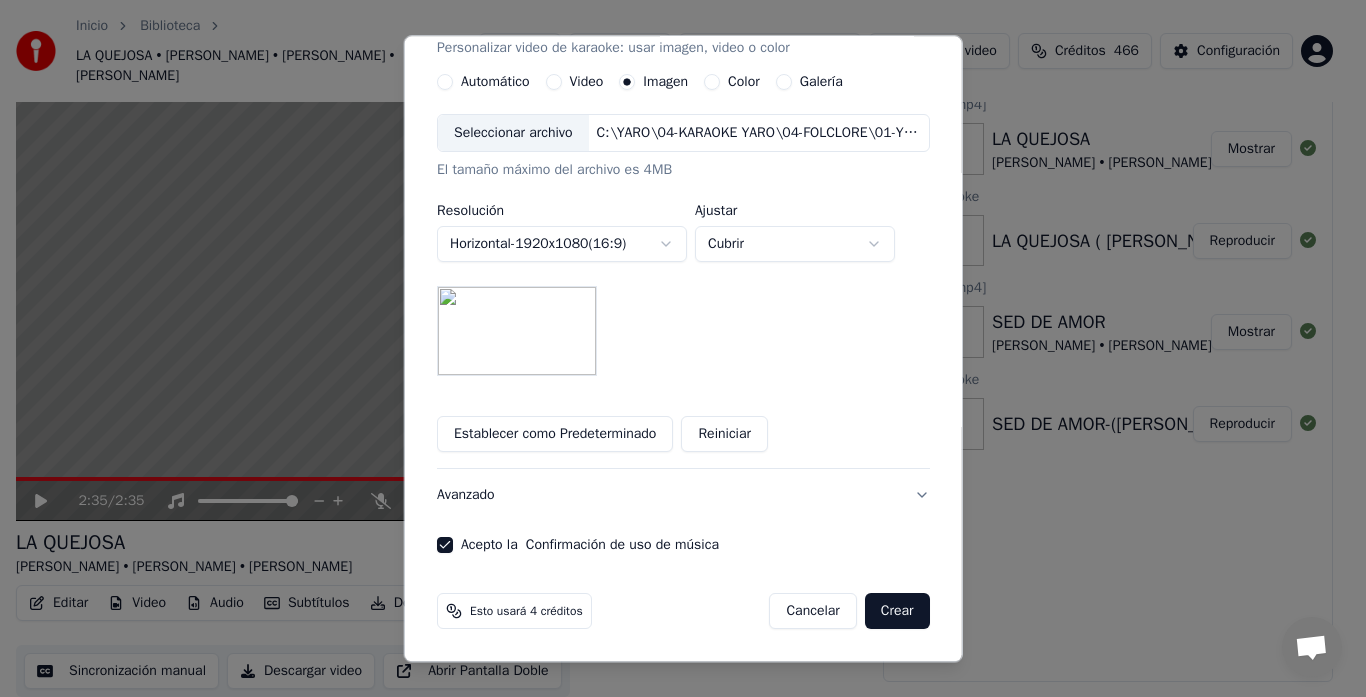 click on "Crear" at bounding box center [897, 612] 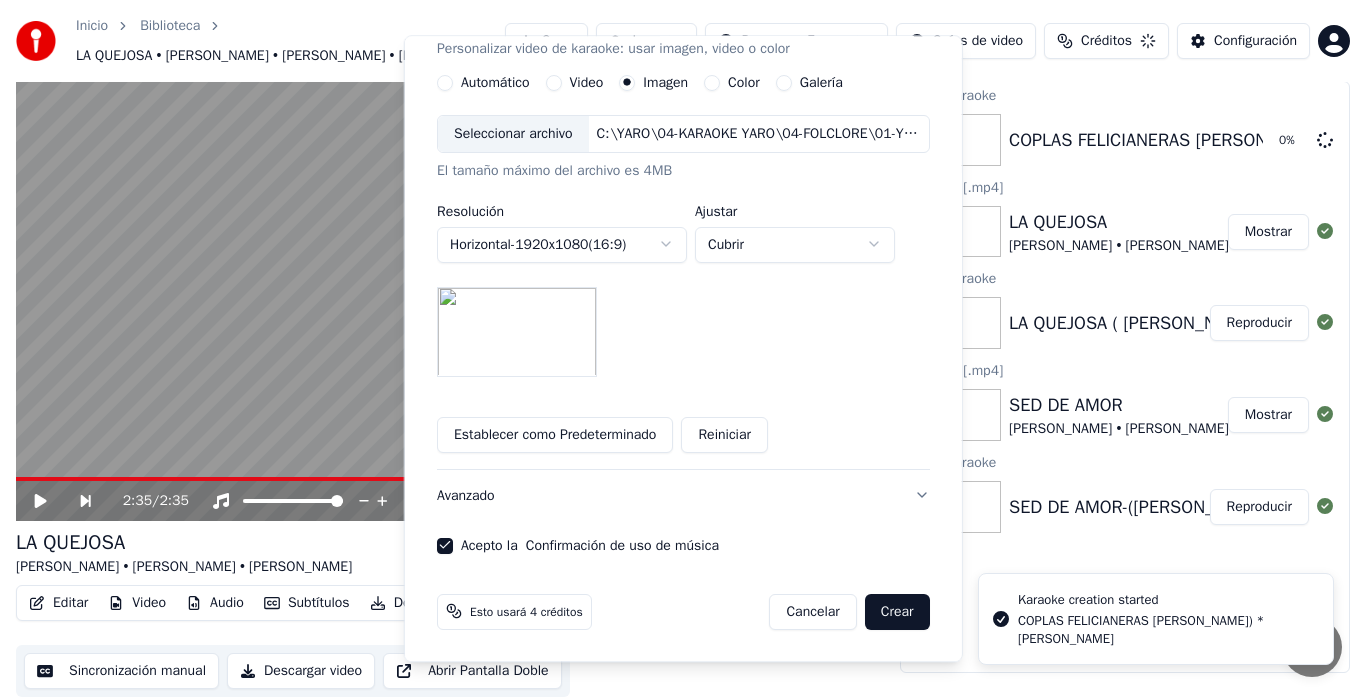 type 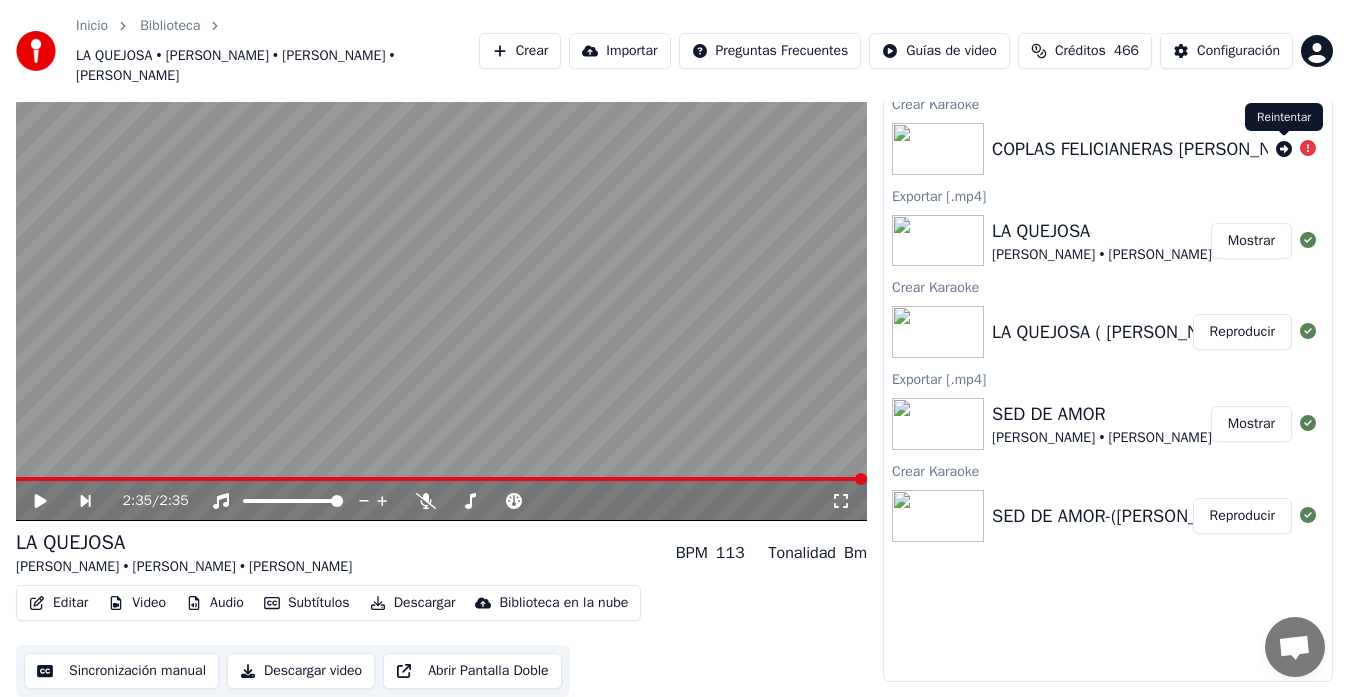 click 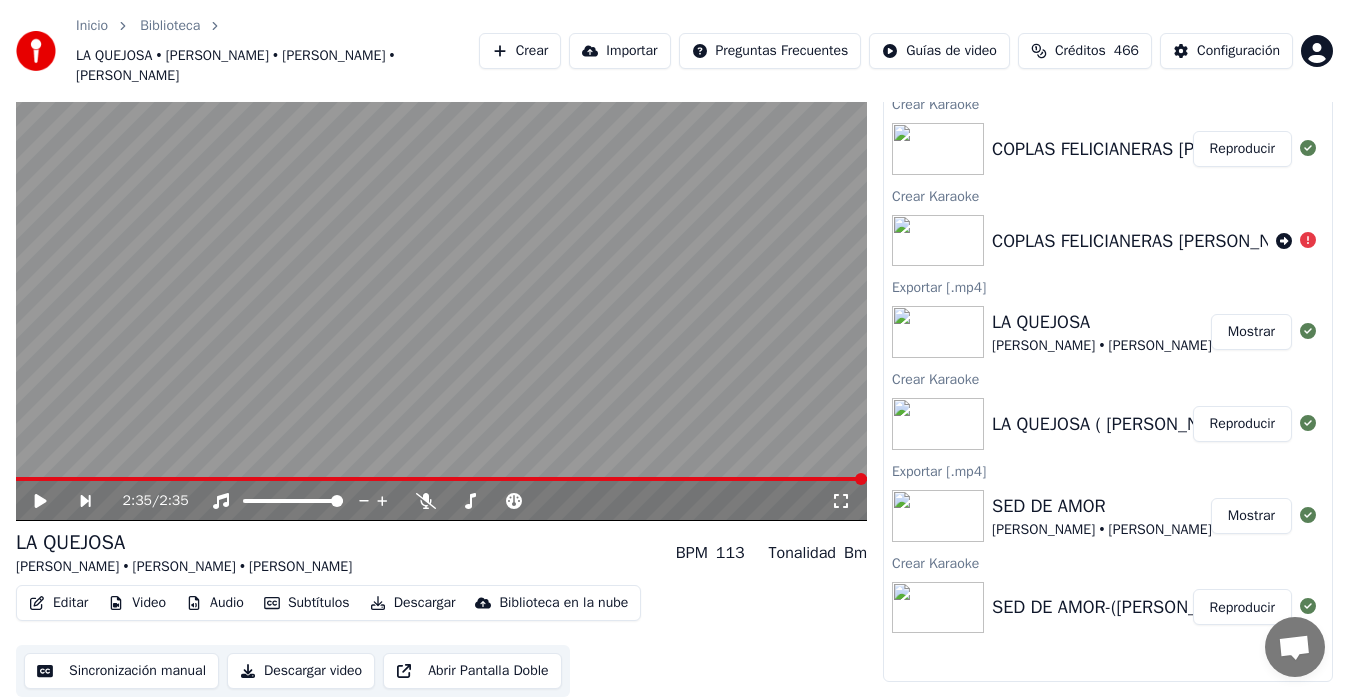 click on "Reproducir" at bounding box center (1242, 149) 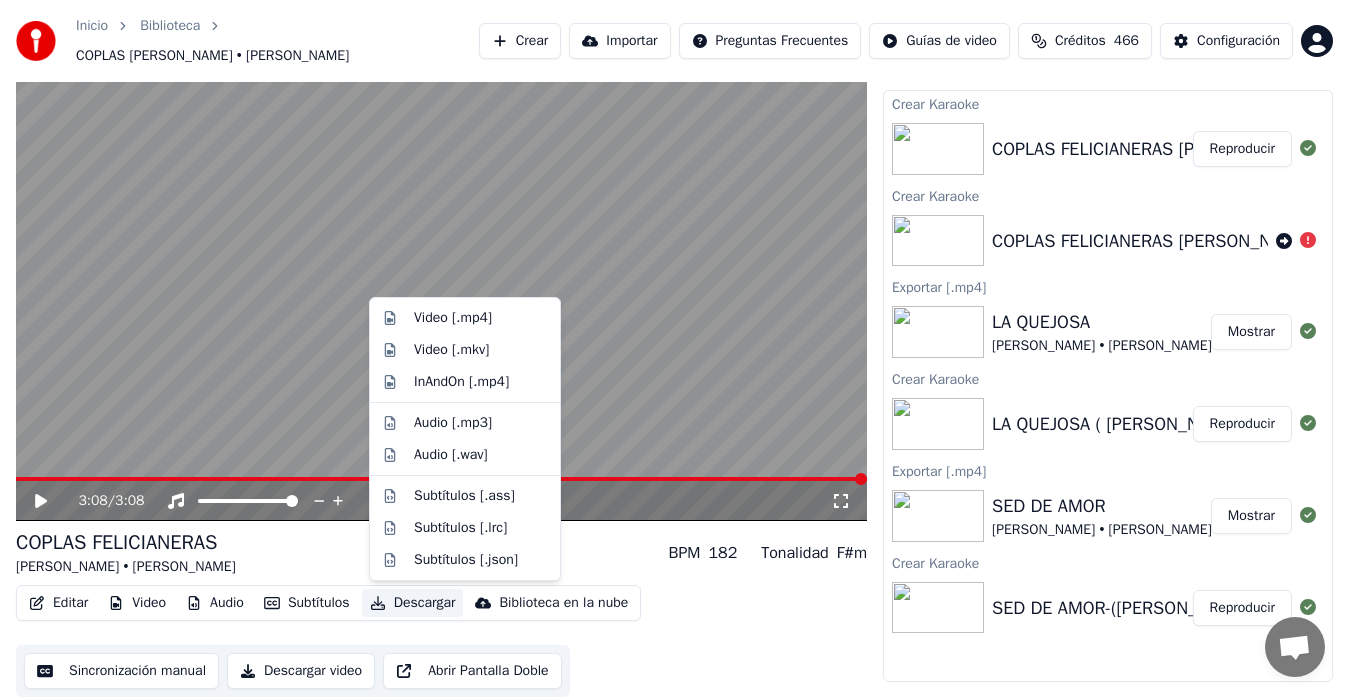 click on "Descargar" at bounding box center (413, 603) 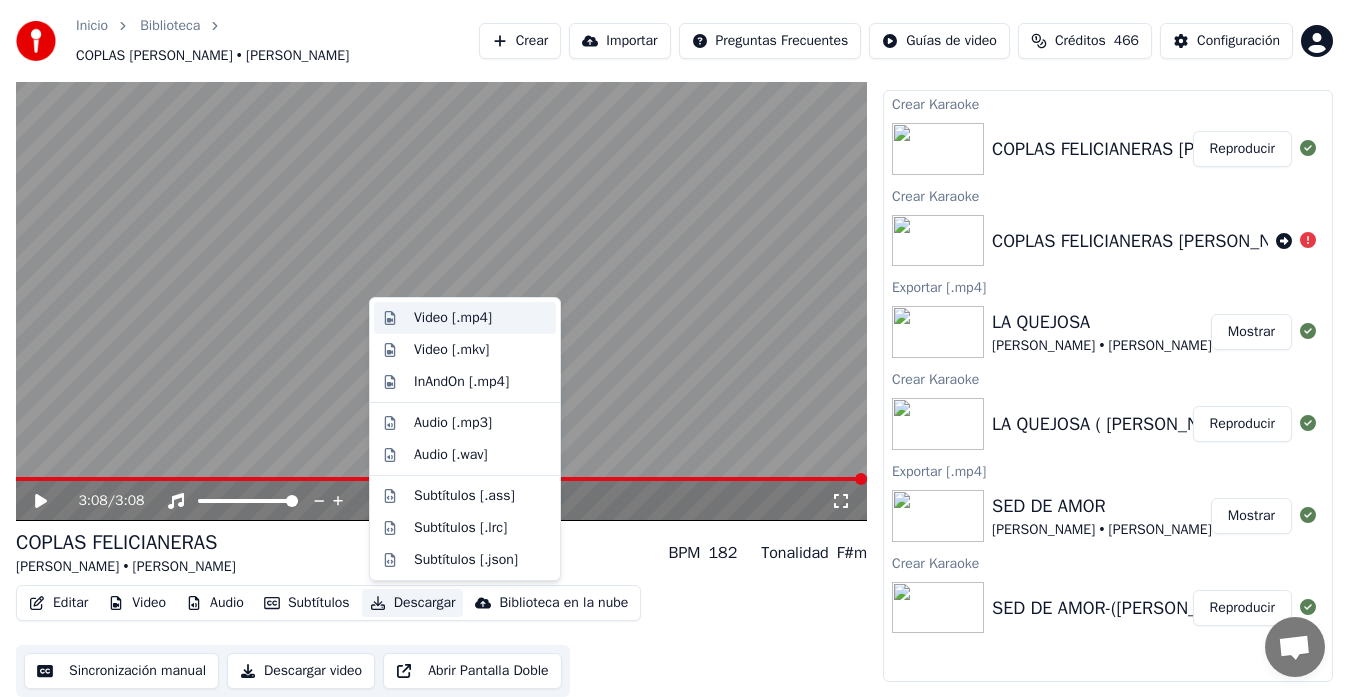 click on "Video [.mp4]" at bounding box center (453, 318) 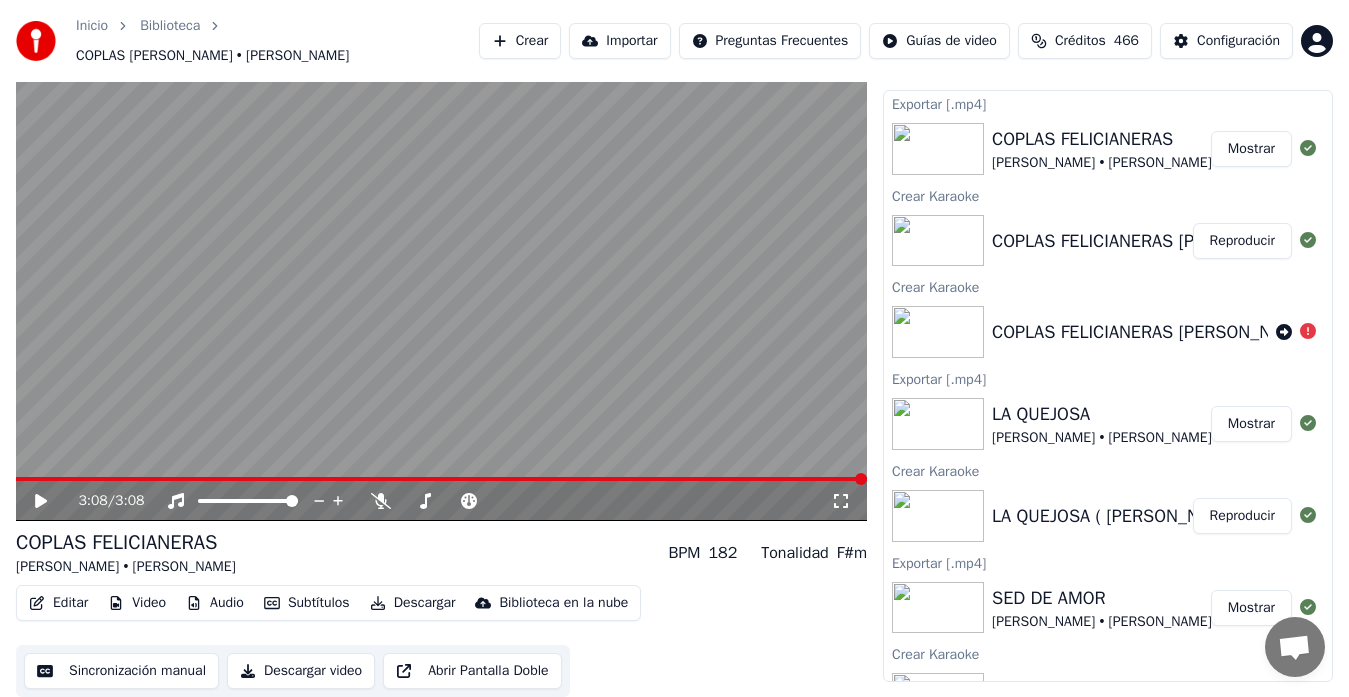 click on "Mostrar" at bounding box center (1251, 149) 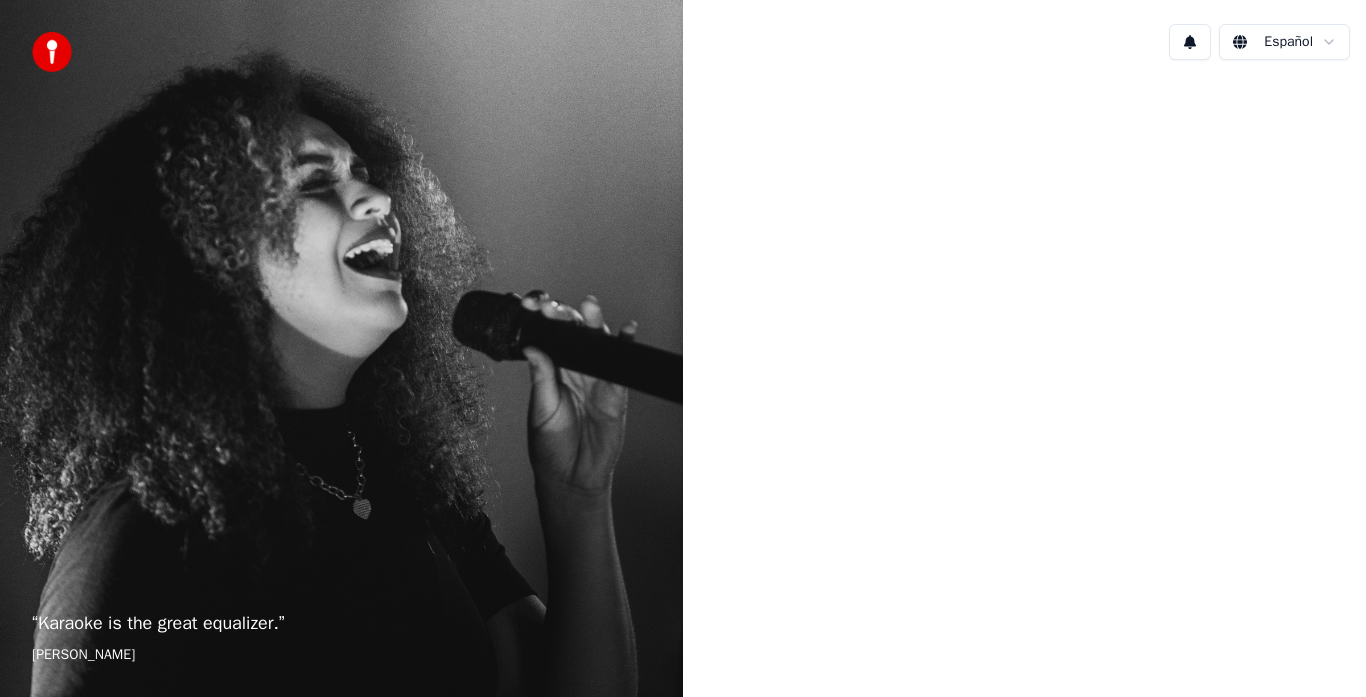 scroll, scrollTop: 0, scrollLeft: 0, axis: both 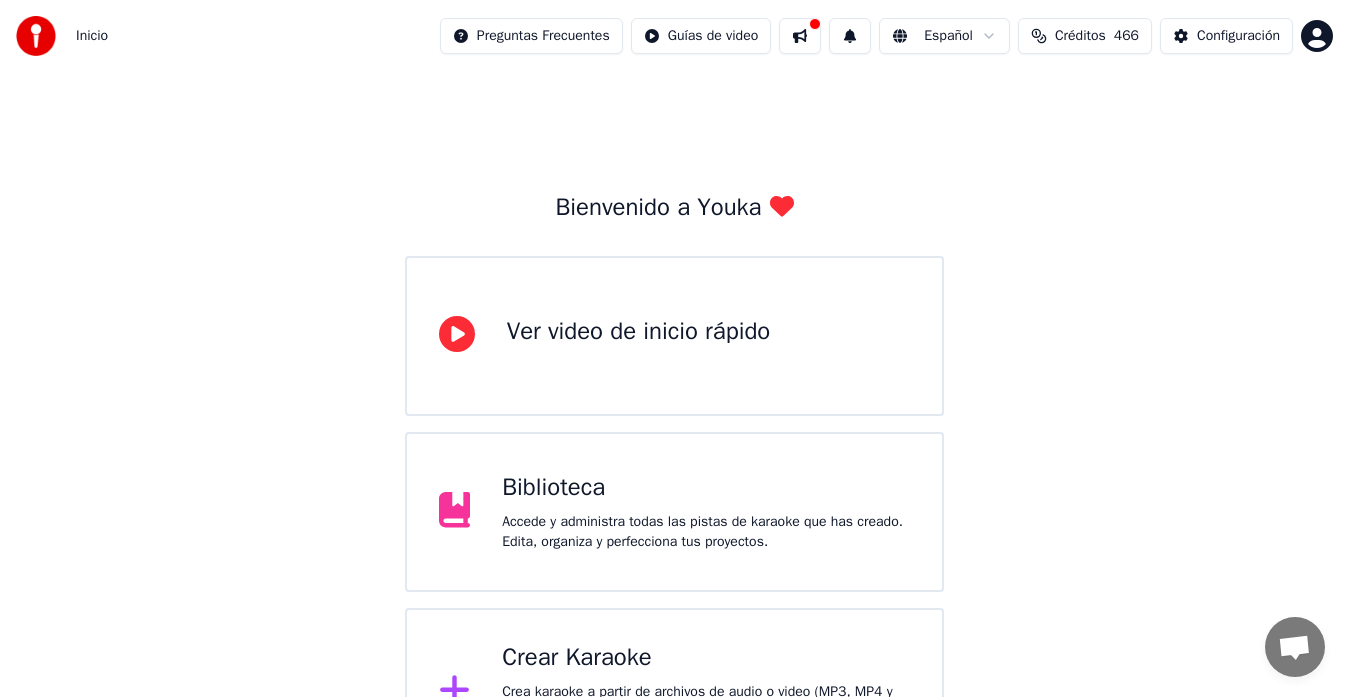 click on "Crear Karaoke" at bounding box center (706, 658) 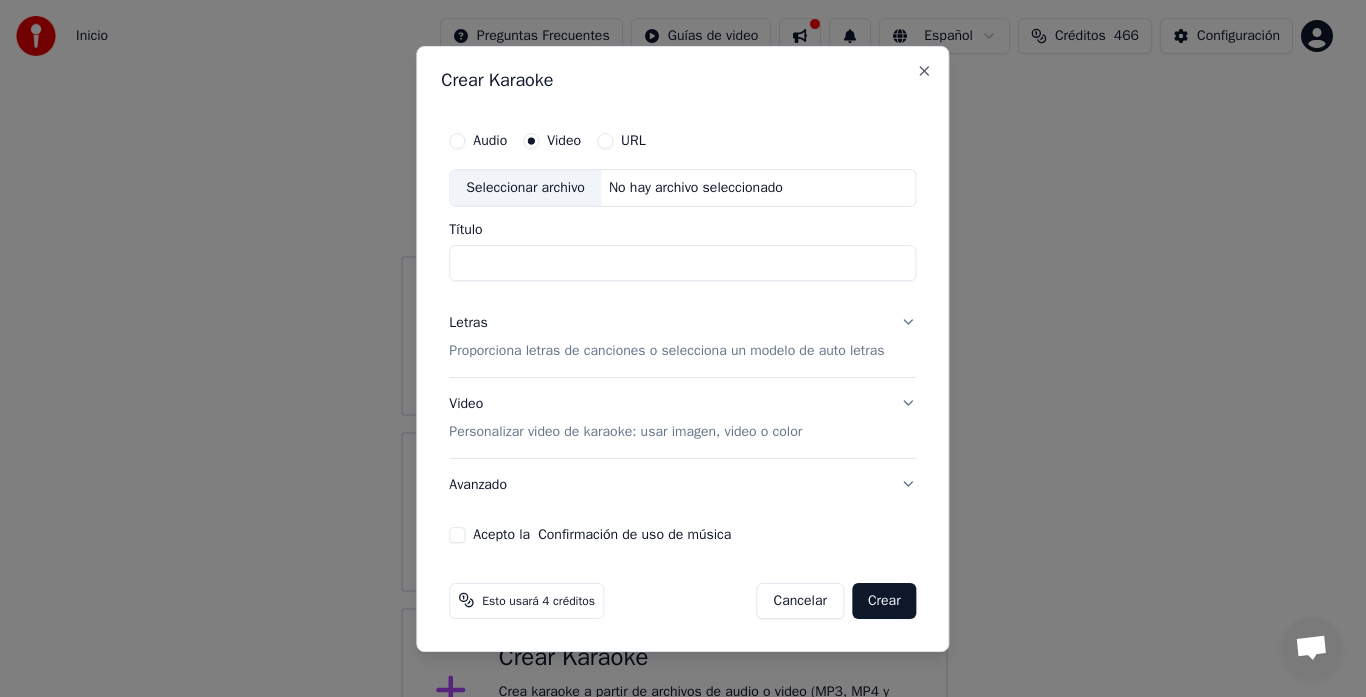 click on "Seleccionar archivo" at bounding box center [525, 188] 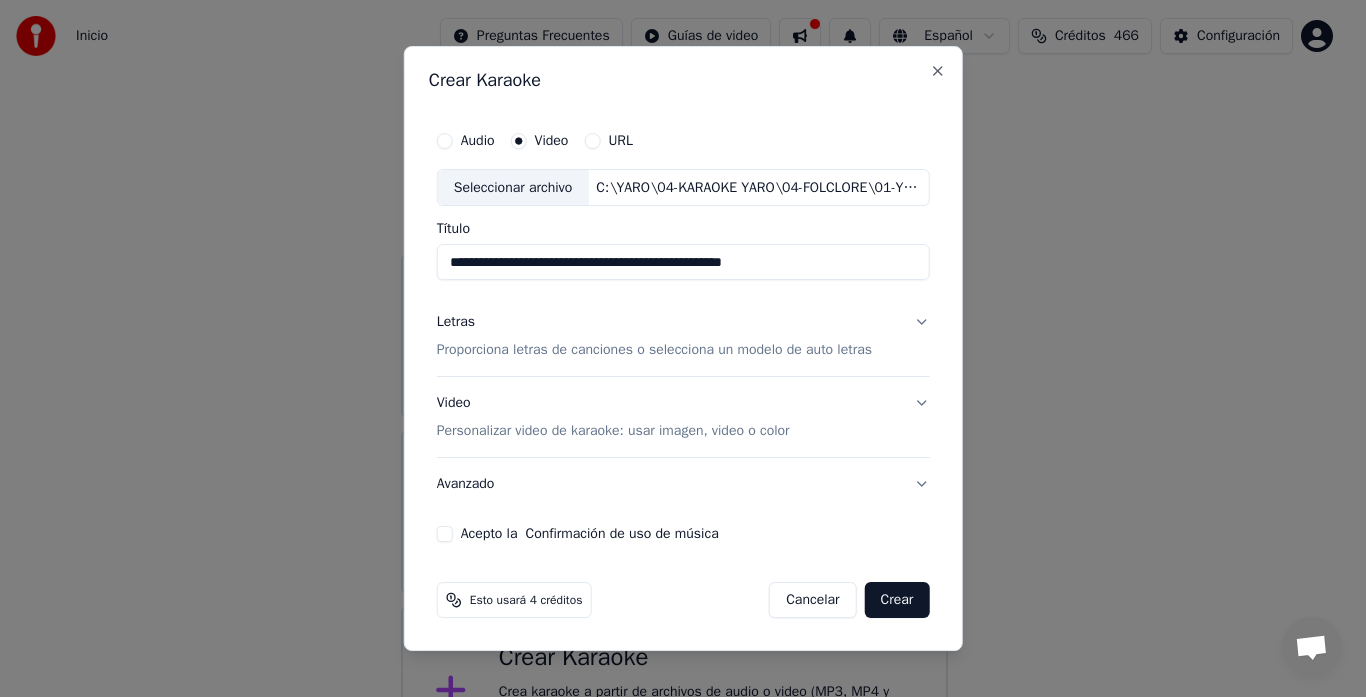 drag, startPoint x: 348, startPoint y: 273, endPoint x: 107, endPoint y: 276, distance: 241.01868 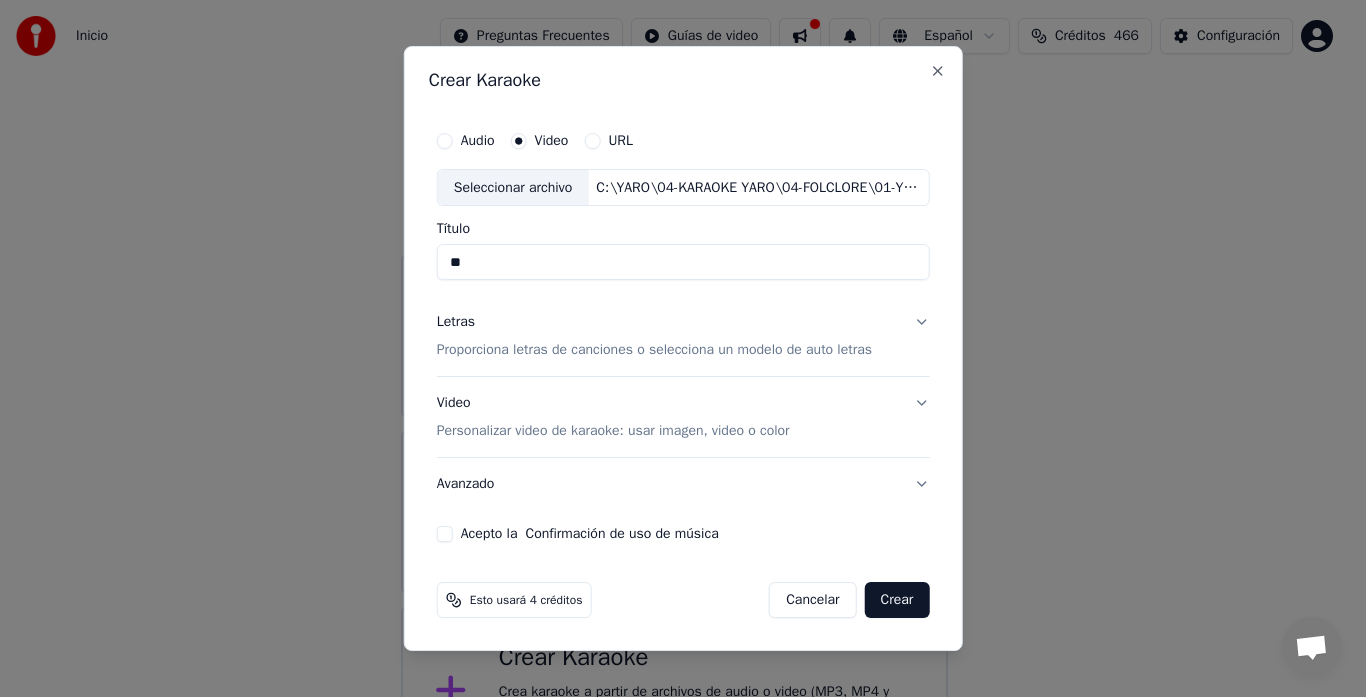 type on "*" 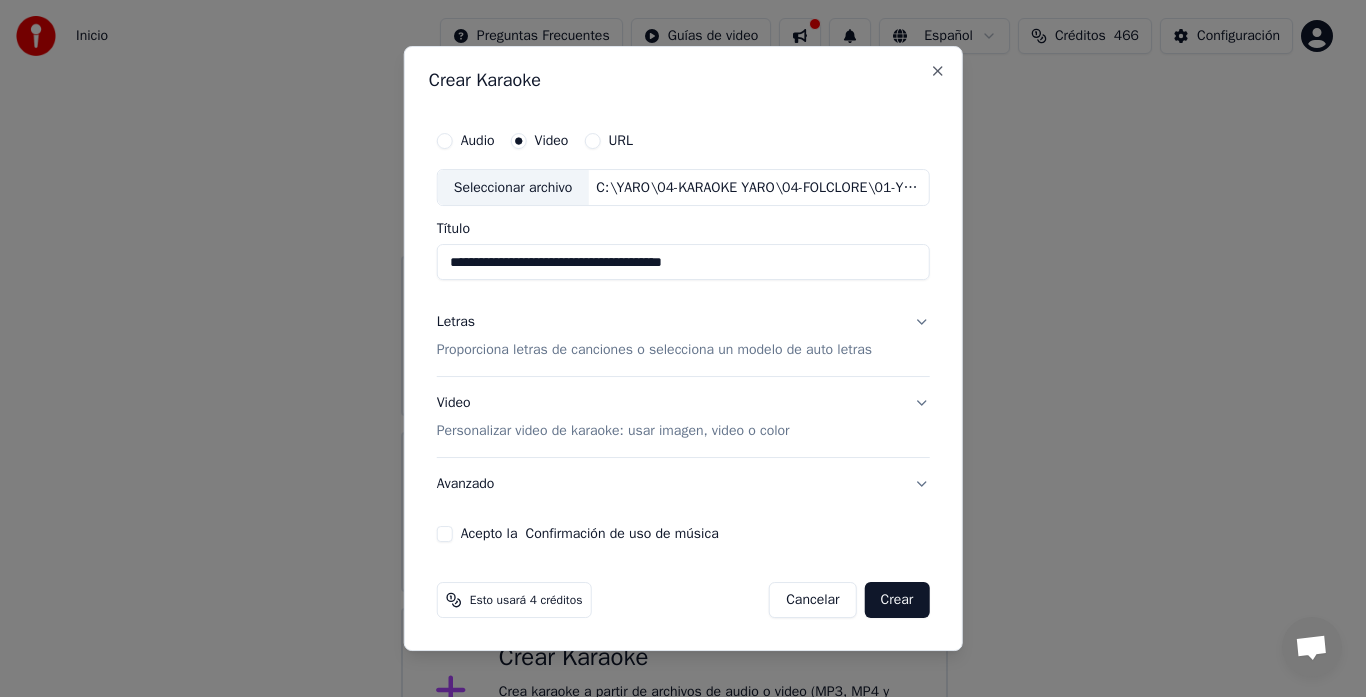 click on "**********" at bounding box center [683, 263] 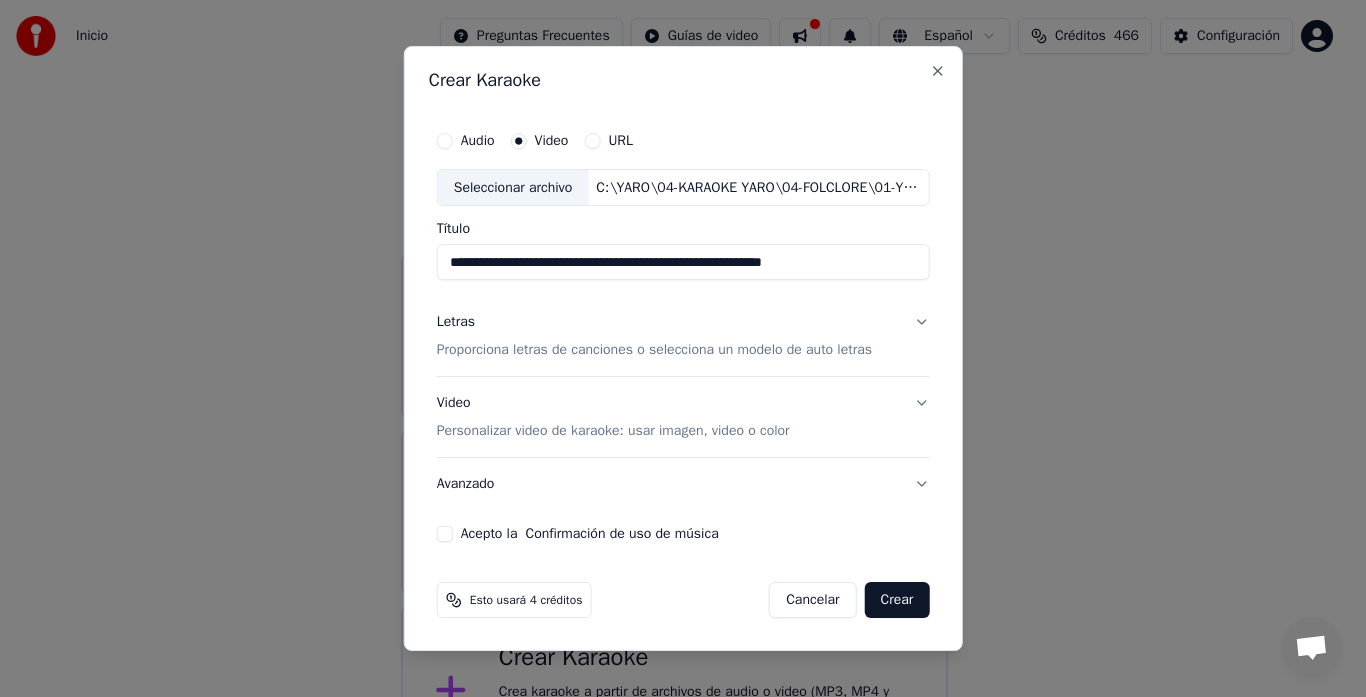 type on "**********" 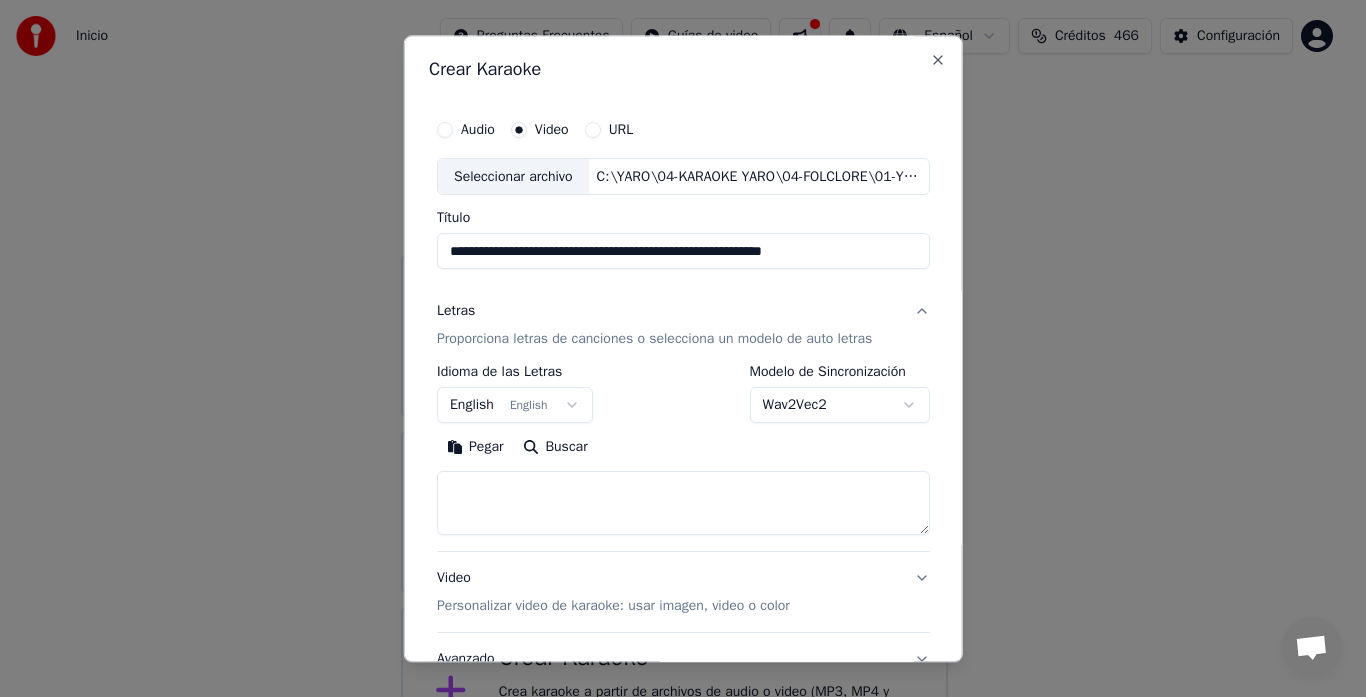 click at bounding box center [683, 504] 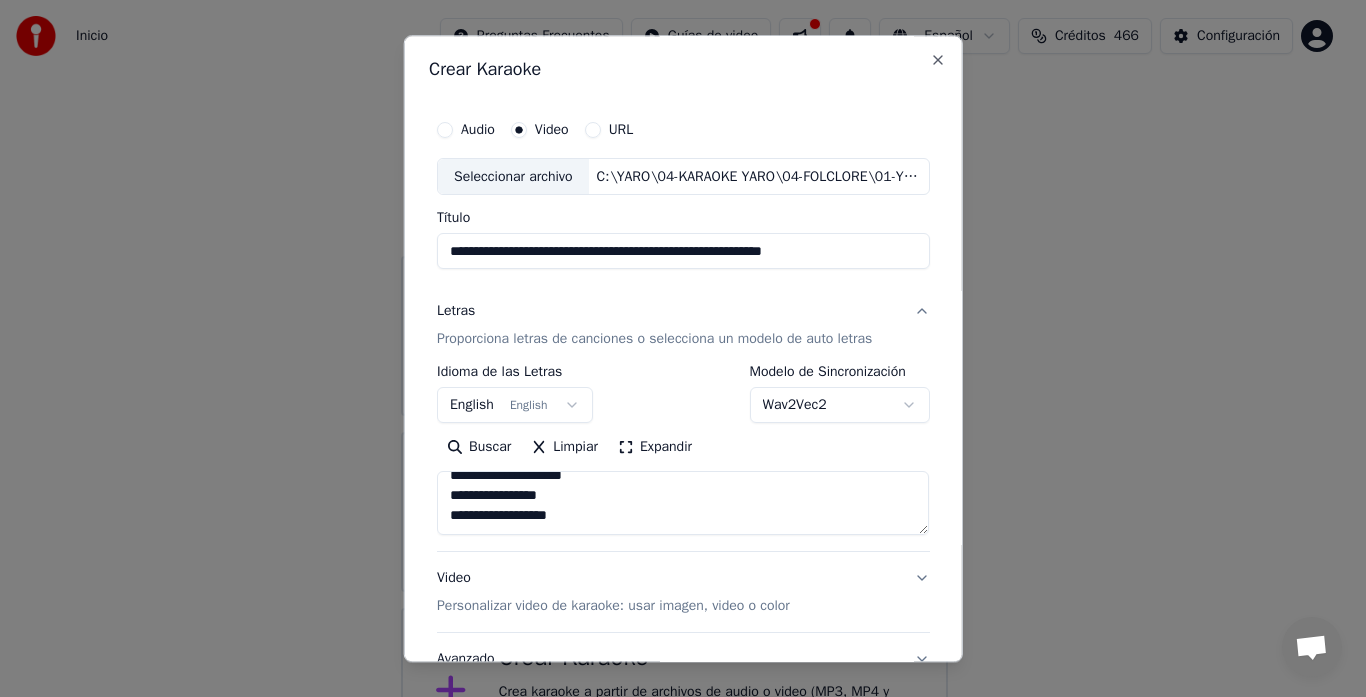 scroll, scrollTop: 425, scrollLeft: 0, axis: vertical 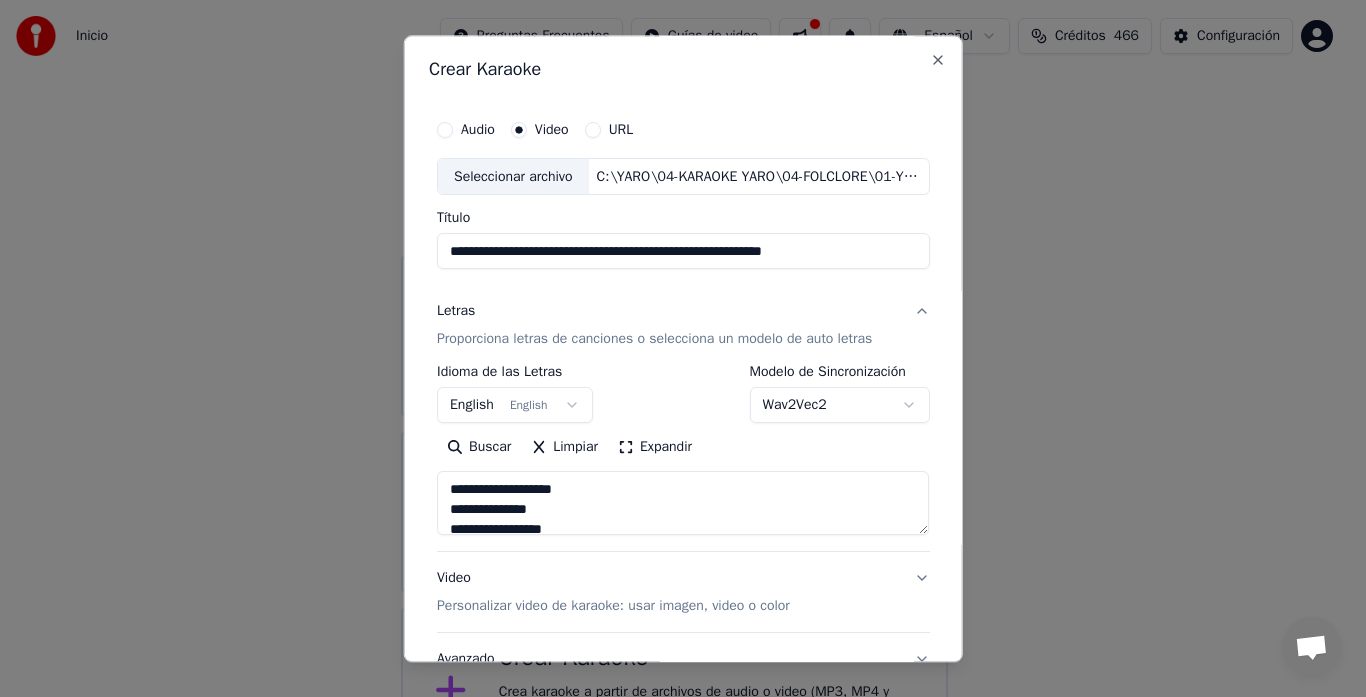 click on "**********" at bounding box center [683, 504] 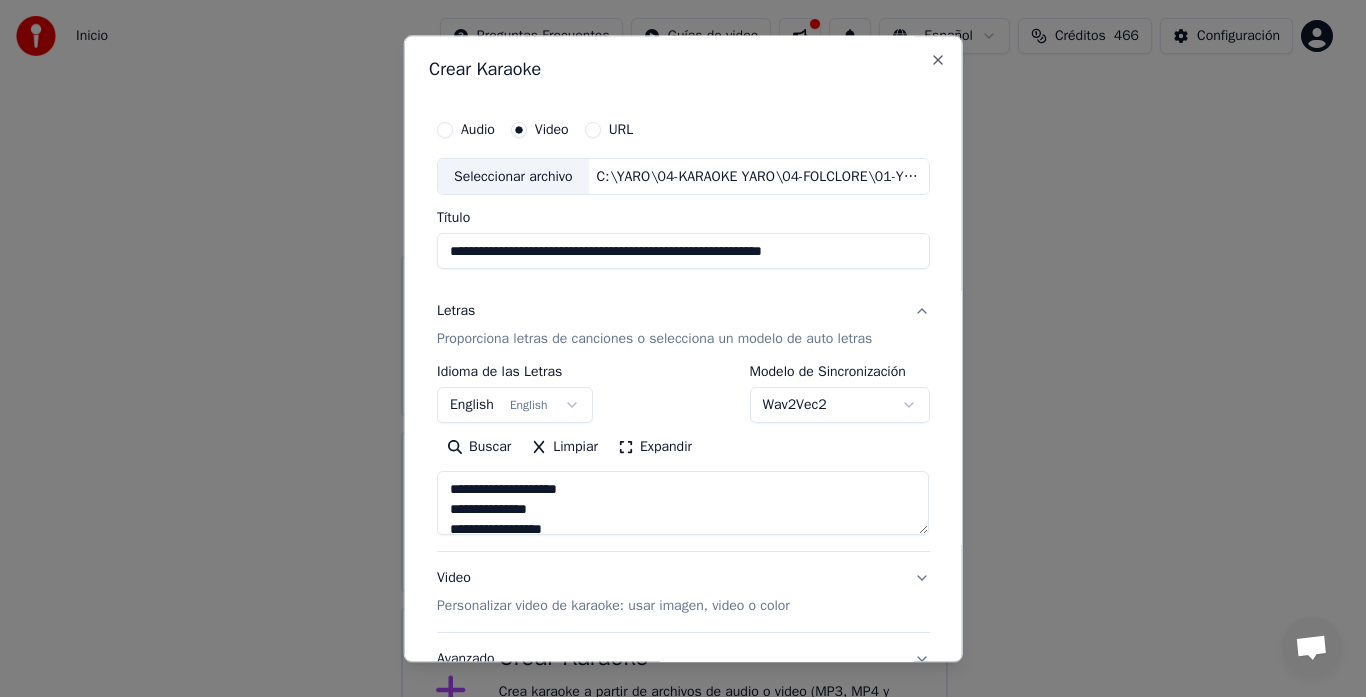 scroll, scrollTop: 40, scrollLeft: 0, axis: vertical 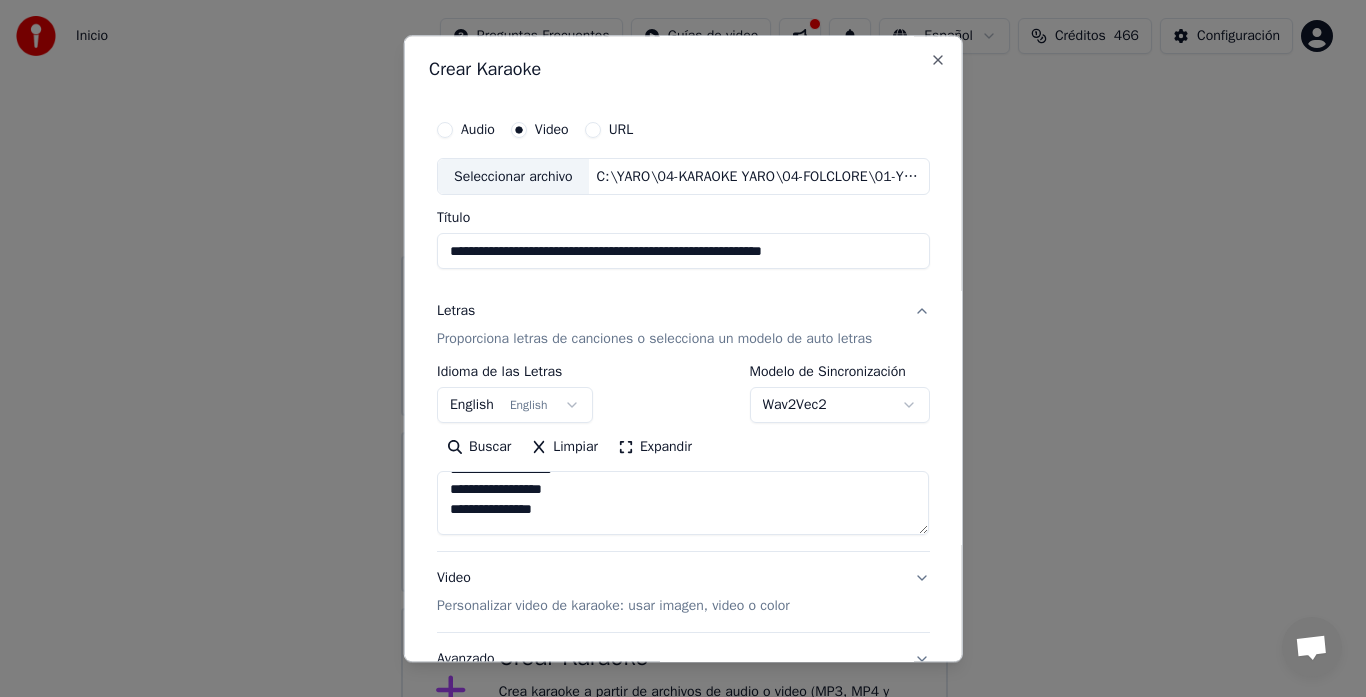 click on "**********" at bounding box center (683, 504) 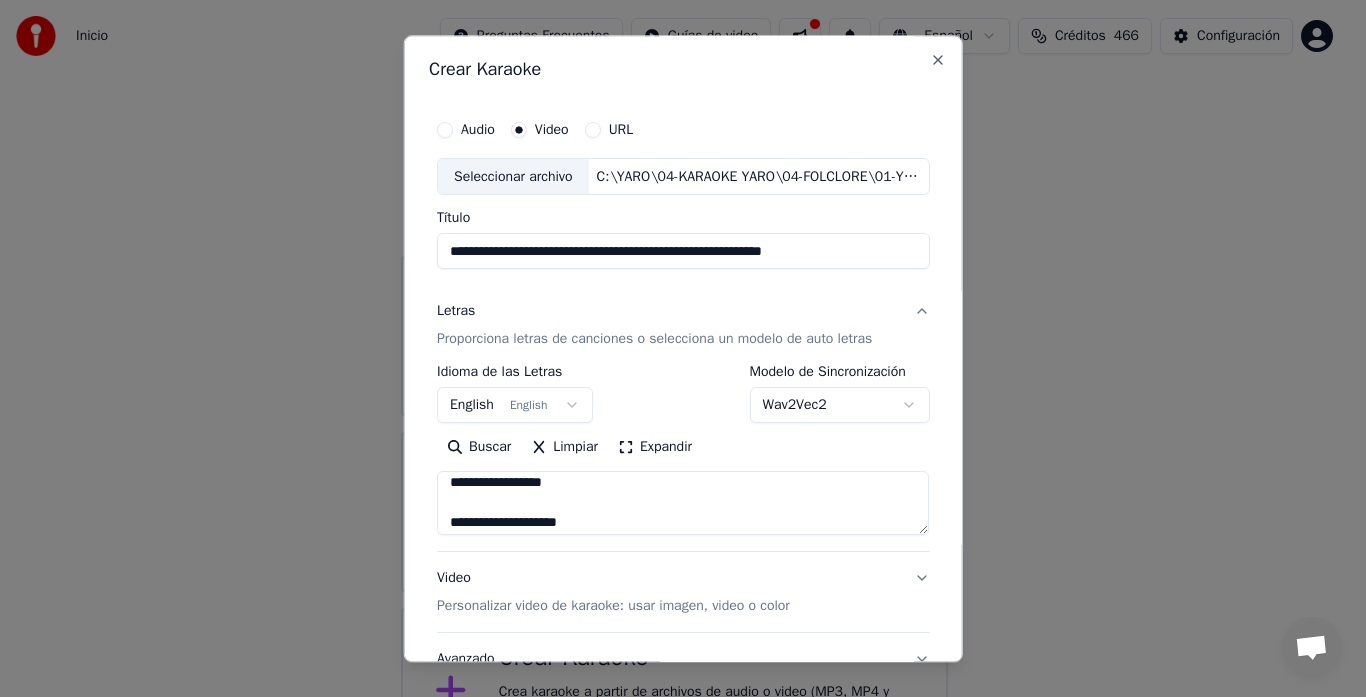 scroll, scrollTop: 247, scrollLeft: 0, axis: vertical 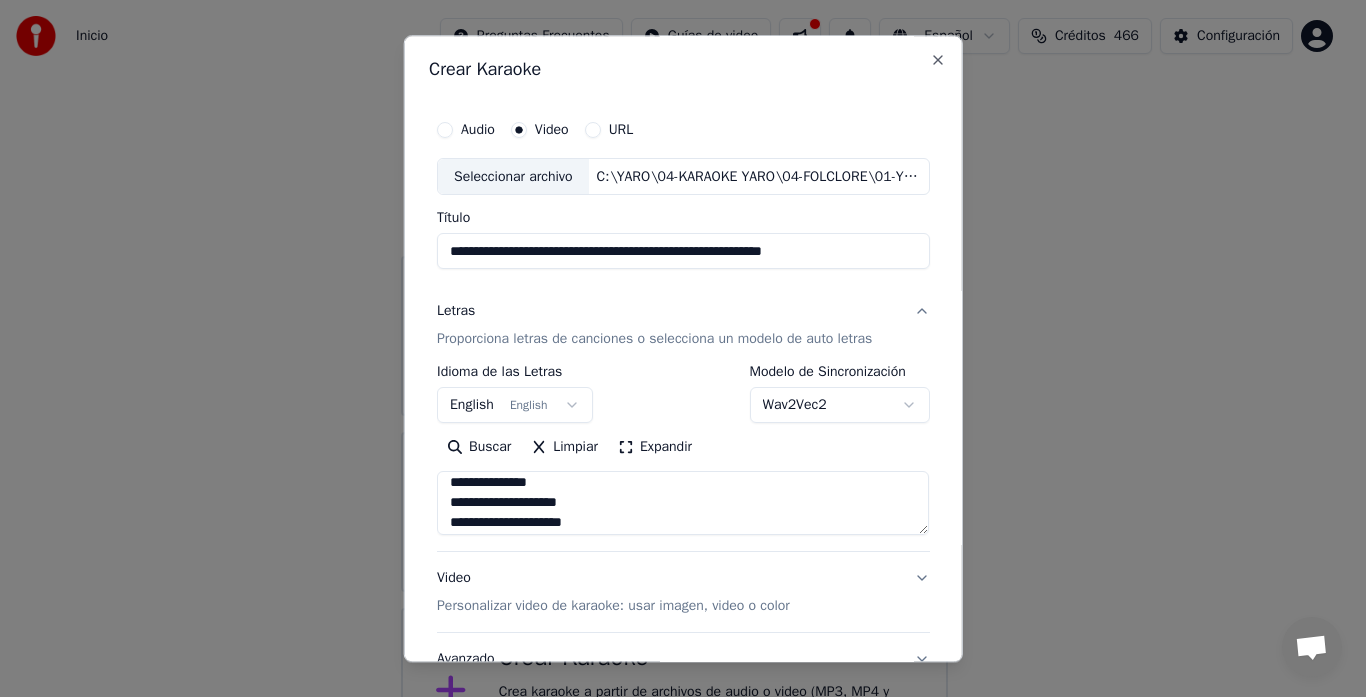 click on "**********" at bounding box center [683, 504] 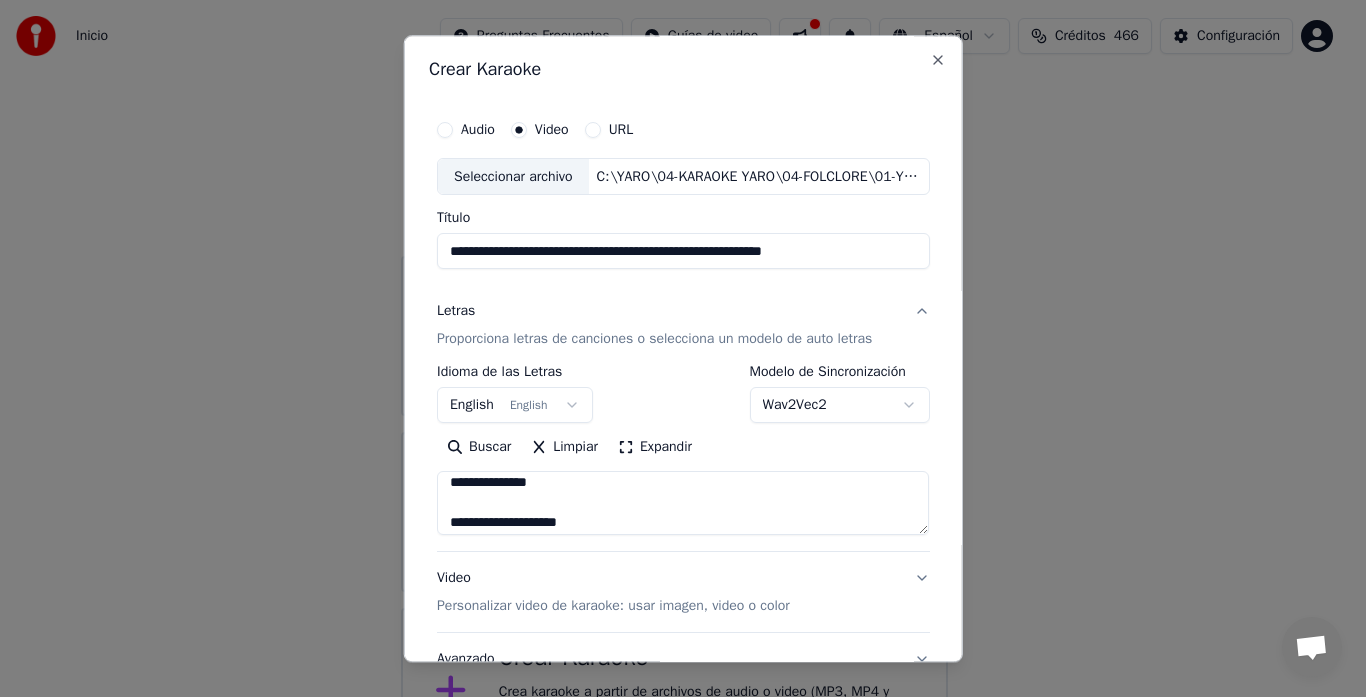 scroll, scrollTop: 267, scrollLeft: 0, axis: vertical 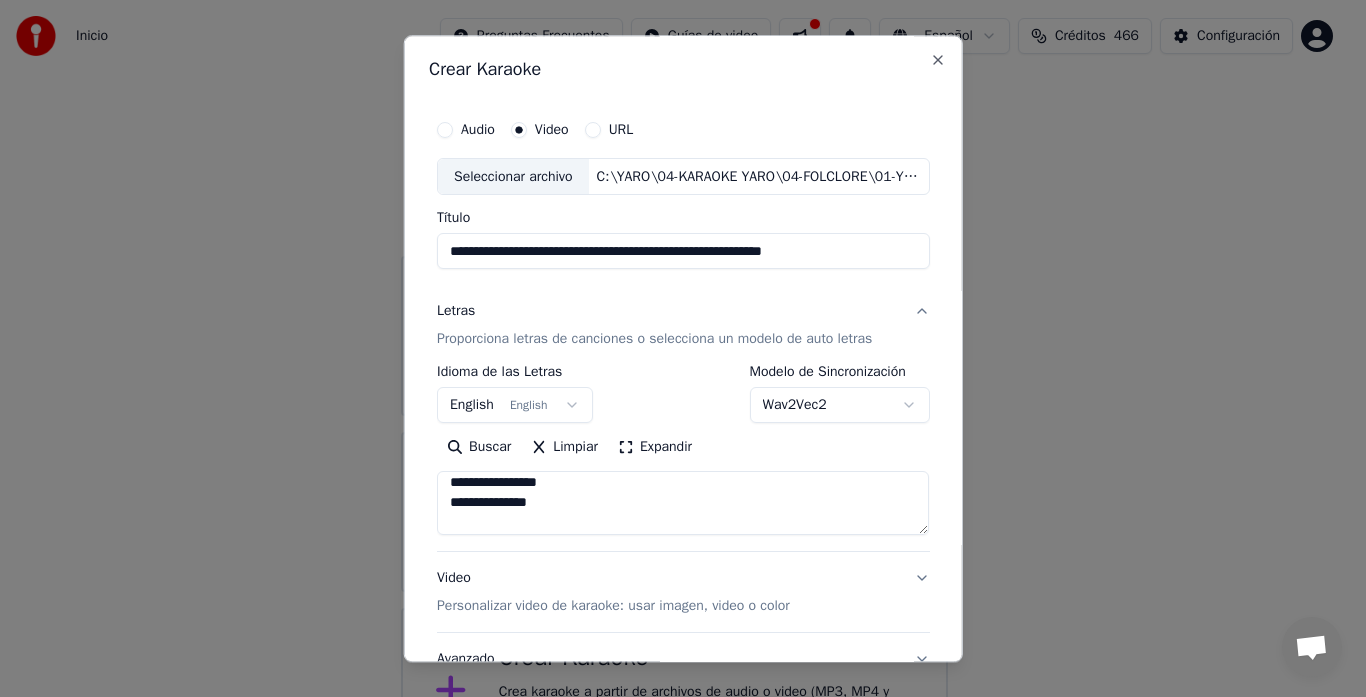 click on "**********" at bounding box center [683, 504] 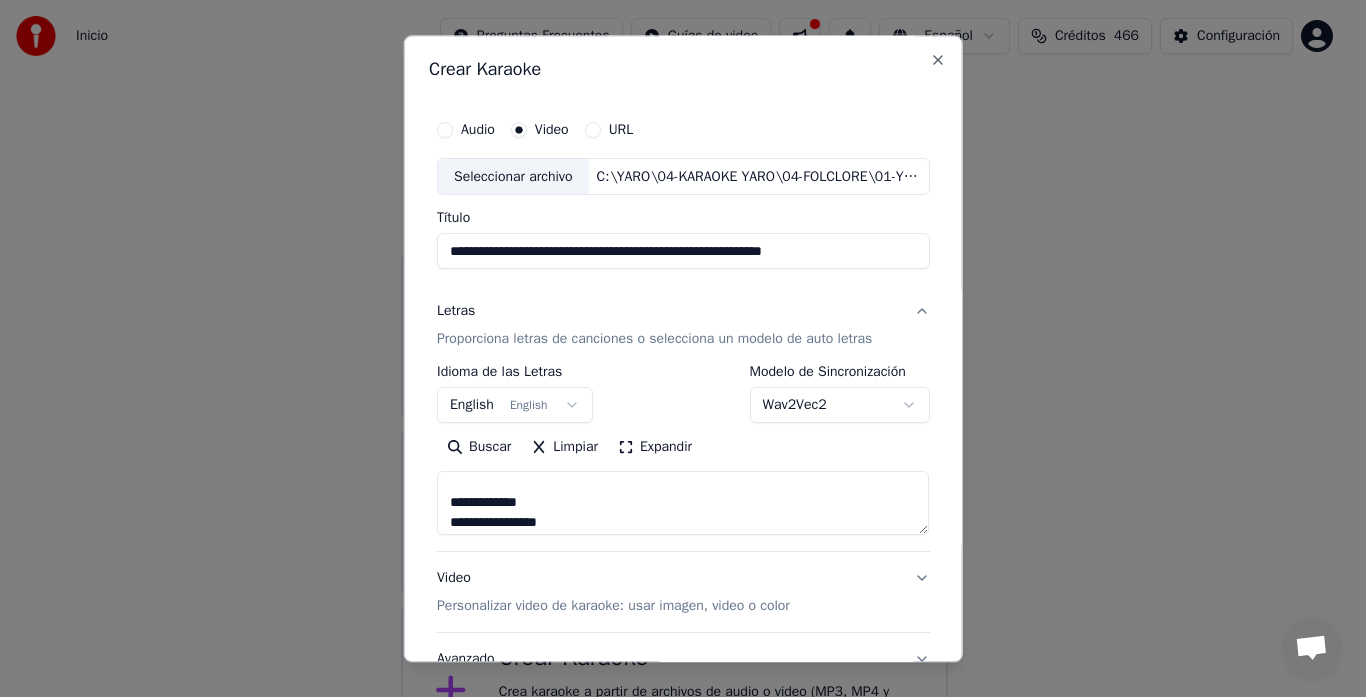scroll, scrollTop: 567, scrollLeft: 0, axis: vertical 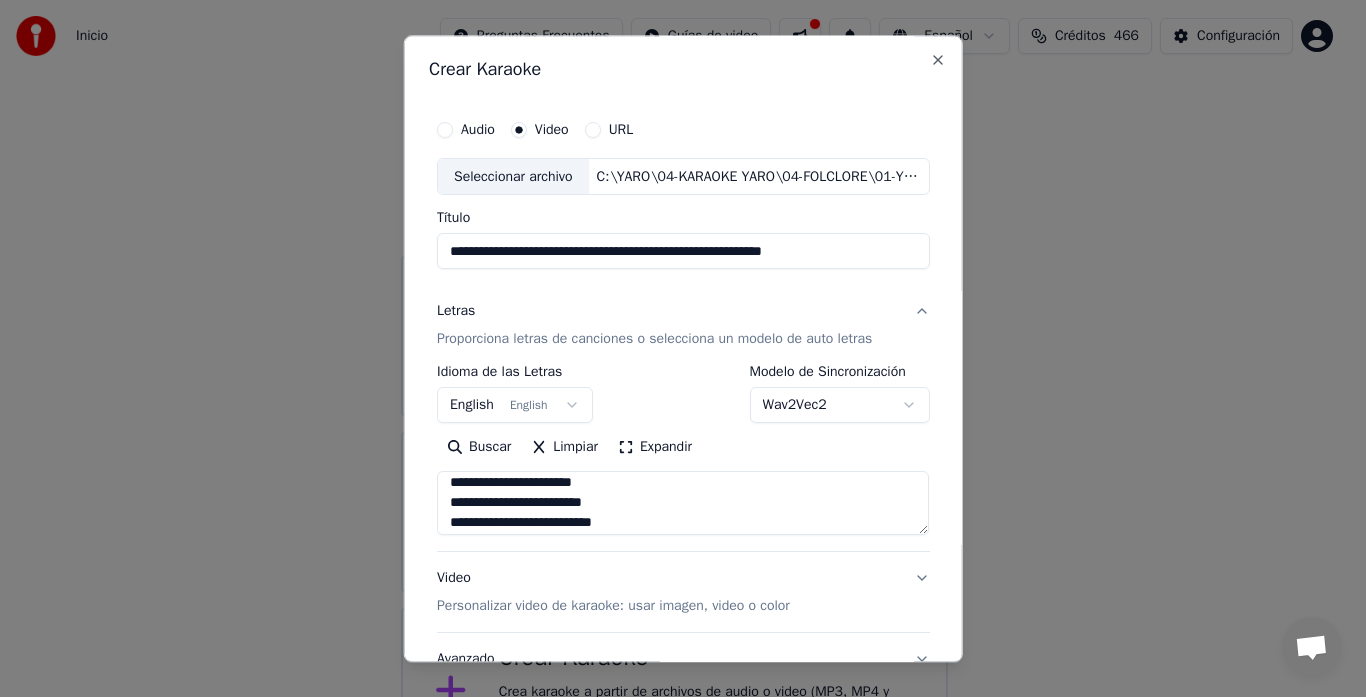 click on "**********" at bounding box center (683, 504) 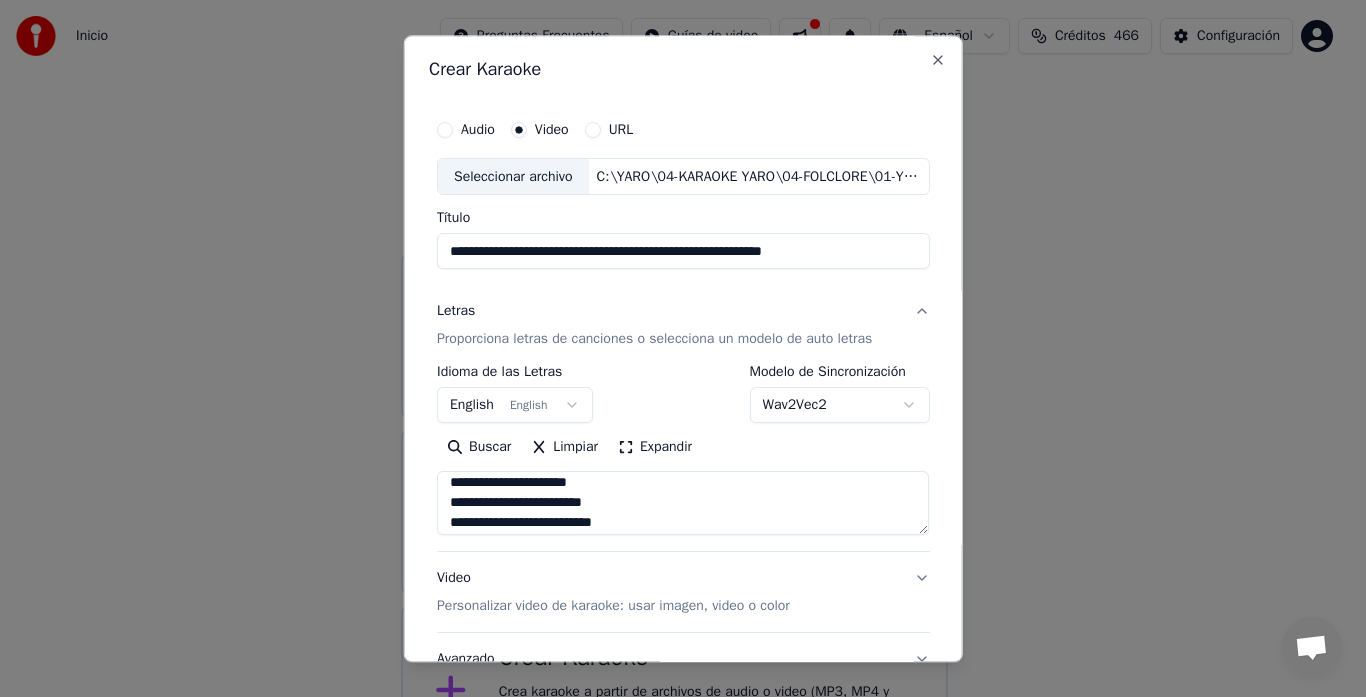 click on "**********" at bounding box center [683, 504] 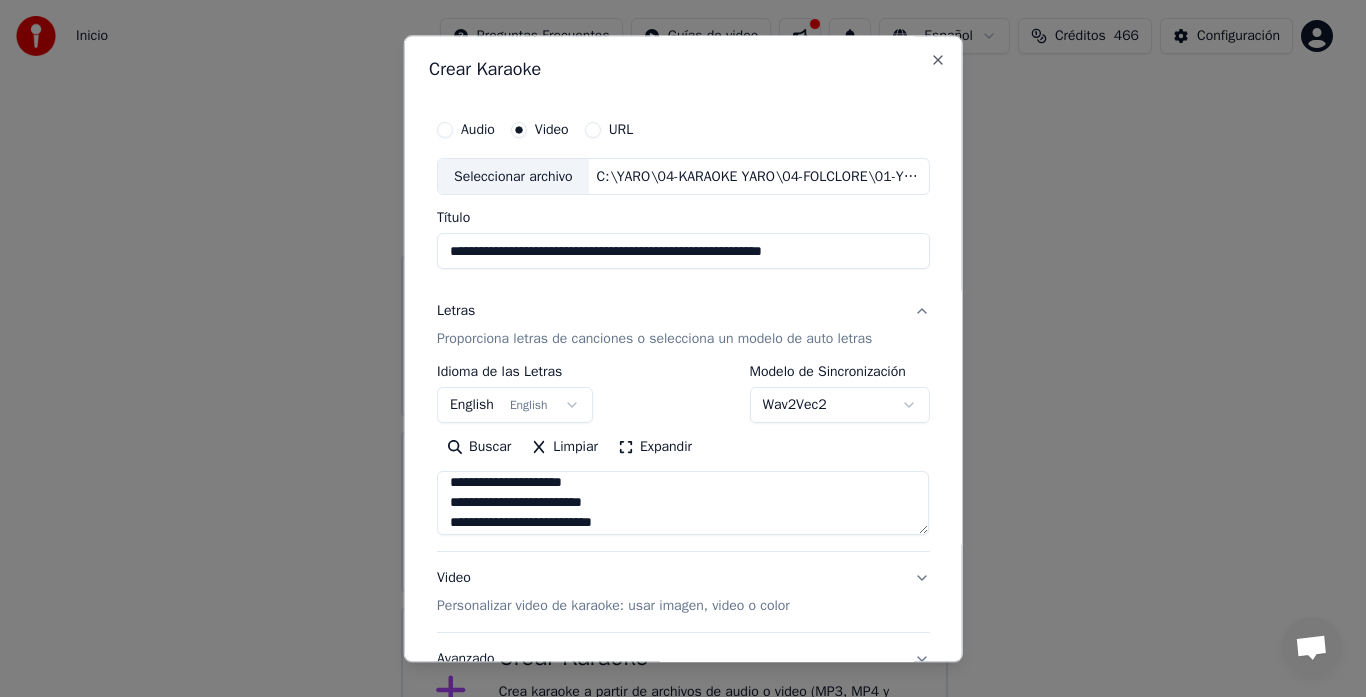 click on "**********" at bounding box center [683, 504] 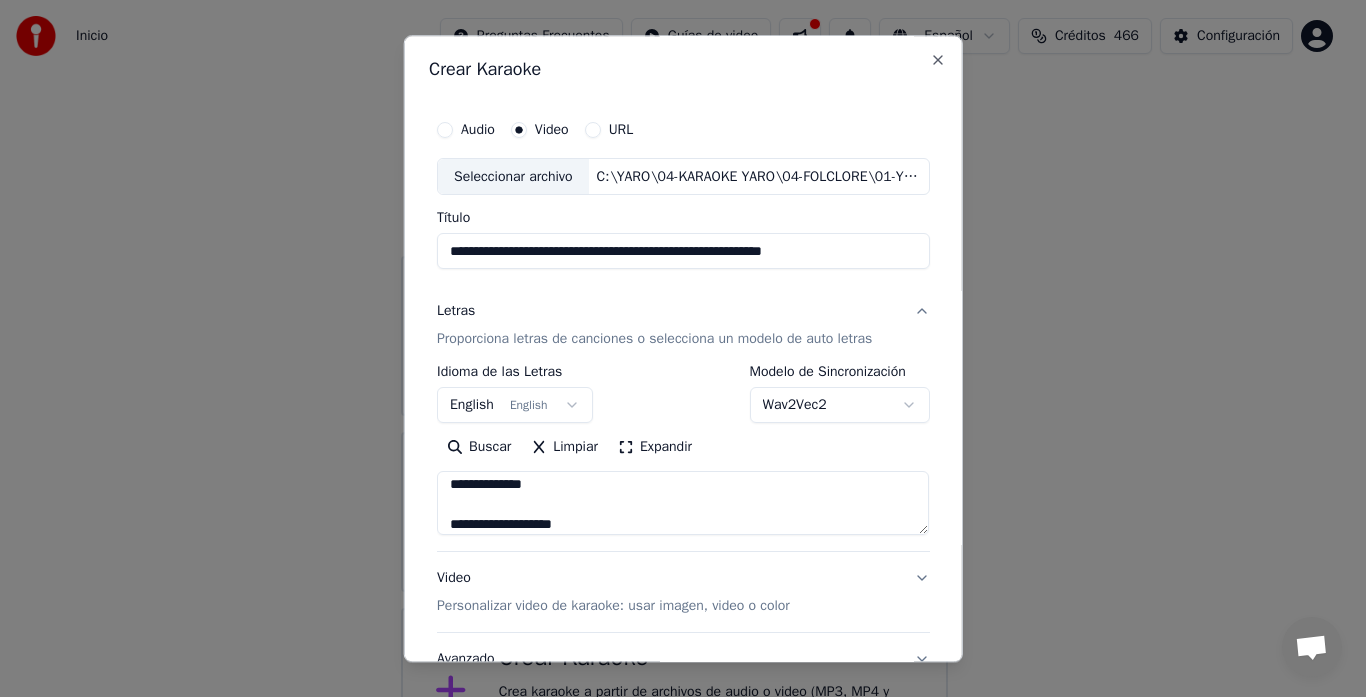 scroll, scrollTop: 727, scrollLeft: 0, axis: vertical 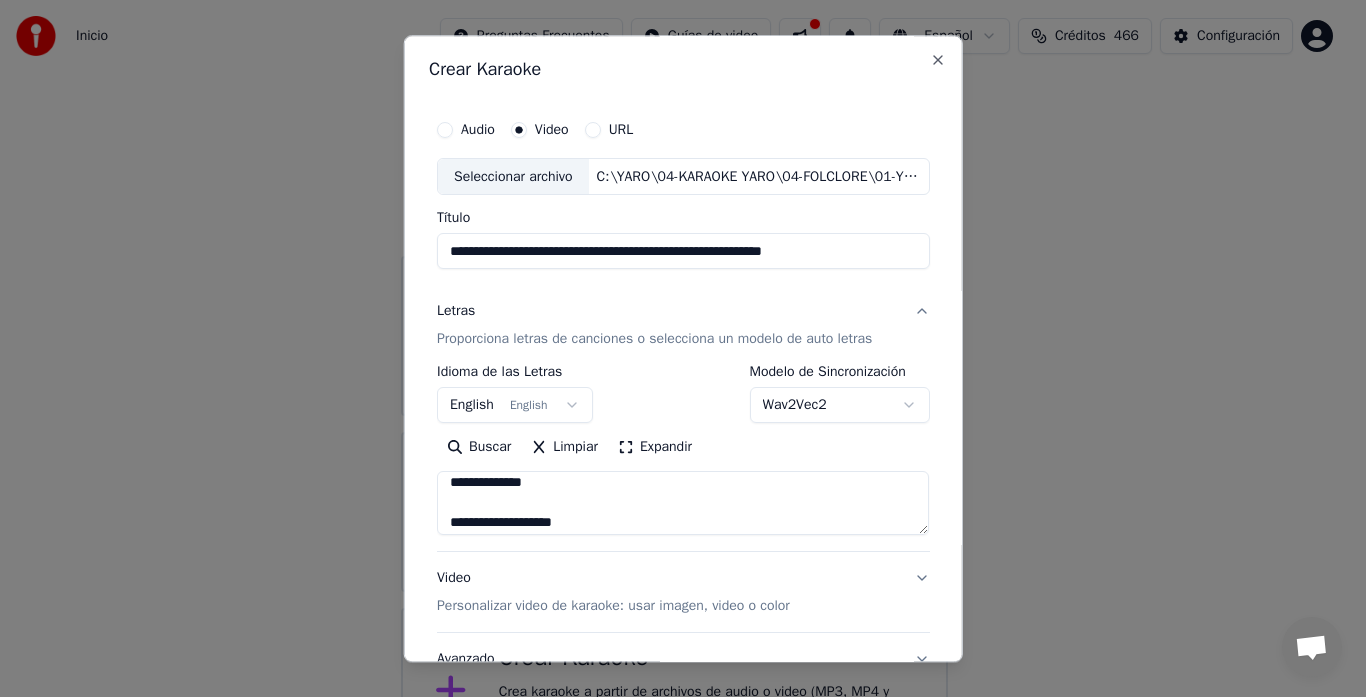 click on "**********" at bounding box center [683, 504] 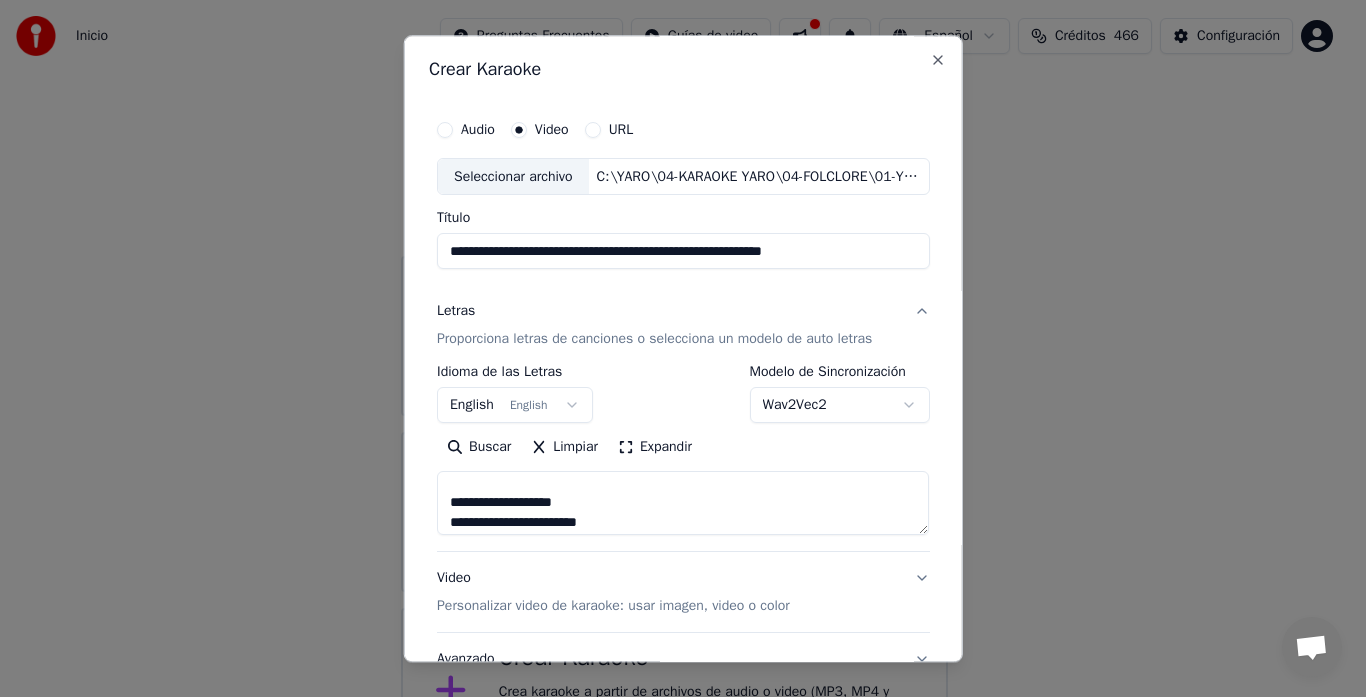 scroll, scrollTop: 707, scrollLeft: 0, axis: vertical 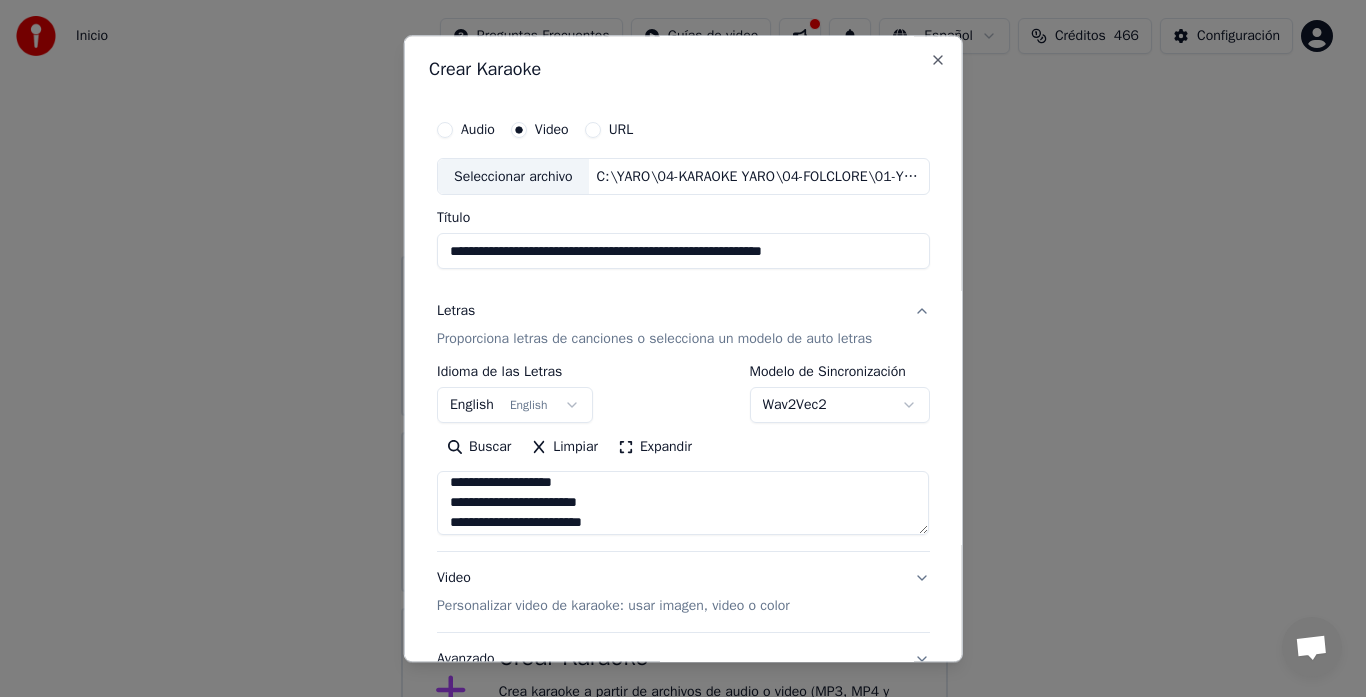 click on "**********" at bounding box center [683, 504] 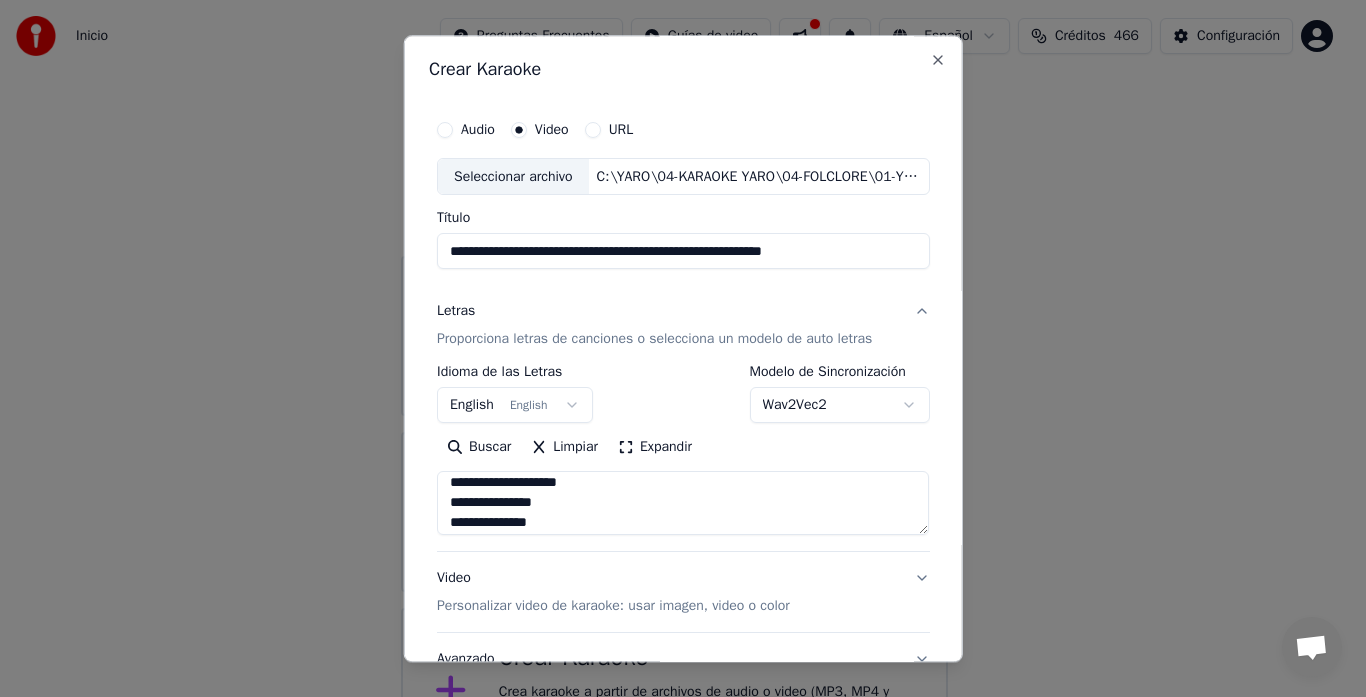 scroll, scrollTop: 987, scrollLeft: 0, axis: vertical 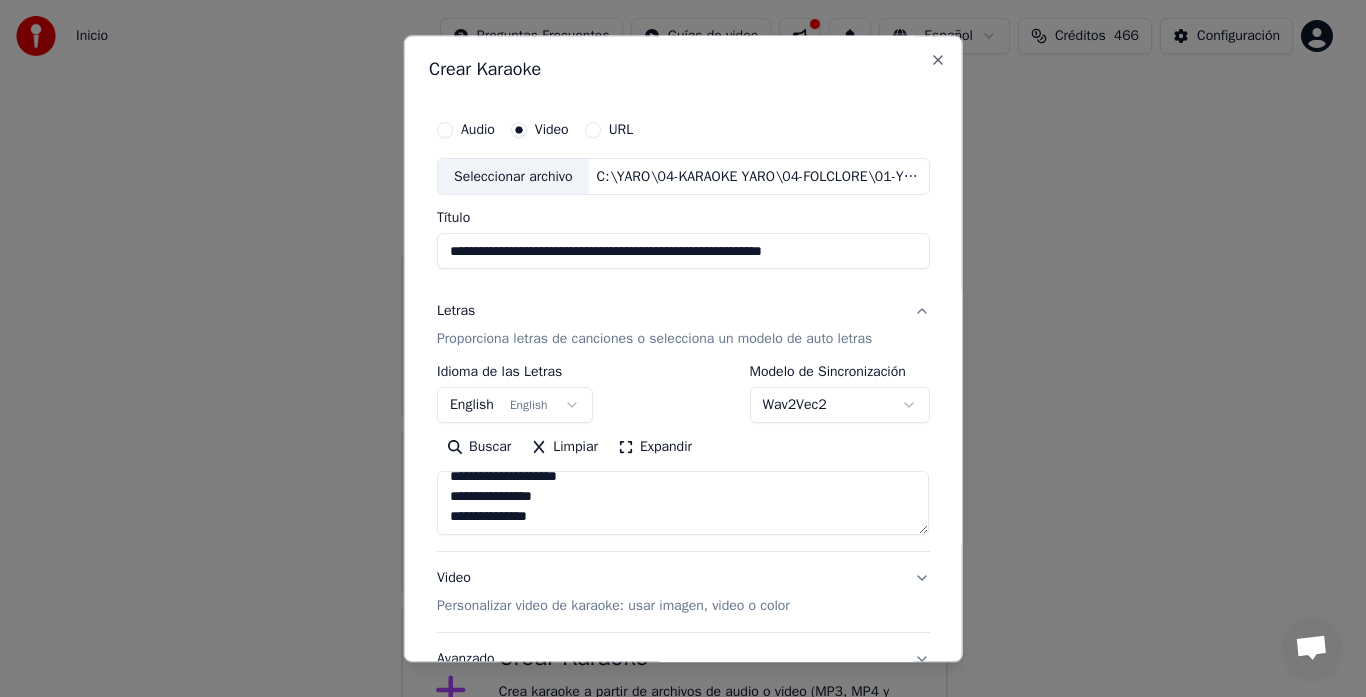 click on "**********" at bounding box center (683, 504) 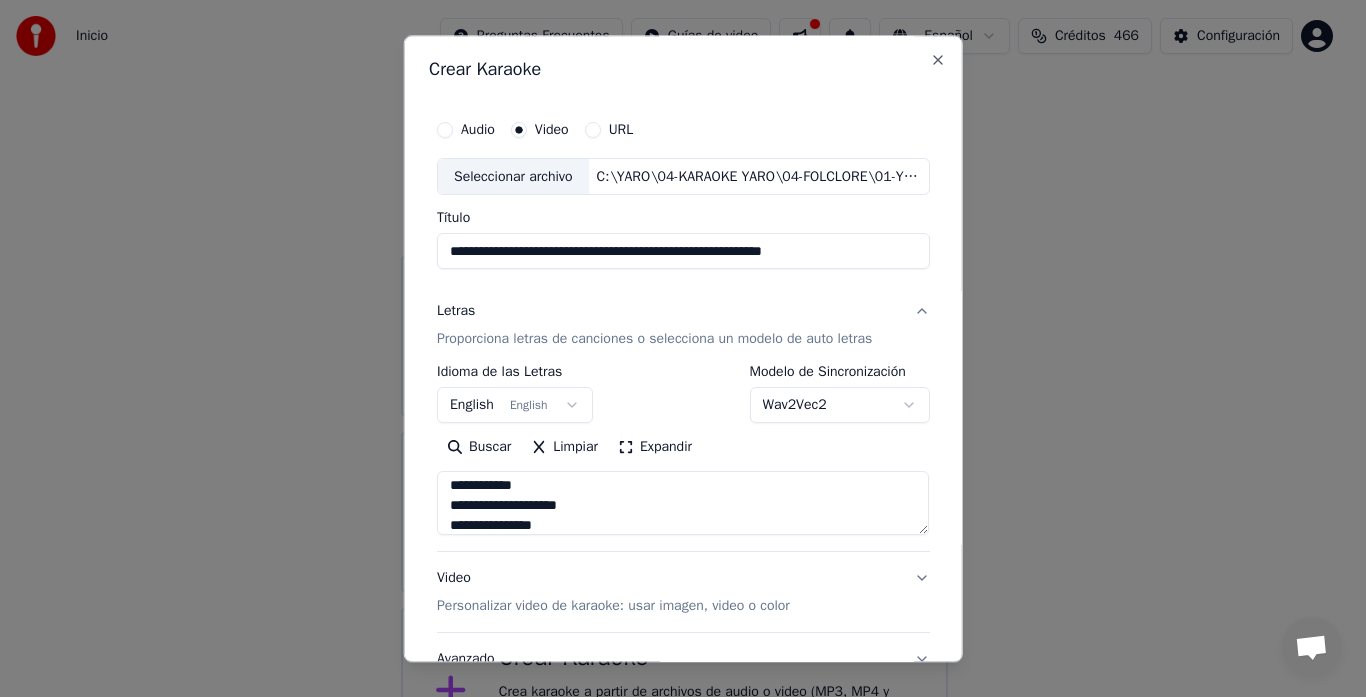 scroll, scrollTop: 1024, scrollLeft: 0, axis: vertical 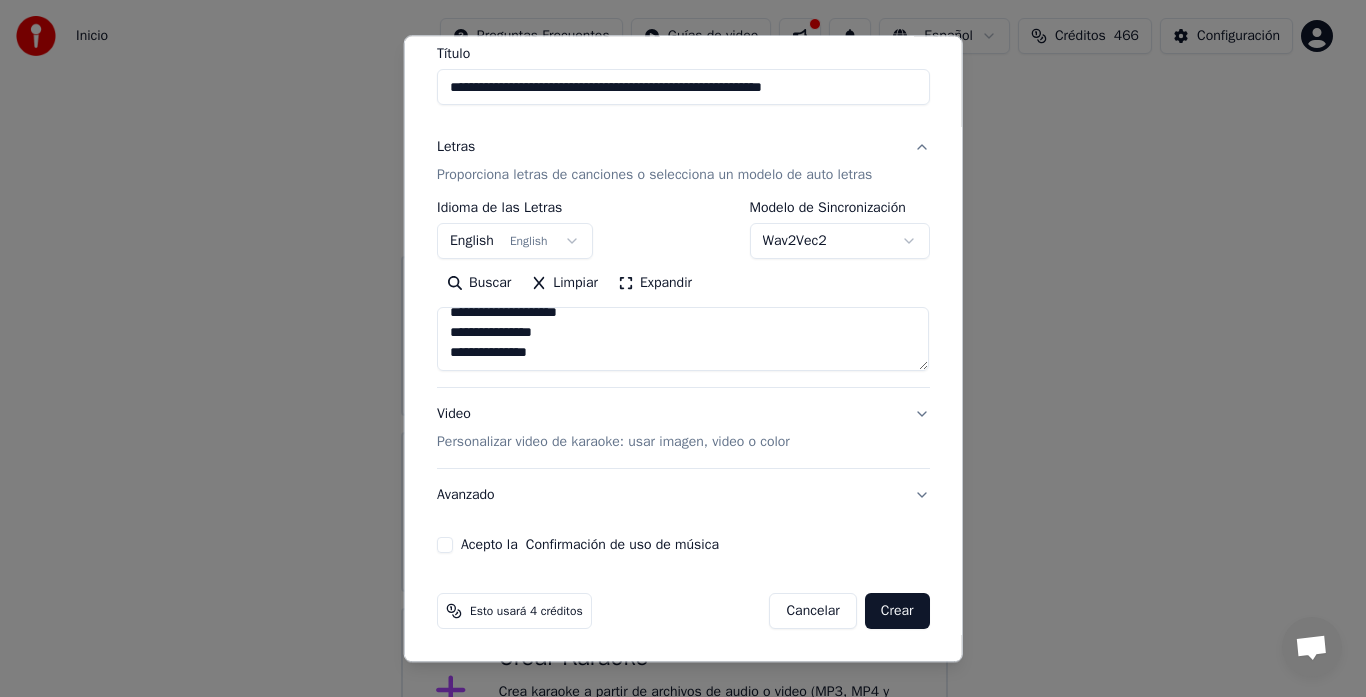 type on "**********" 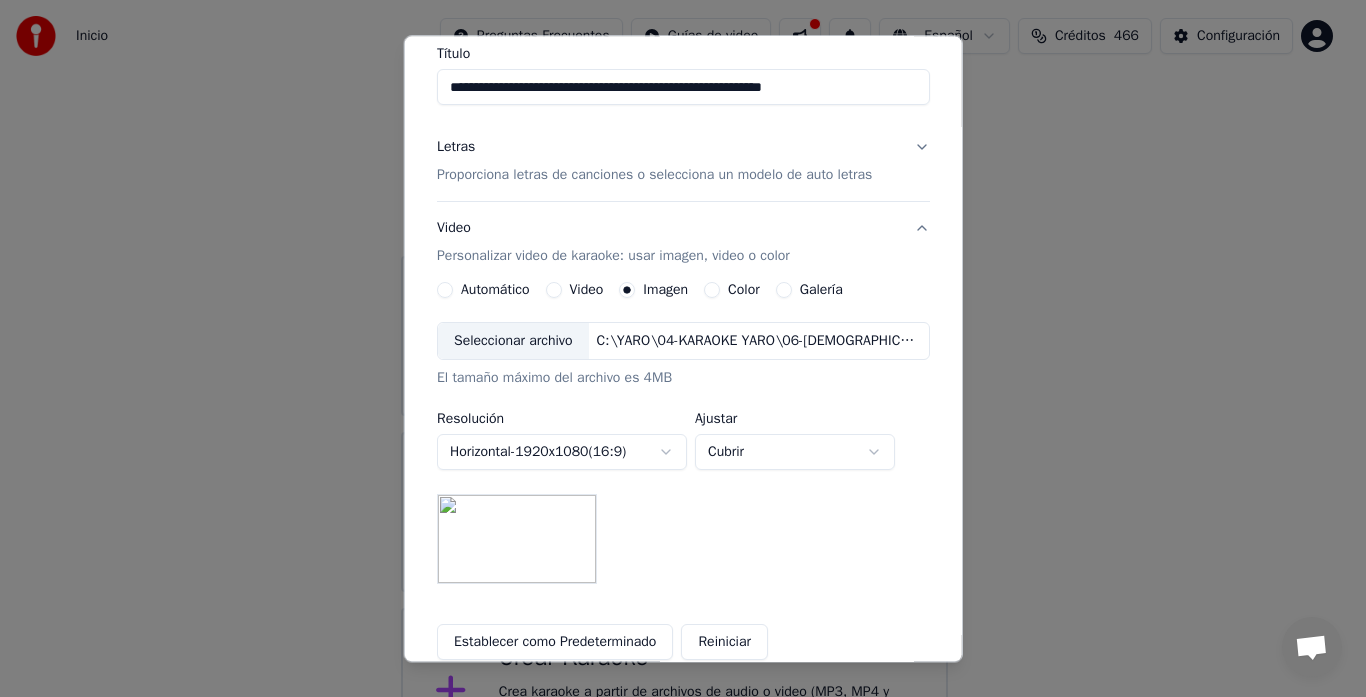 click on "Seleccionar archivo" at bounding box center (513, 342) 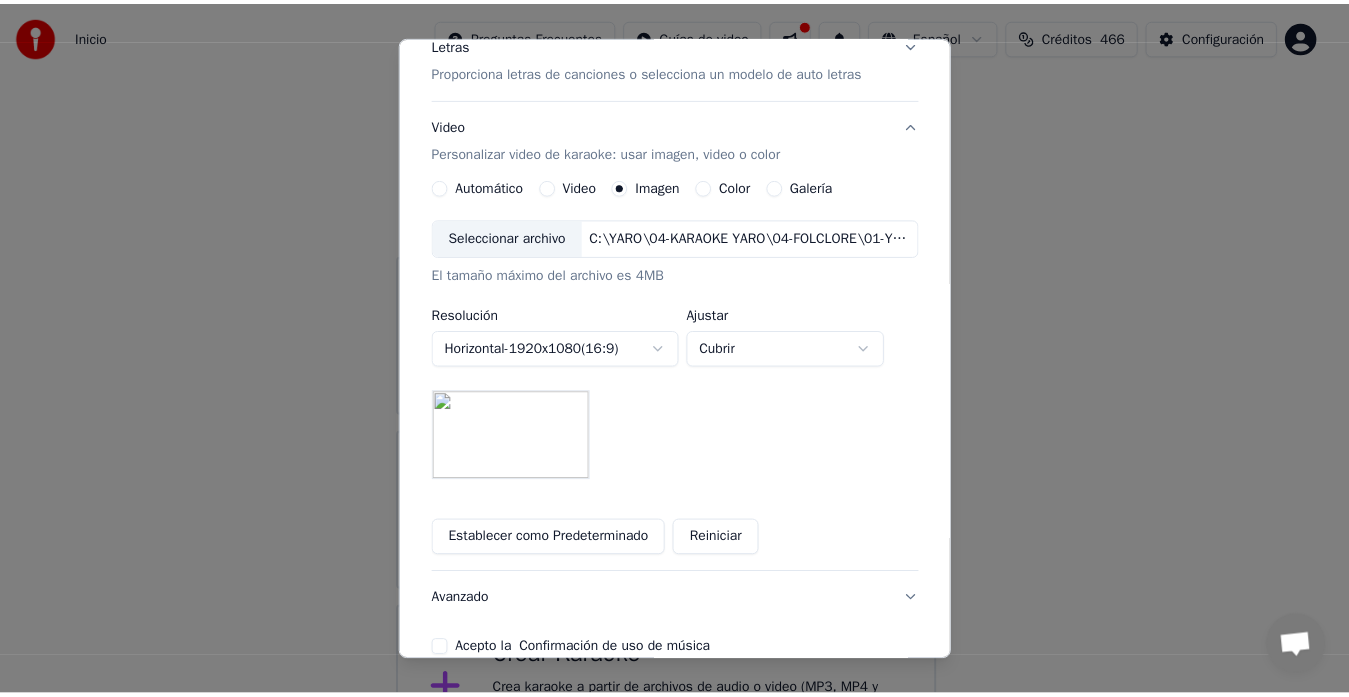 scroll, scrollTop: 372, scrollLeft: 0, axis: vertical 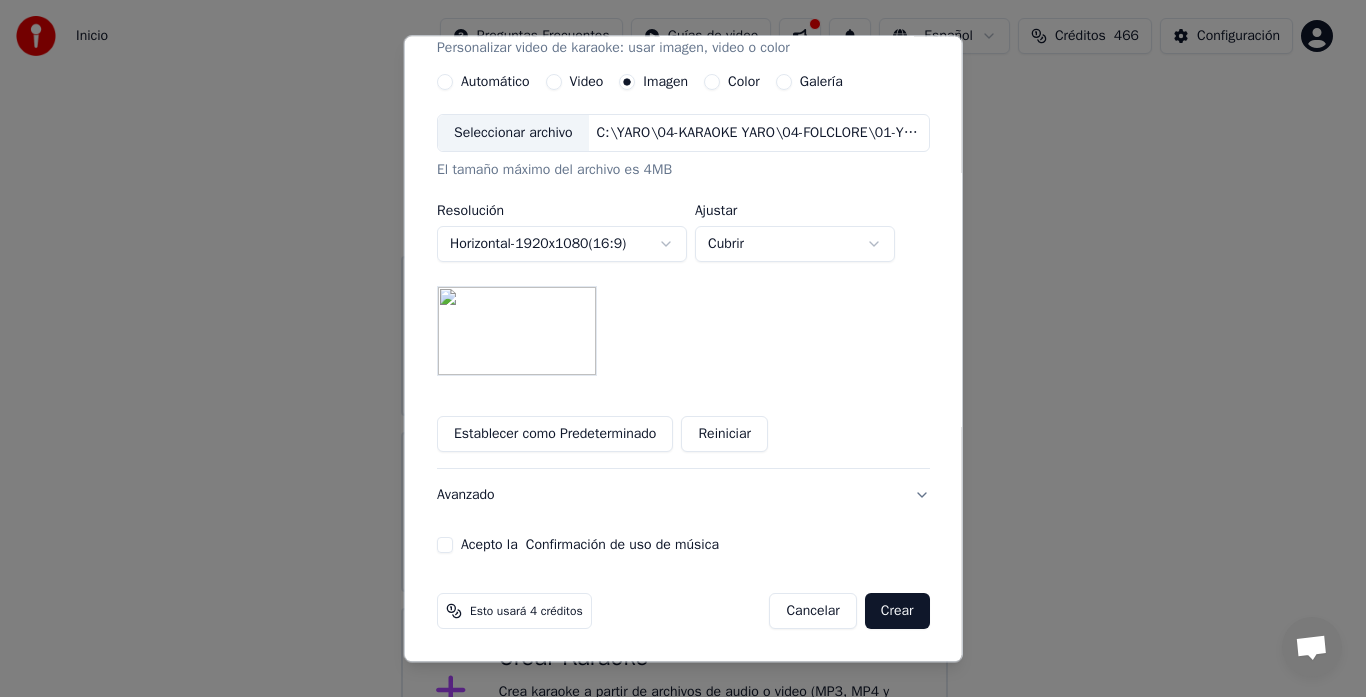 click on "Acepto la   Confirmación de uso de música" at bounding box center [445, 546] 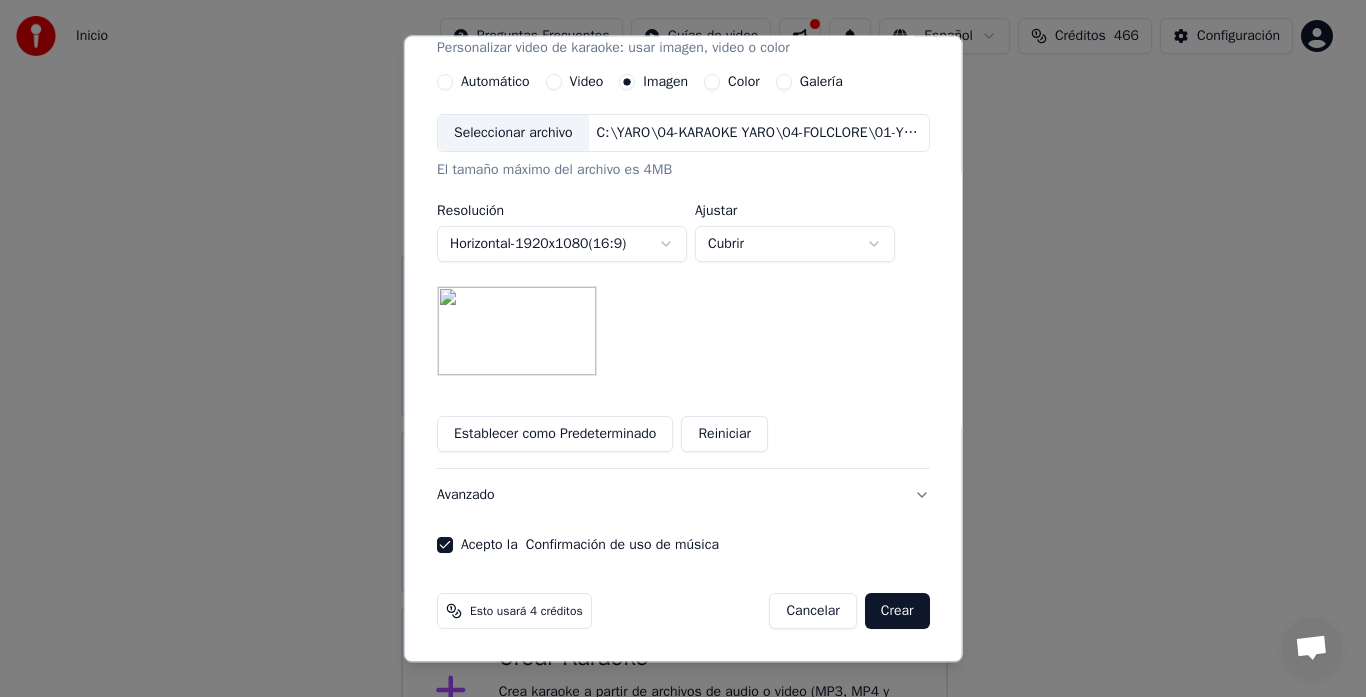 click on "Crear" at bounding box center [897, 612] 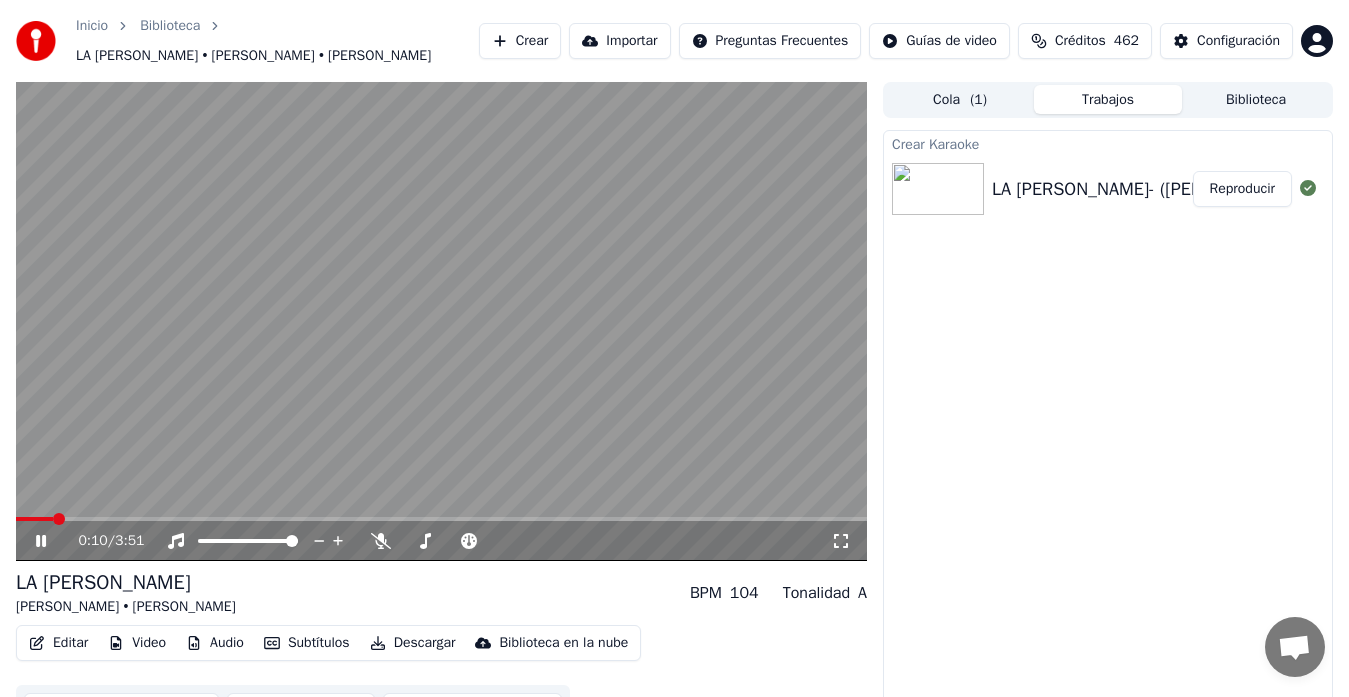 click at bounding box center (34, 519) 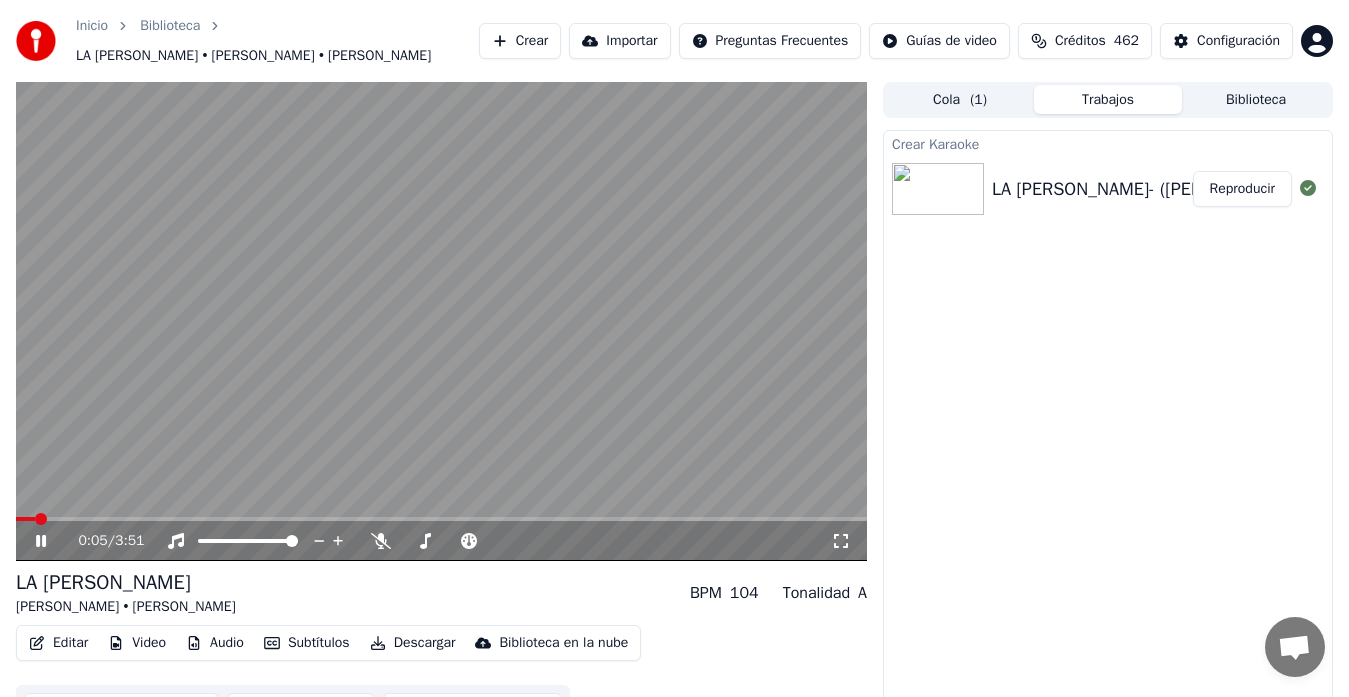 click on "0:05  /  3:51" at bounding box center [441, 541] 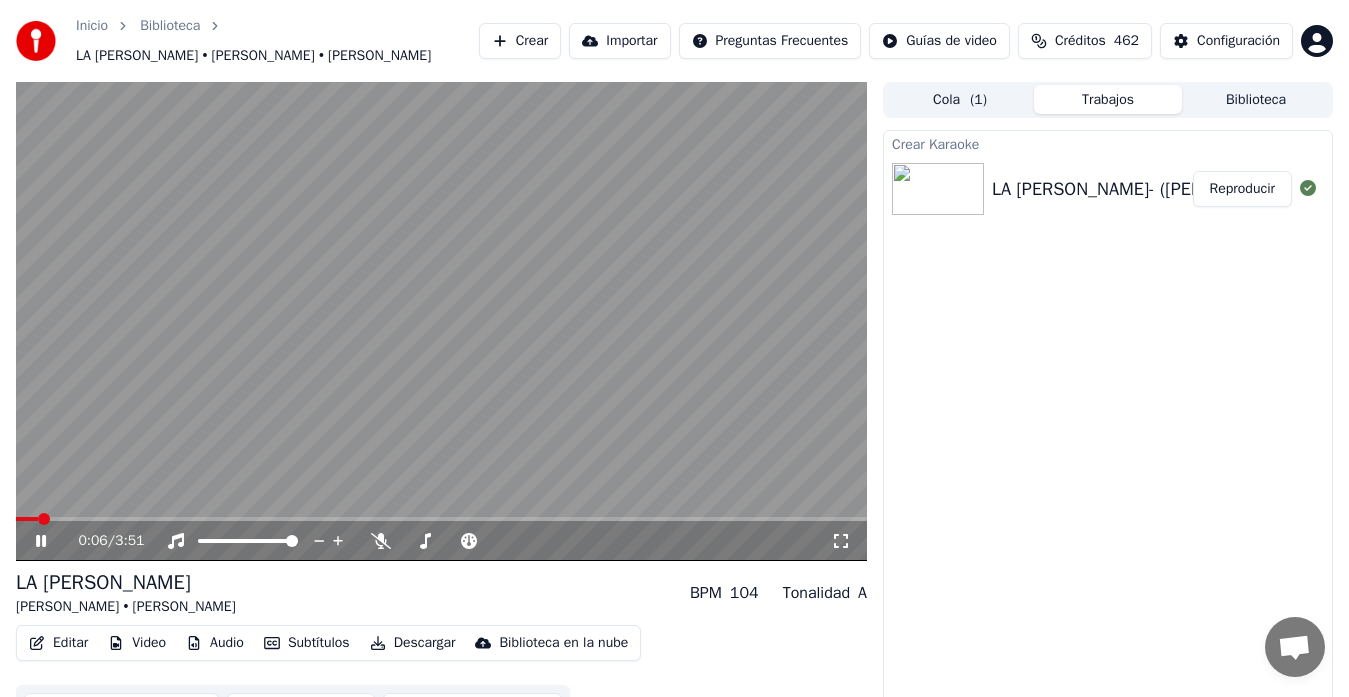 click at bounding box center (27, 519) 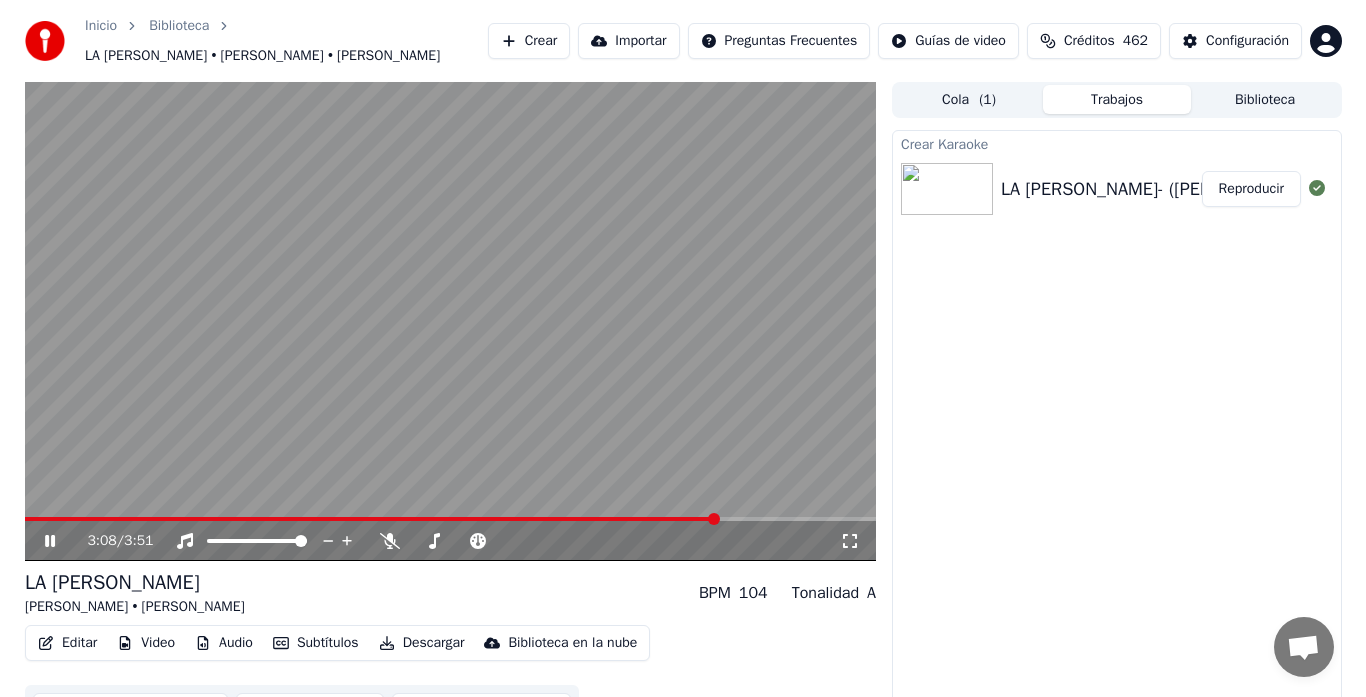 scroll, scrollTop: 60, scrollLeft: 0, axis: vertical 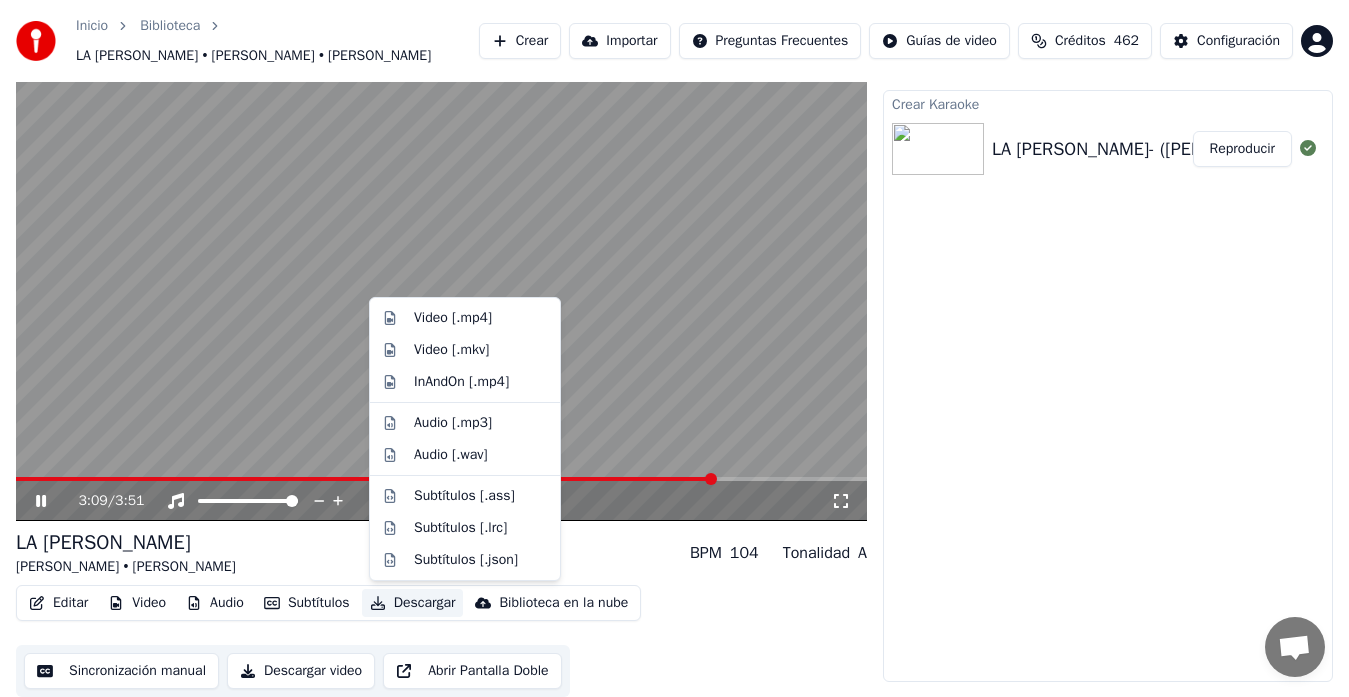 click on "Descargar" at bounding box center (413, 603) 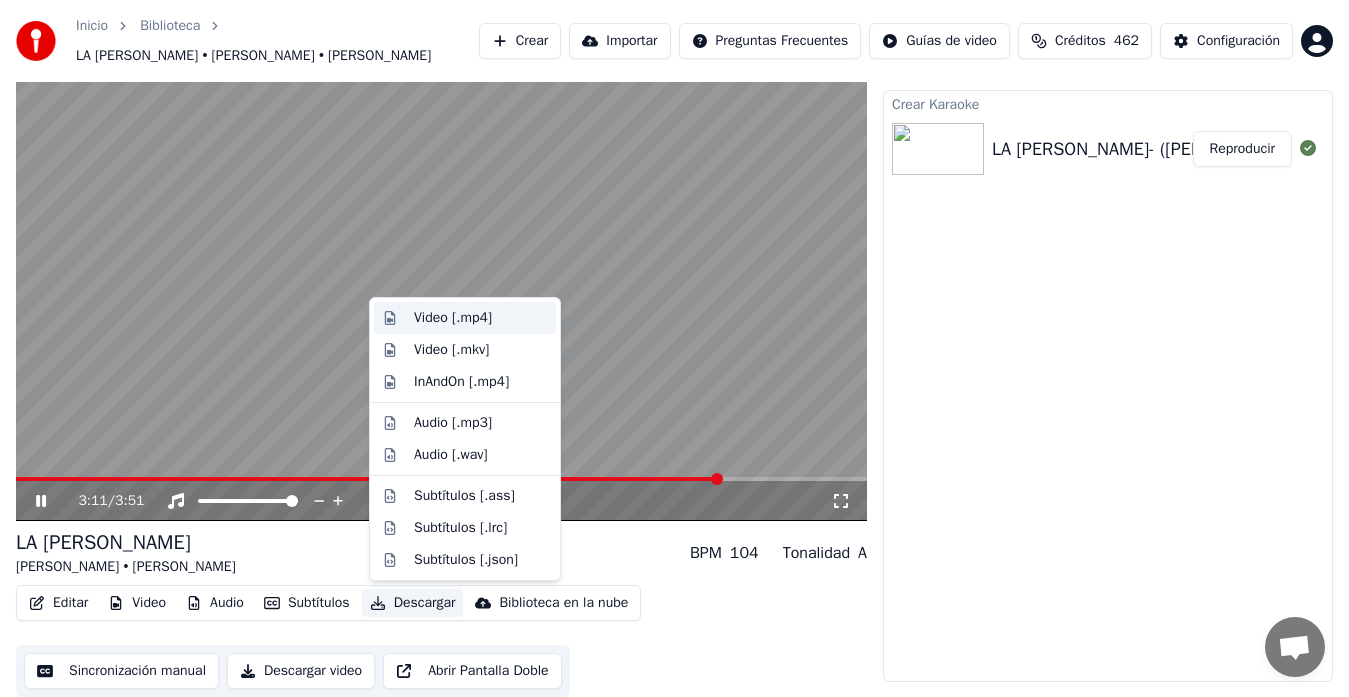 click on "Video [.mp4]" at bounding box center (453, 318) 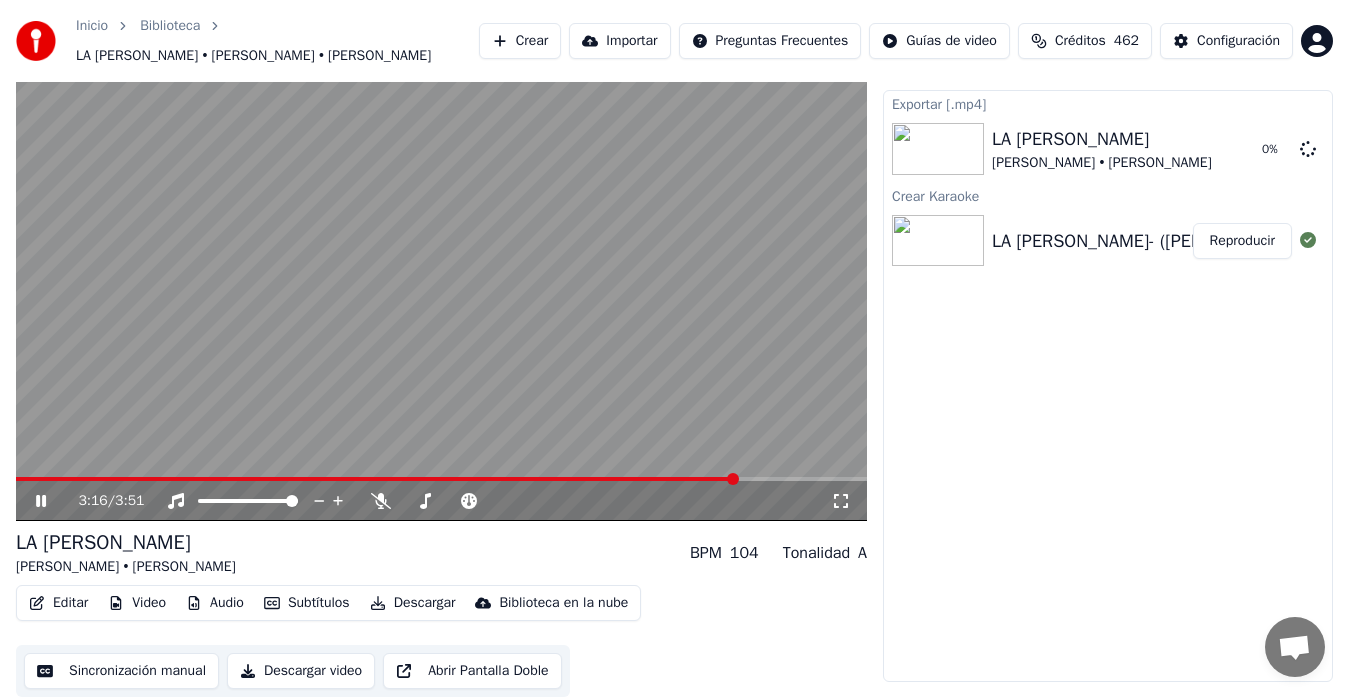 click 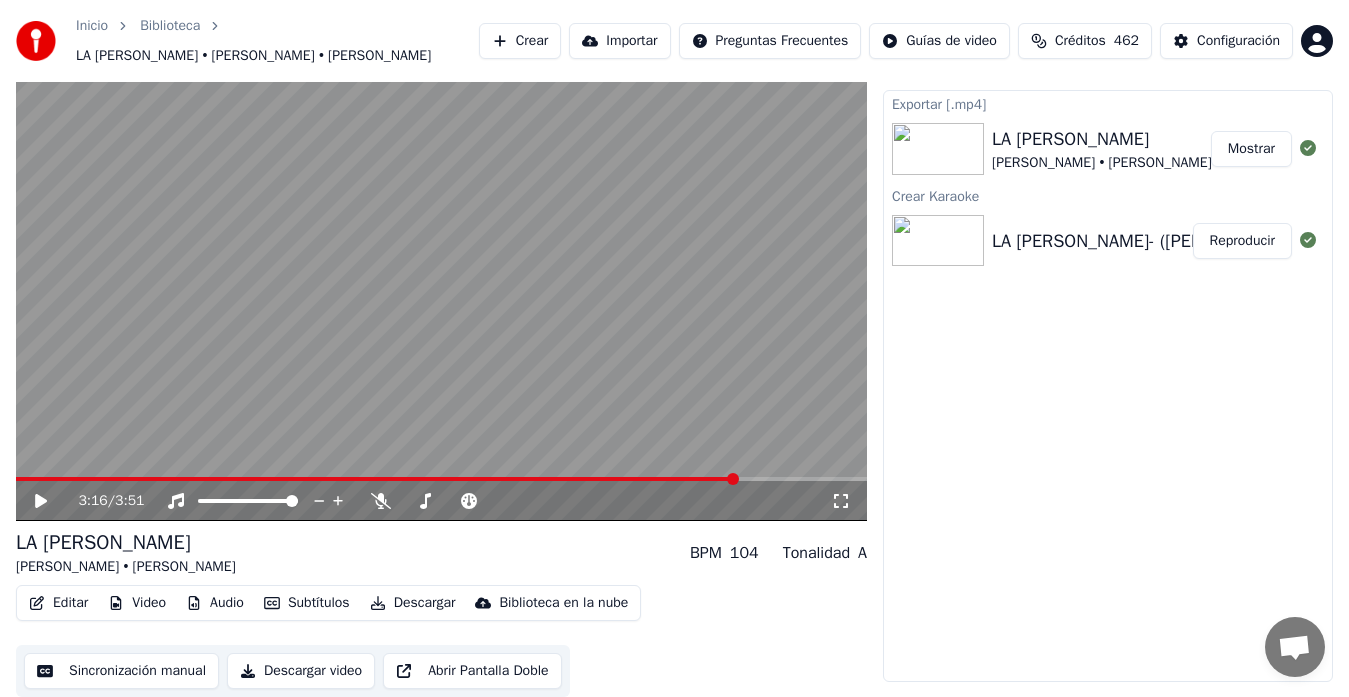 click on "Mostrar" at bounding box center [1251, 149] 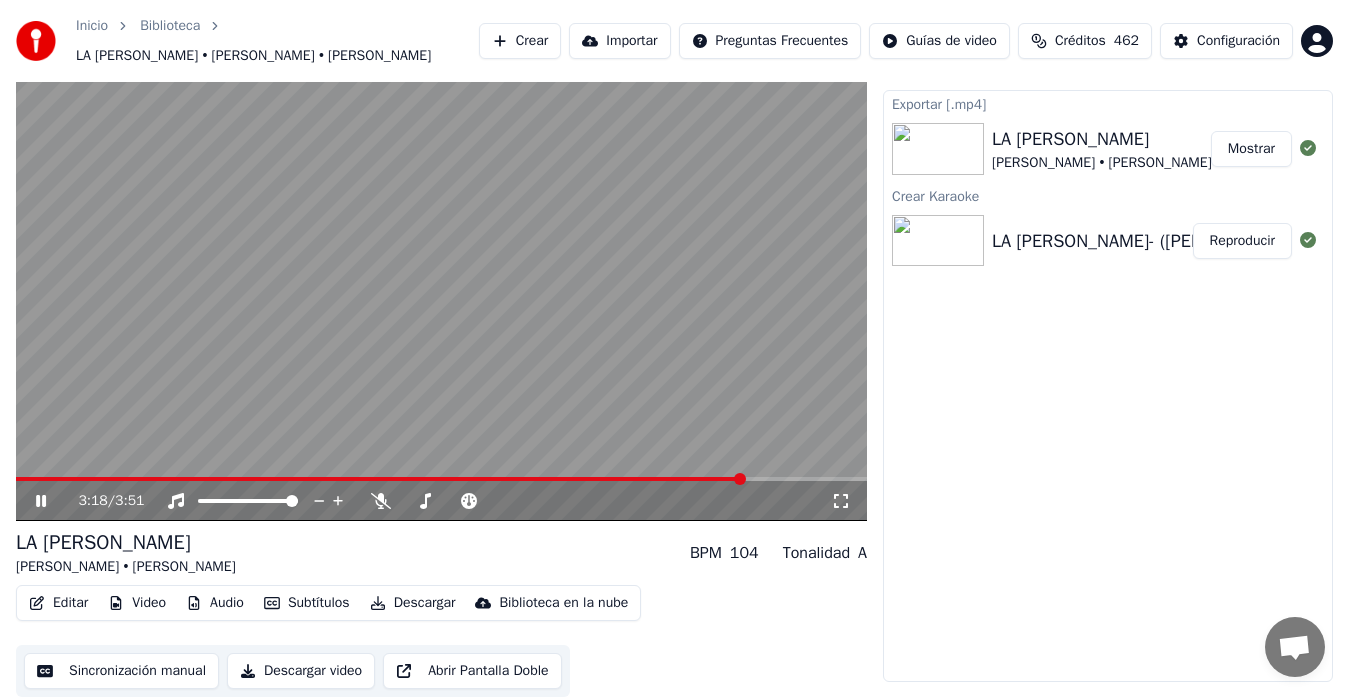 click at bounding box center (441, 281) 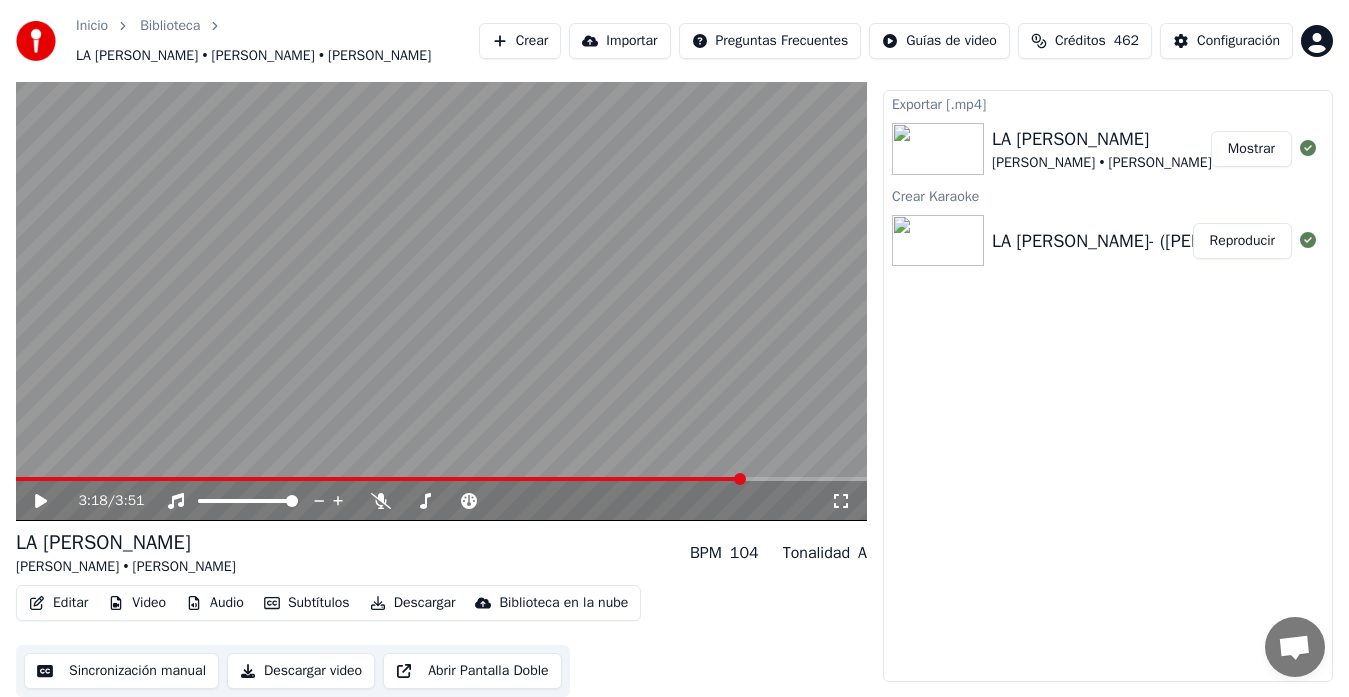 click on "Crear" at bounding box center (520, 41) 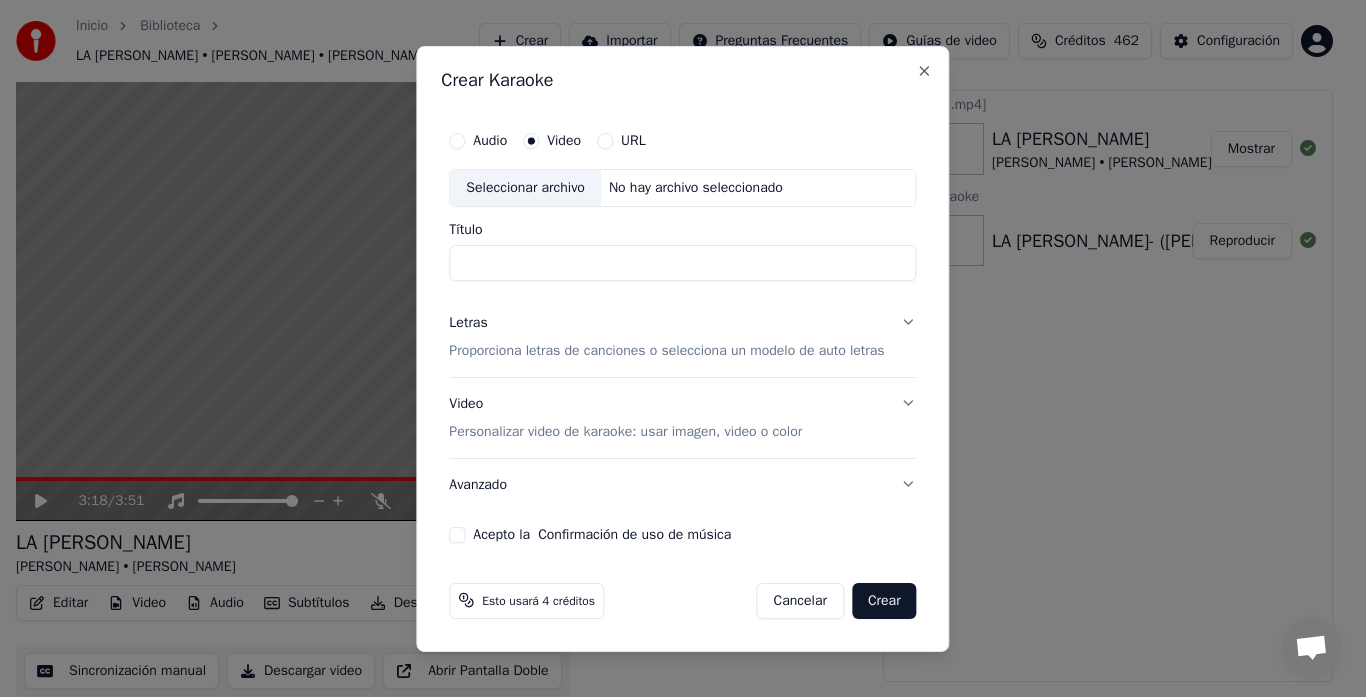 click on "Seleccionar archivo" at bounding box center (525, 188) 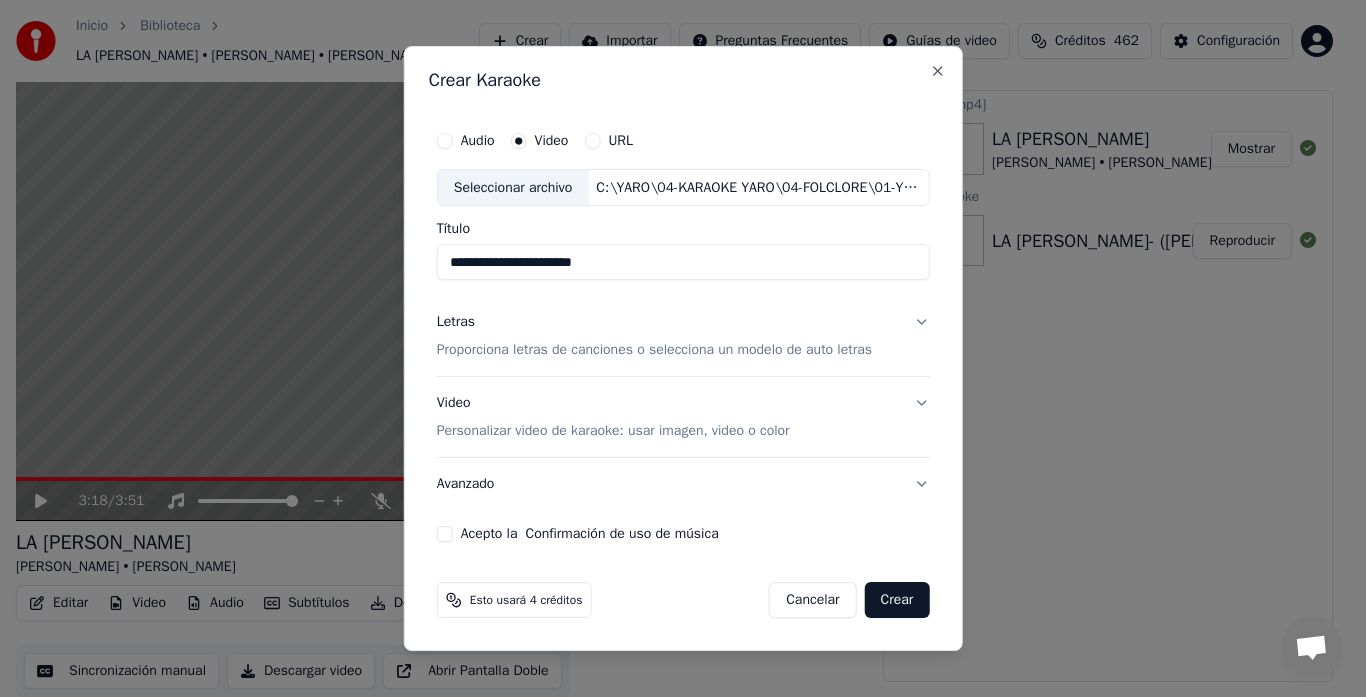drag, startPoint x: 626, startPoint y: 265, endPoint x: 322, endPoint y: 266, distance: 304.00165 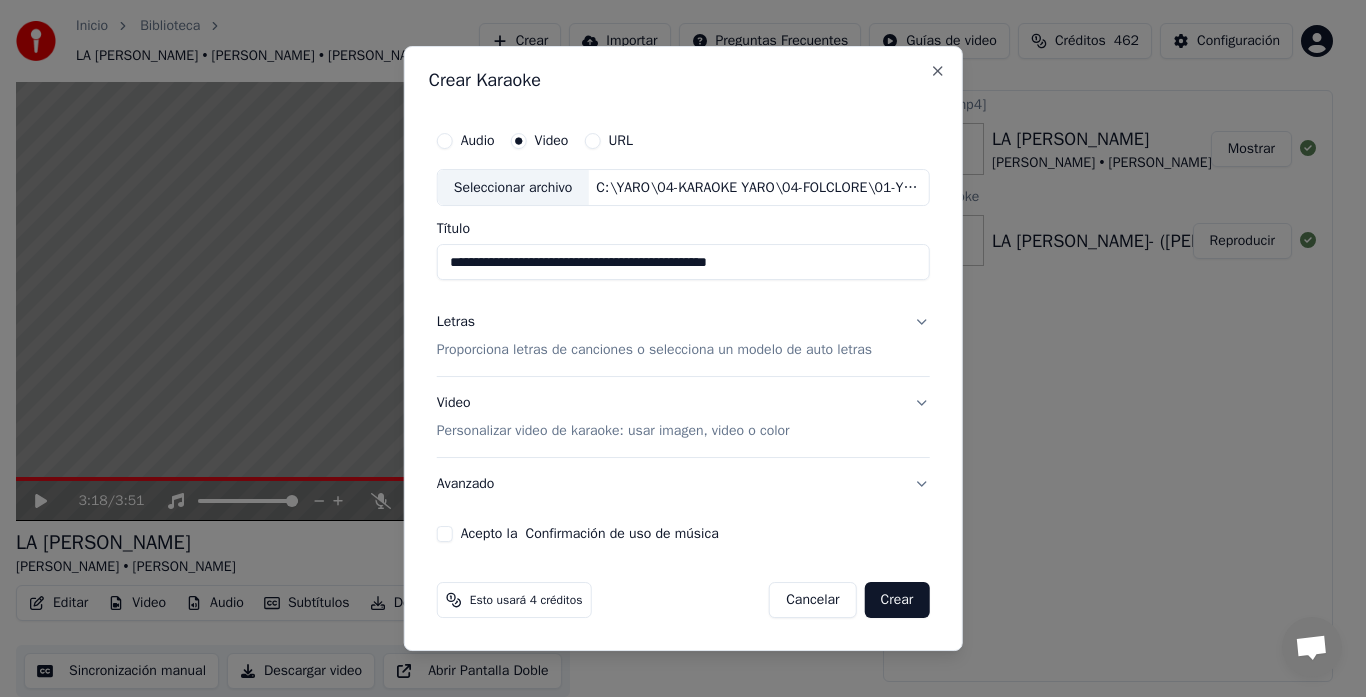 type on "**********" 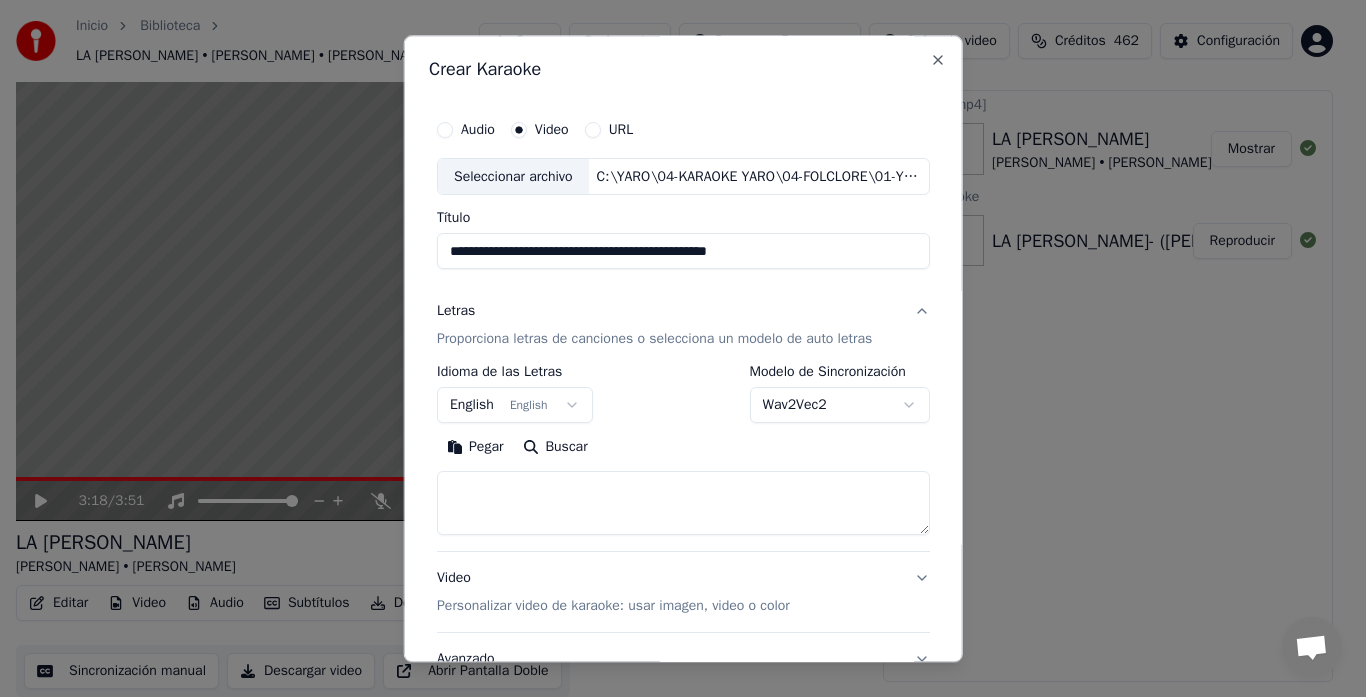click at bounding box center [683, 504] 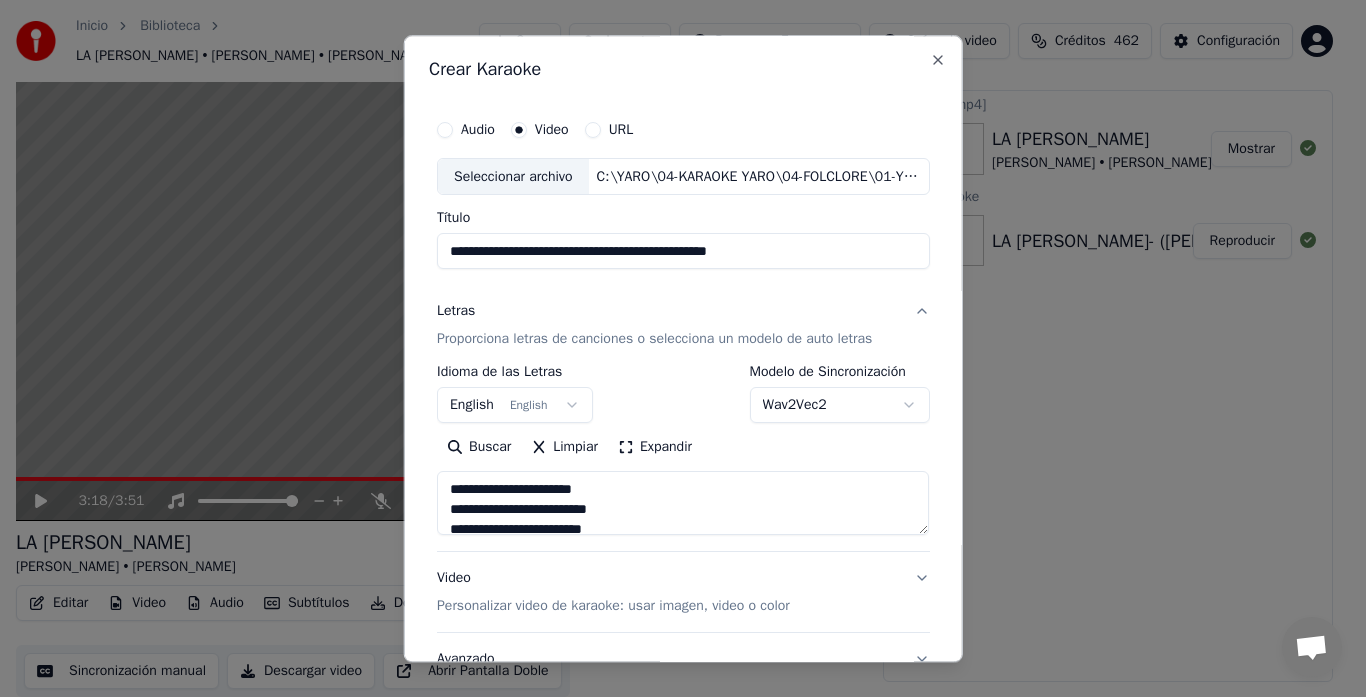 scroll, scrollTop: 165, scrollLeft: 0, axis: vertical 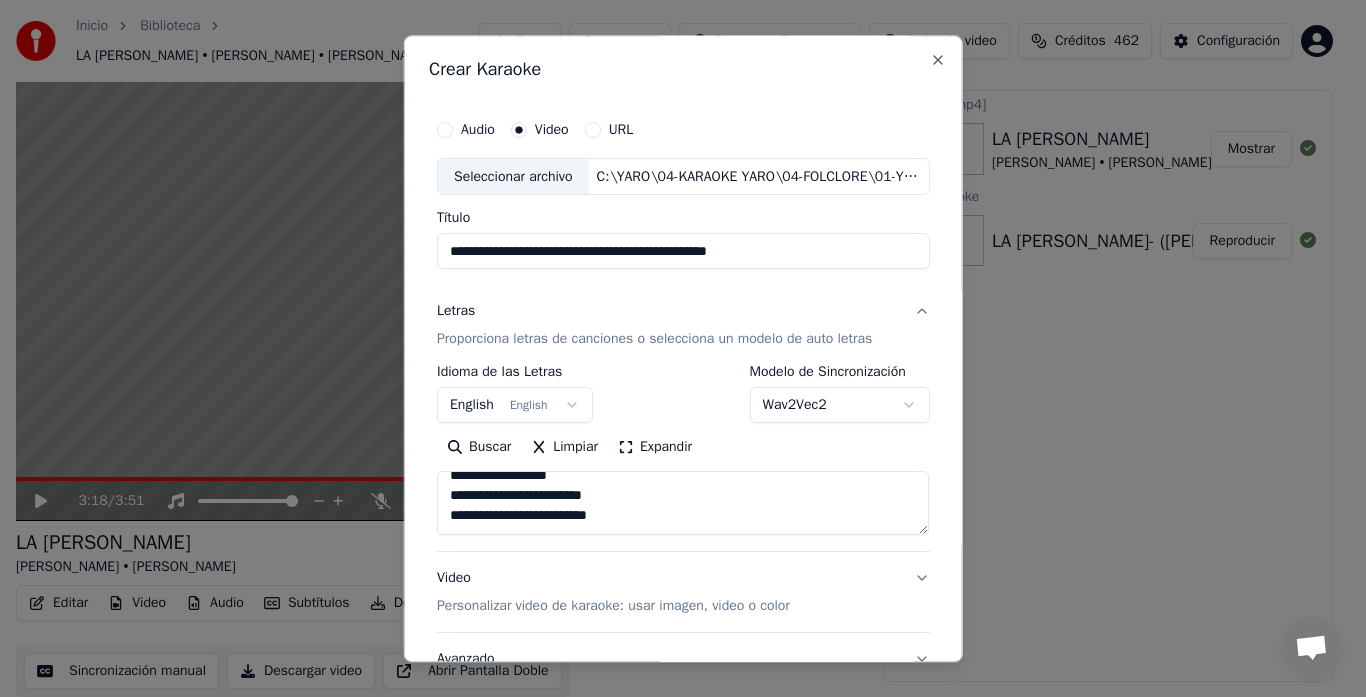 paste on "**********" 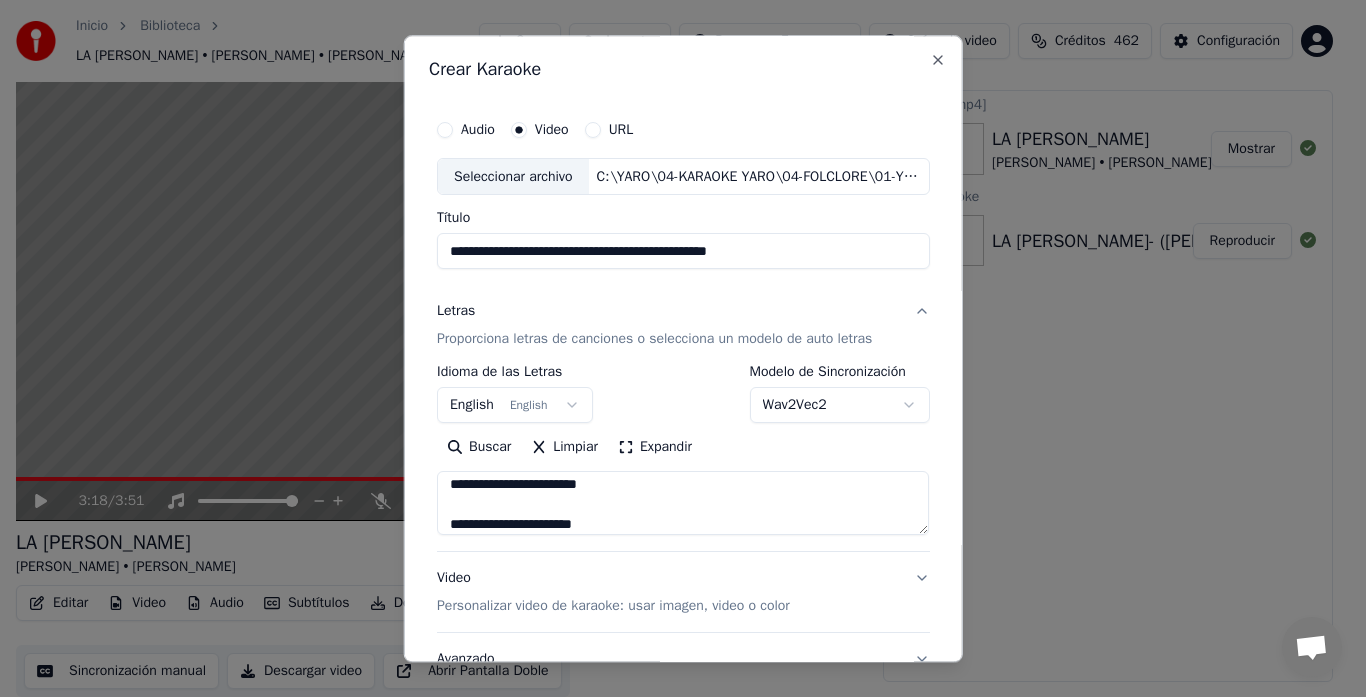 scroll, scrollTop: 325, scrollLeft: 0, axis: vertical 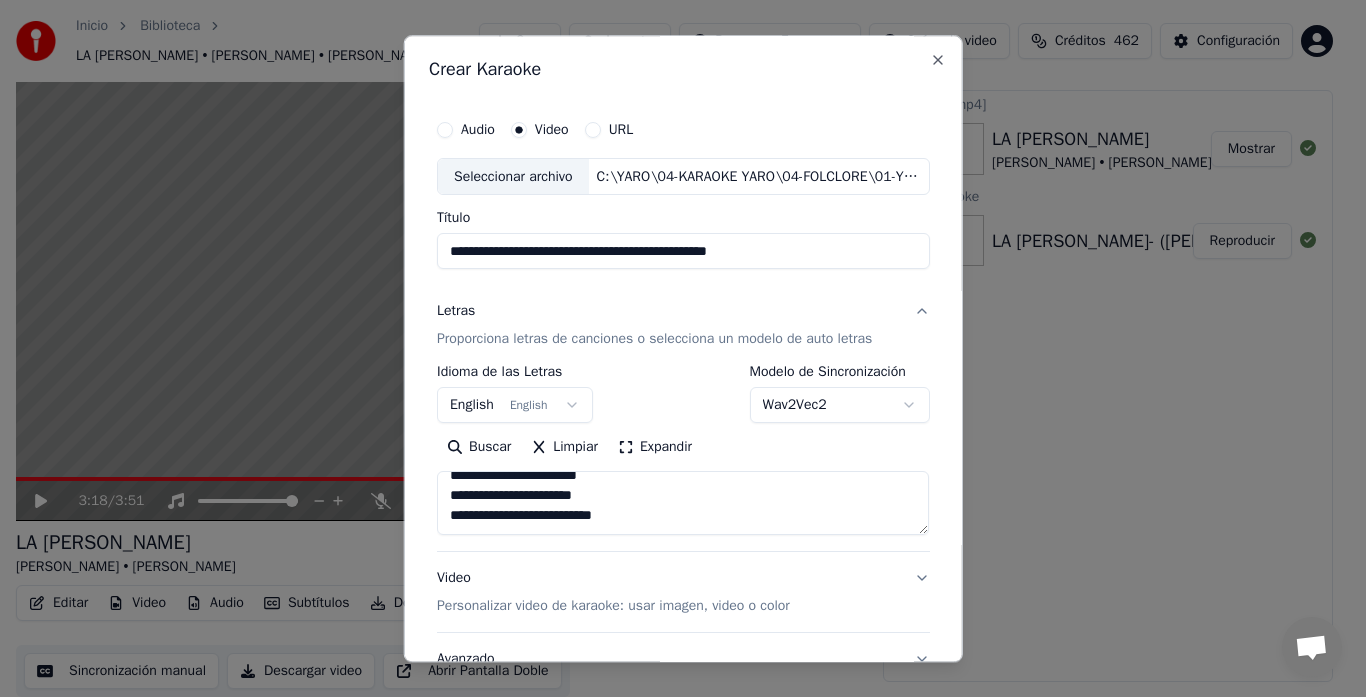 click on "**********" at bounding box center (683, 504) 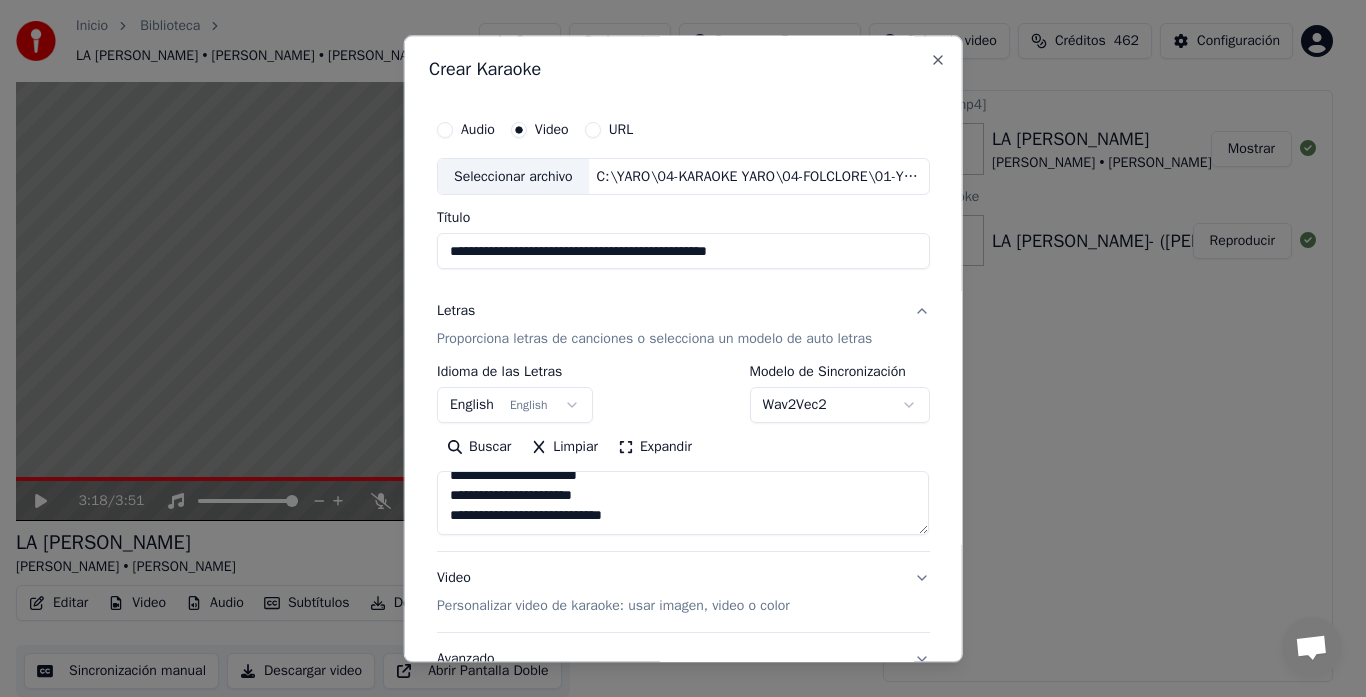 scroll, scrollTop: 345, scrollLeft: 0, axis: vertical 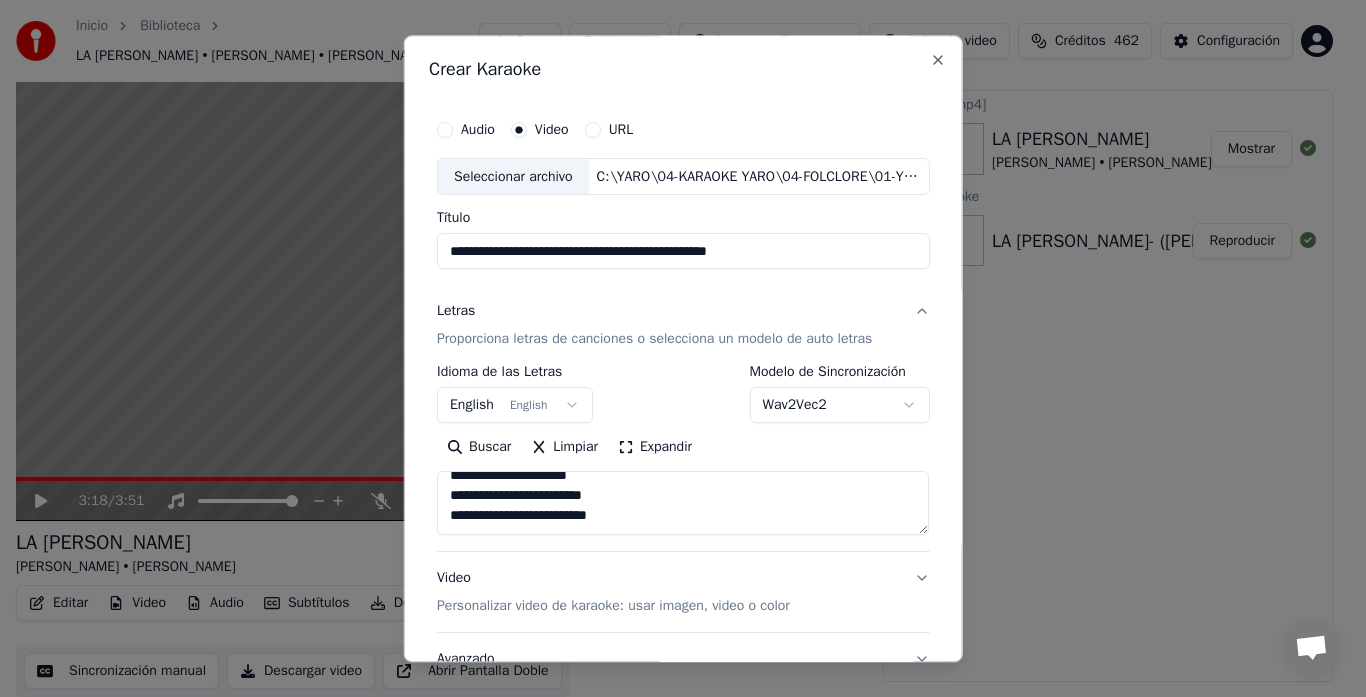 paste on "**********" 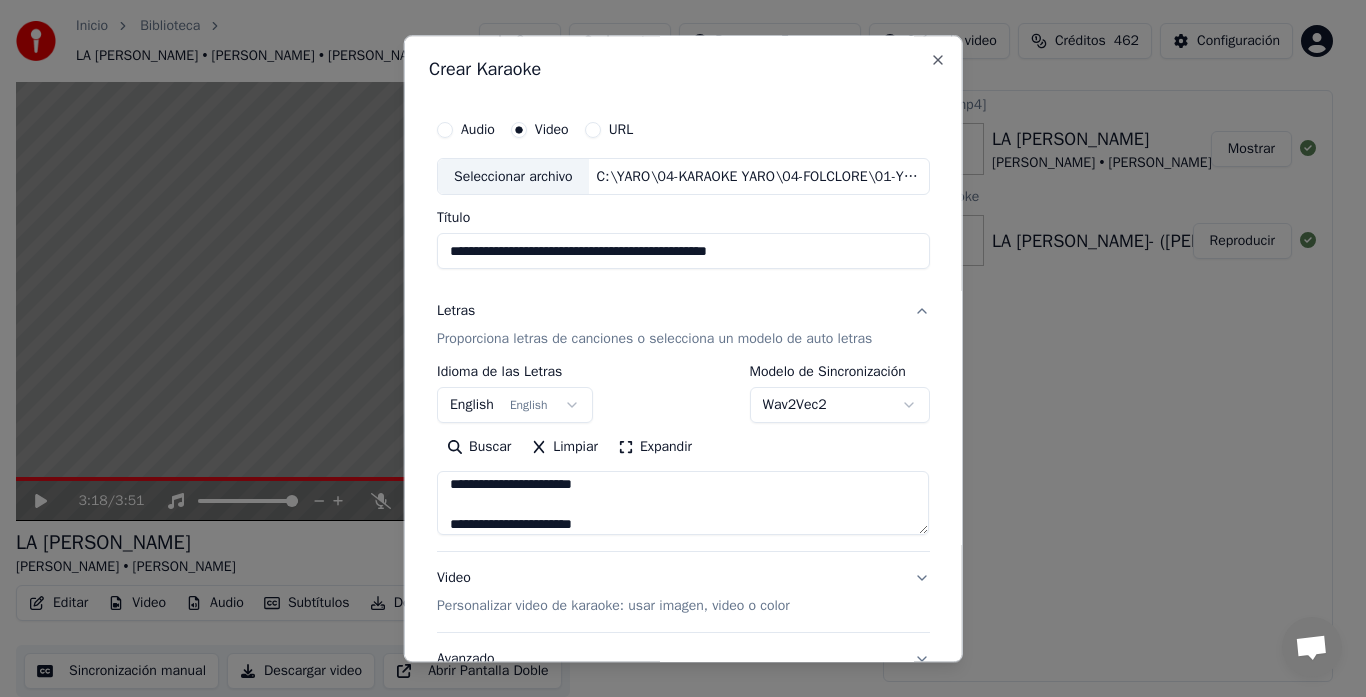 scroll, scrollTop: 725, scrollLeft: 0, axis: vertical 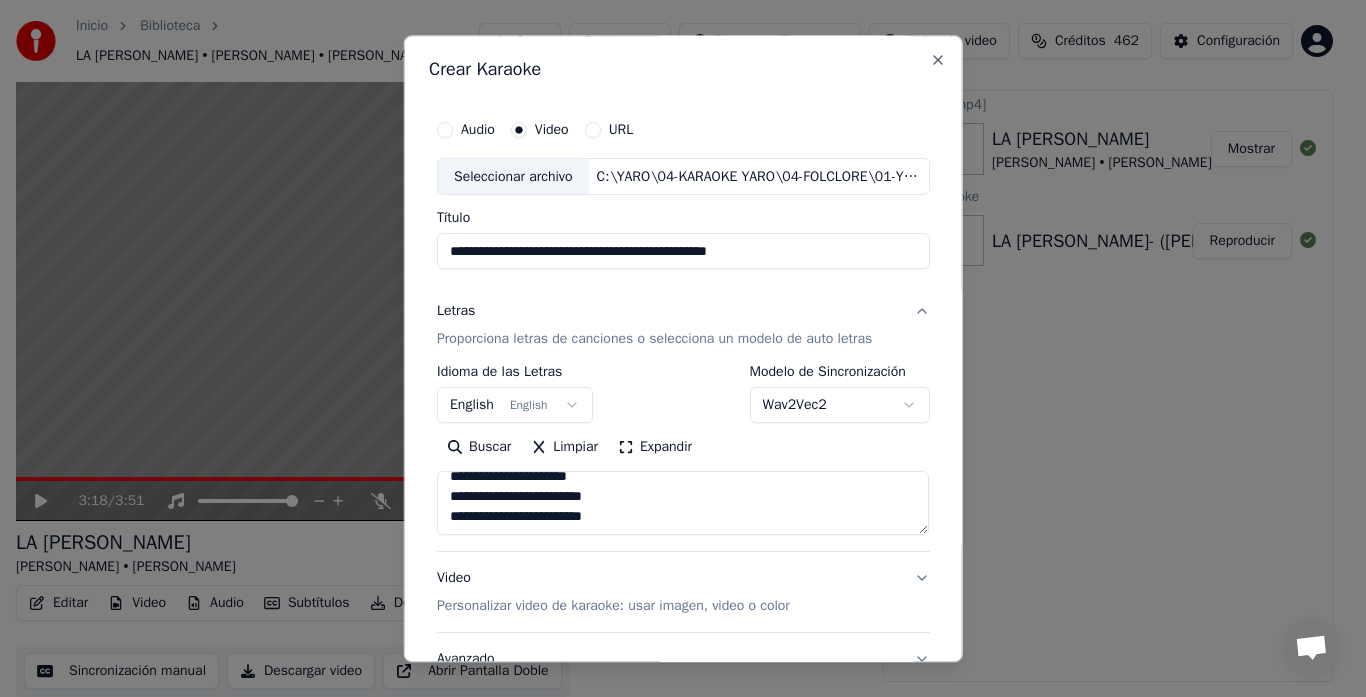type on "**********" 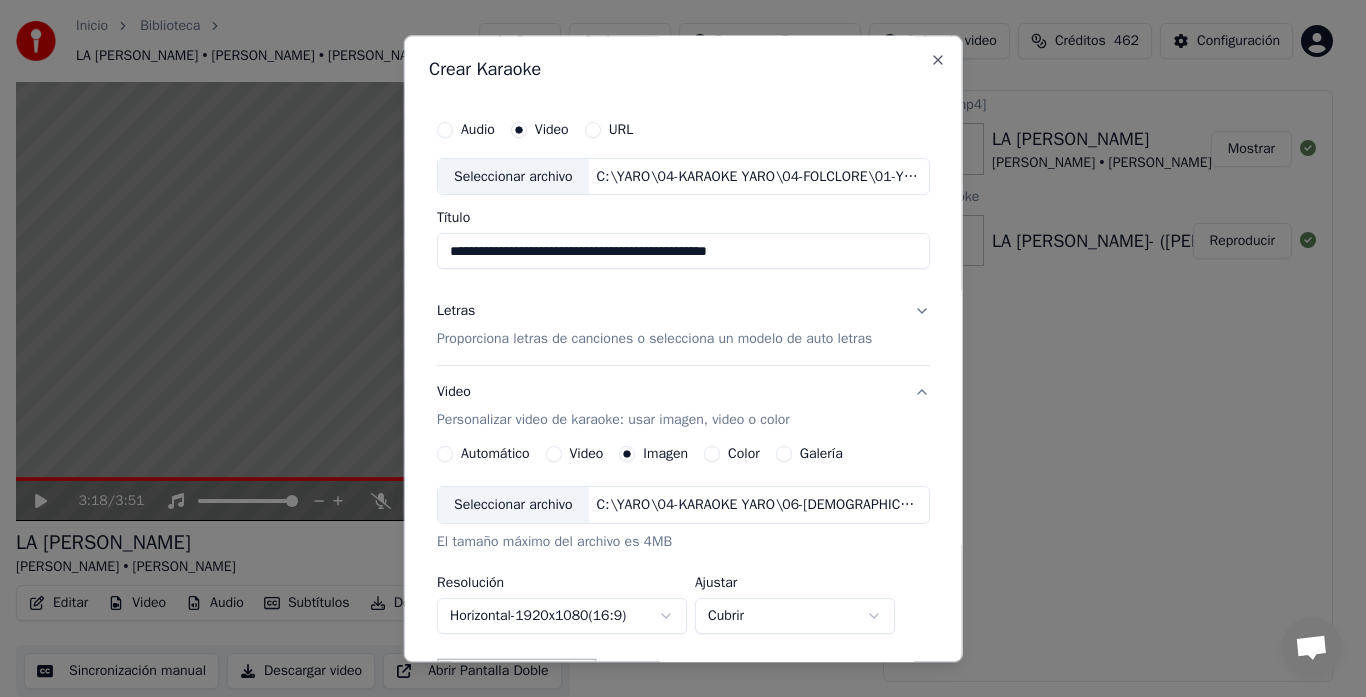 click on "Seleccionar archivo" at bounding box center [513, 506] 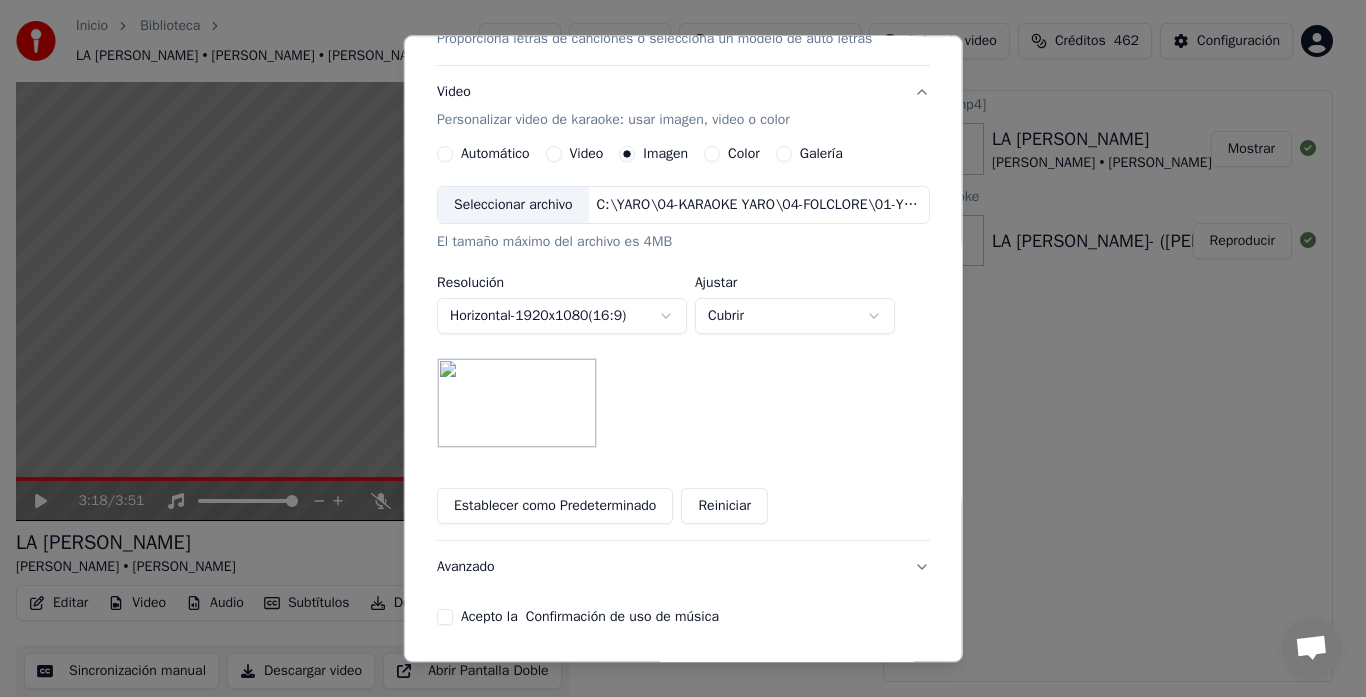 scroll, scrollTop: 372, scrollLeft: 0, axis: vertical 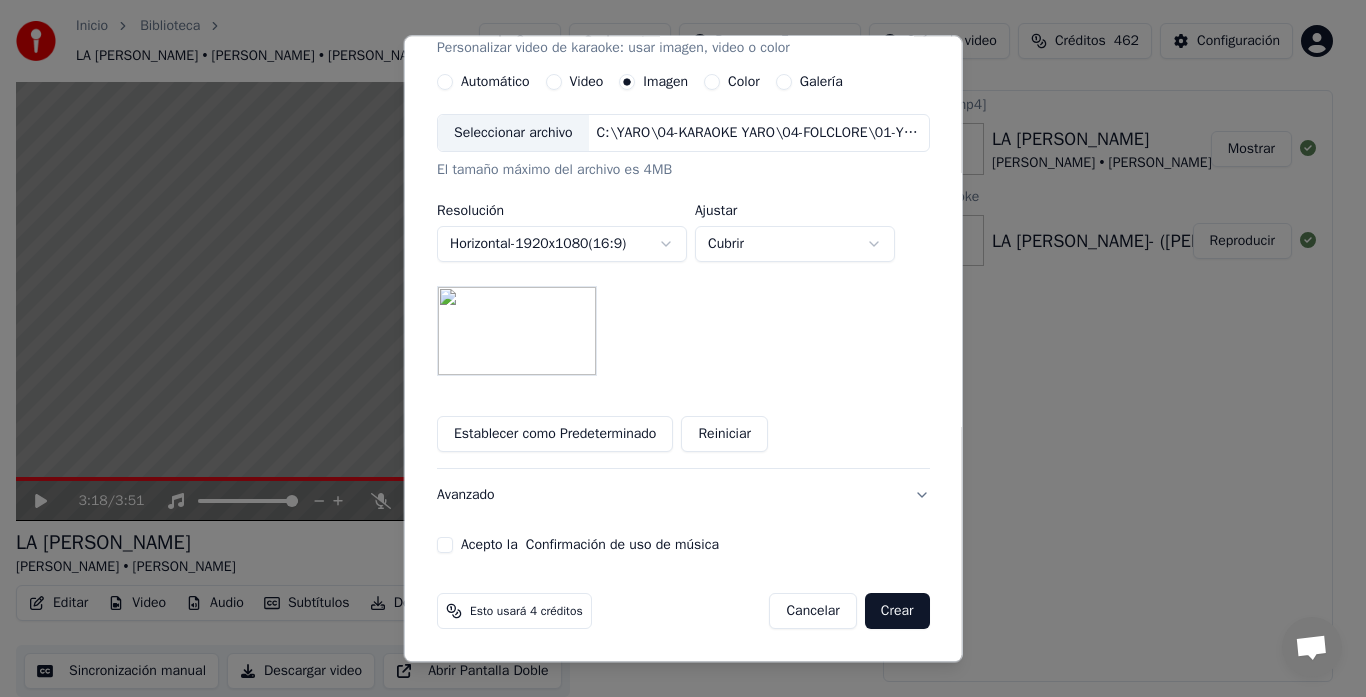 click on "Acepto la   Confirmación de uso de música" at bounding box center [445, 546] 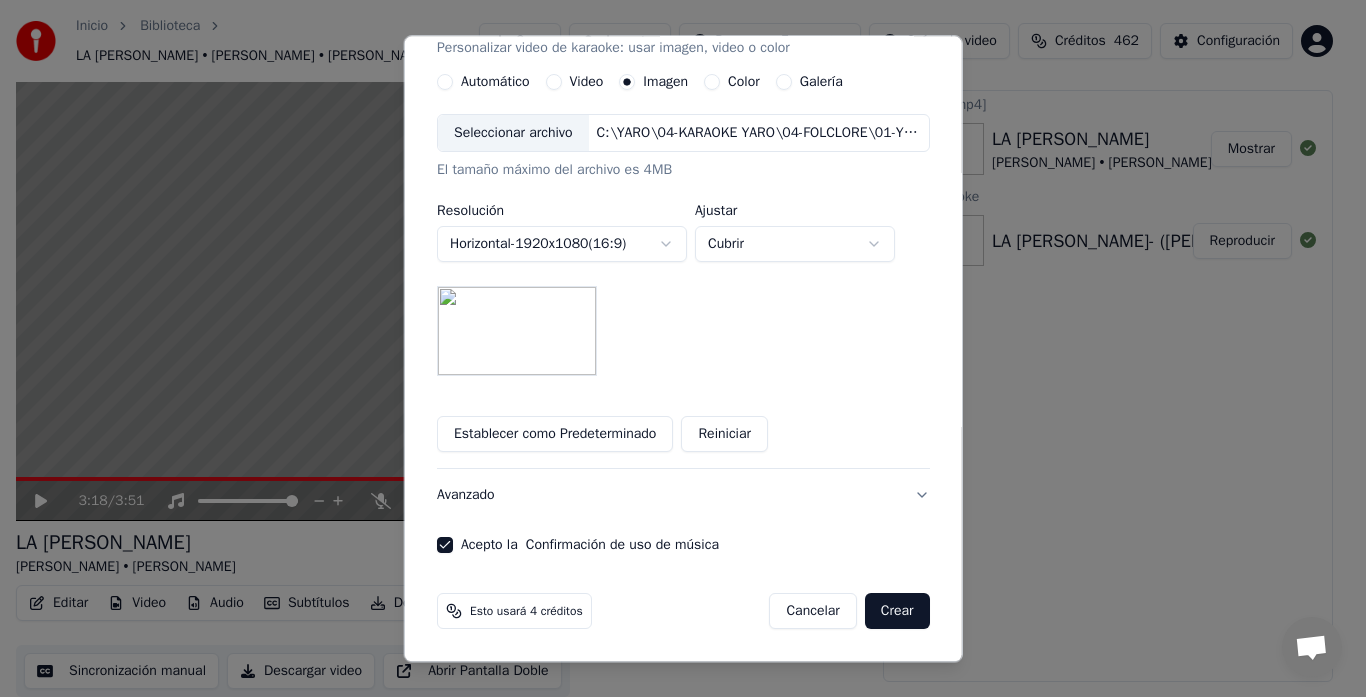 click on "Crear" at bounding box center (897, 612) 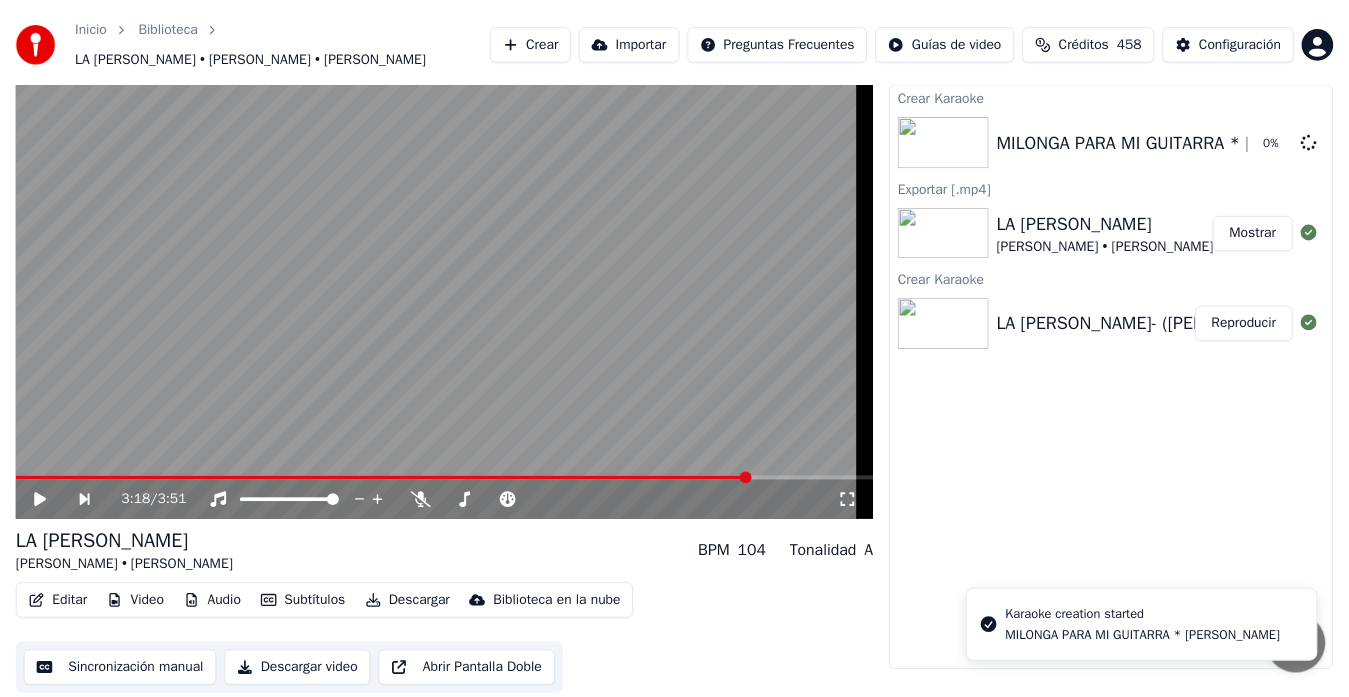 scroll, scrollTop: 49, scrollLeft: 0, axis: vertical 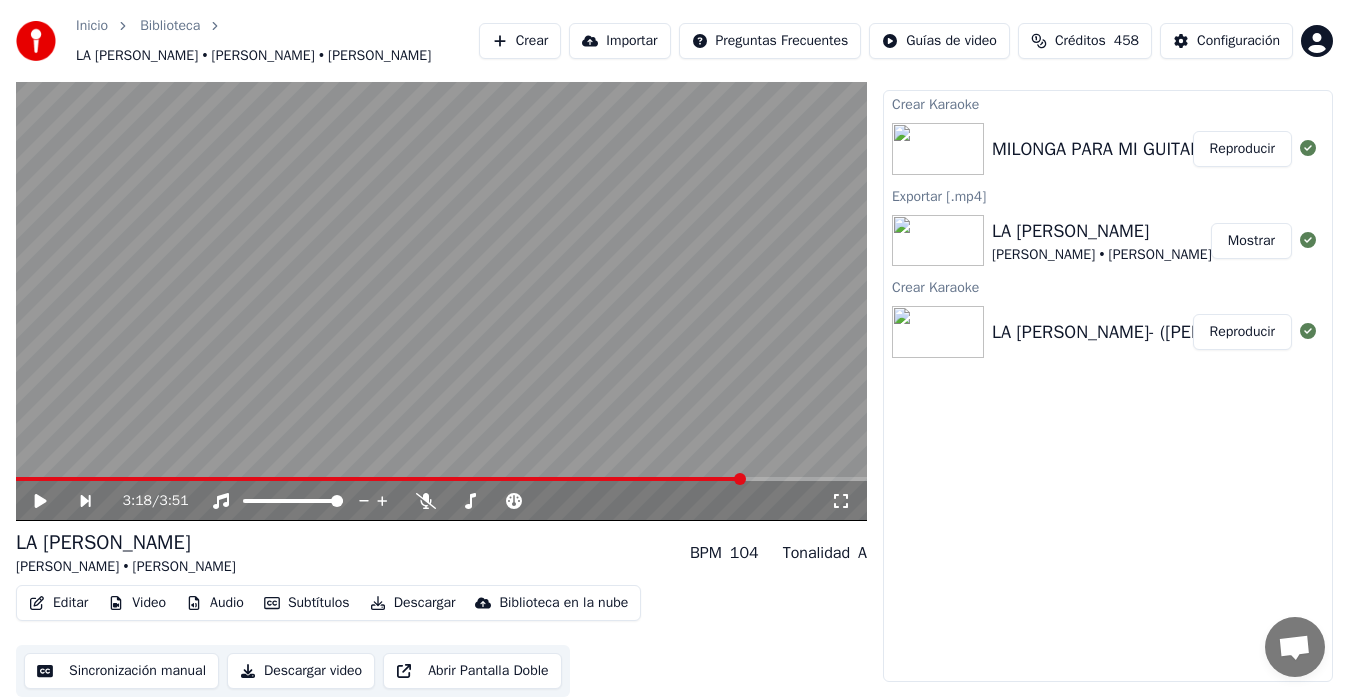 click on "Reproducir" at bounding box center (1242, 149) 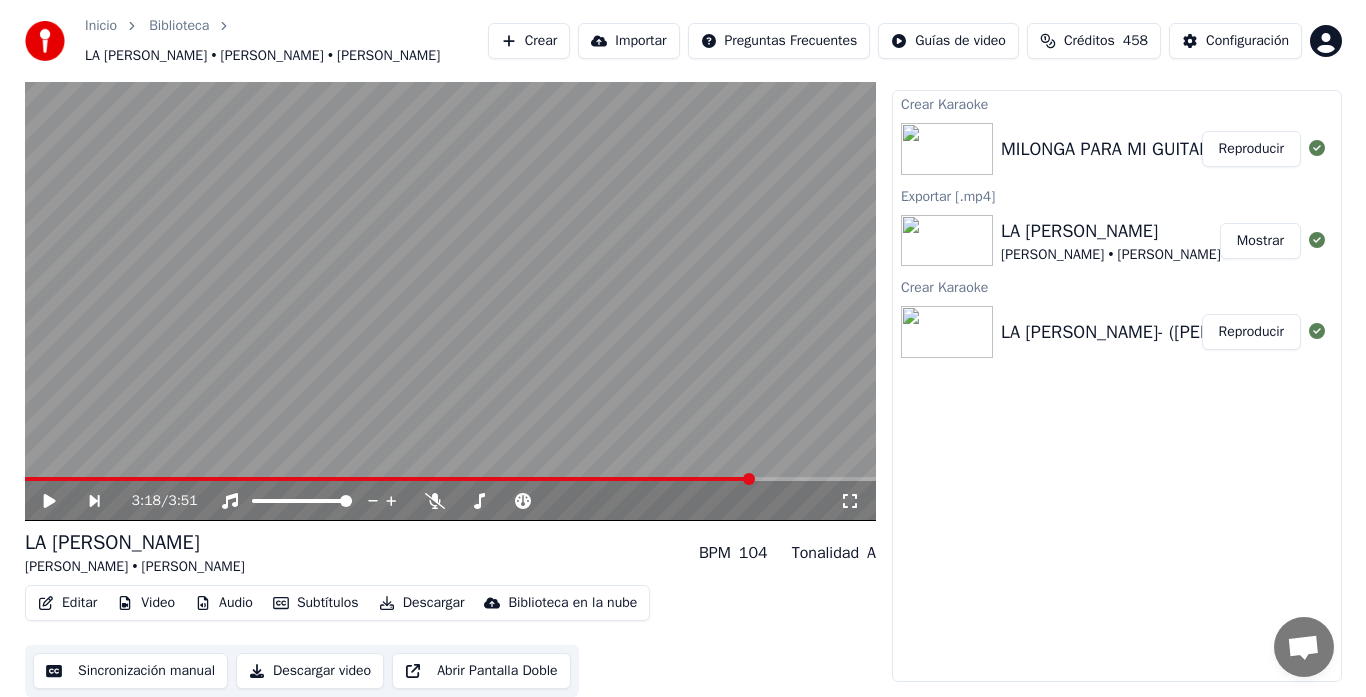 scroll, scrollTop: 29, scrollLeft: 0, axis: vertical 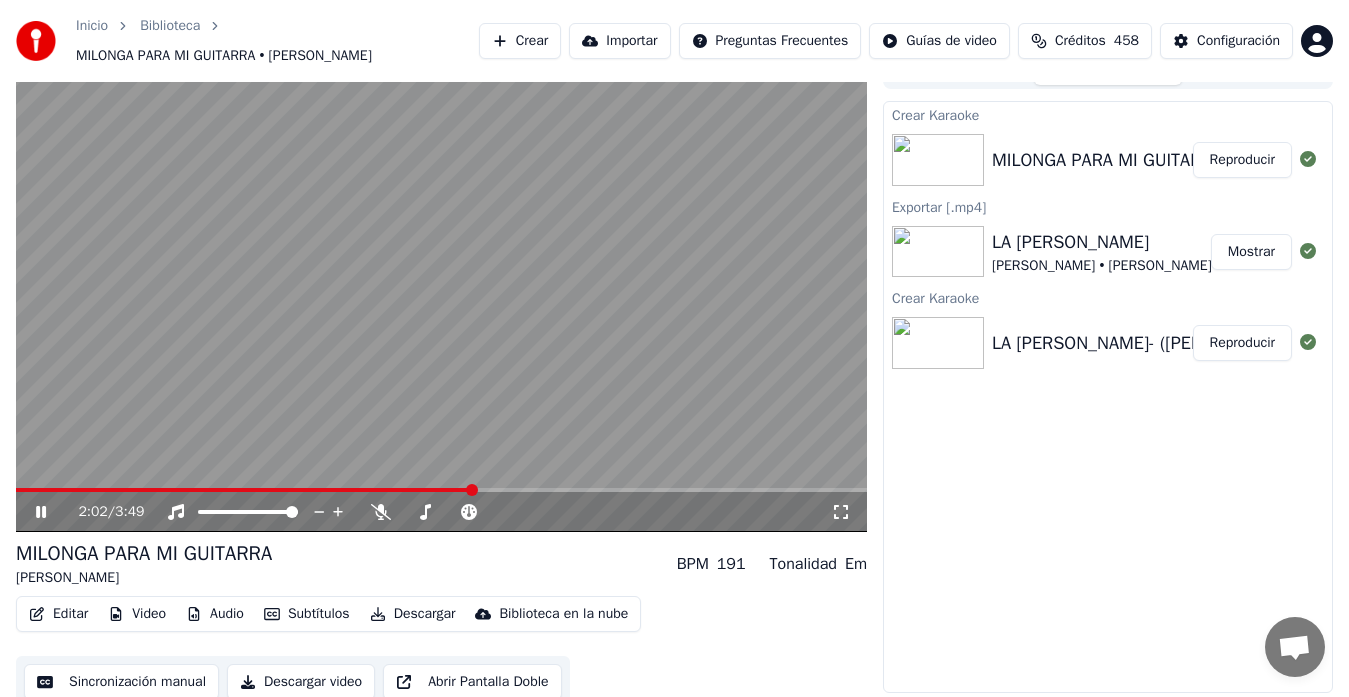click at bounding box center [441, 292] 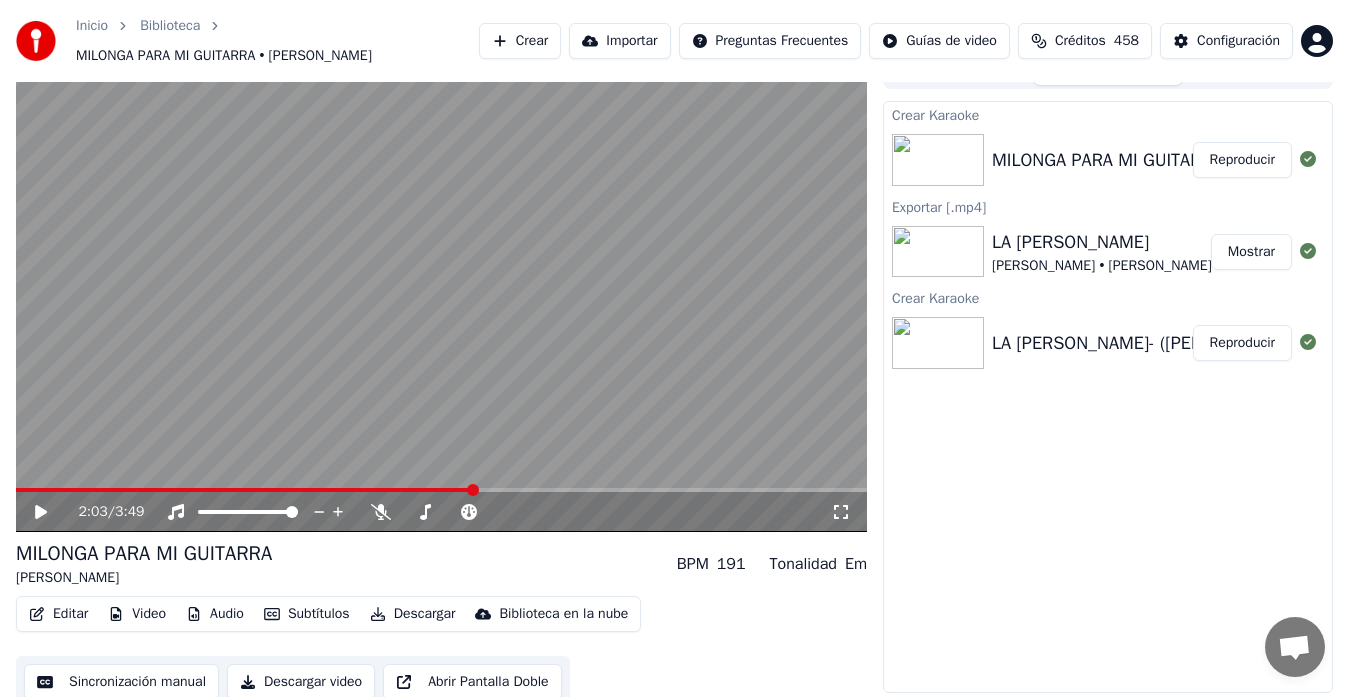 click at bounding box center [441, 292] 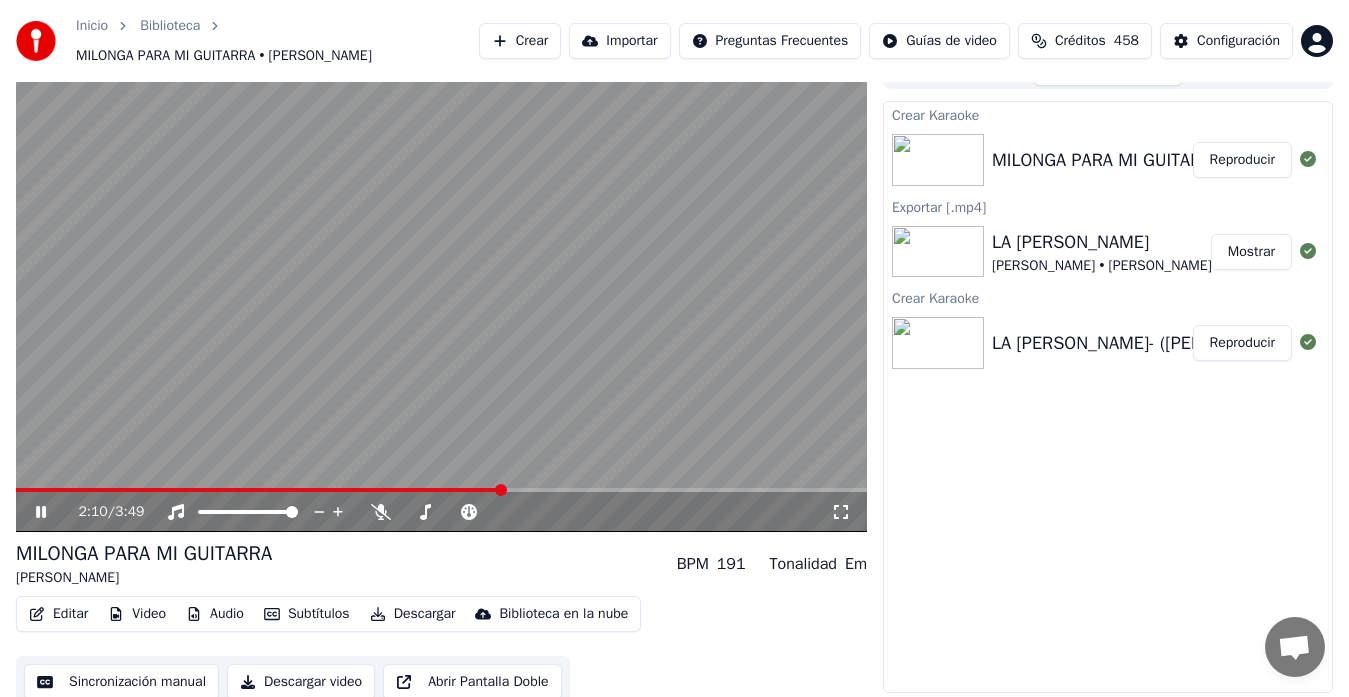 click at bounding box center (441, 292) 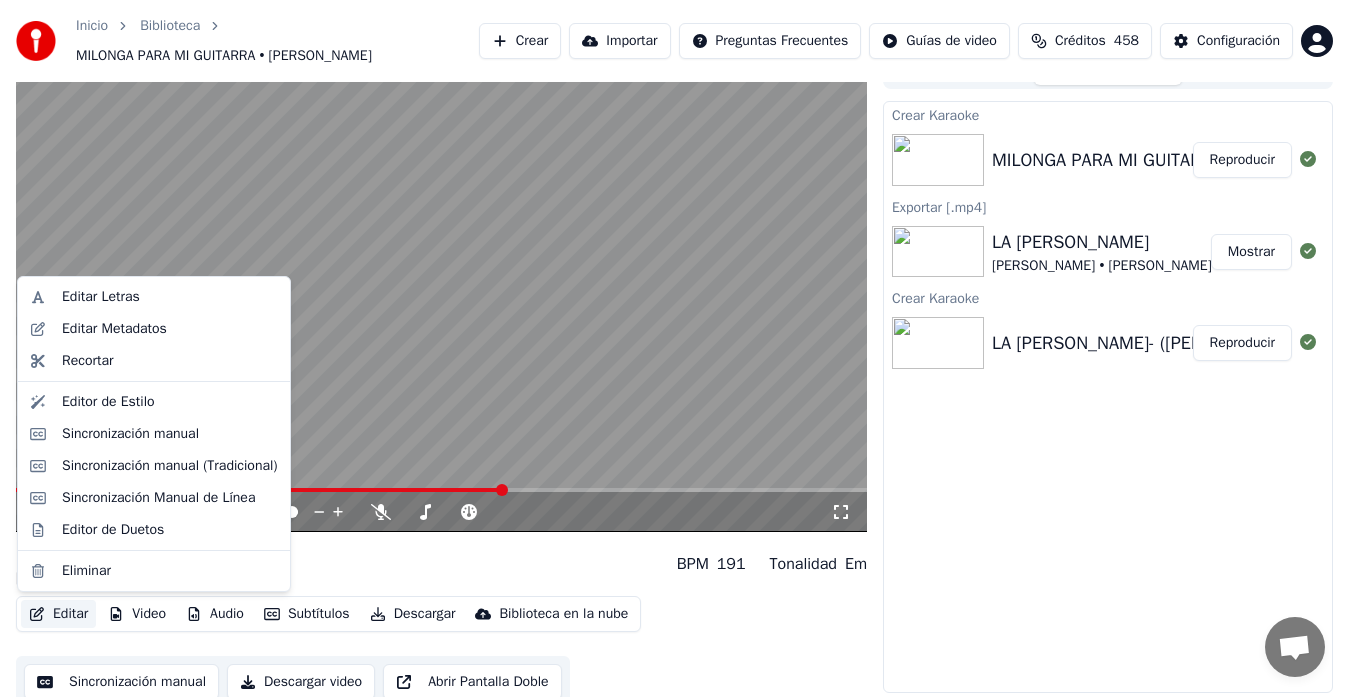 click on "Editar" at bounding box center (58, 614) 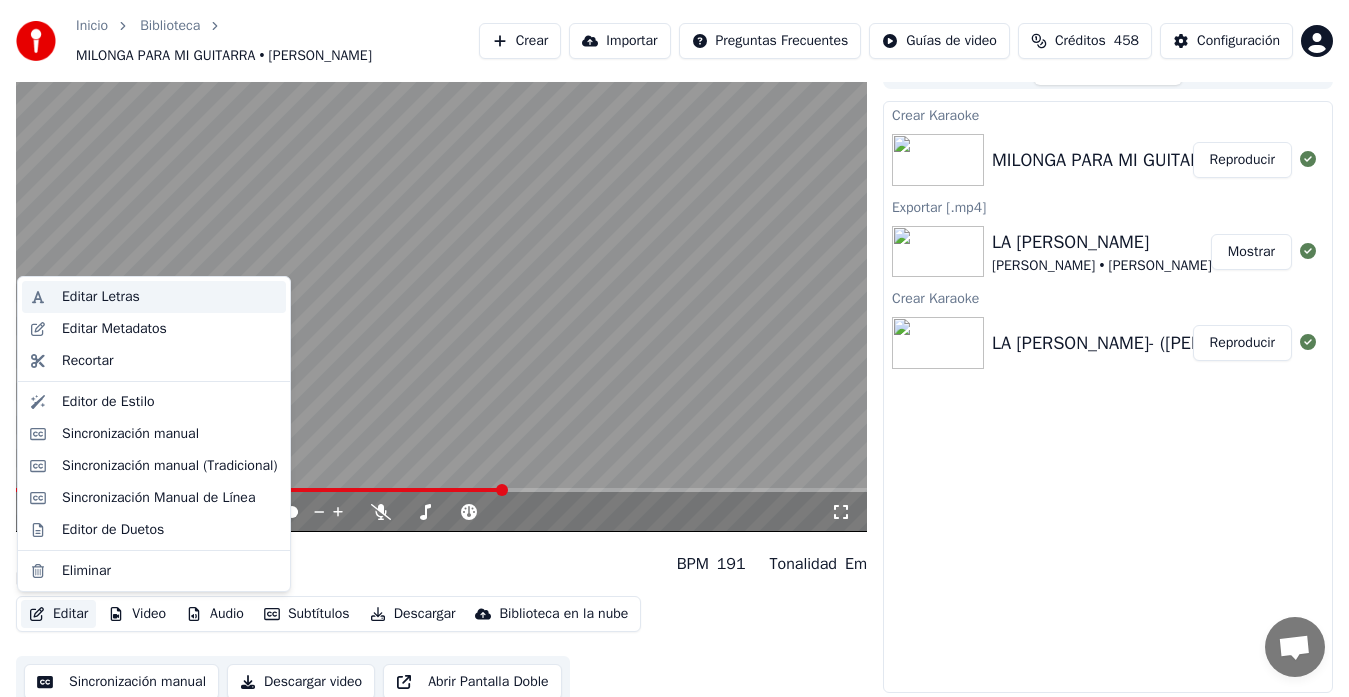 click on "Editar Letras" at bounding box center (101, 297) 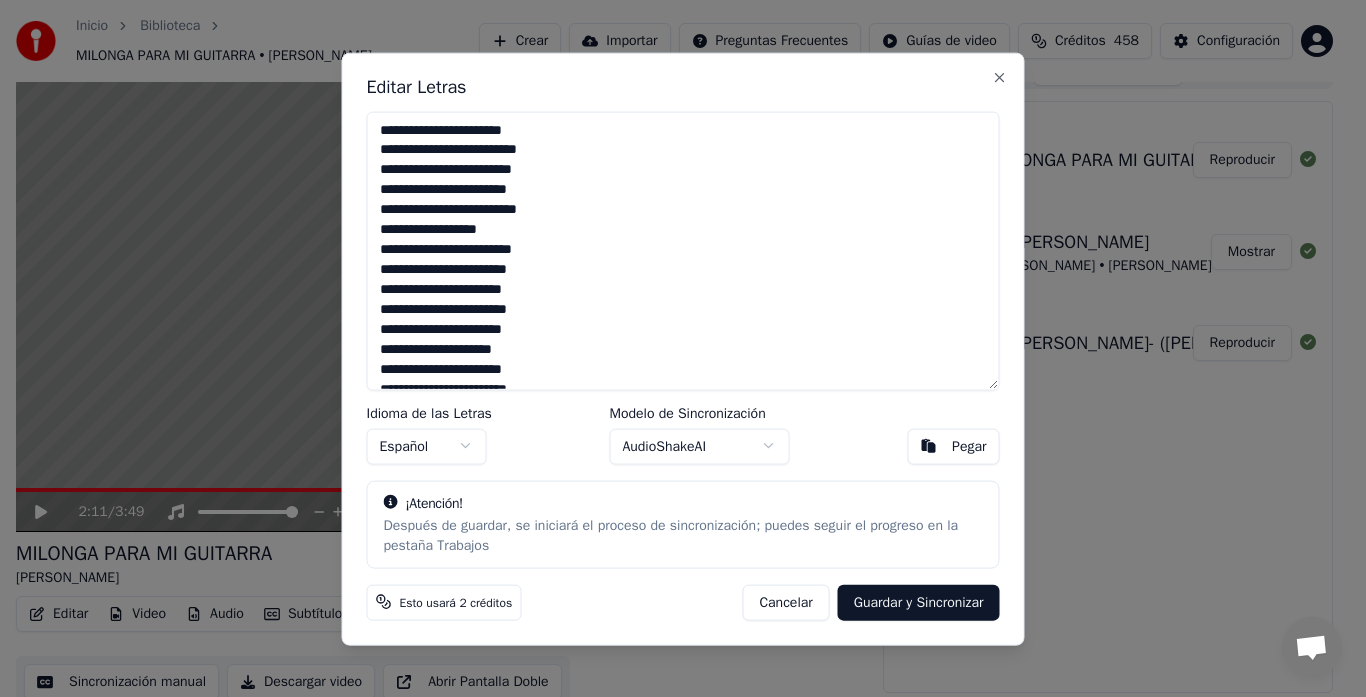 click on "**********" at bounding box center [683, 250] 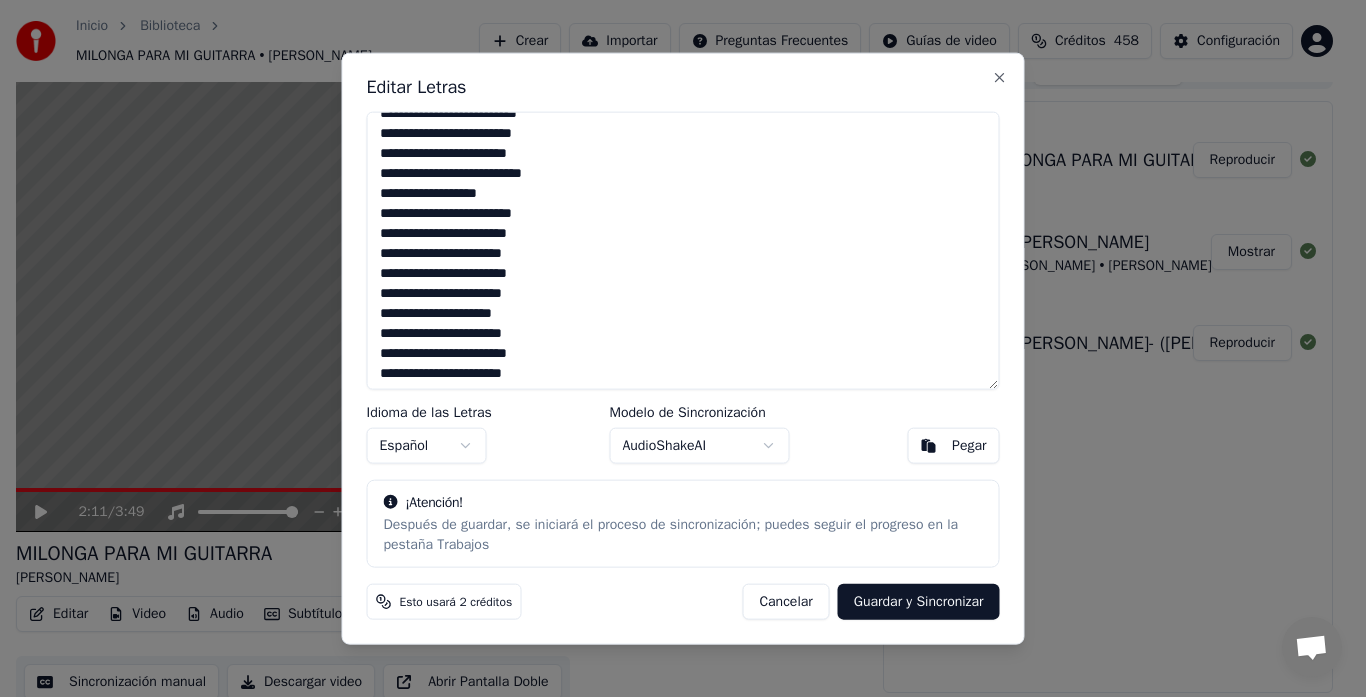 scroll, scrollTop: 40, scrollLeft: 0, axis: vertical 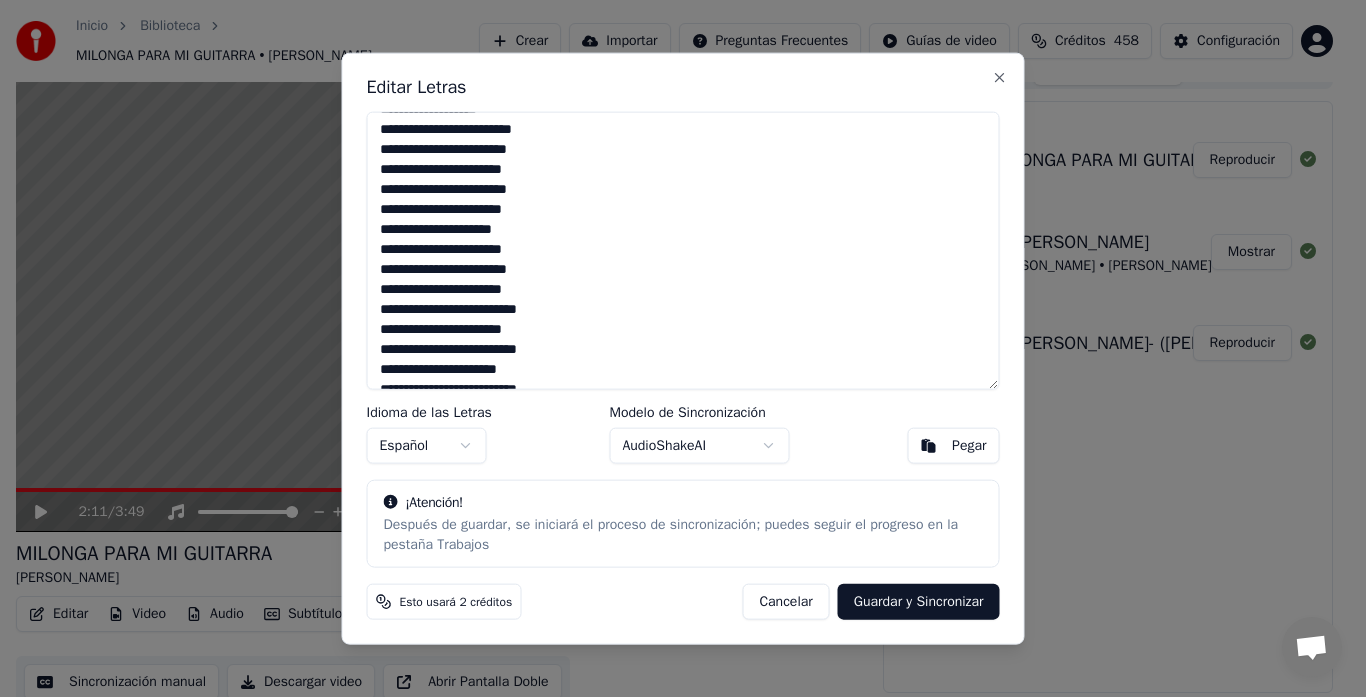 drag, startPoint x: 444, startPoint y: 352, endPoint x: 482, endPoint y: 357, distance: 38.327538 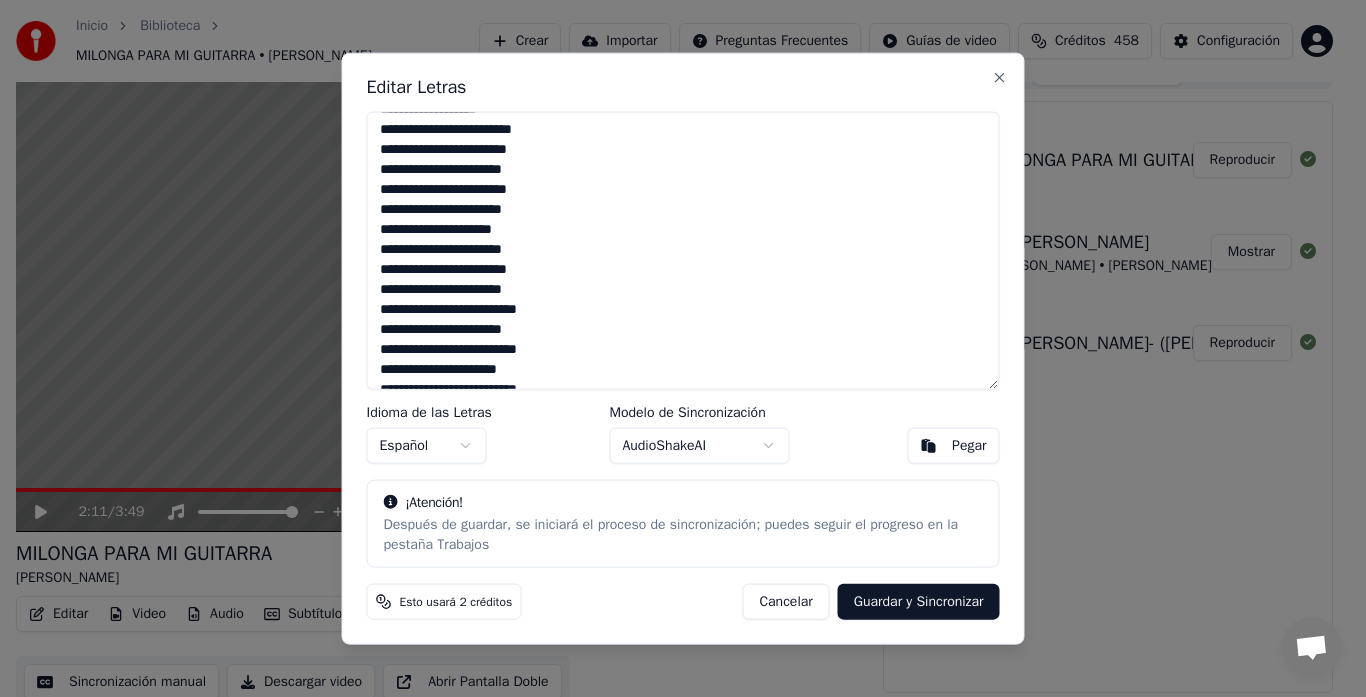 click on "**********" at bounding box center (683, 250) 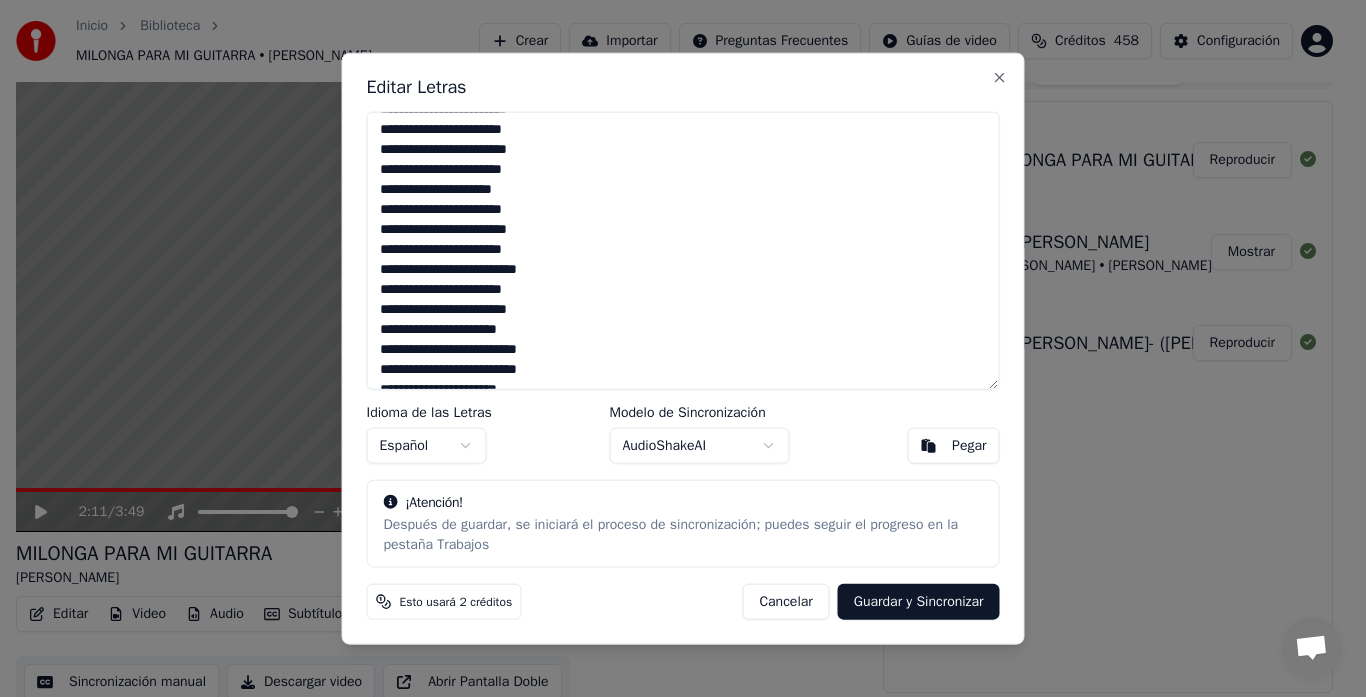 scroll, scrollTop: 200, scrollLeft: 0, axis: vertical 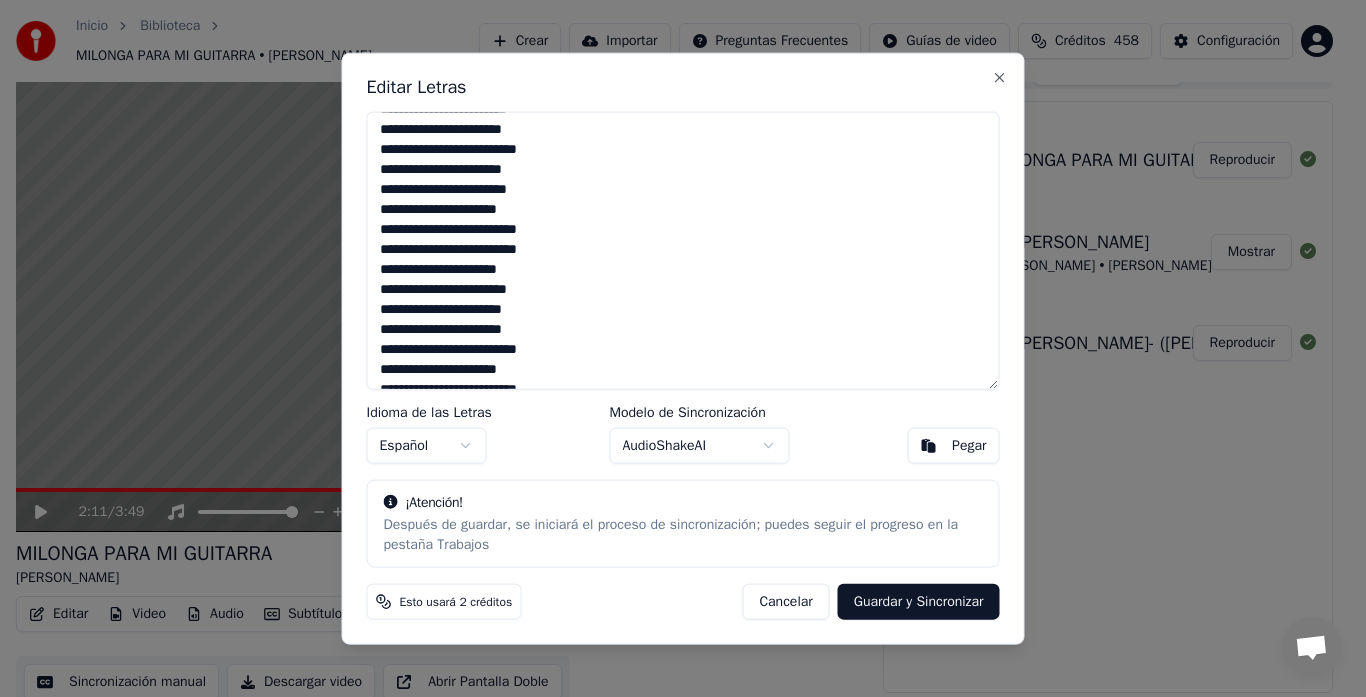 click on "**********" at bounding box center [683, 250] 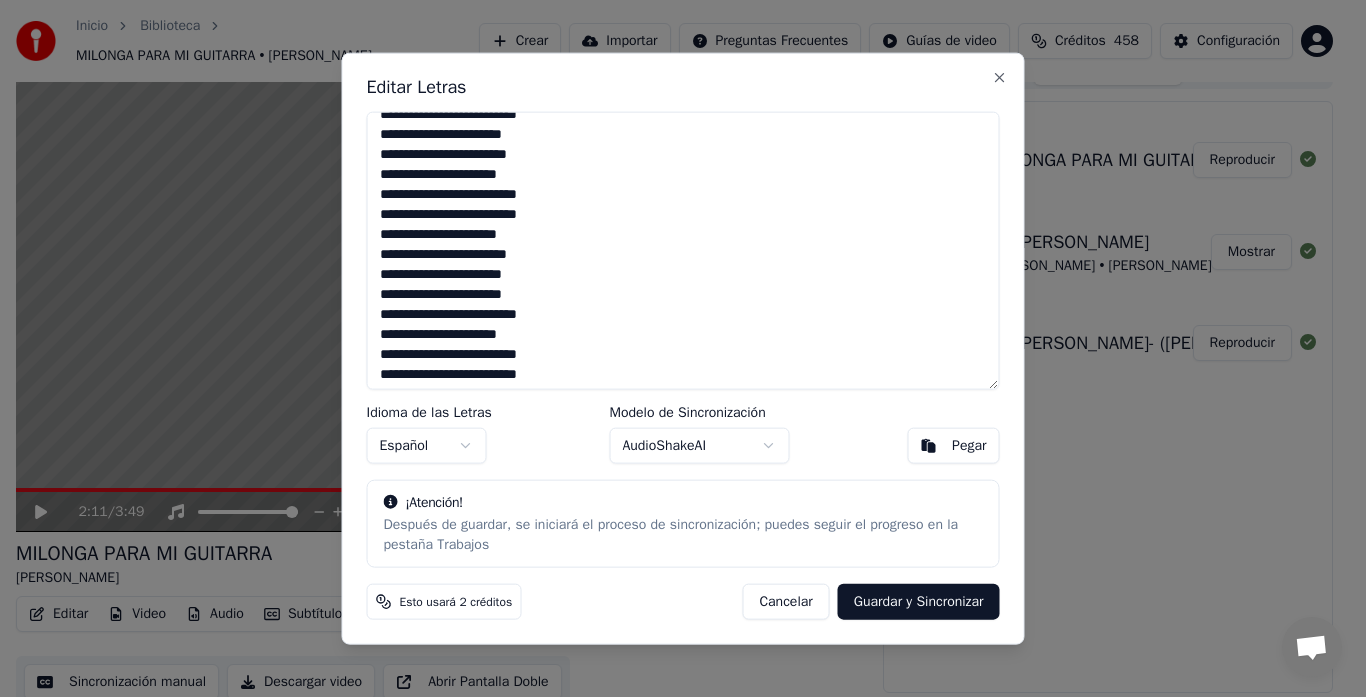 scroll, scrollTop: 379, scrollLeft: 0, axis: vertical 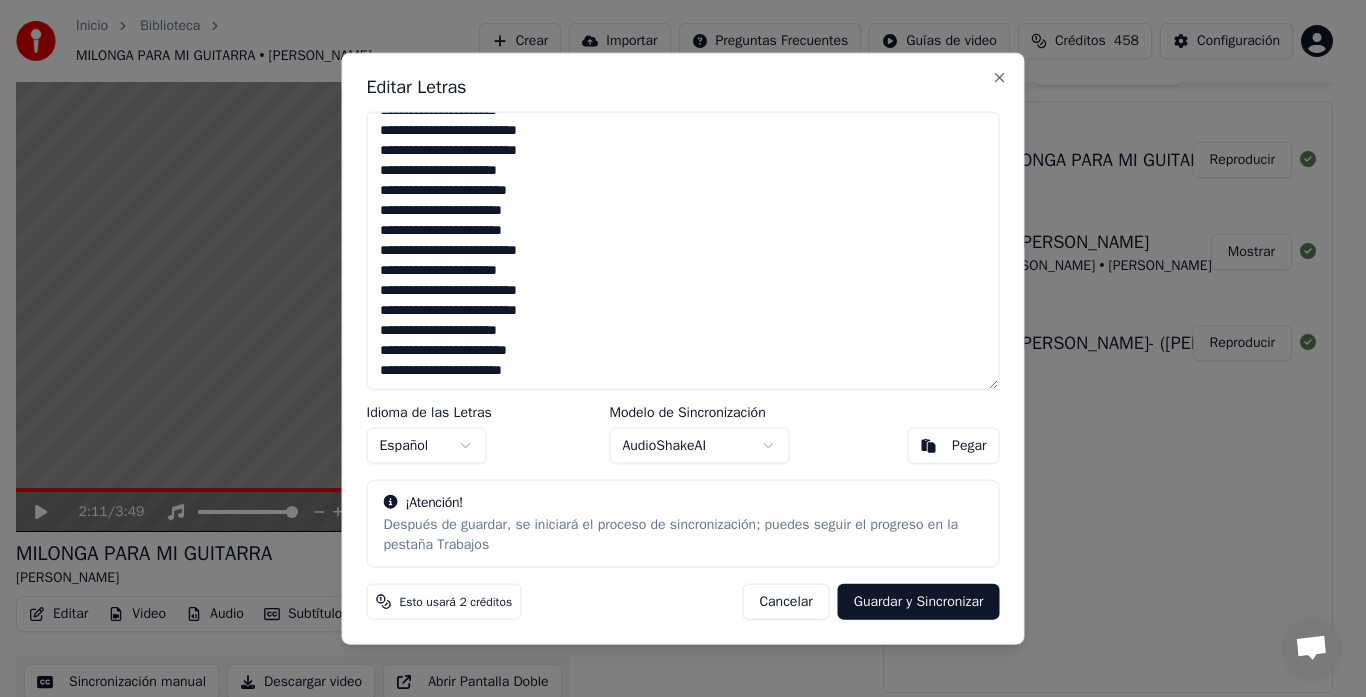 drag, startPoint x: 381, startPoint y: 333, endPoint x: 567, endPoint y: 381, distance: 192.09373 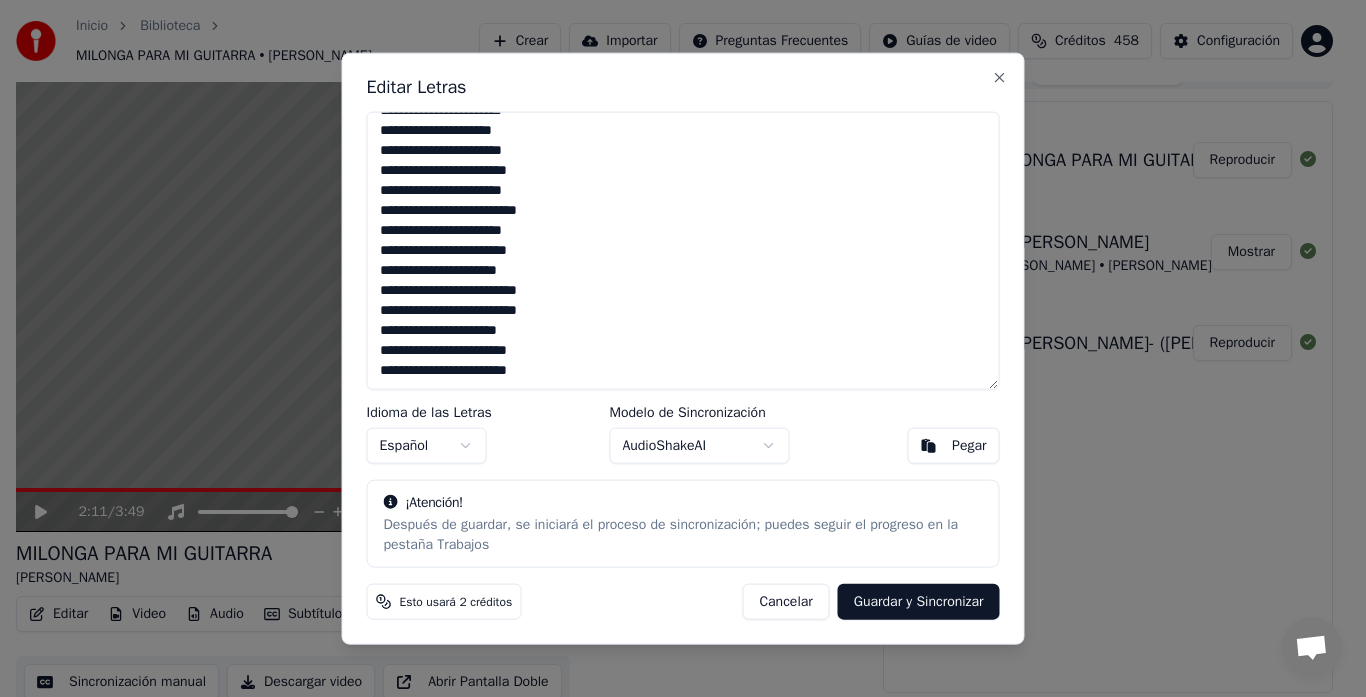 scroll, scrollTop: 239, scrollLeft: 0, axis: vertical 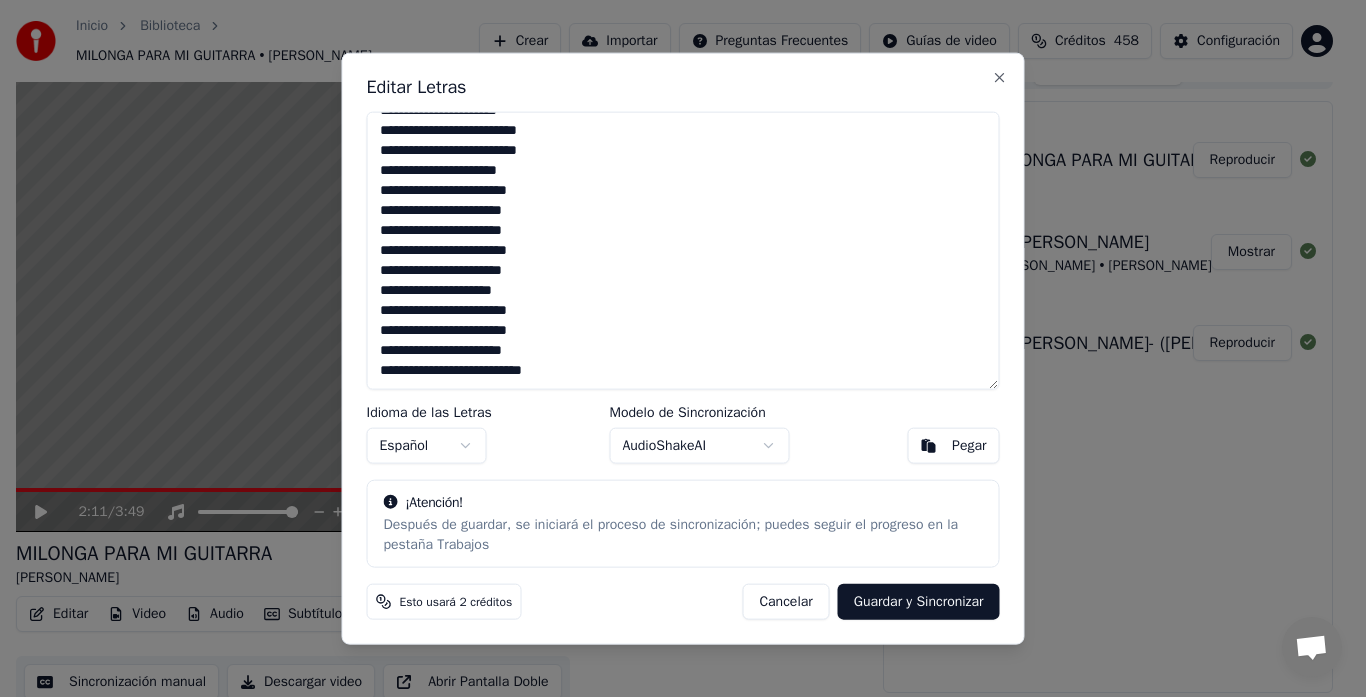 click on "Guardar y Sincronizar" at bounding box center [919, 602] 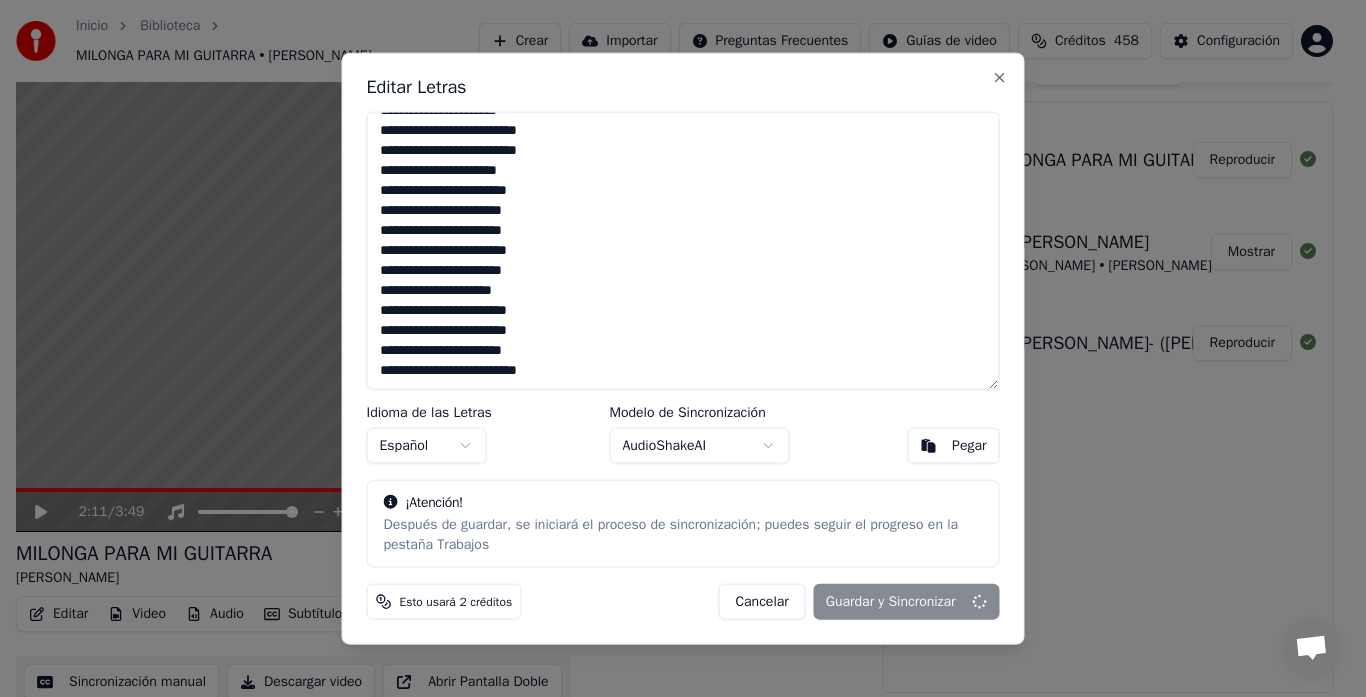 type on "**********" 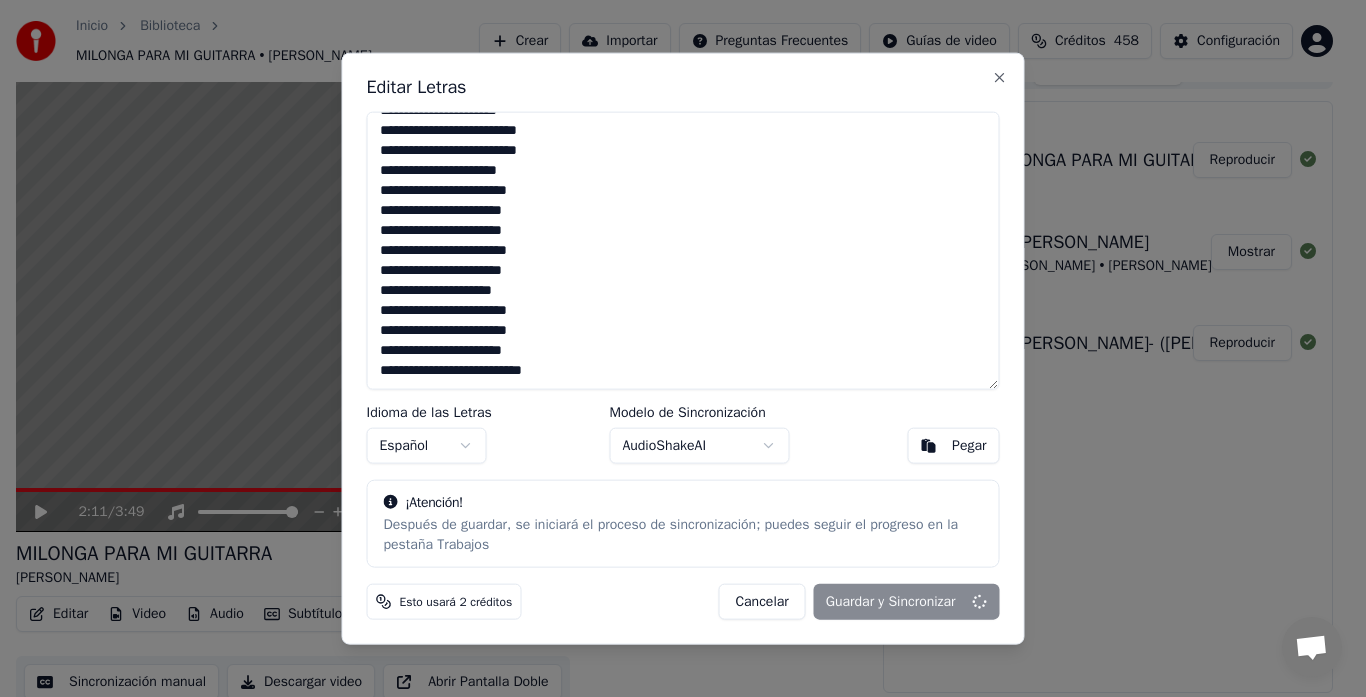 scroll, scrollTop: 390, scrollLeft: 0, axis: vertical 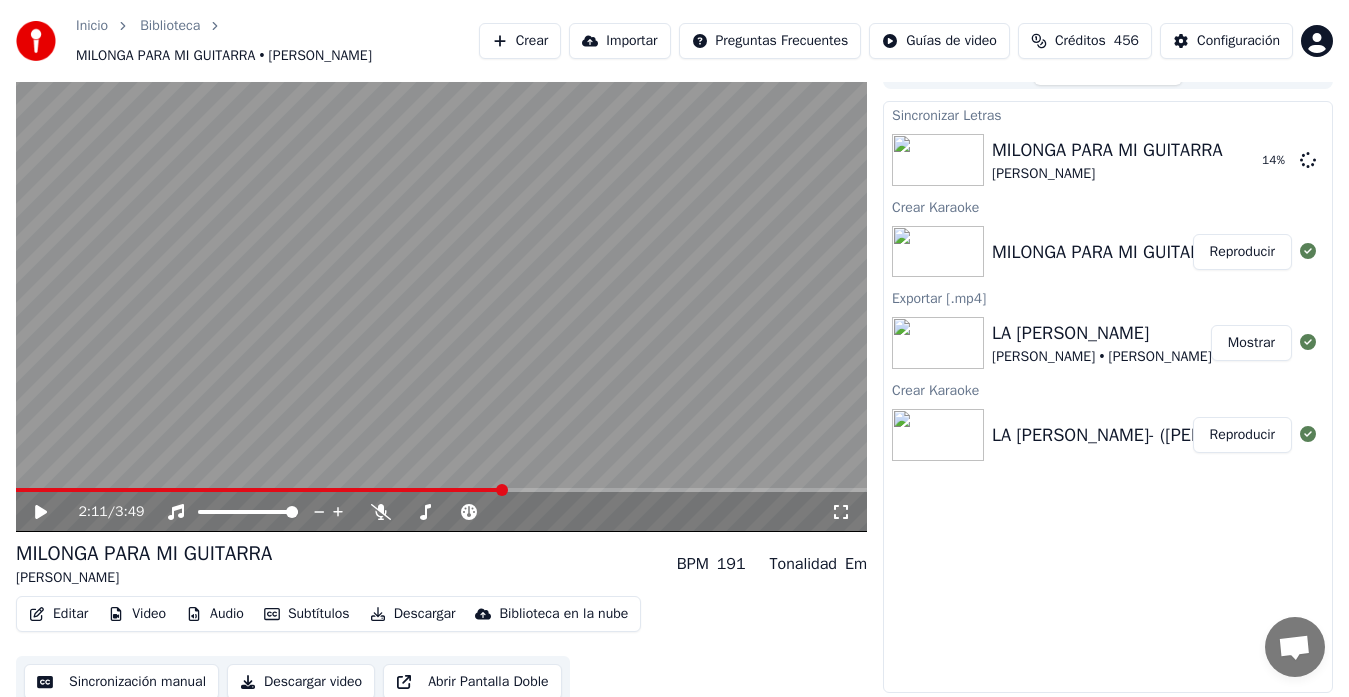 click at bounding box center (441, 292) 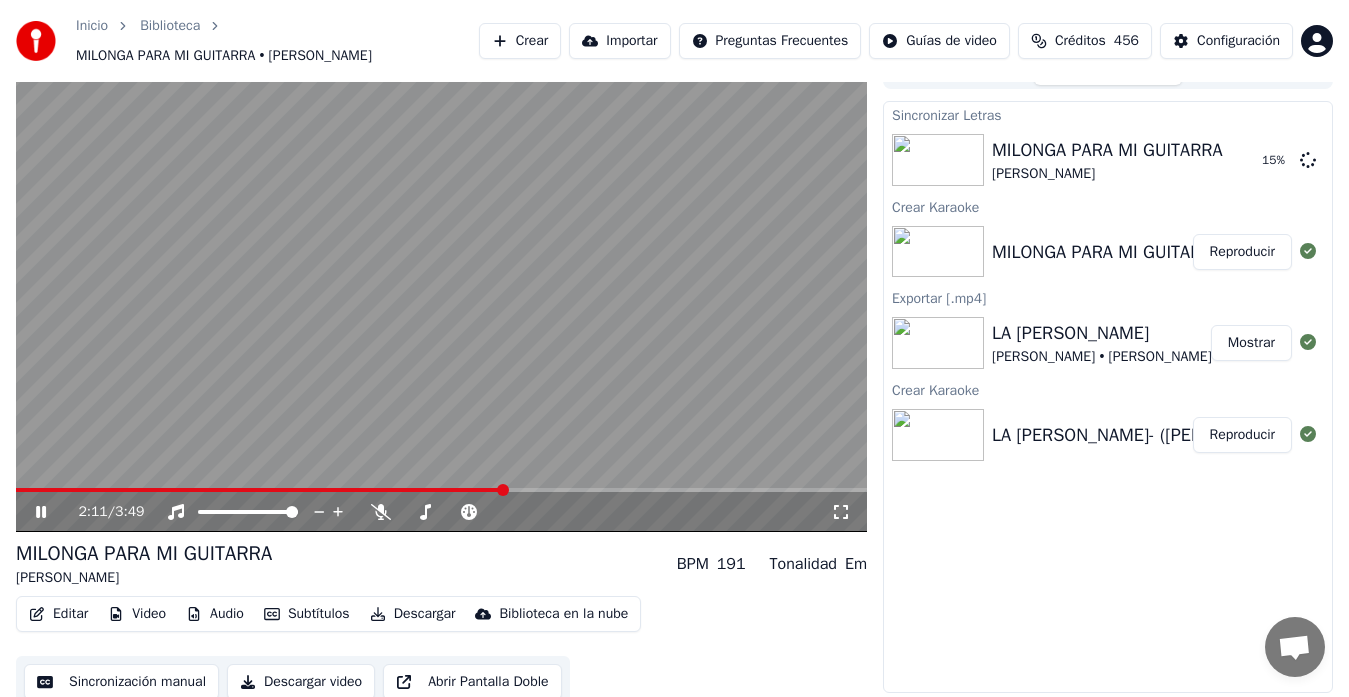 click 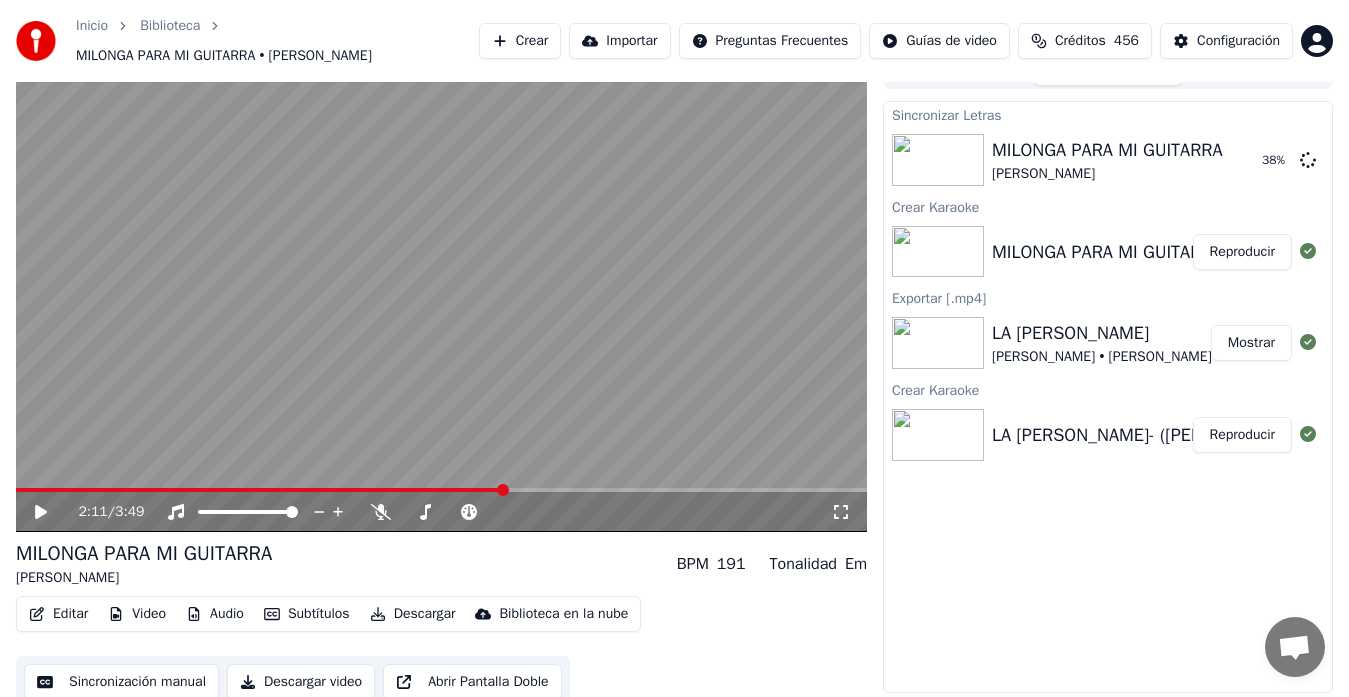click on "Crear" at bounding box center (520, 41) 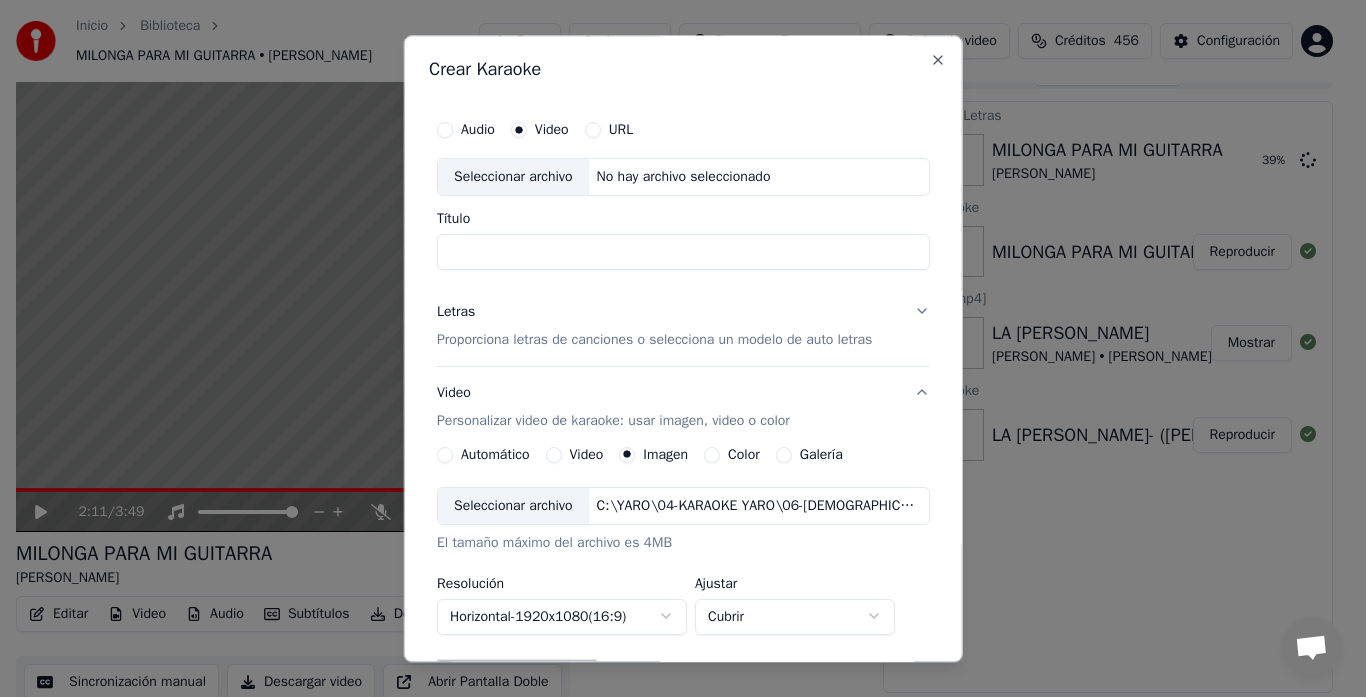 click on "Seleccionar archivo" at bounding box center (513, 177) 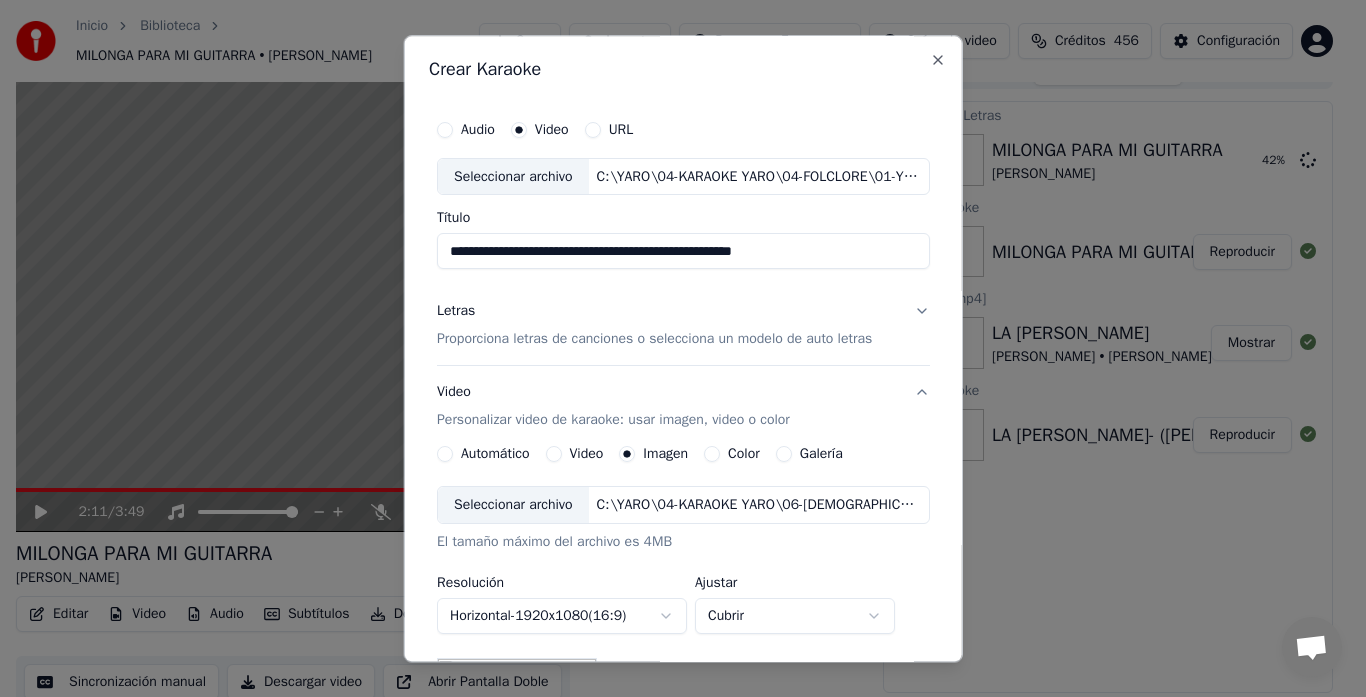 drag, startPoint x: 782, startPoint y: 251, endPoint x: 307, endPoint y: 240, distance: 475.12735 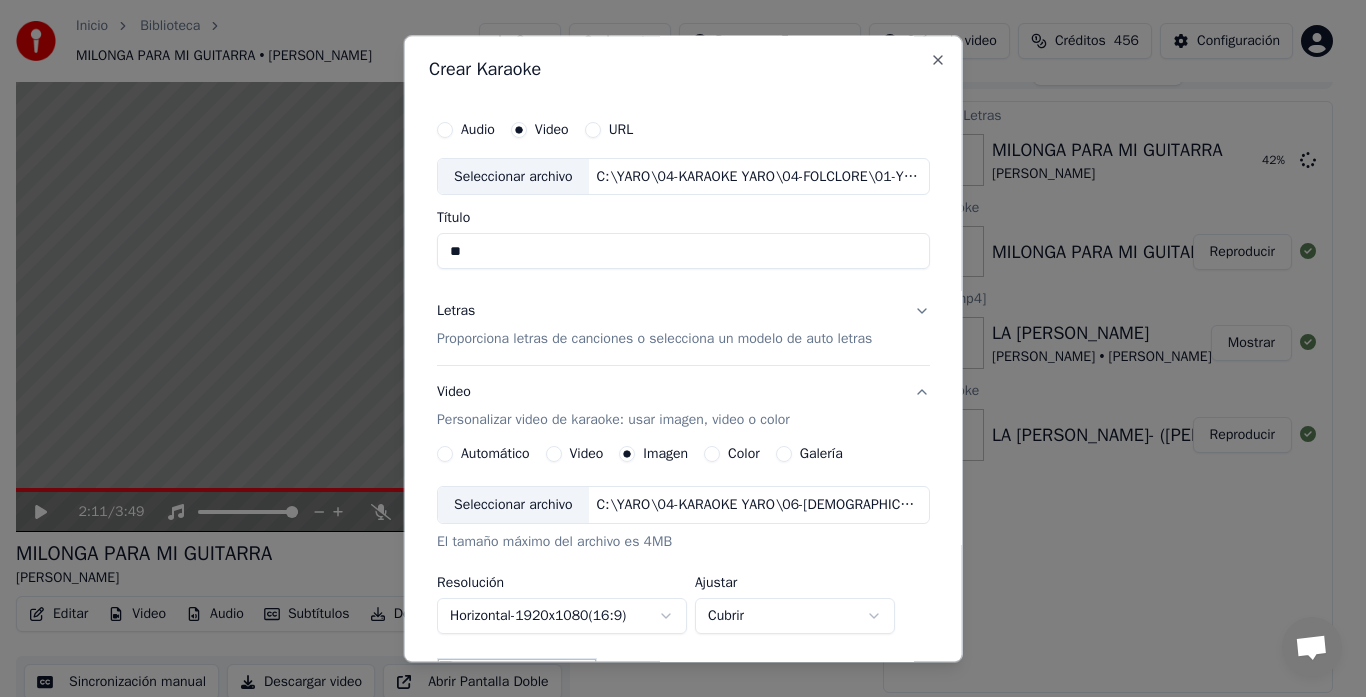 type on "*" 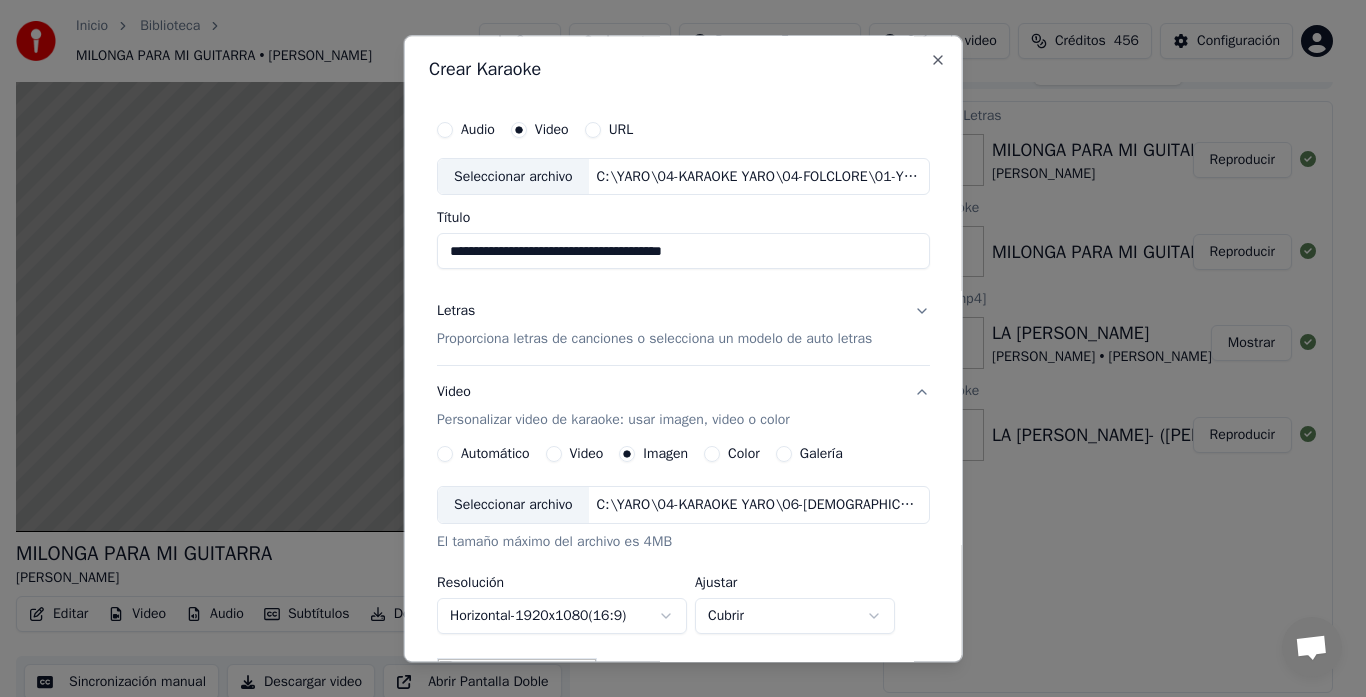 type on "**********" 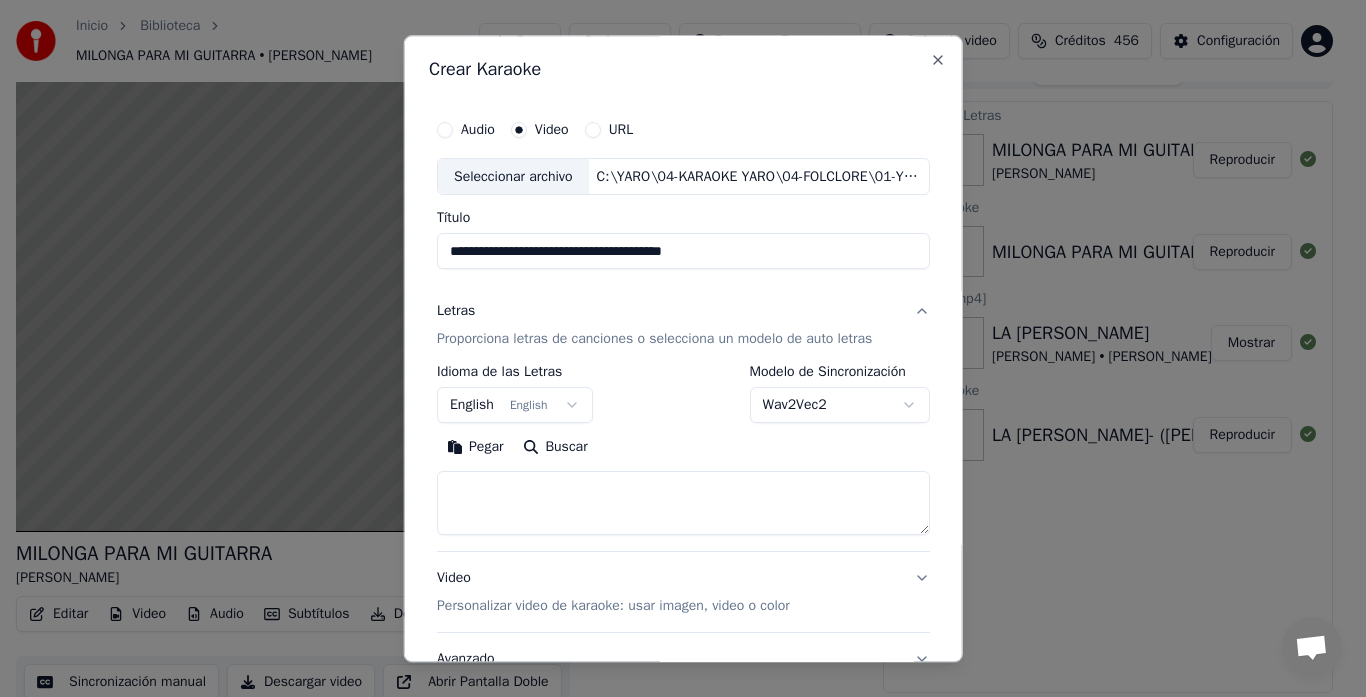 click at bounding box center (683, 504) 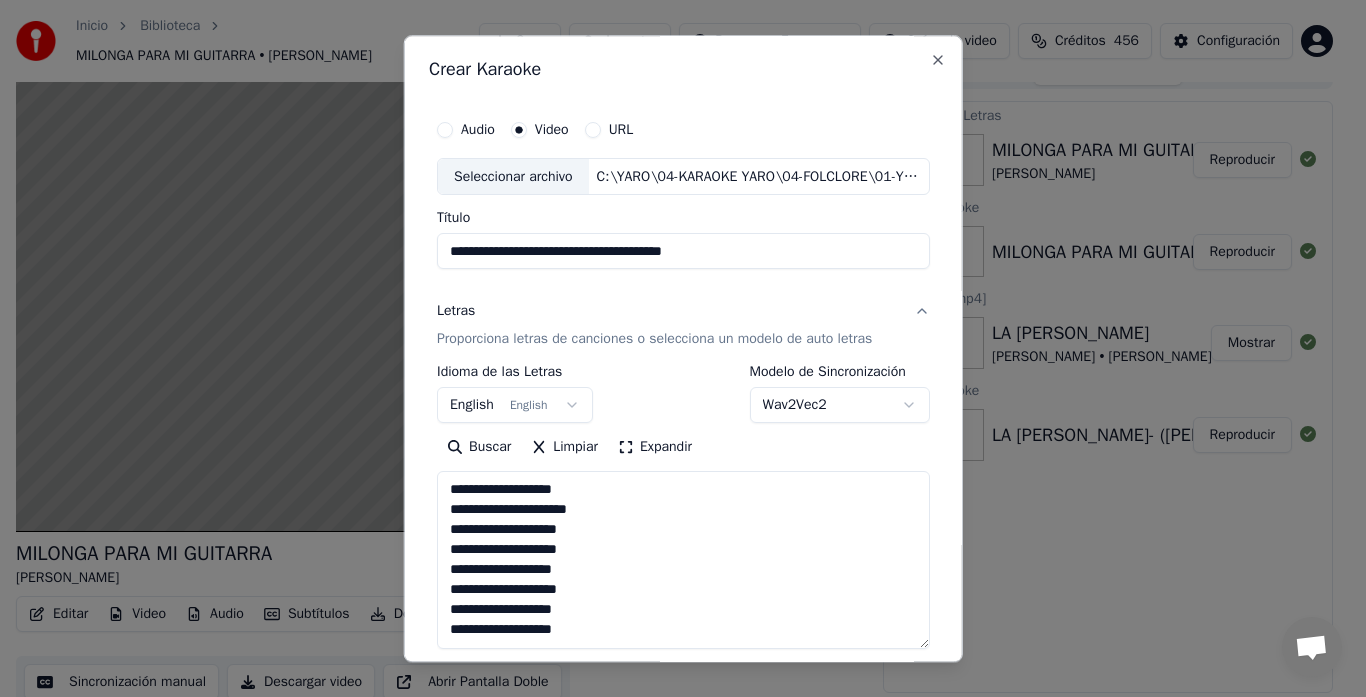 scroll, scrollTop: 125, scrollLeft: 0, axis: vertical 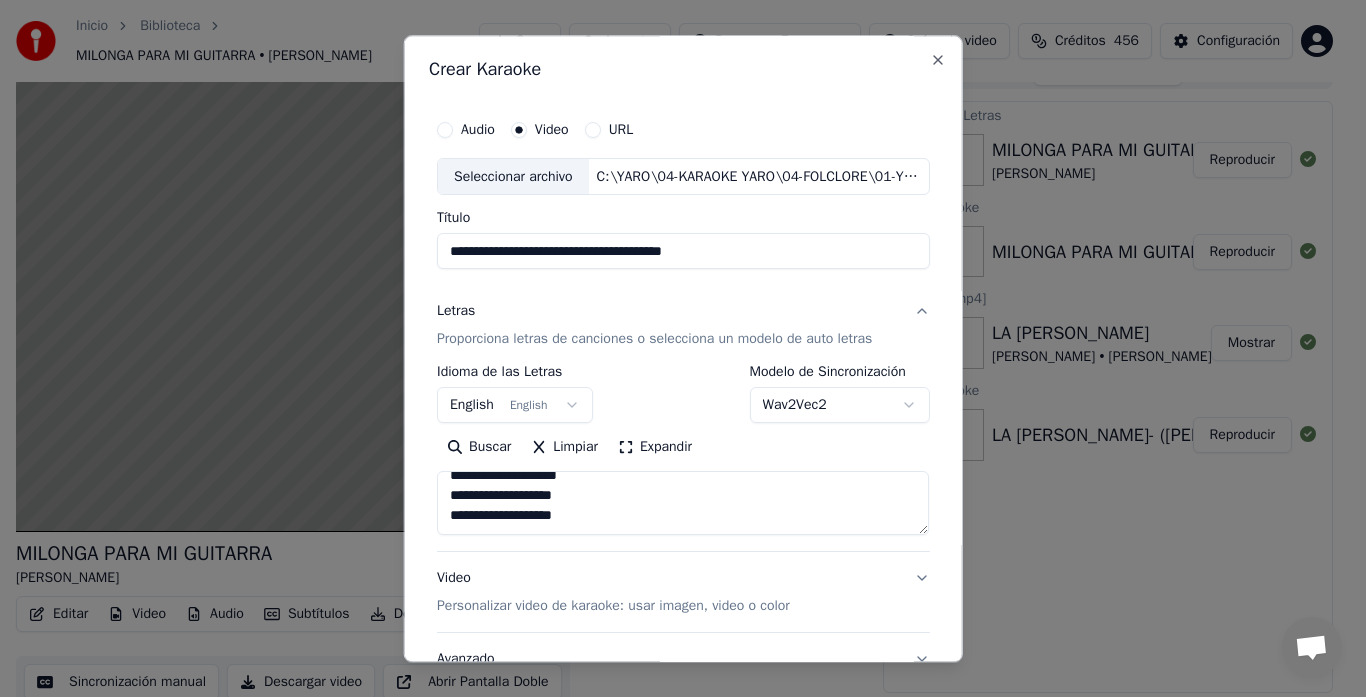 paste on "**********" 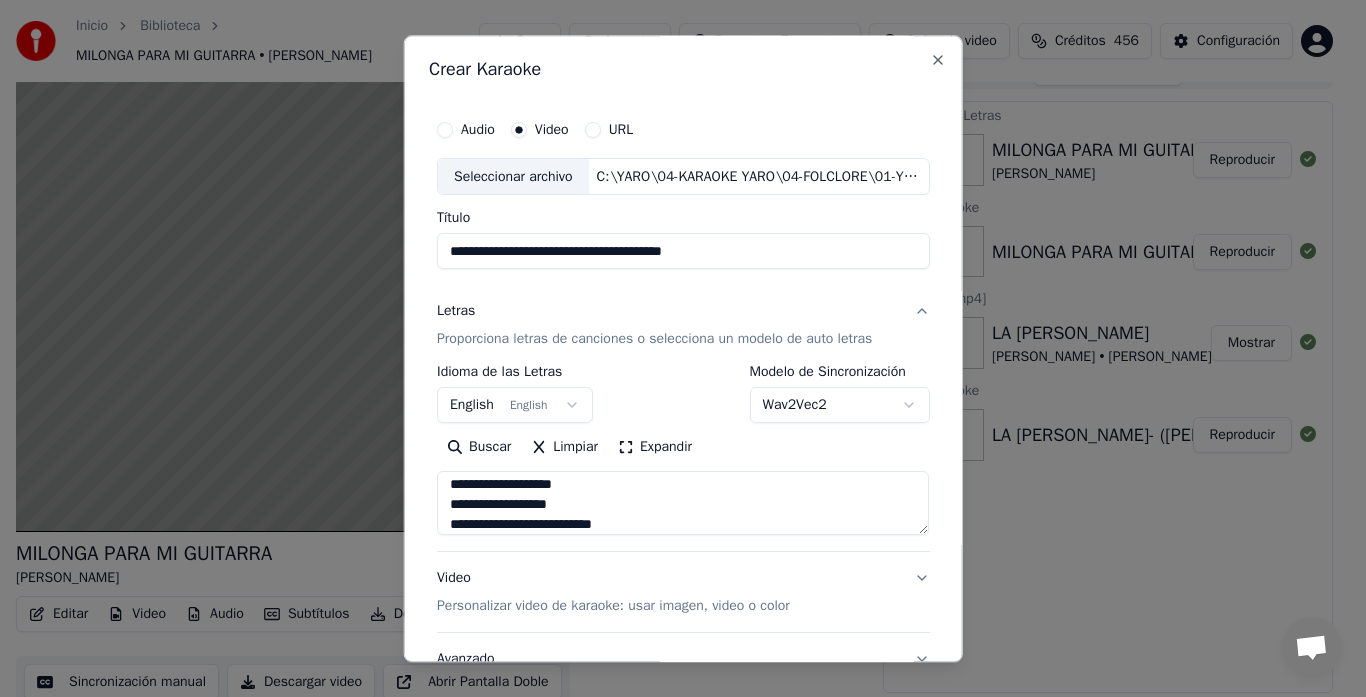 scroll, scrollTop: 225, scrollLeft: 0, axis: vertical 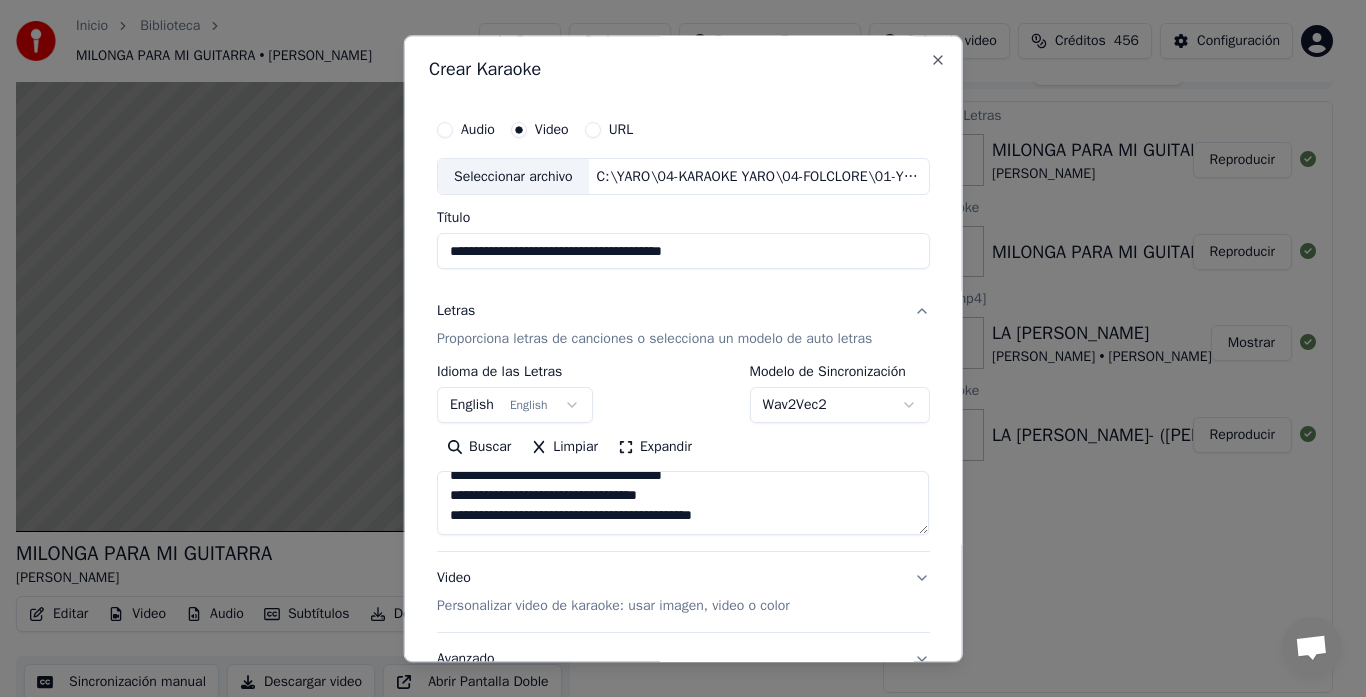 paste on "**********" 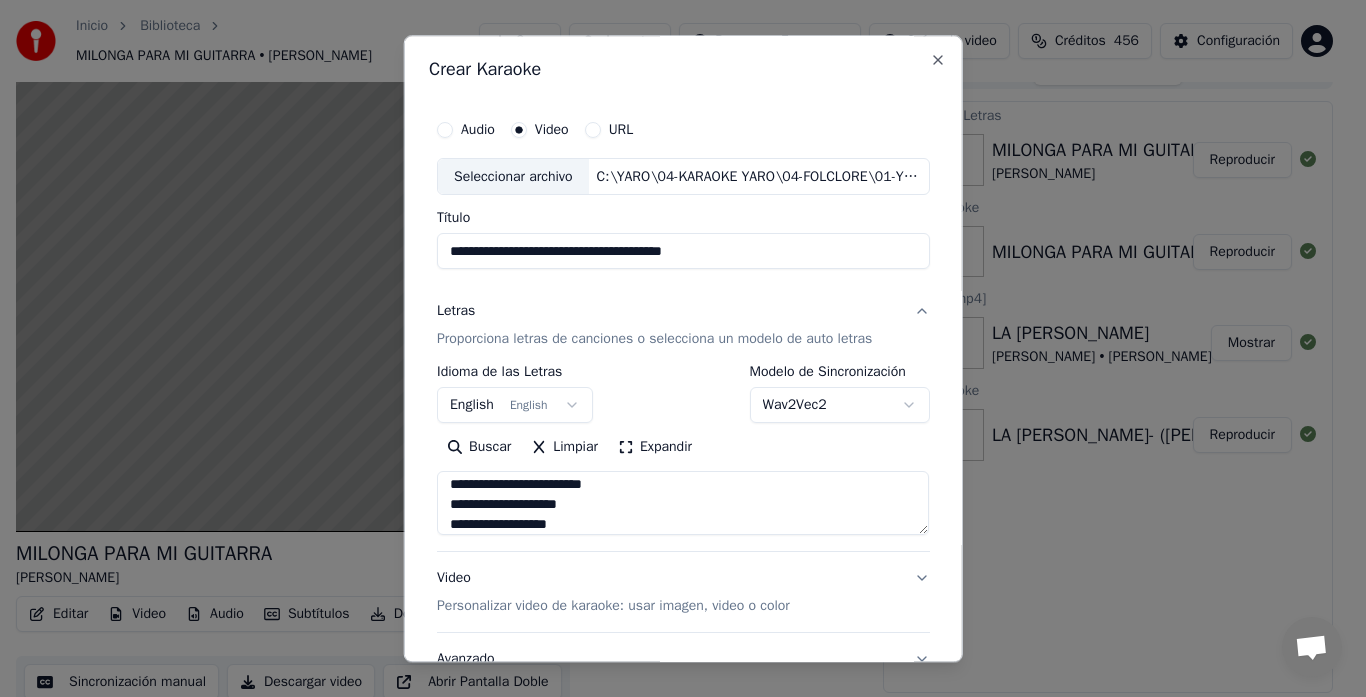 scroll, scrollTop: 185, scrollLeft: 0, axis: vertical 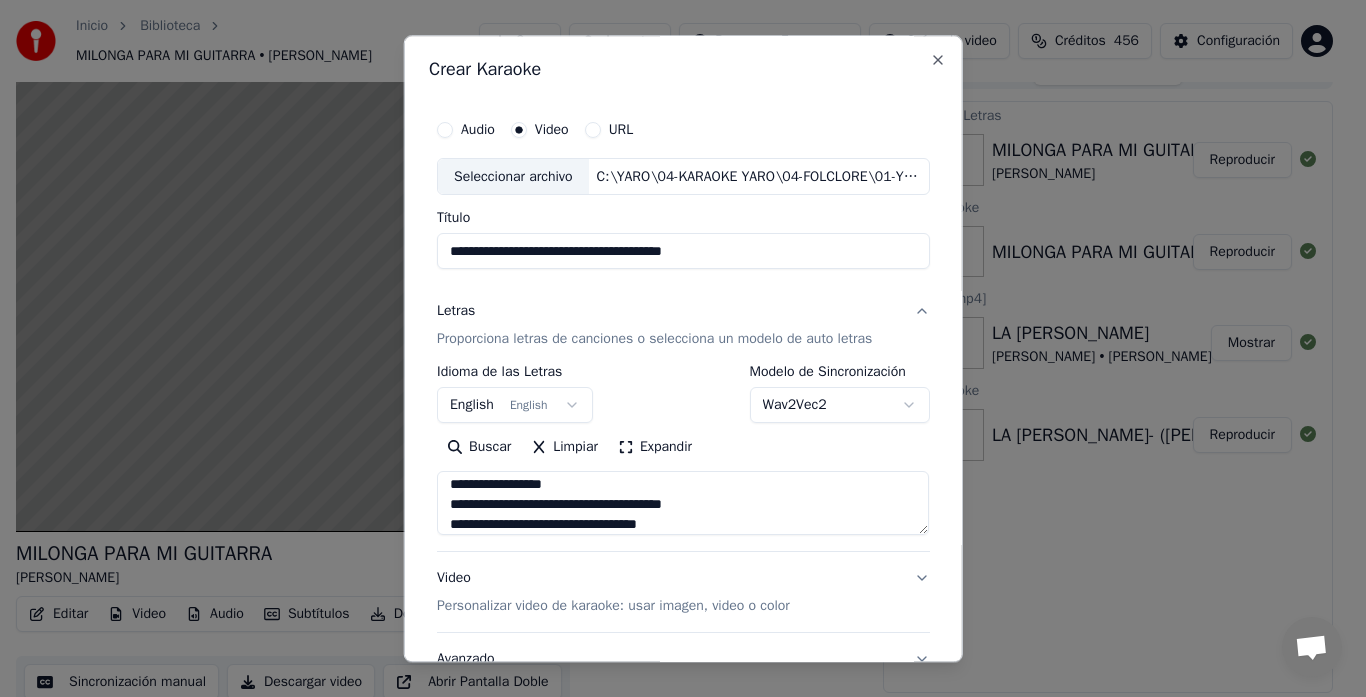 click on "**********" at bounding box center (683, 504) 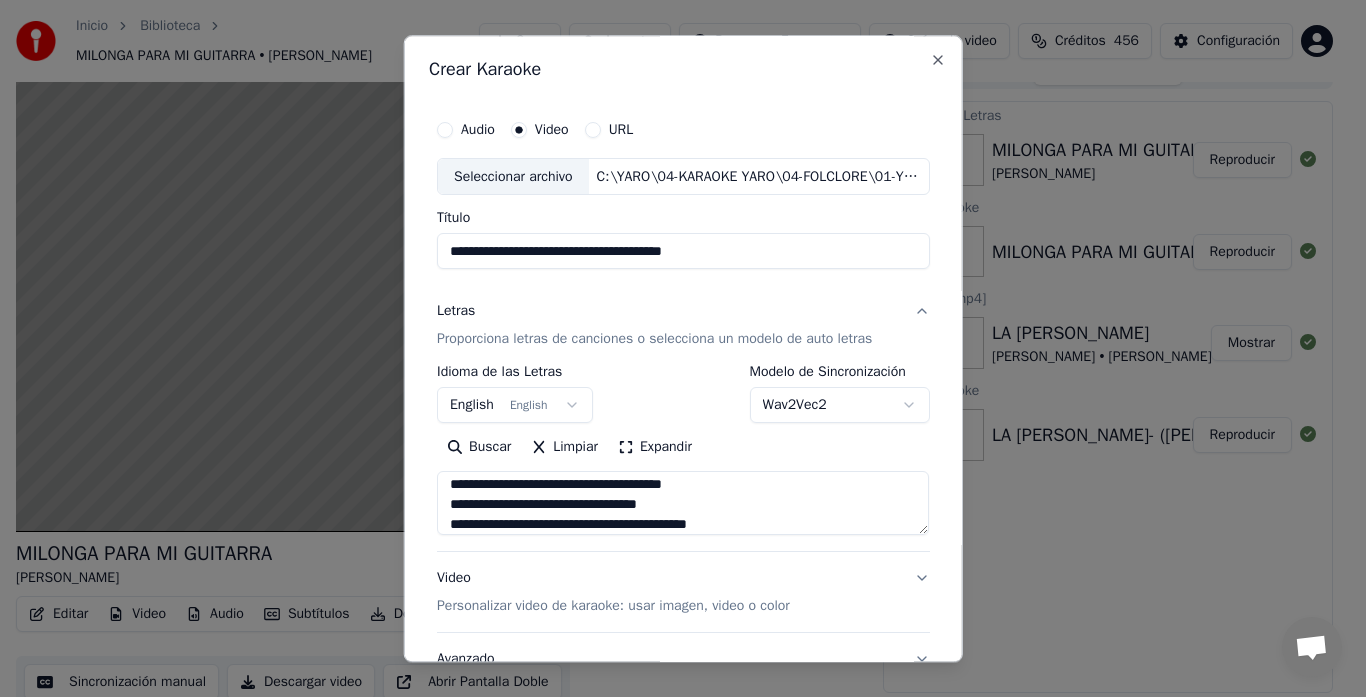 scroll, scrollTop: 225, scrollLeft: 0, axis: vertical 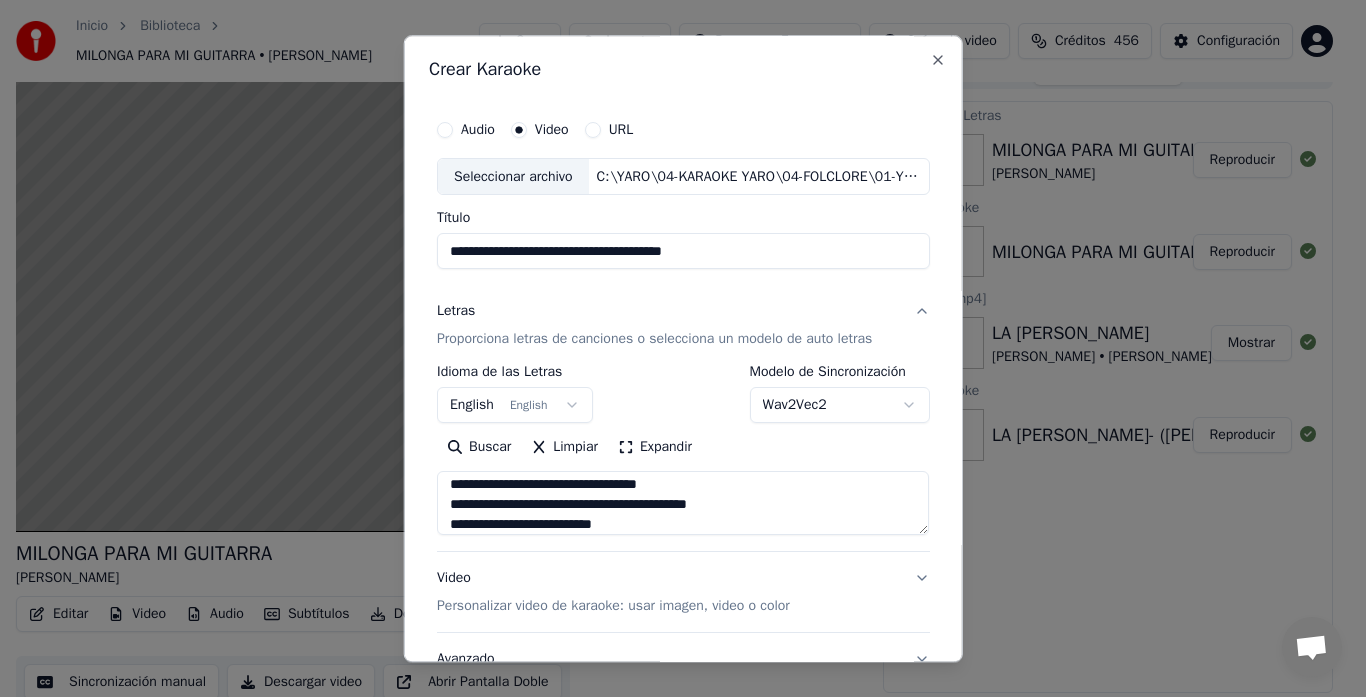 click on "**********" at bounding box center [683, 504] 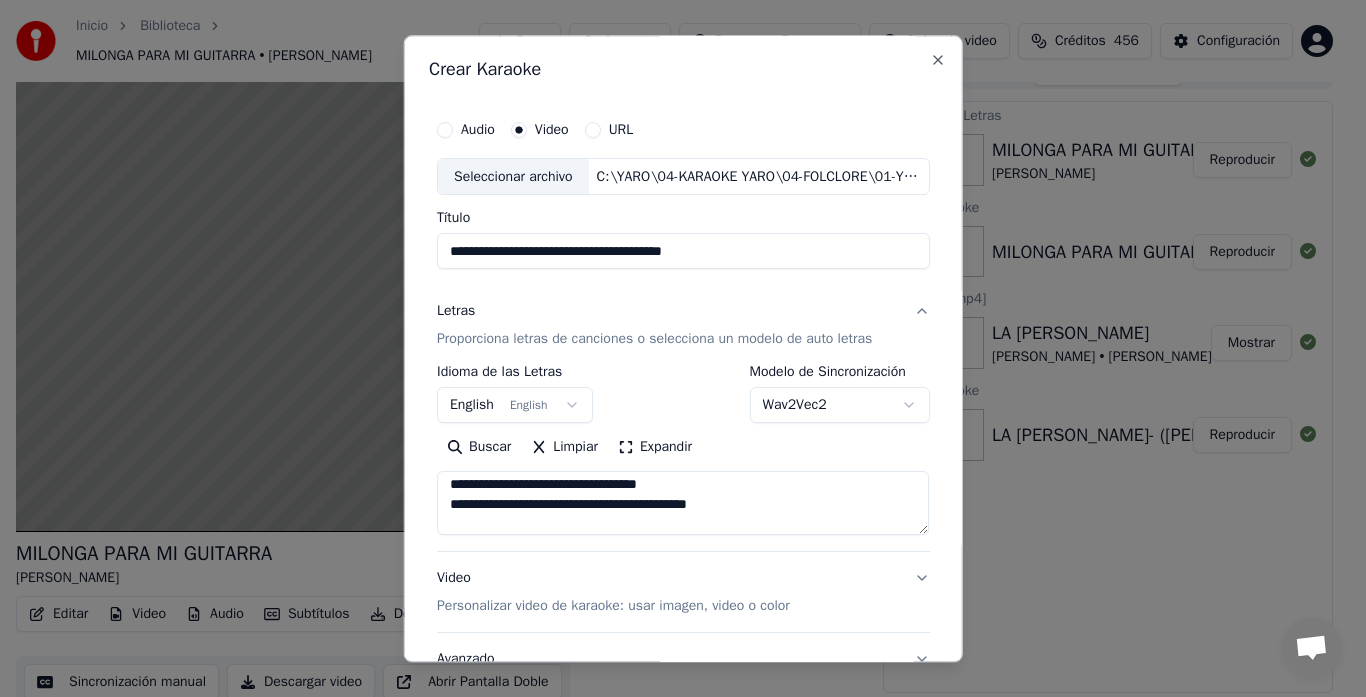scroll, scrollTop: 267, scrollLeft: 0, axis: vertical 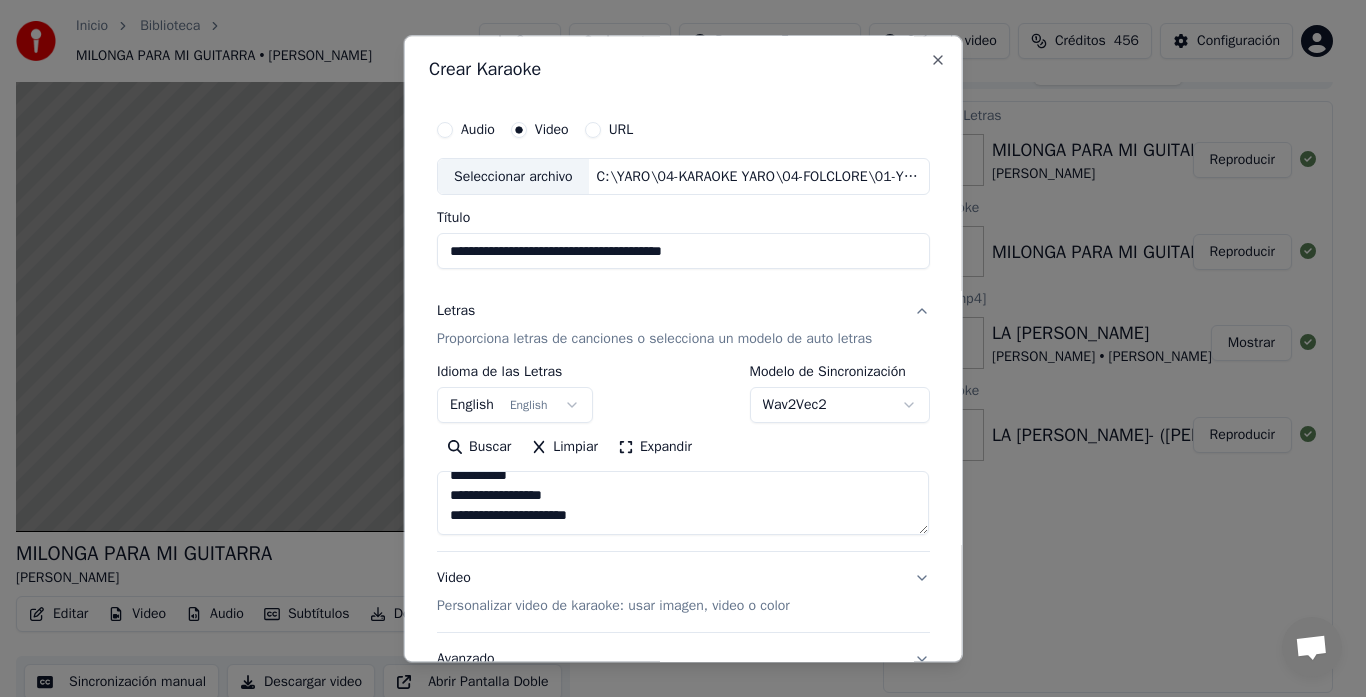 type on "**********" 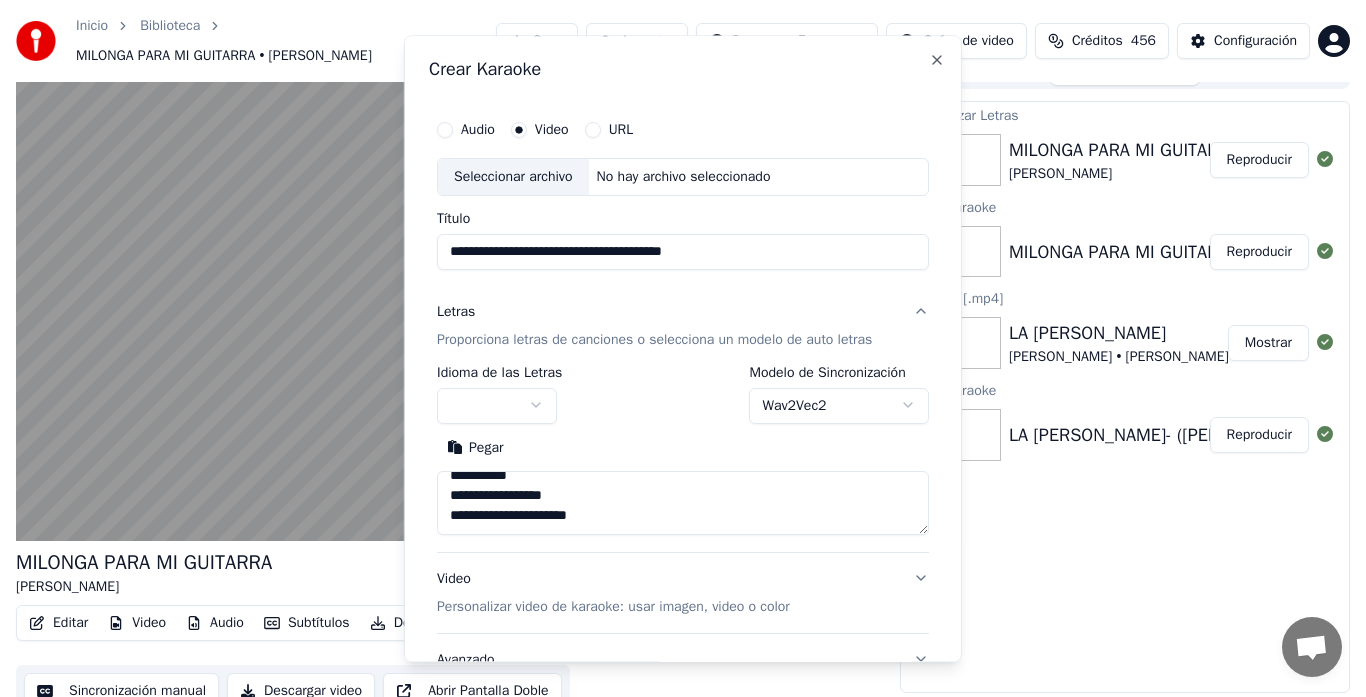 type 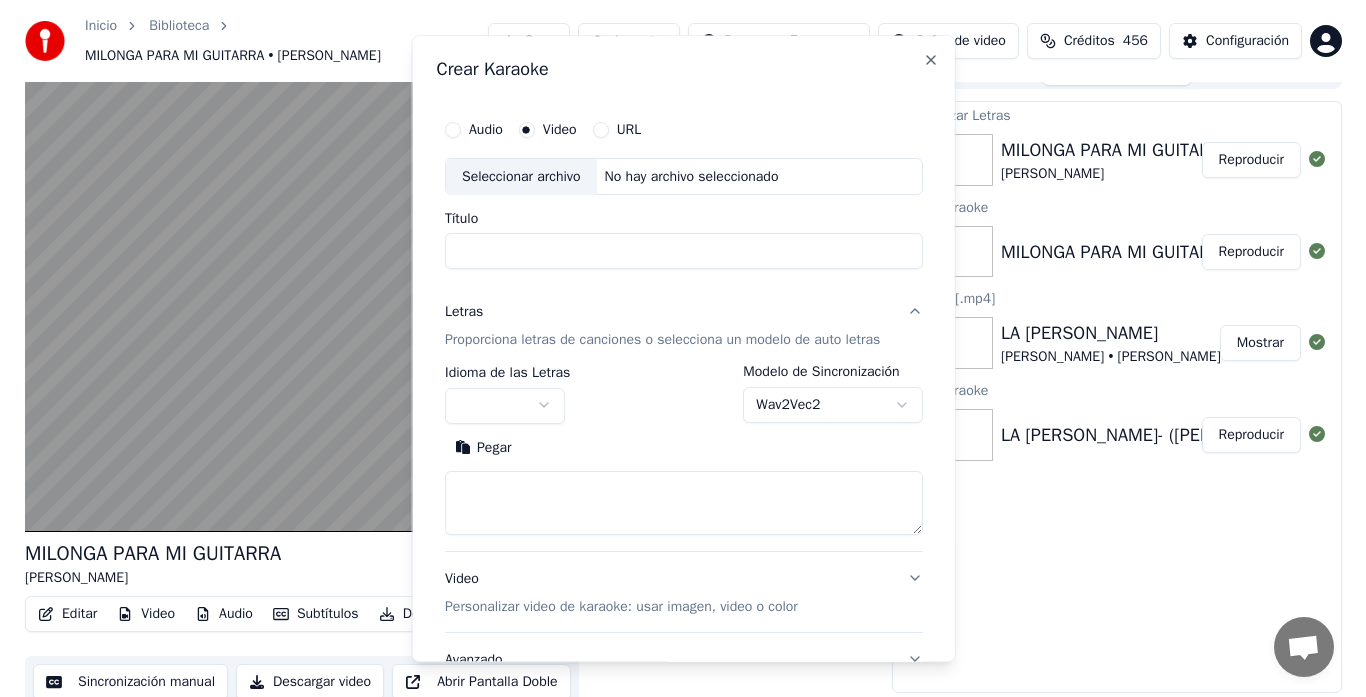 scroll, scrollTop: 0, scrollLeft: 0, axis: both 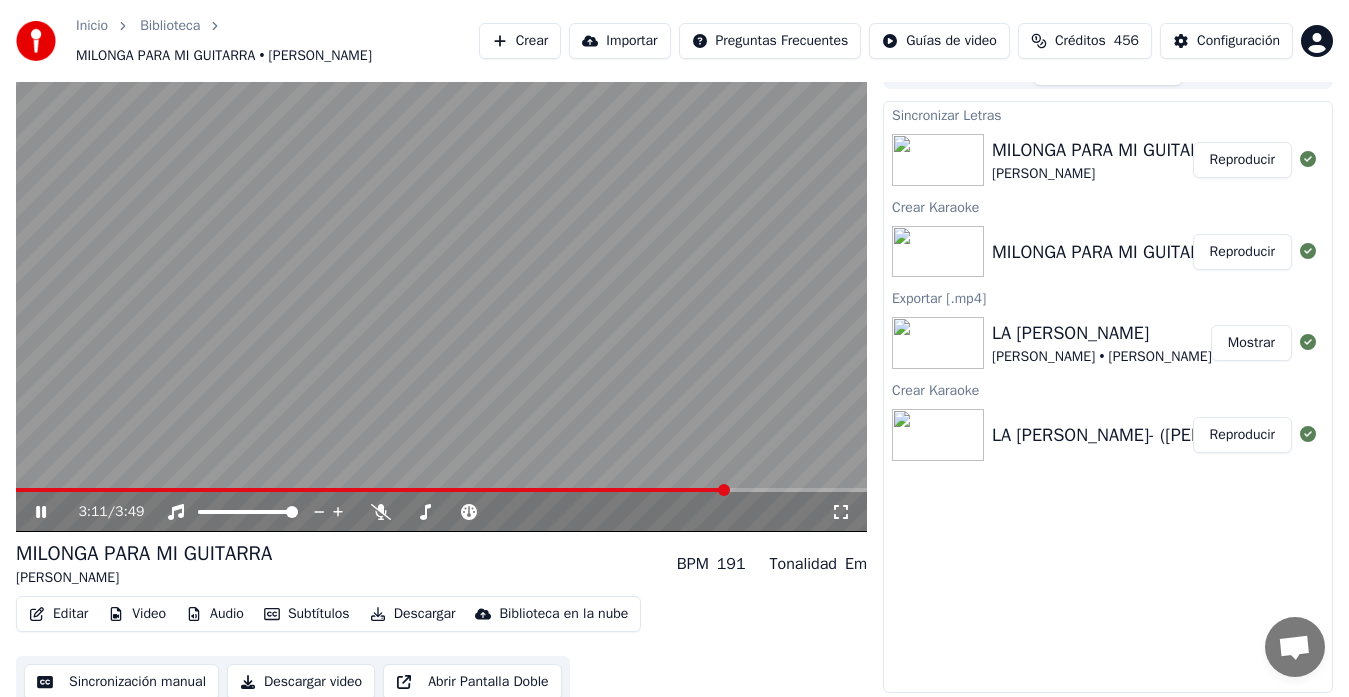 click 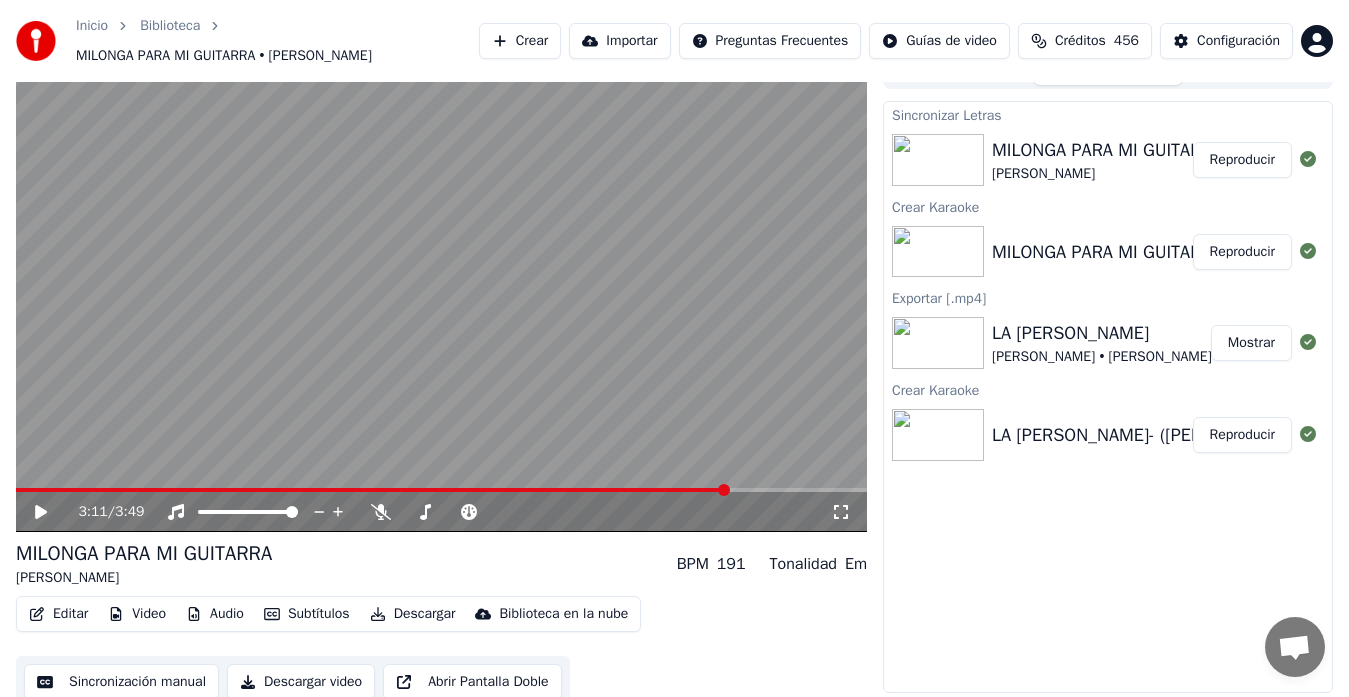 click on "Crear" at bounding box center (520, 41) 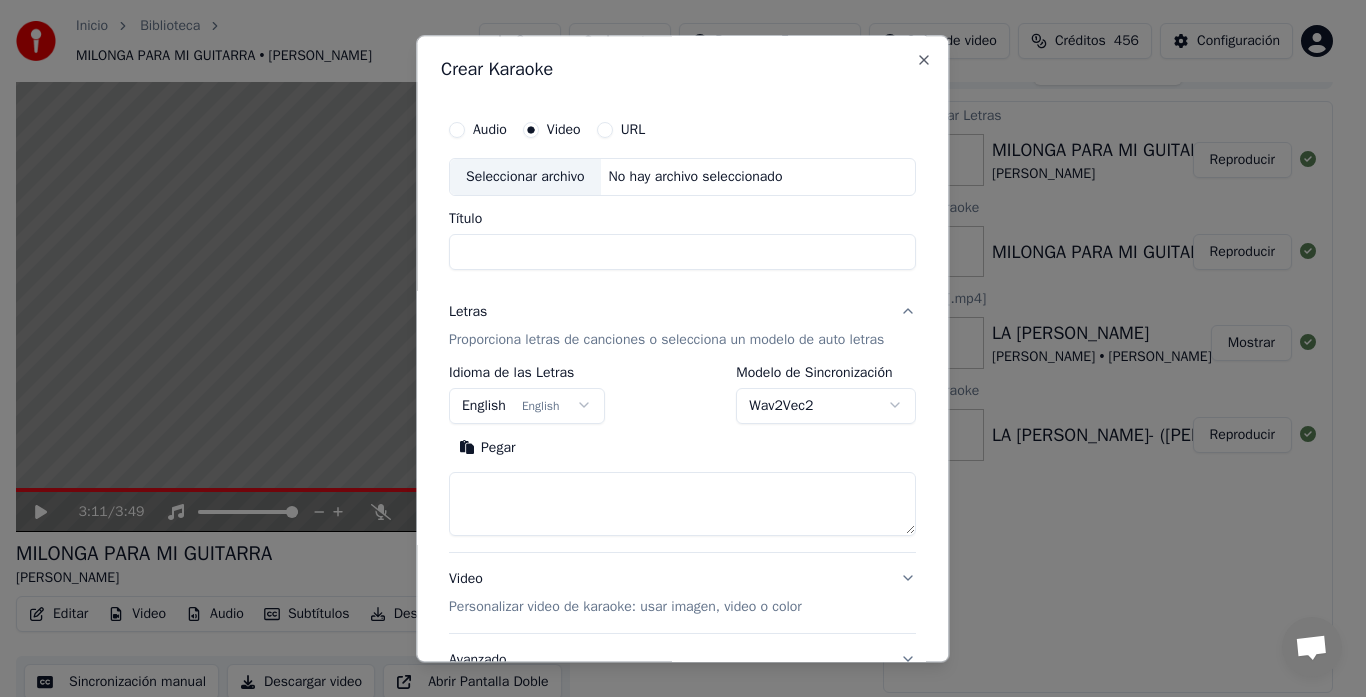 click on "Título" at bounding box center (682, 252) 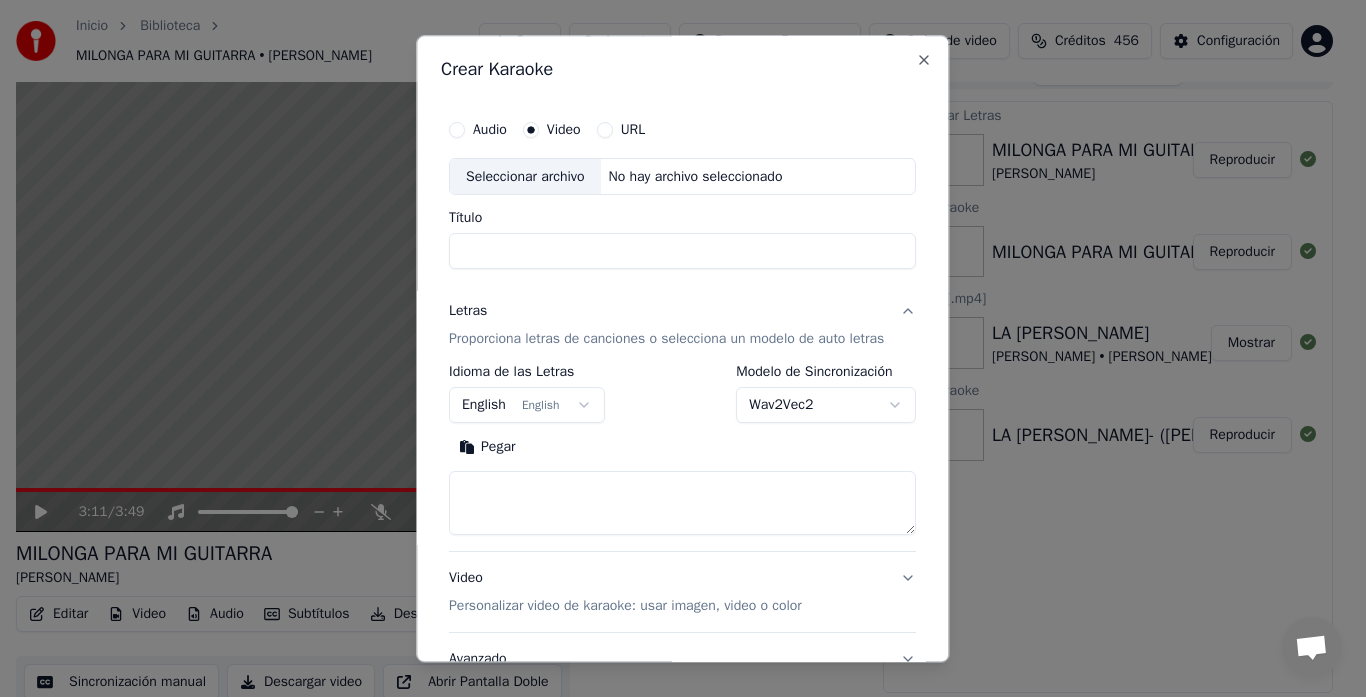 click on "Seleccionar archivo" at bounding box center (525, 177) 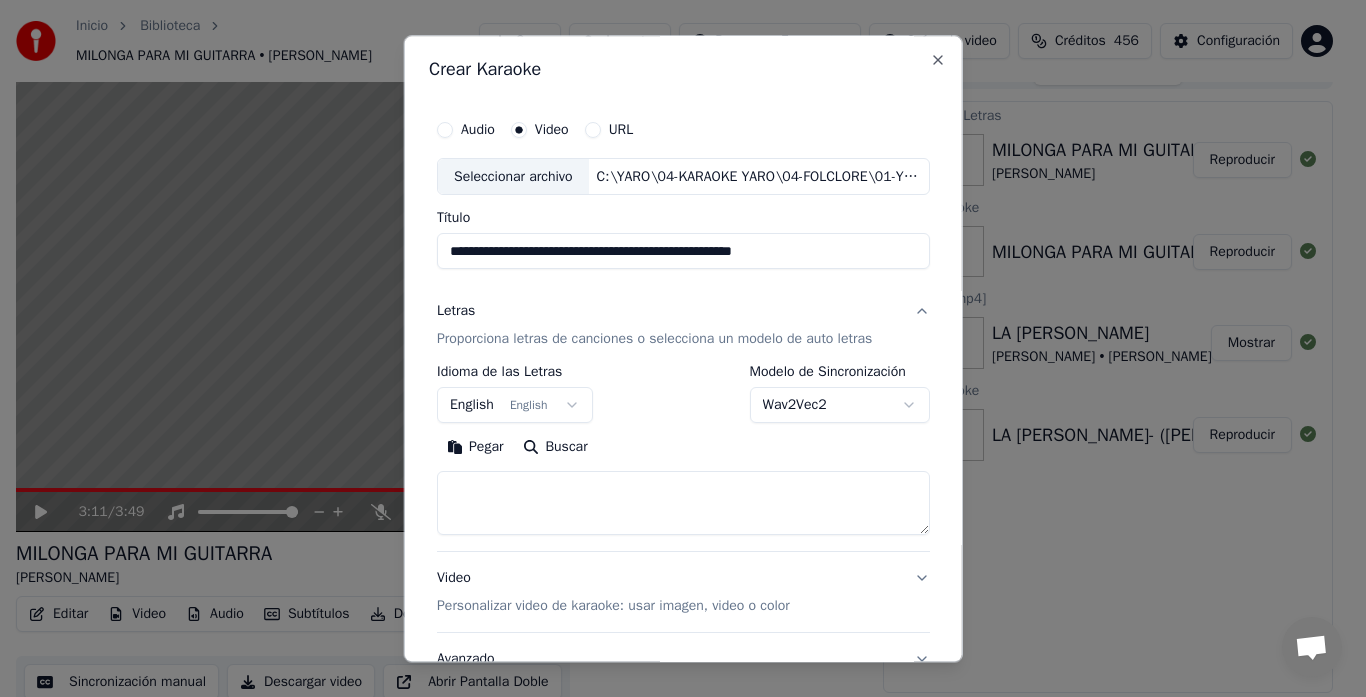 drag, startPoint x: 790, startPoint y: 255, endPoint x: 14, endPoint y: 247, distance: 776.04126 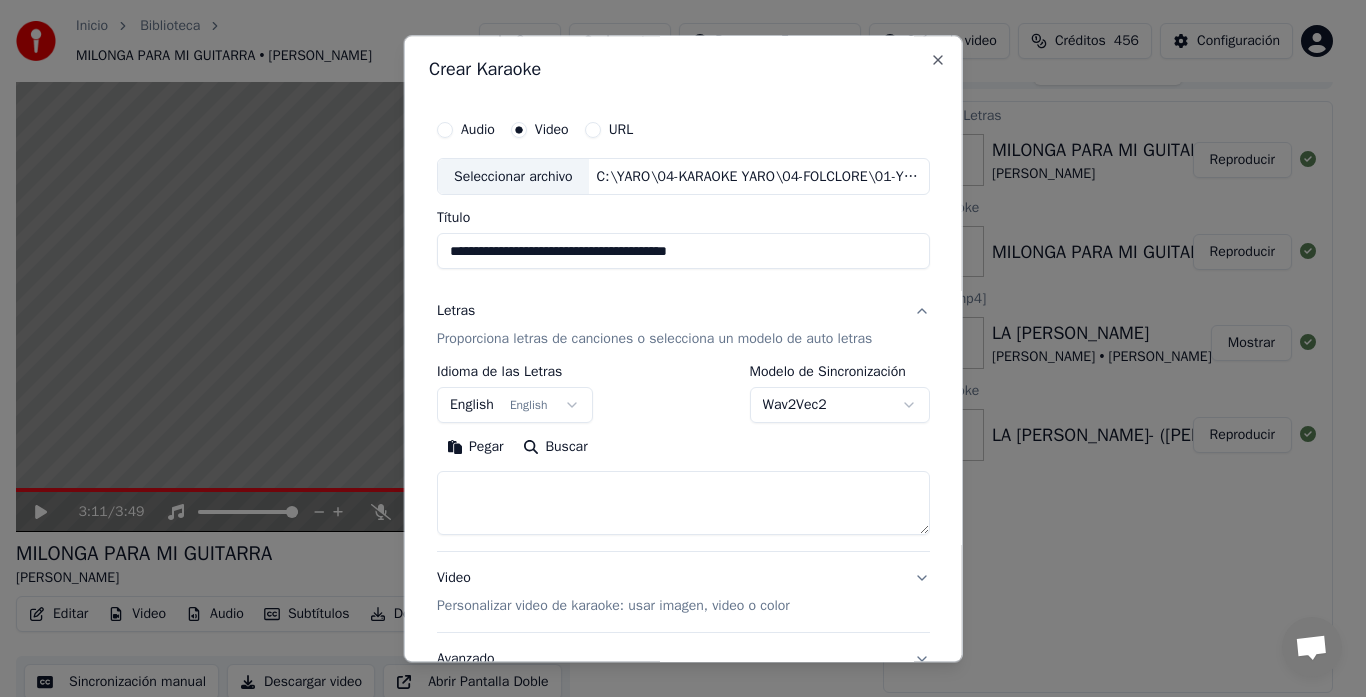 type on "**********" 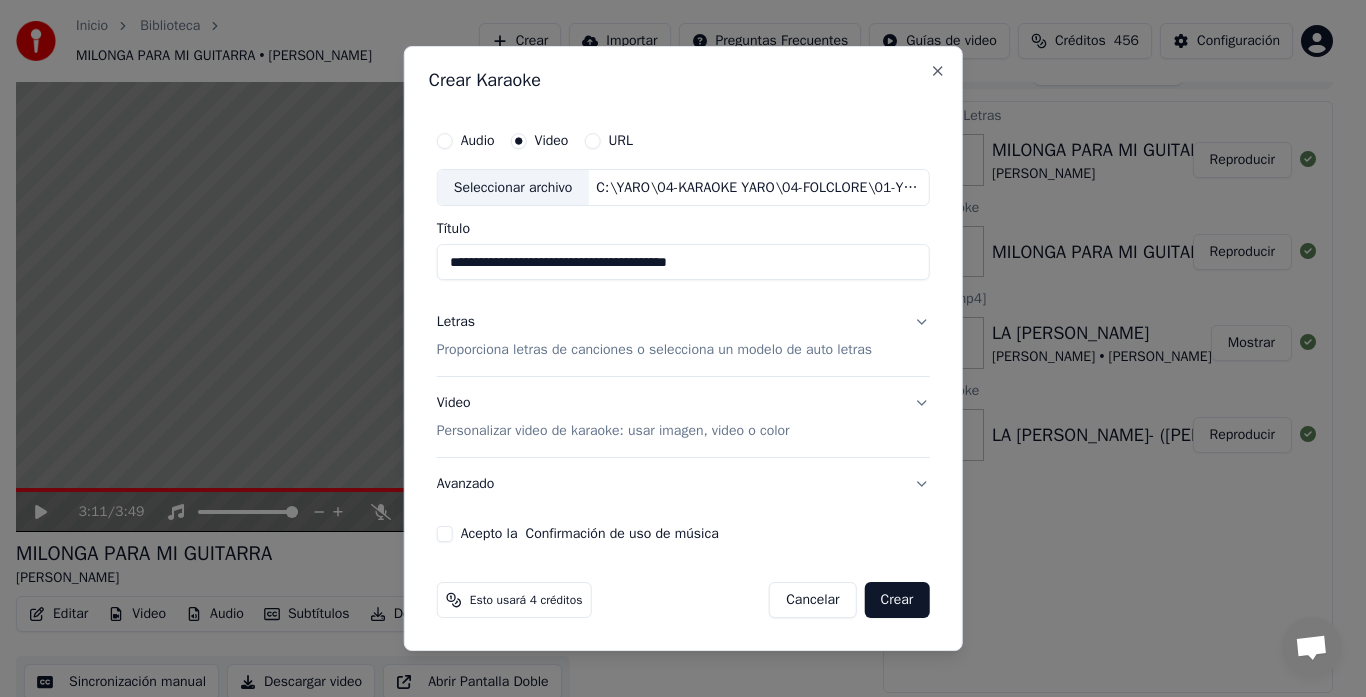 click on "Proporciona letras de canciones o selecciona un modelo de auto letras" at bounding box center [654, 351] 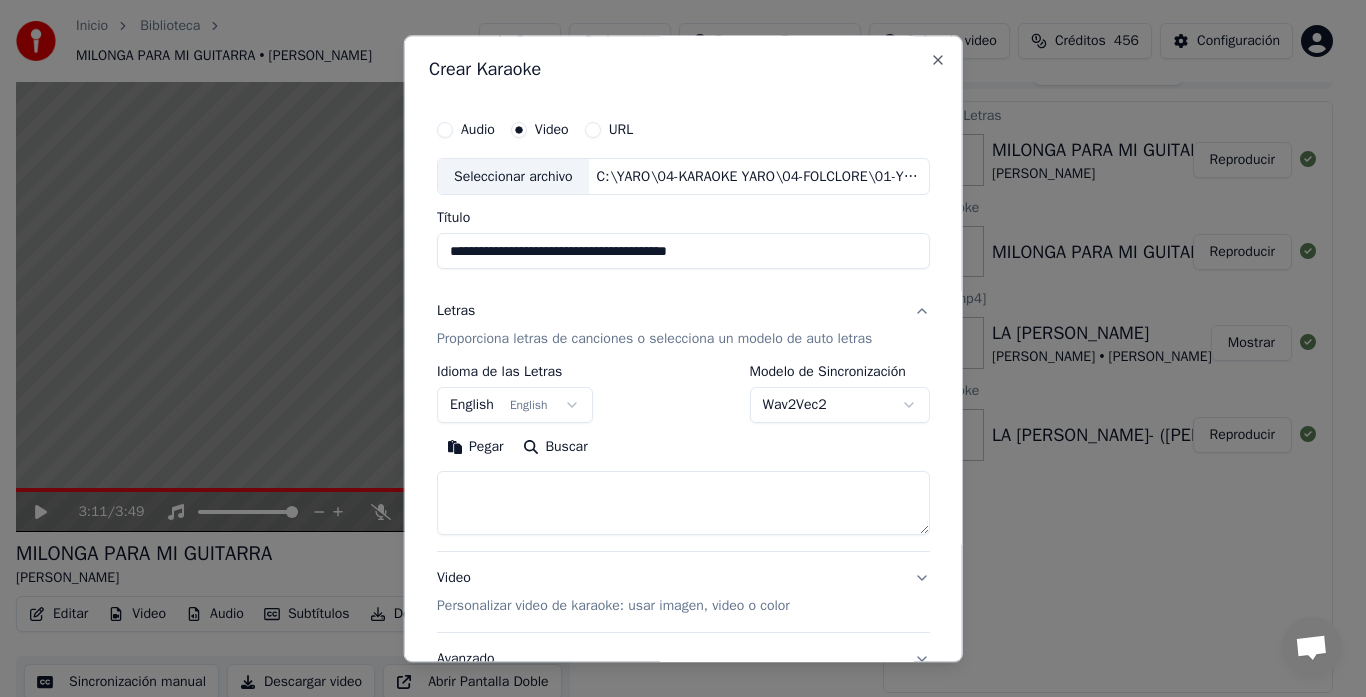 click at bounding box center [683, 504] 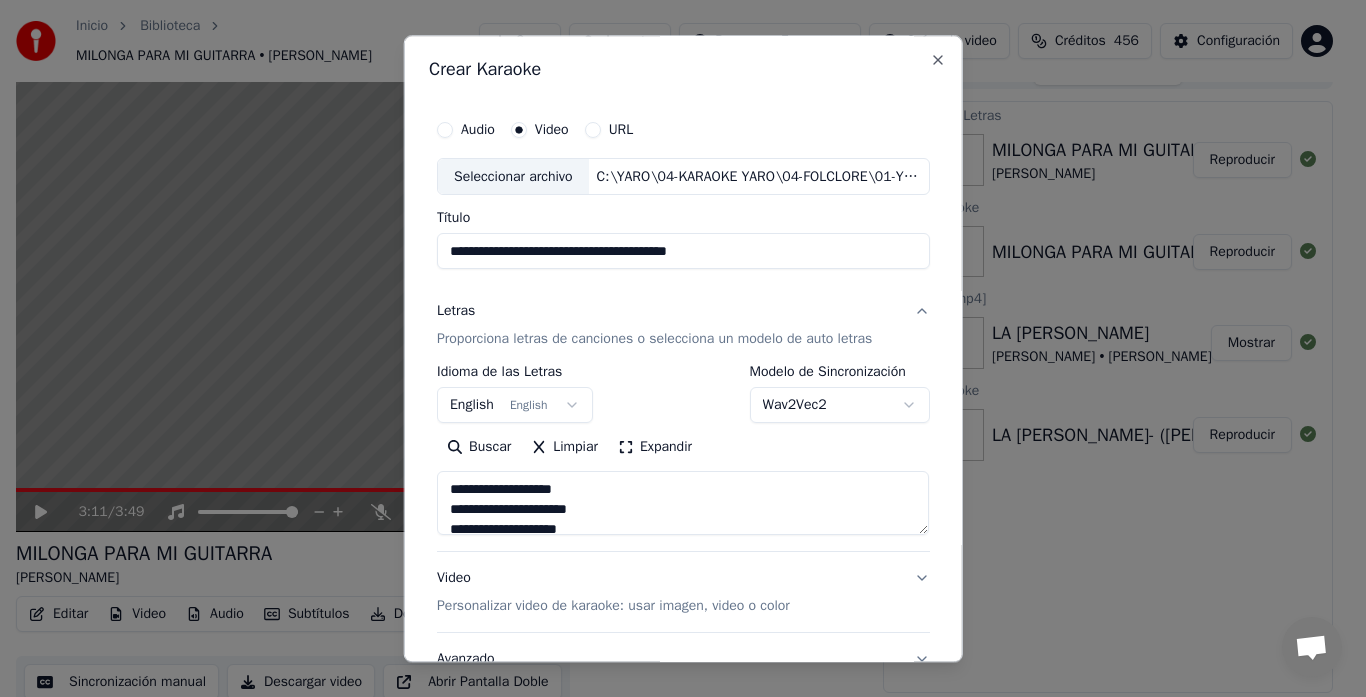 scroll, scrollTop: 125, scrollLeft: 0, axis: vertical 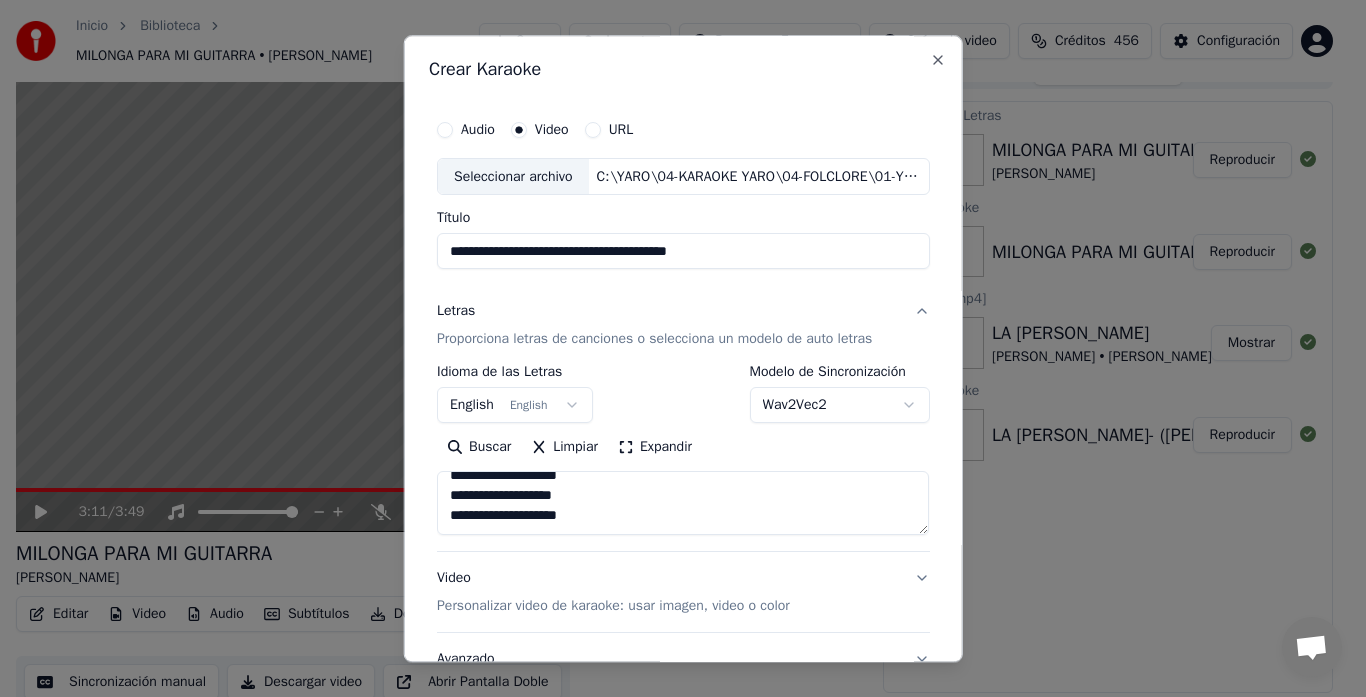 paste on "**********" 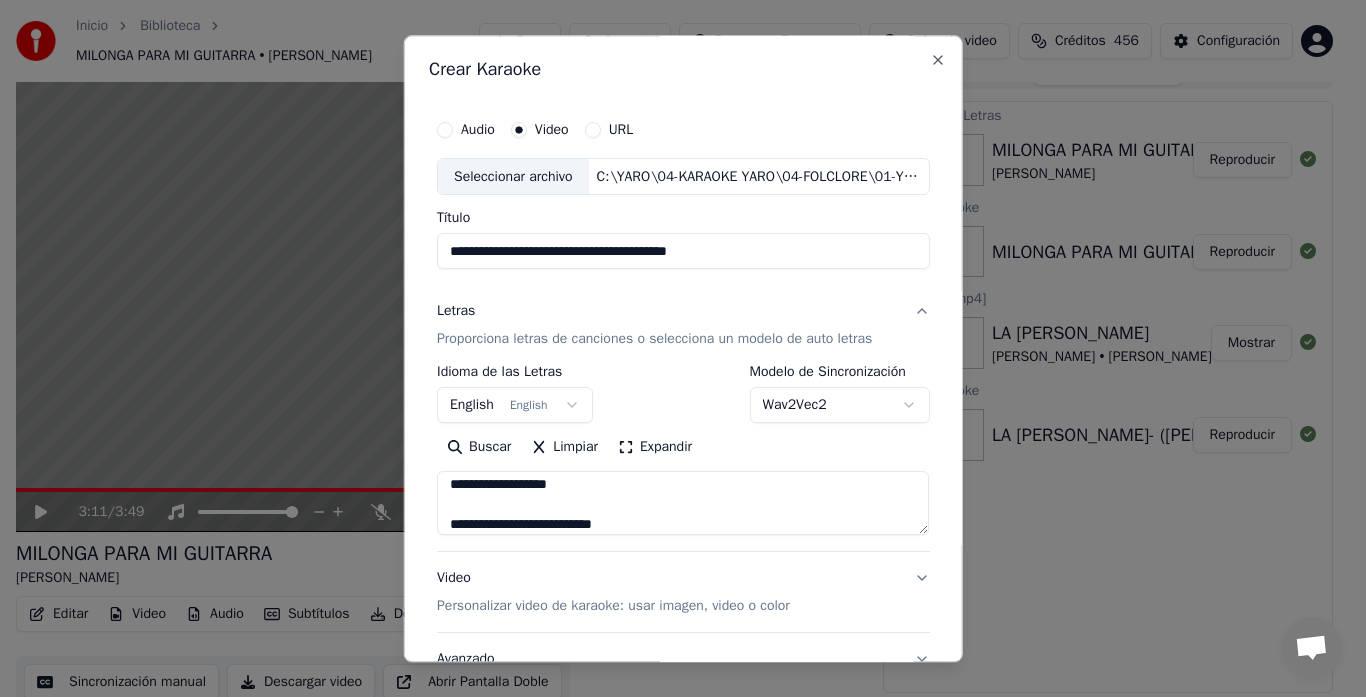 scroll, scrollTop: 245, scrollLeft: 0, axis: vertical 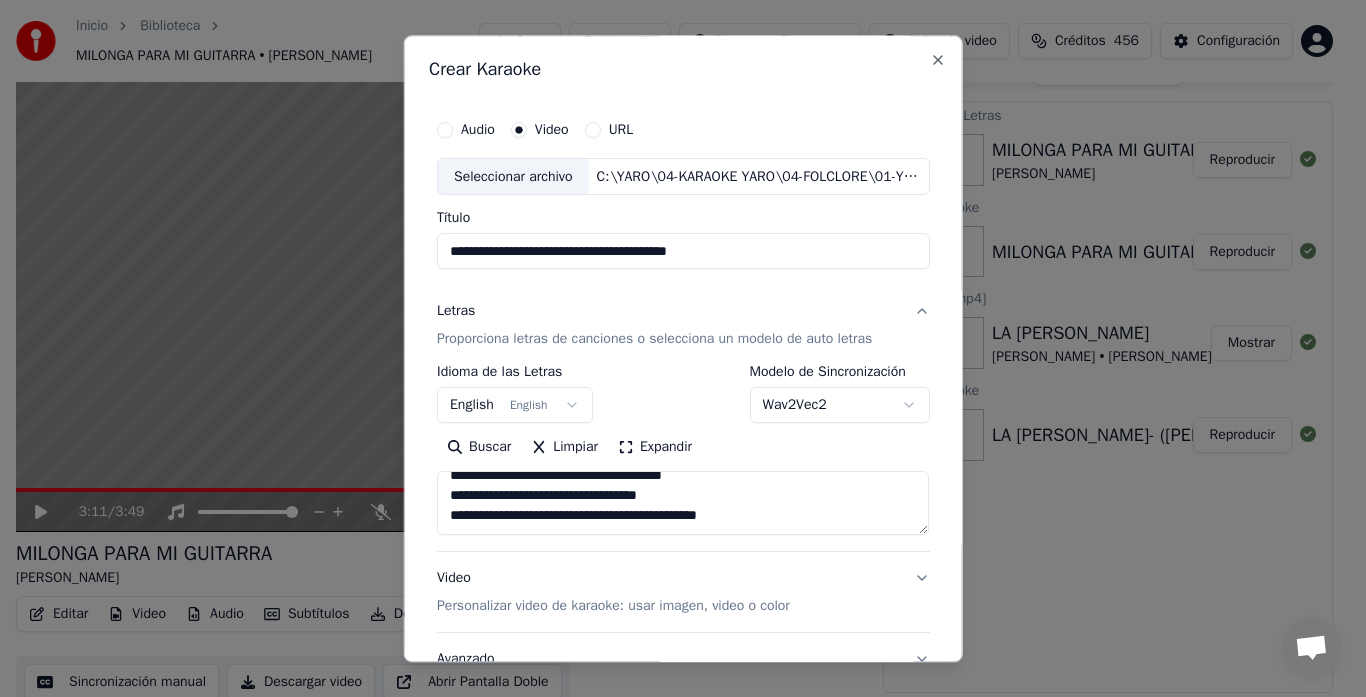 paste on "**********" 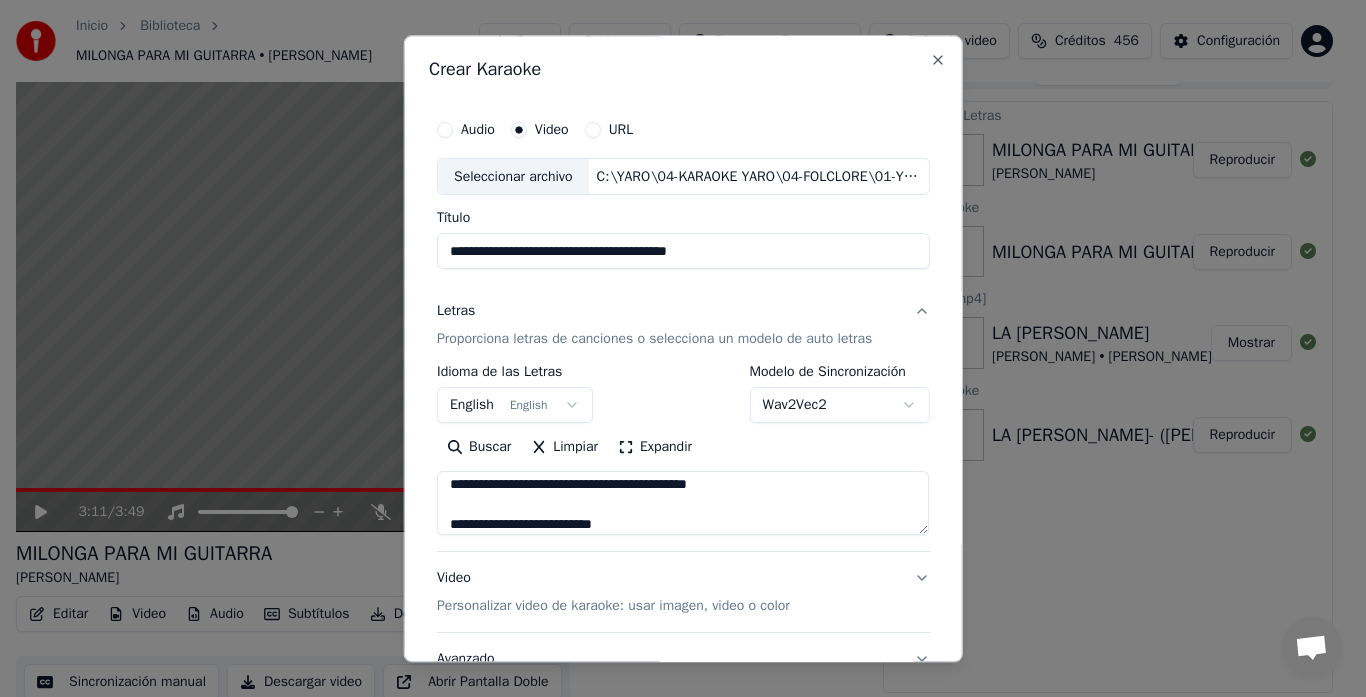 scroll, scrollTop: 425, scrollLeft: 0, axis: vertical 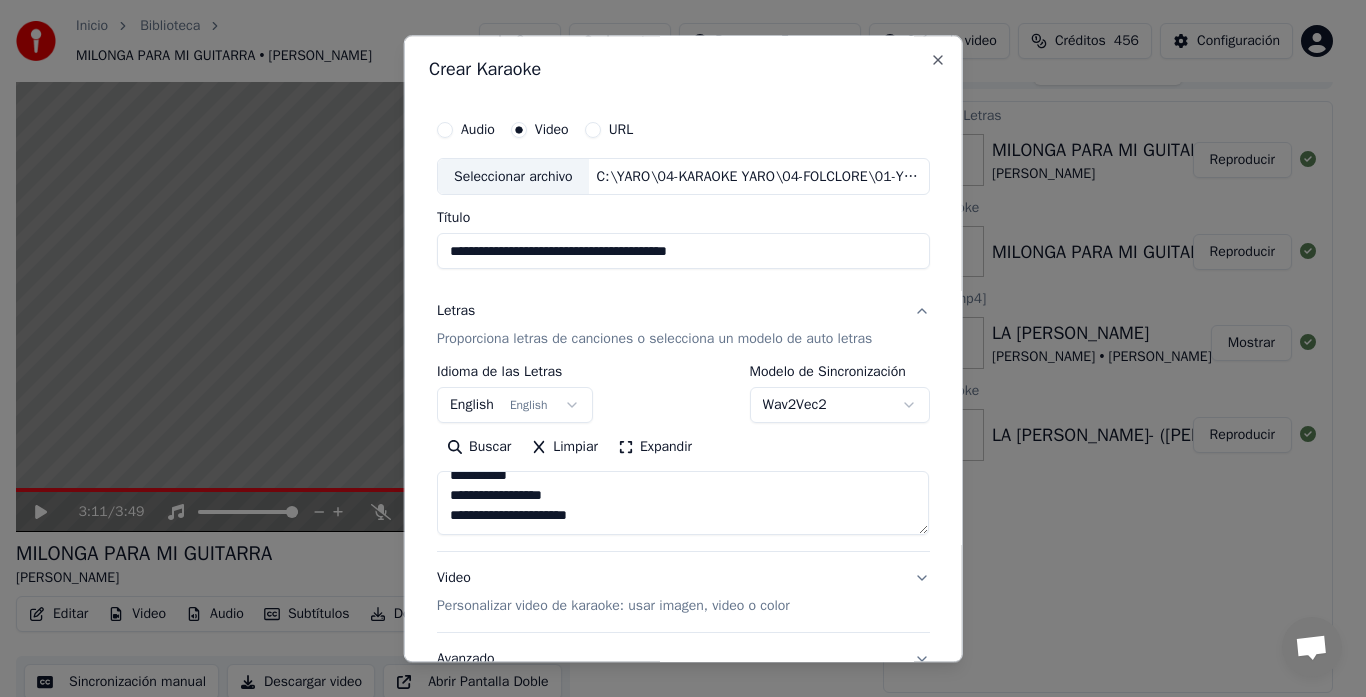 click on "**********" at bounding box center (683, 504) 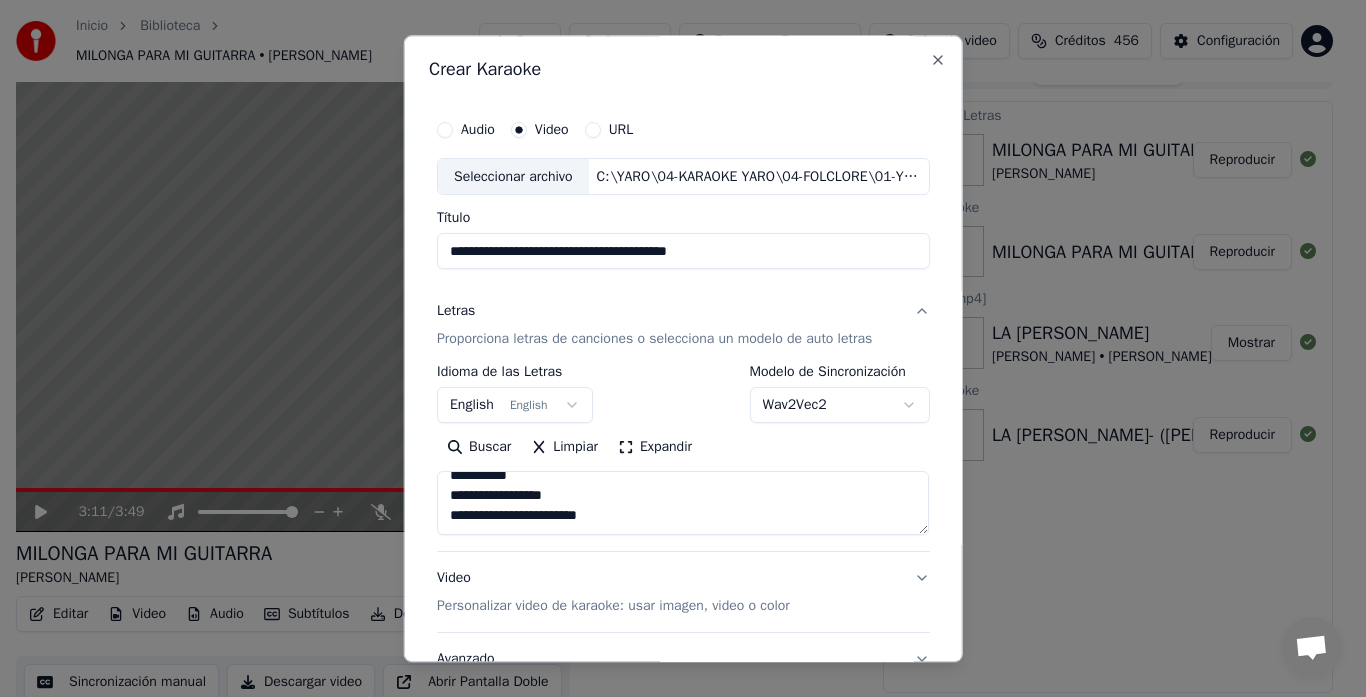 scroll, scrollTop: 445, scrollLeft: 0, axis: vertical 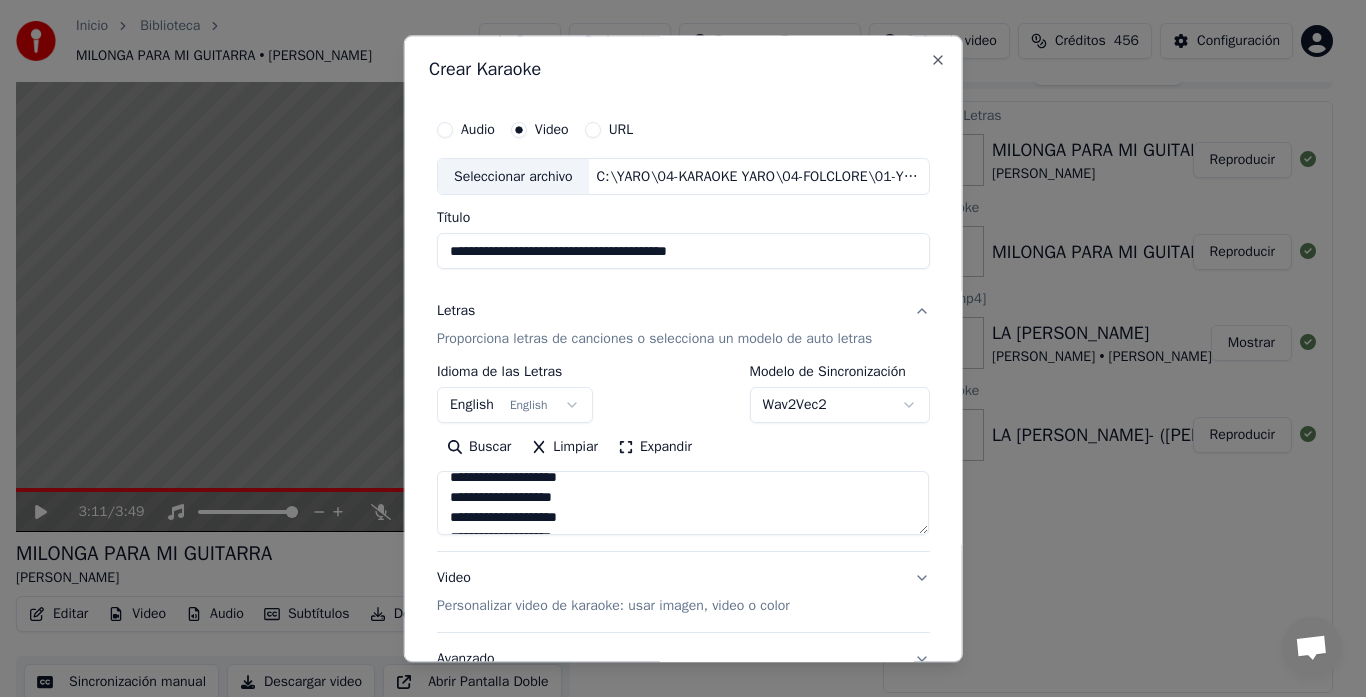drag, startPoint x: 446, startPoint y: 486, endPoint x: 570, endPoint y: 492, distance: 124.14507 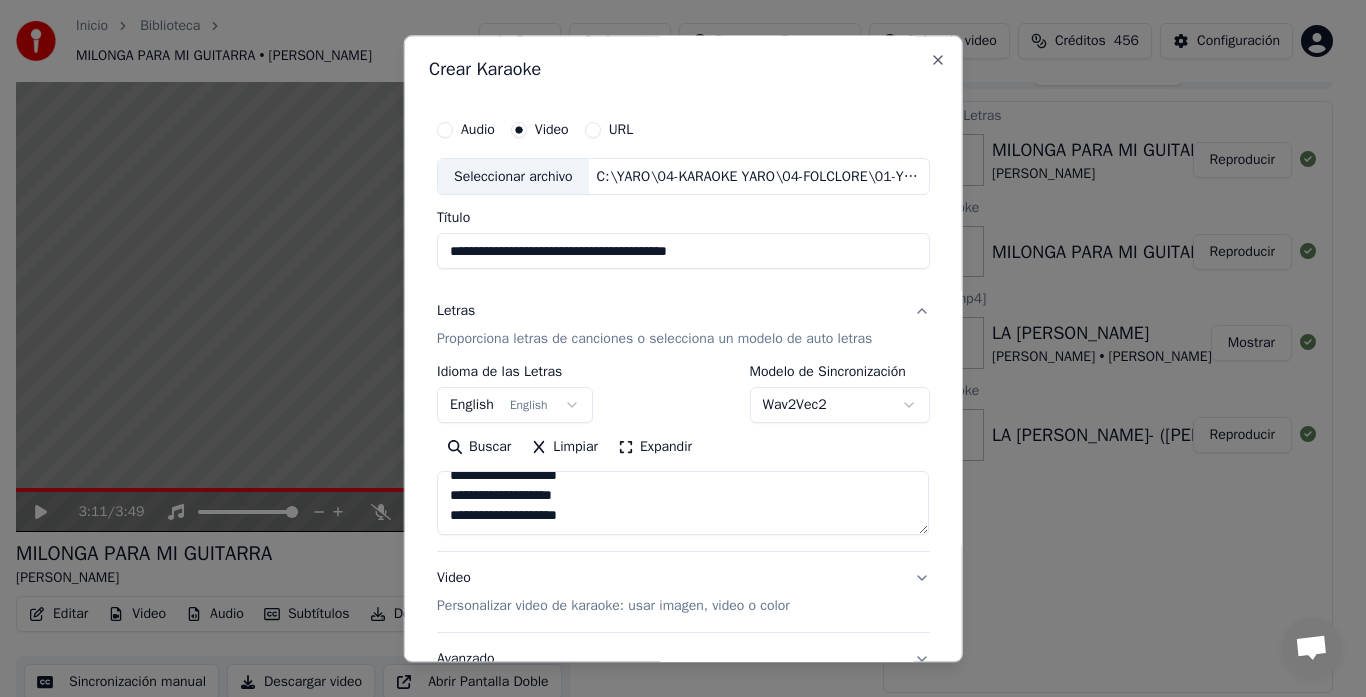 click on "**********" at bounding box center [683, 504] 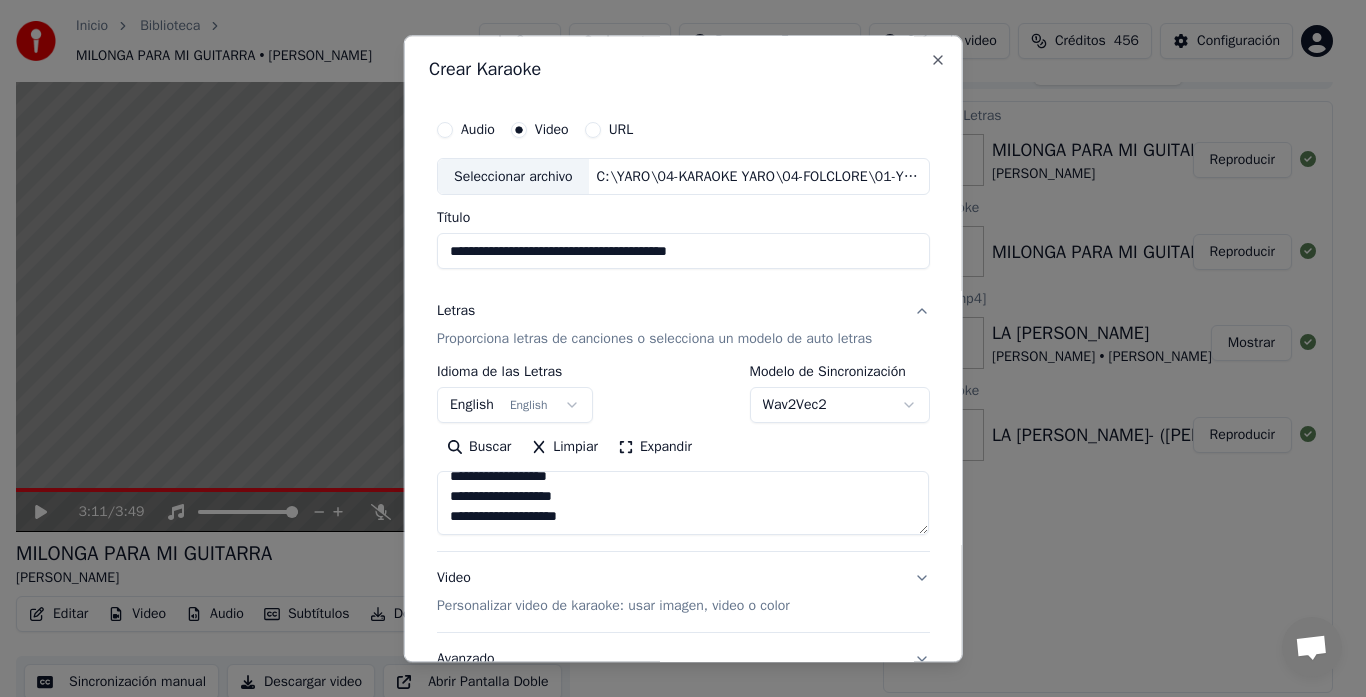 scroll, scrollTop: 645, scrollLeft: 0, axis: vertical 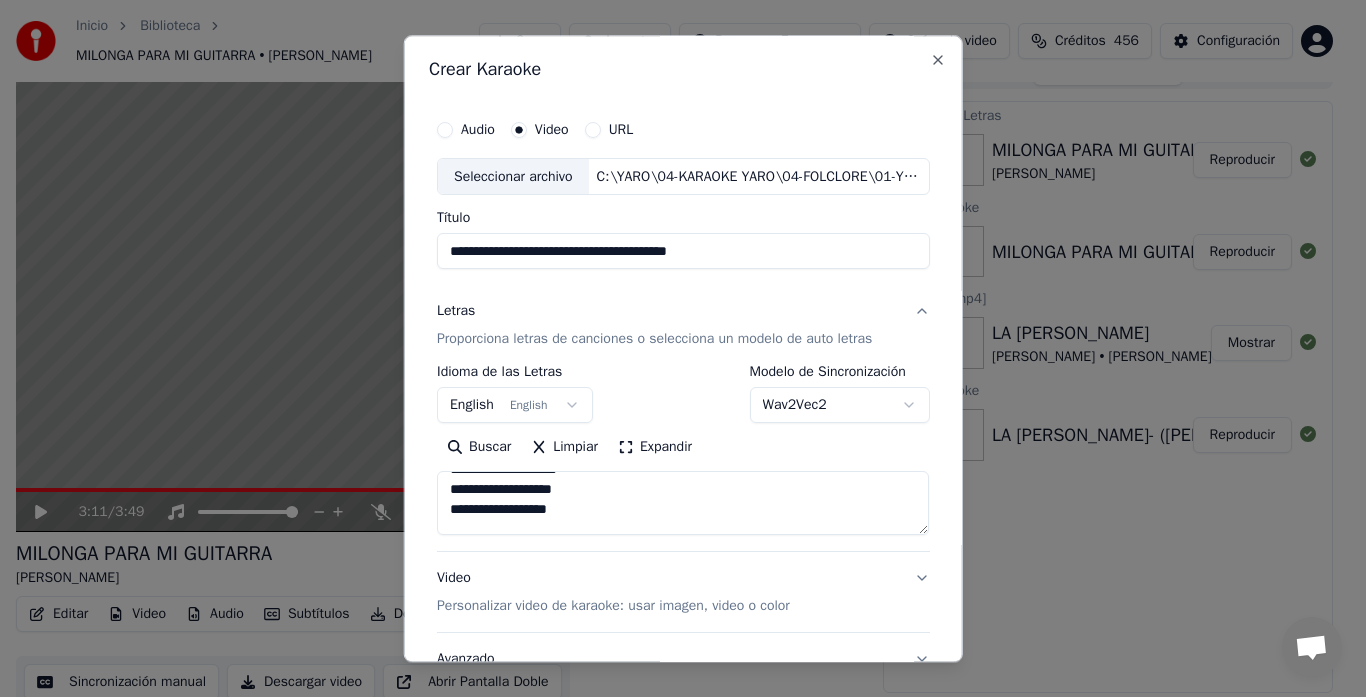 click on "**********" at bounding box center [683, 504] 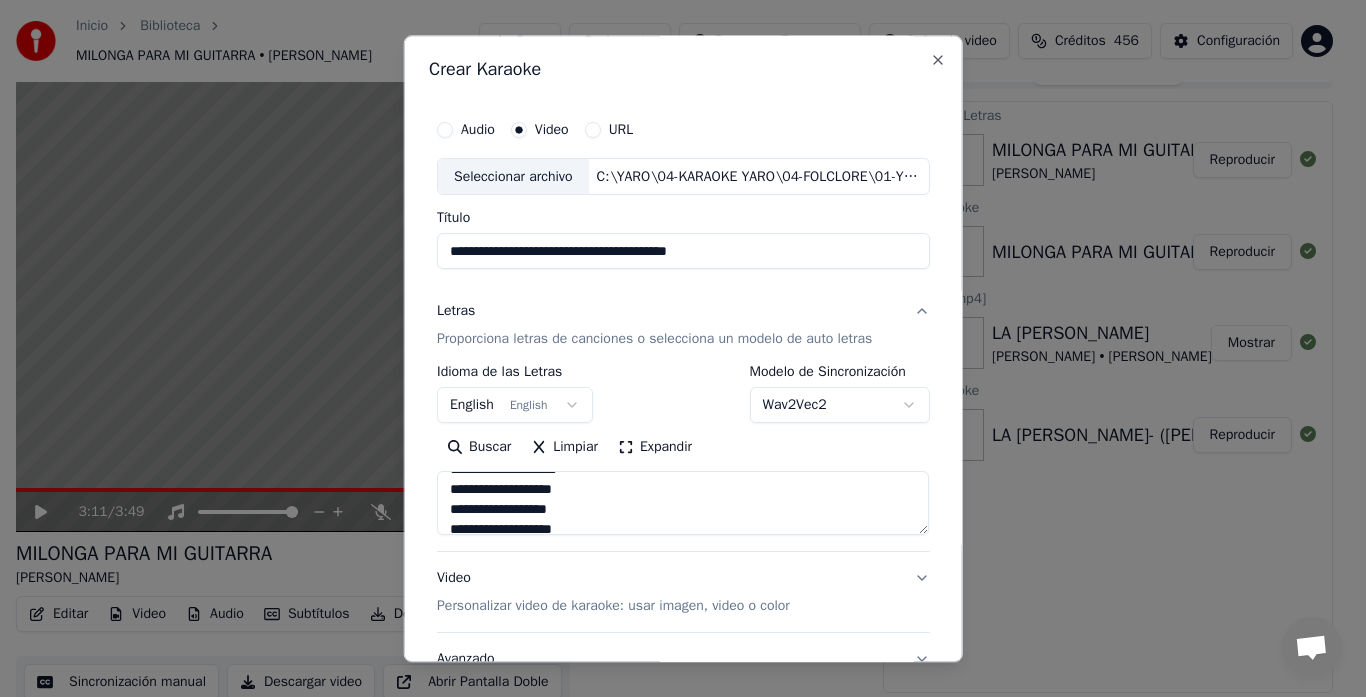 scroll, scrollTop: 165, scrollLeft: 0, axis: vertical 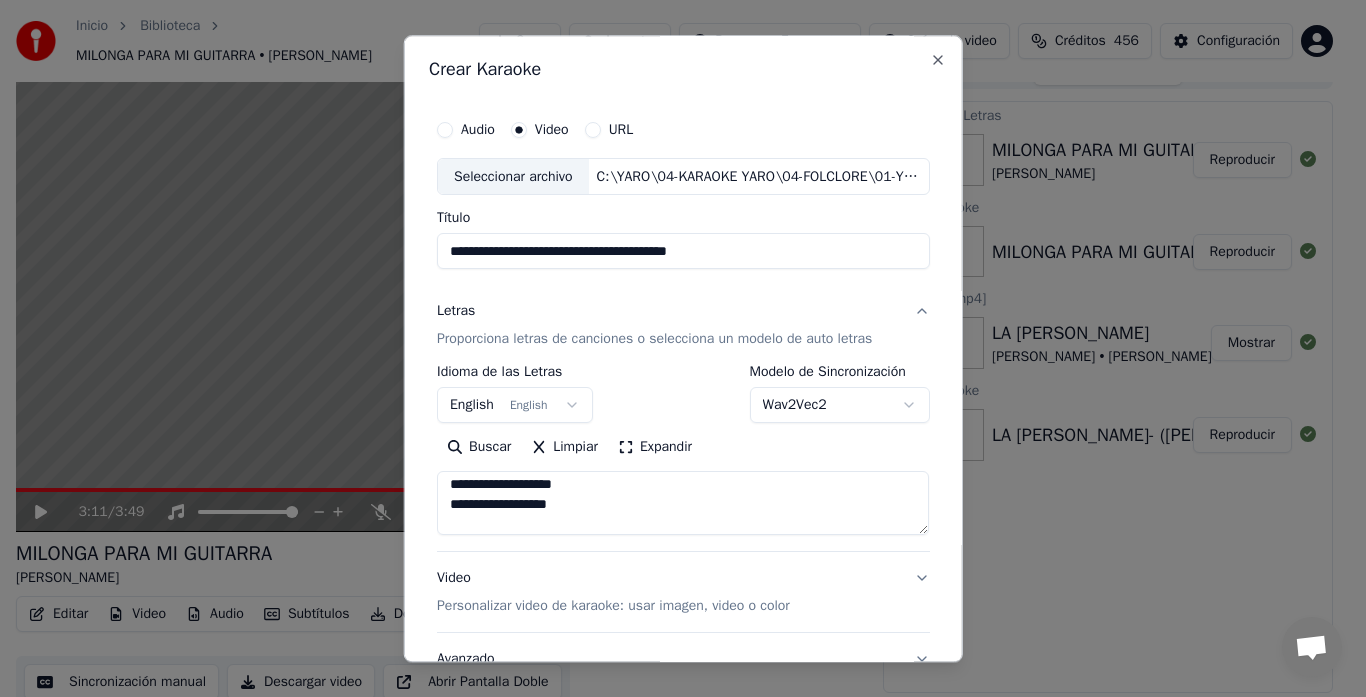 paste on "**********" 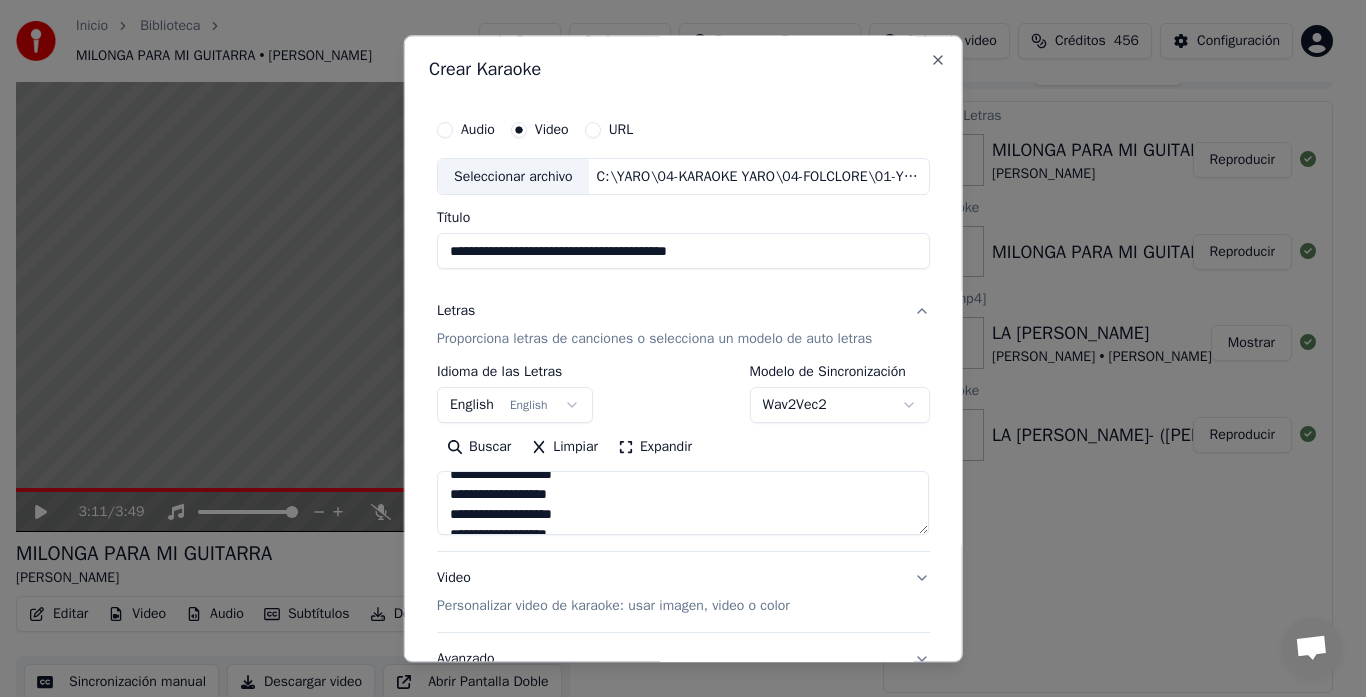 scroll, scrollTop: 147, scrollLeft: 0, axis: vertical 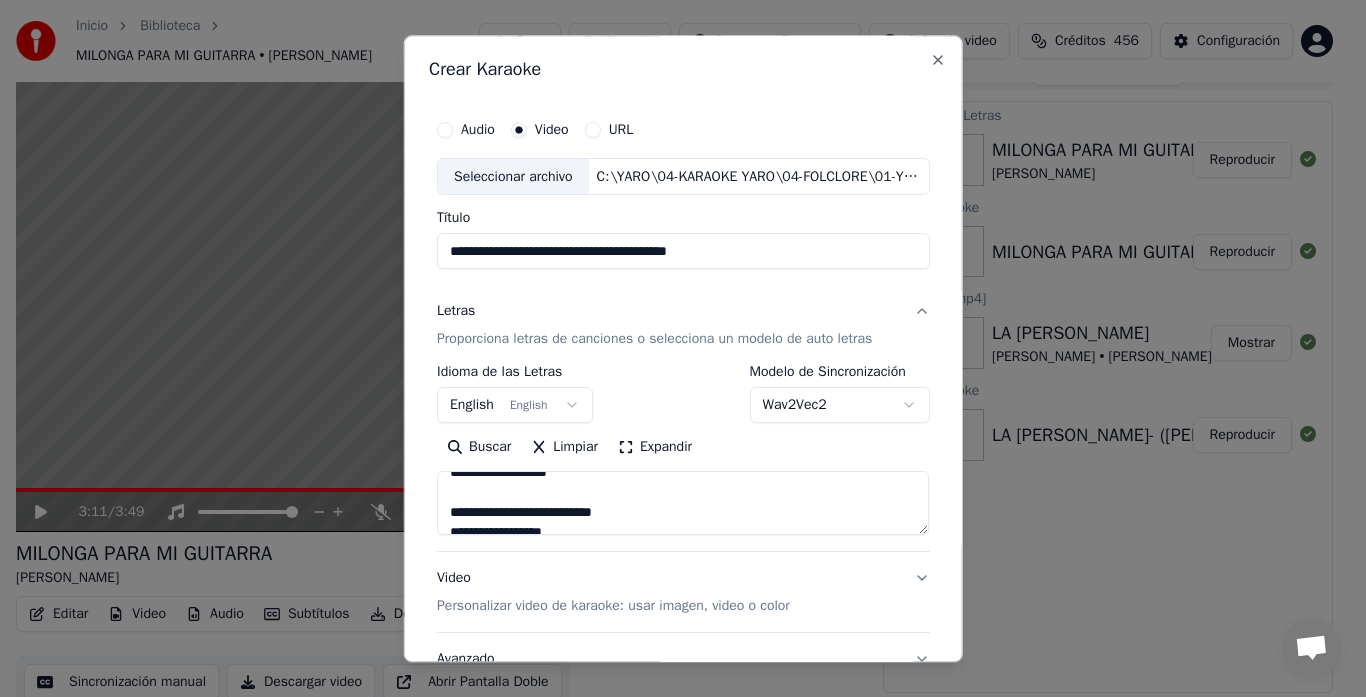 drag, startPoint x: 510, startPoint y: 493, endPoint x: 612, endPoint y: 517, distance: 104.78549 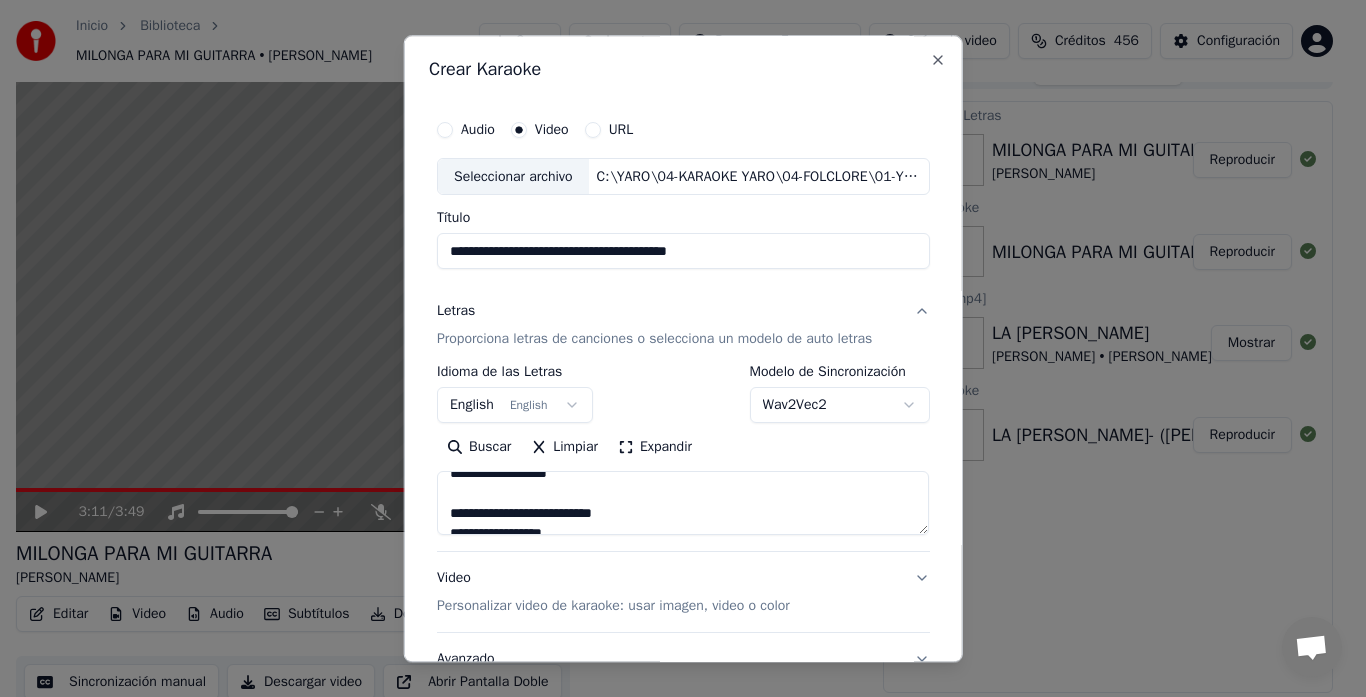 scroll, scrollTop: 237, scrollLeft: 0, axis: vertical 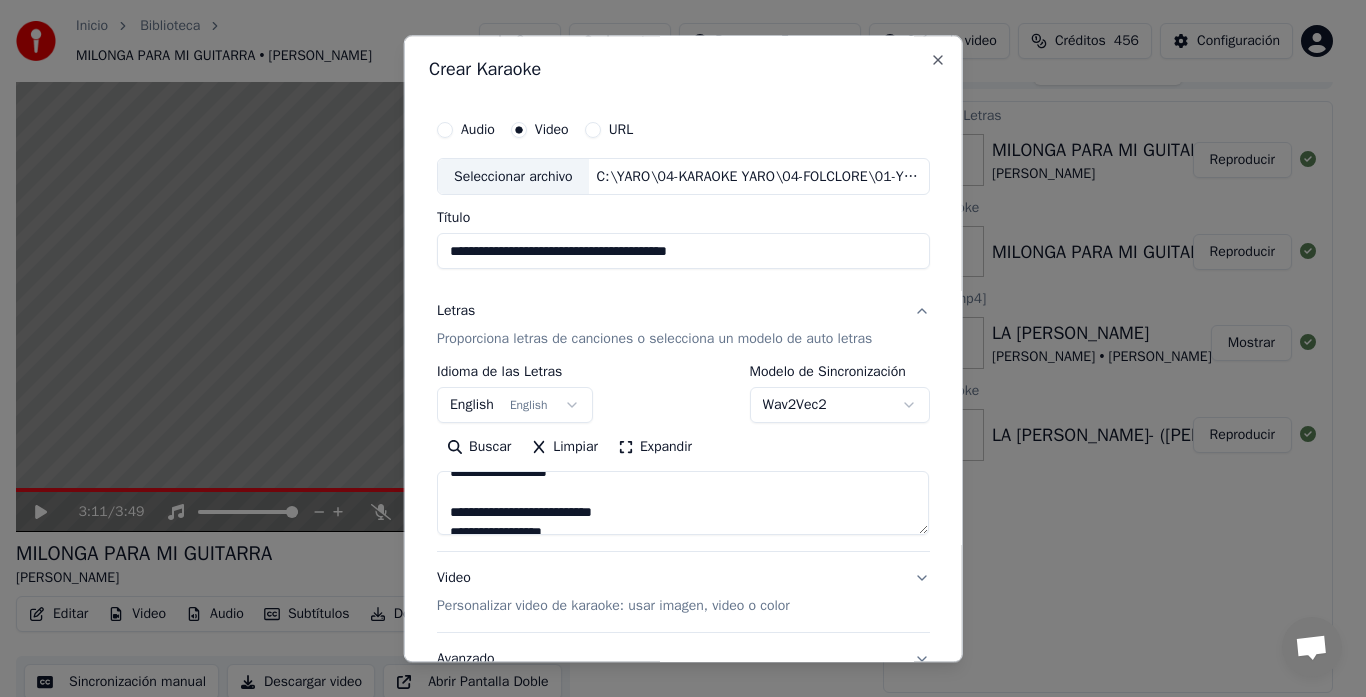 click on "**********" at bounding box center (683, 504) 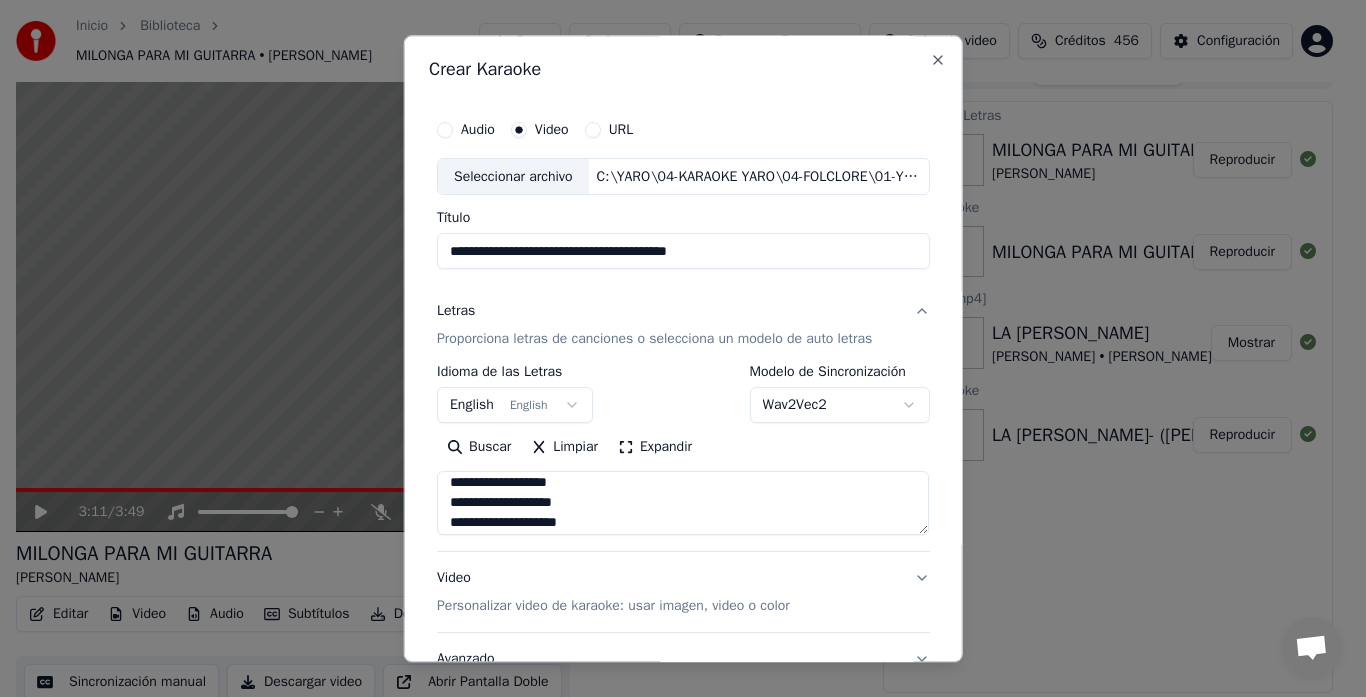 scroll, scrollTop: 727, scrollLeft: 0, axis: vertical 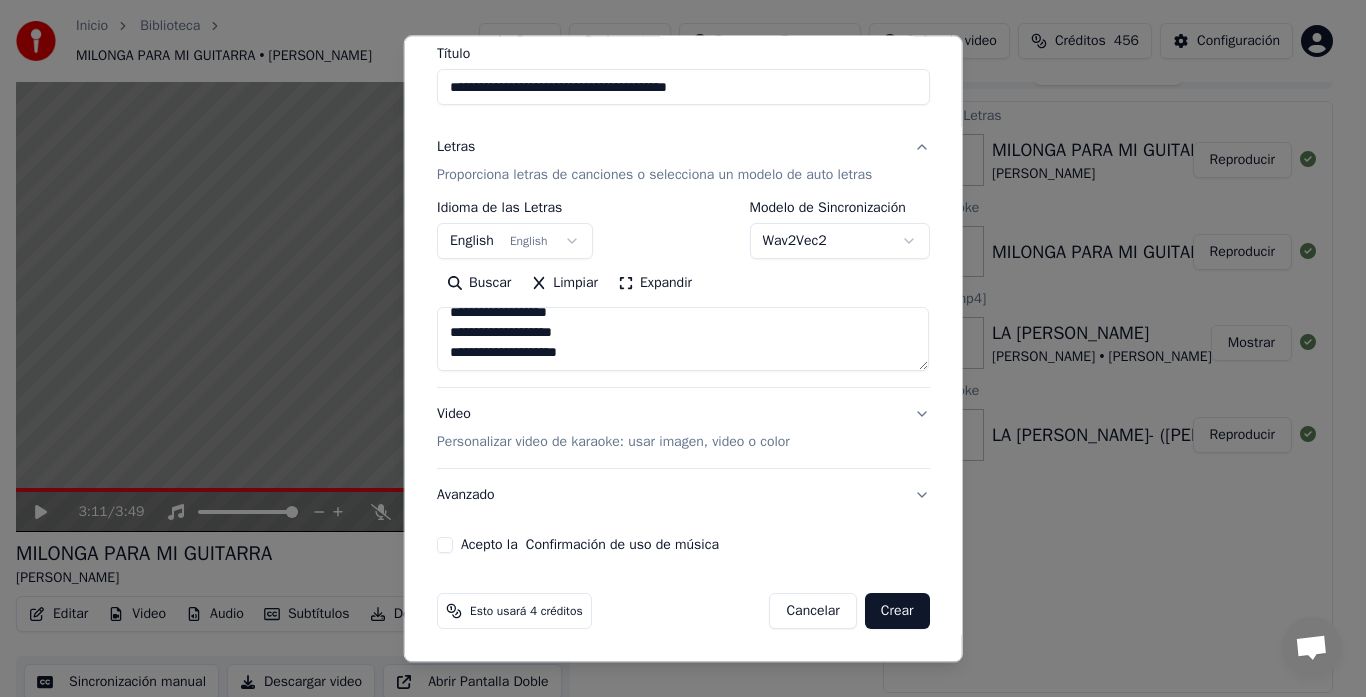 type on "**********" 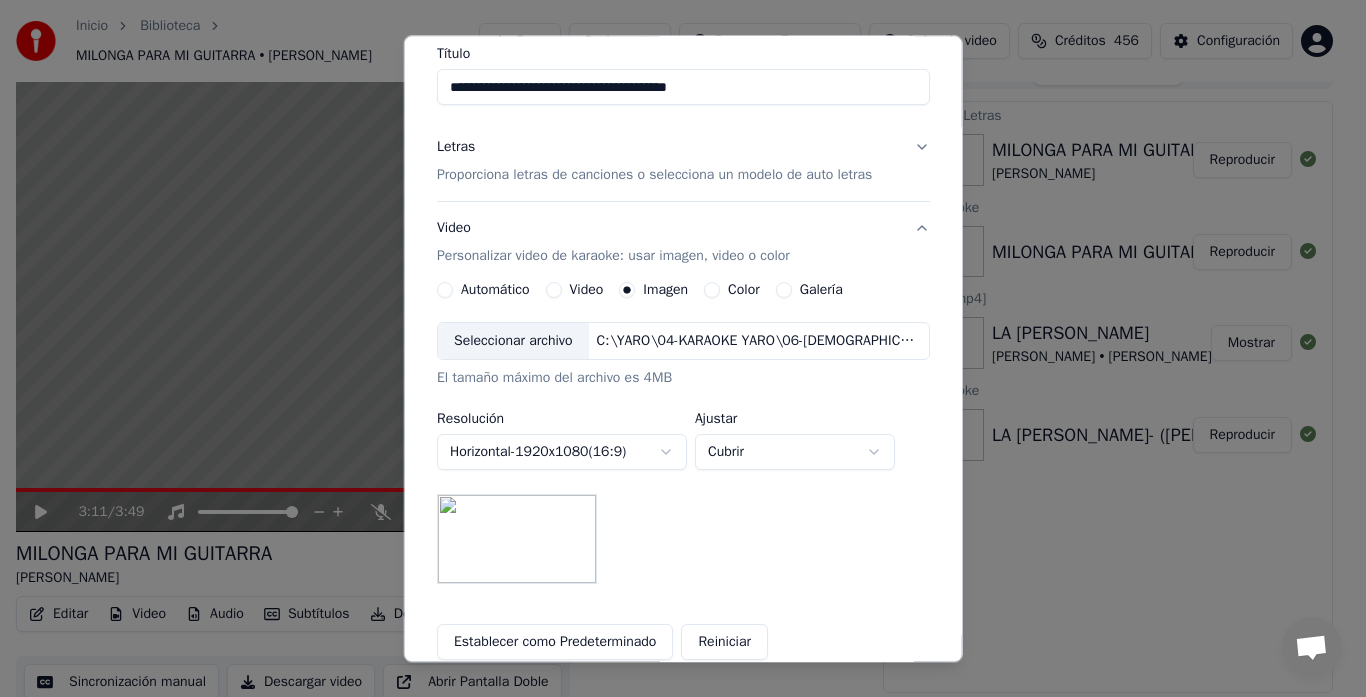 click on "Seleccionar archivo" at bounding box center (513, 342) 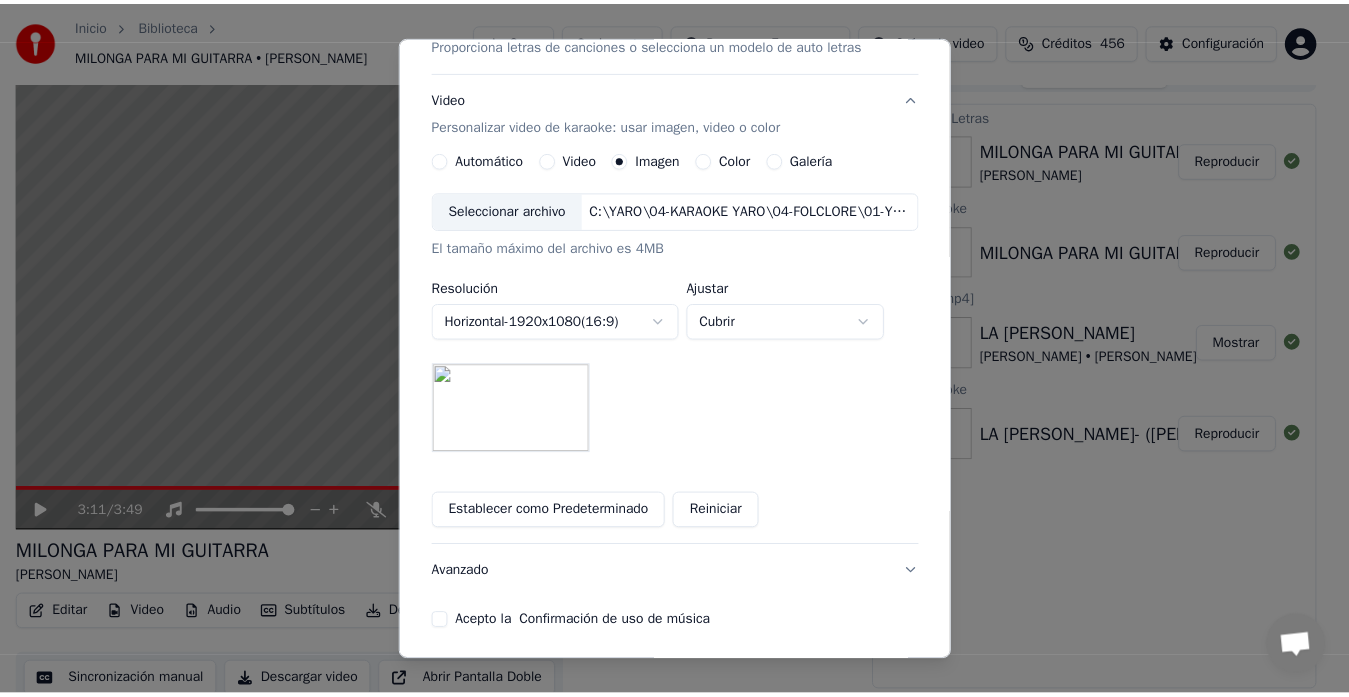 scroll, scrollTop: 364, scrollLeft: 0, axis: vertical 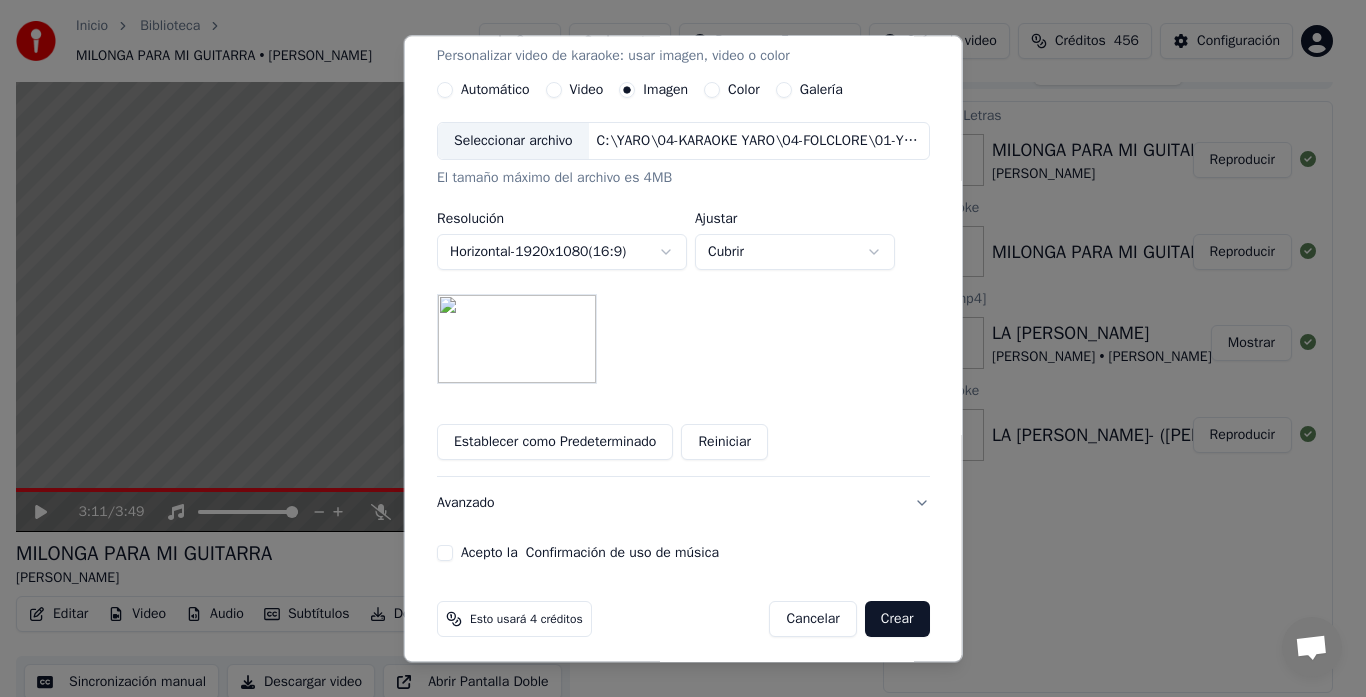 click on "Acepto la   Confirmación de uso de música" at bounding box center [445, 554] 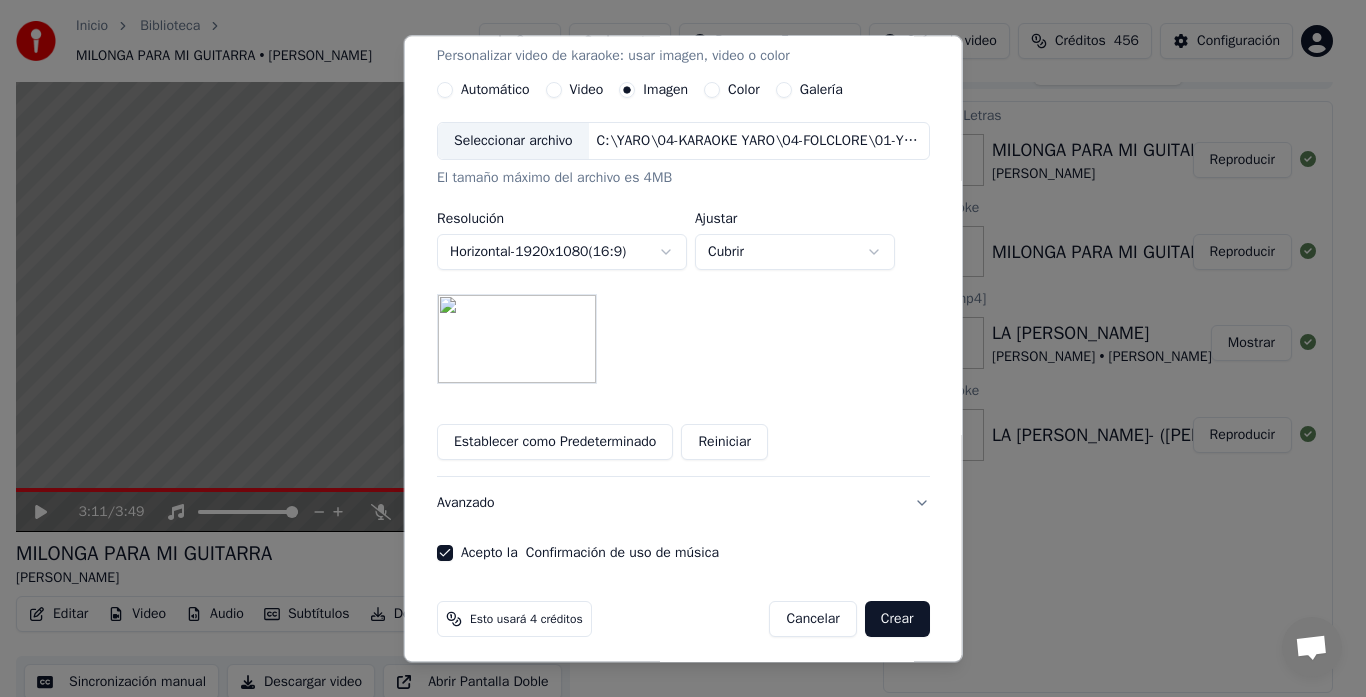 click on "Crear" at bounding box center [897, 620] 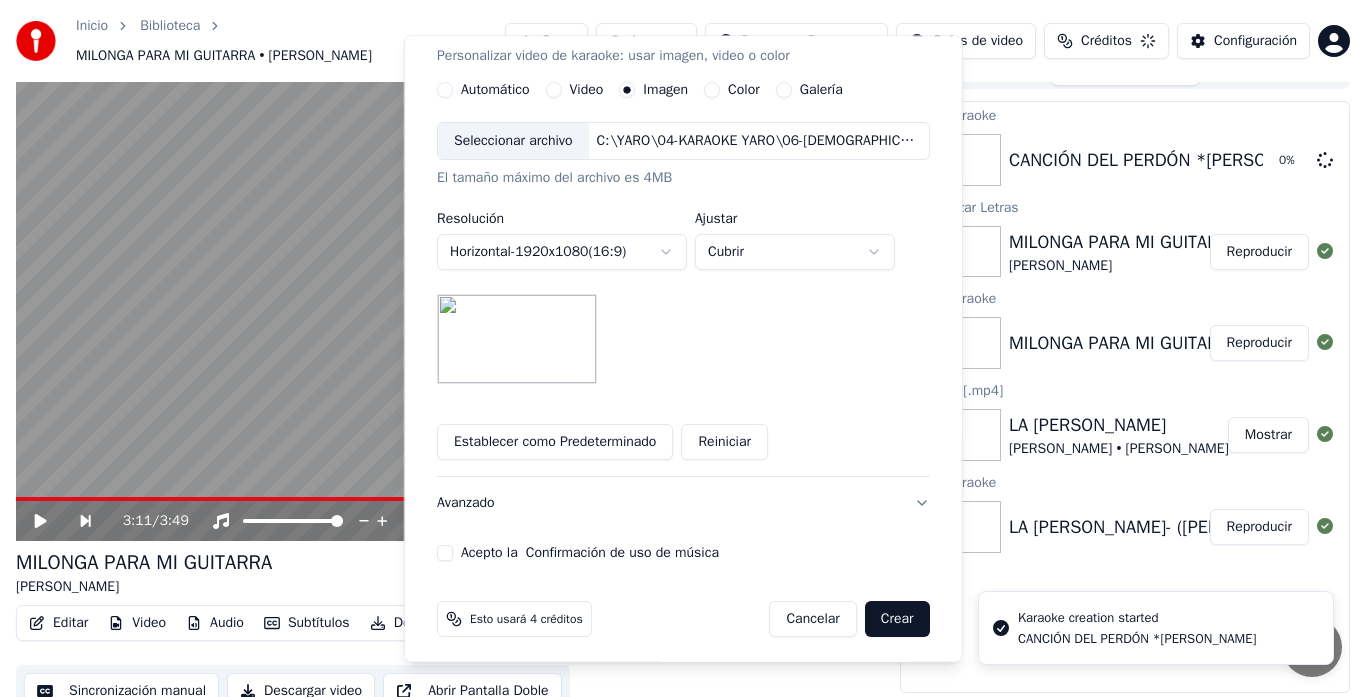 type 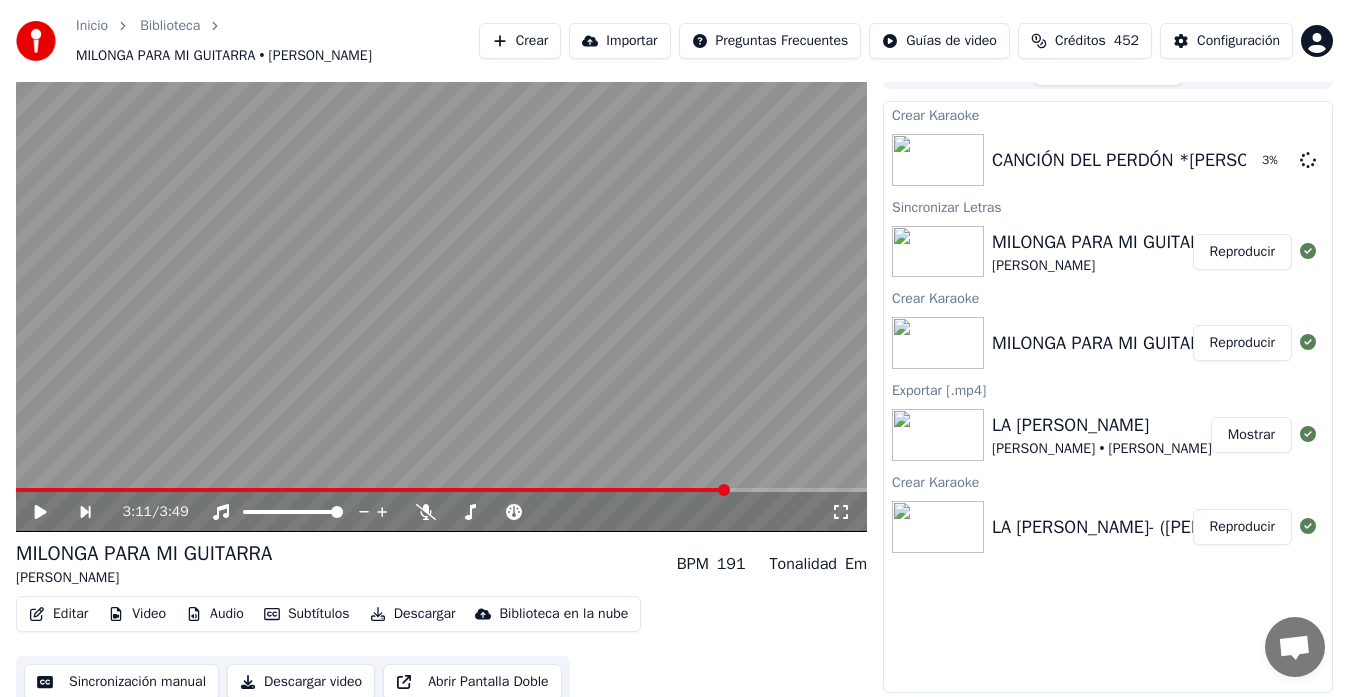 click on "Reproducir" at bounding box center (1242, 252) 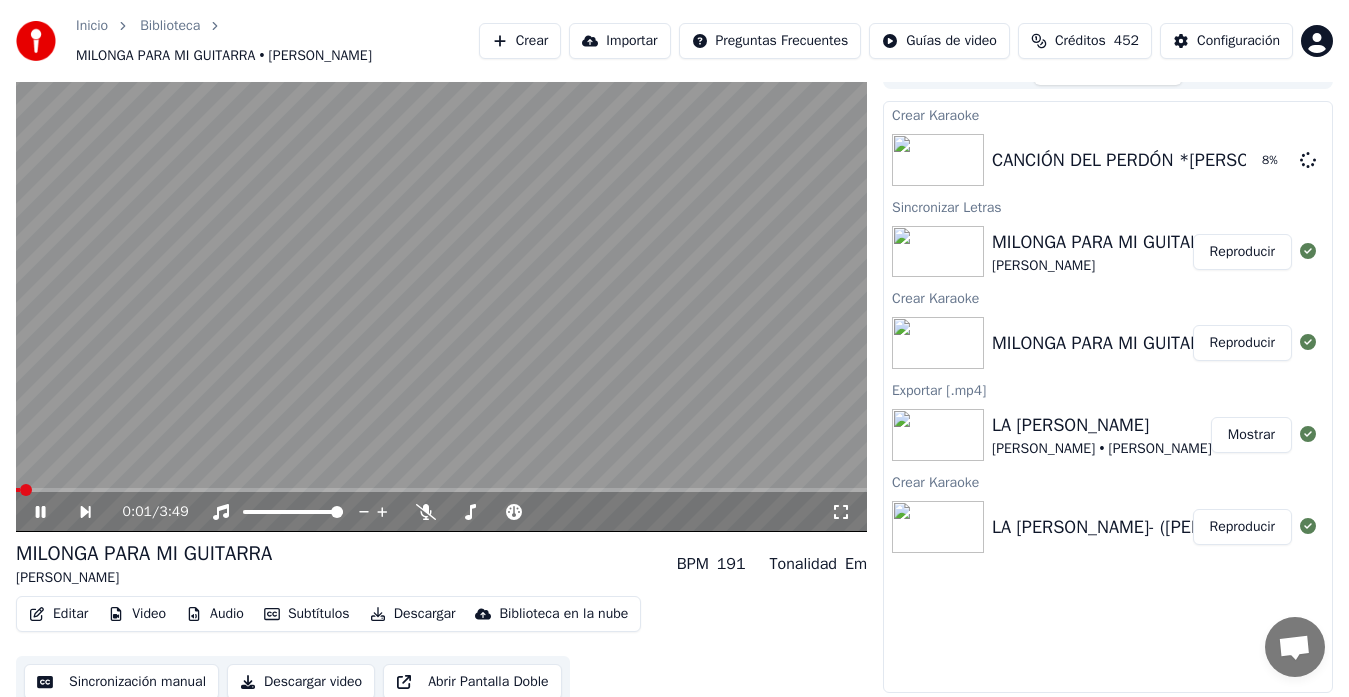 click at bounding box center [26, 490] 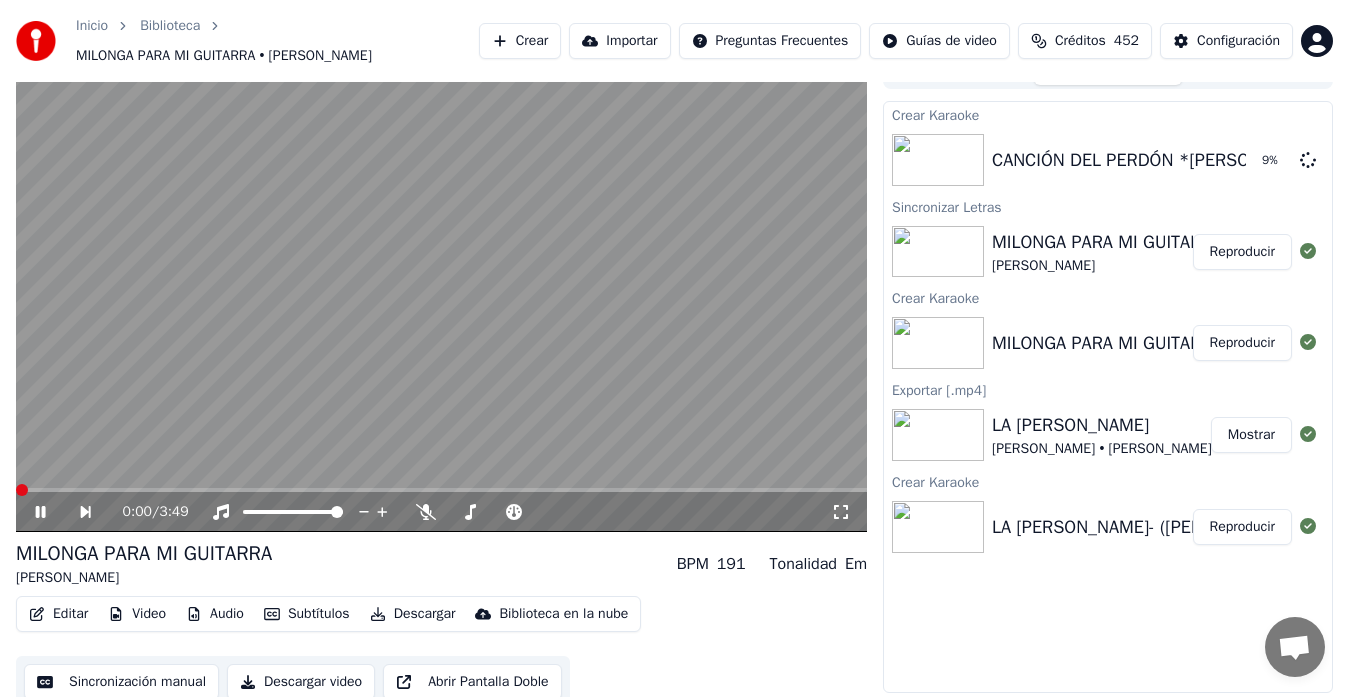 click at bounding box center [16, 490] 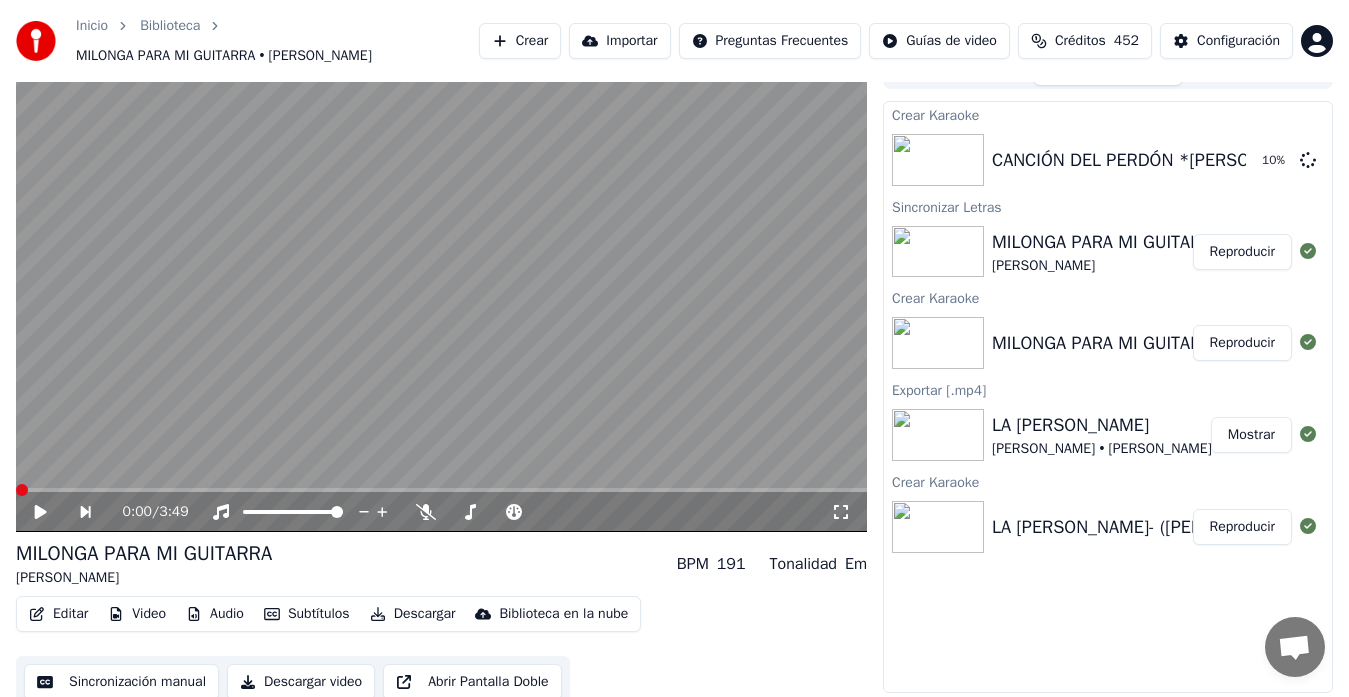 click 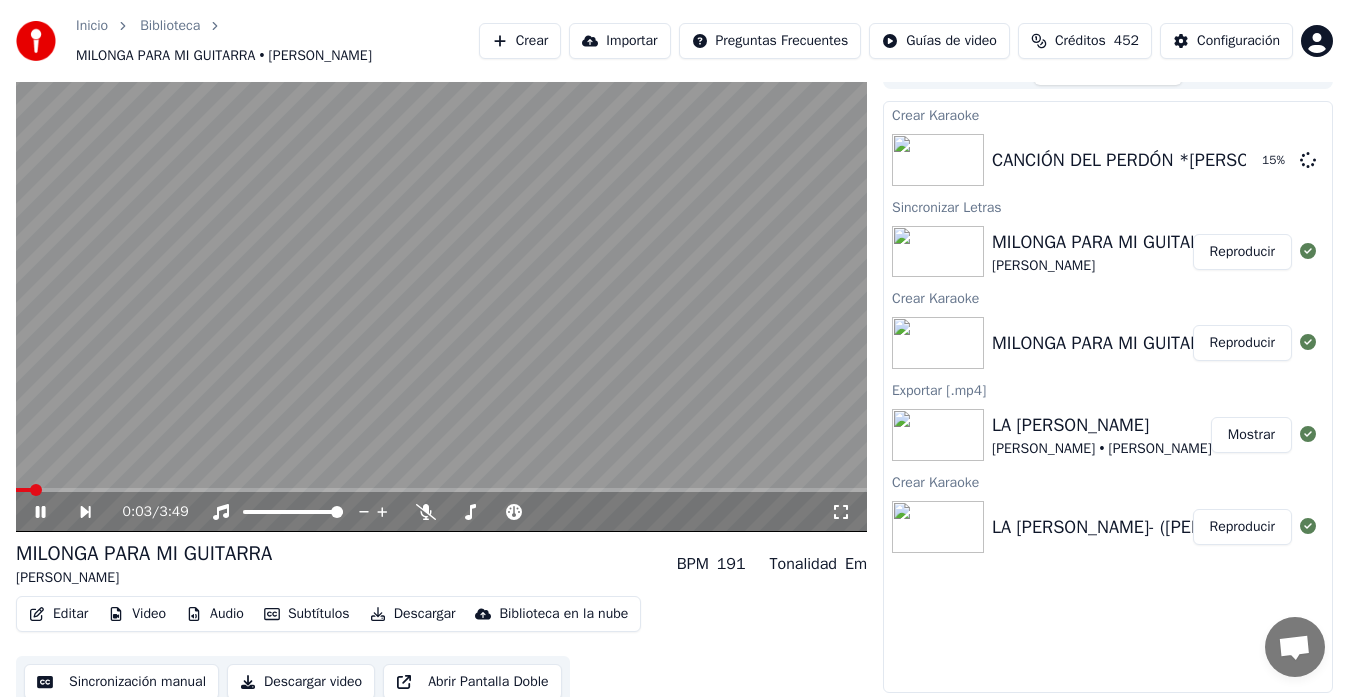 click 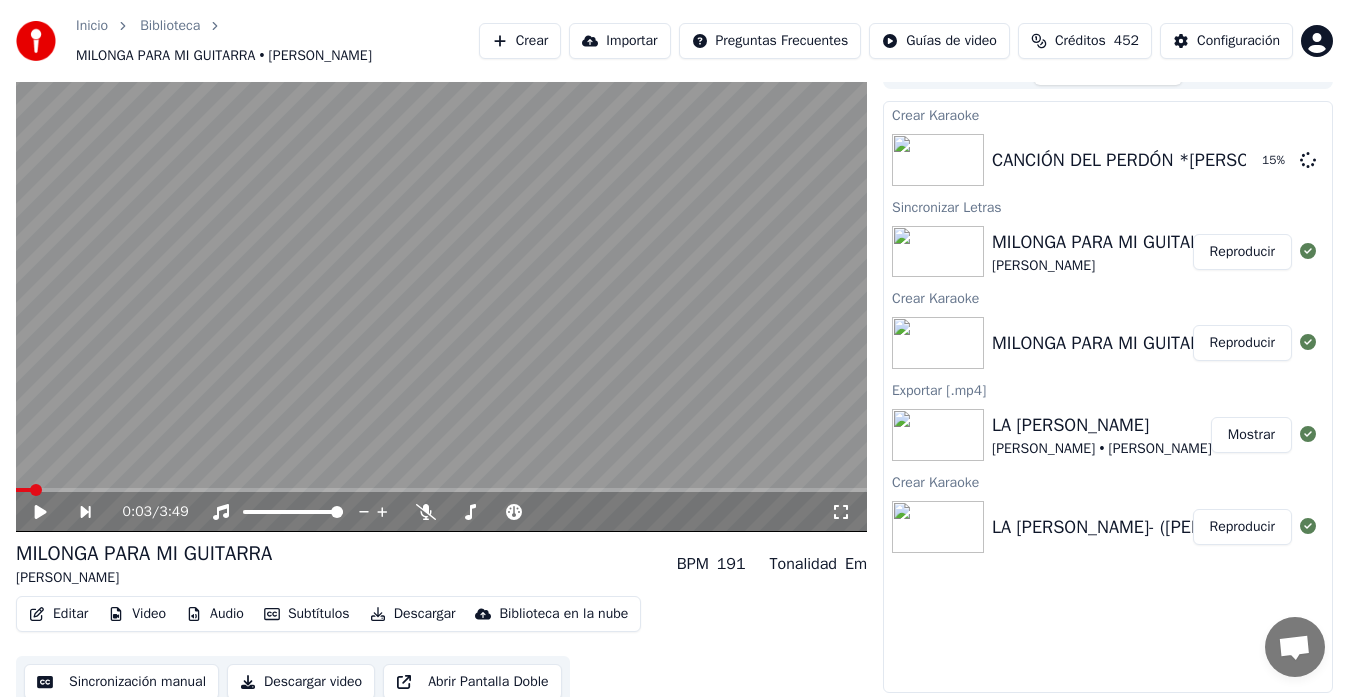 click 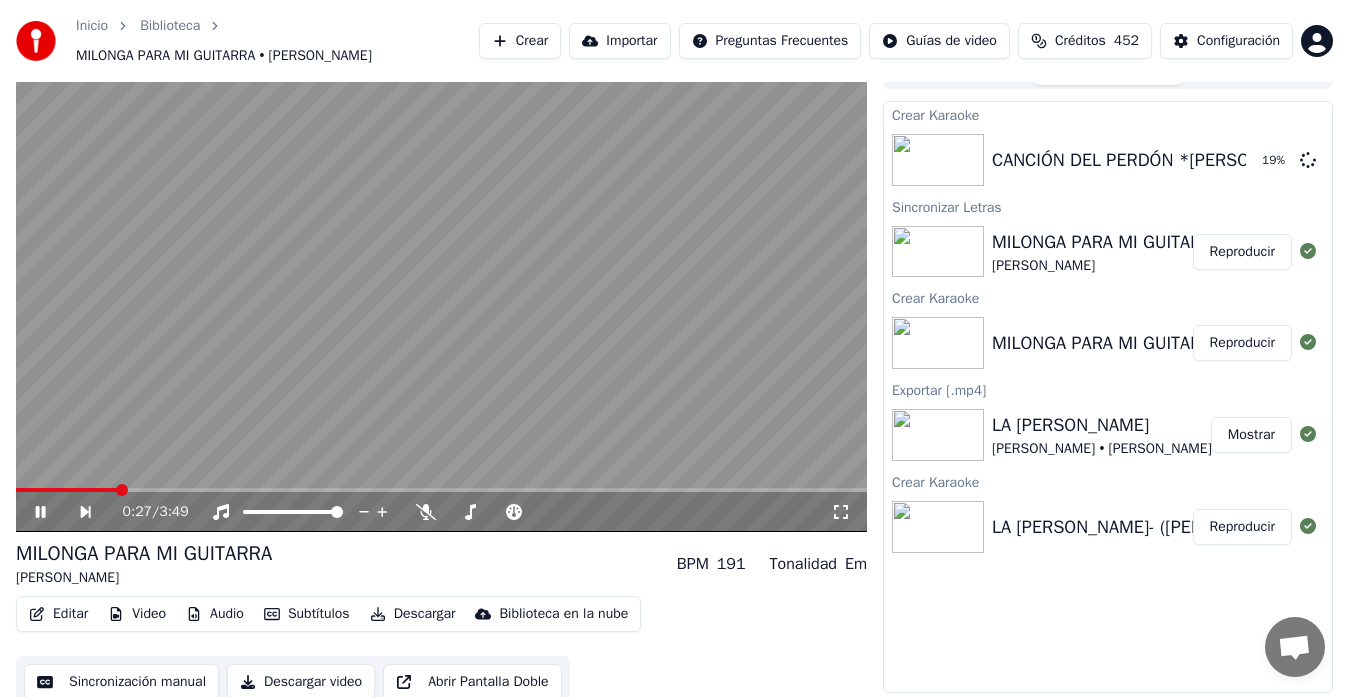 click 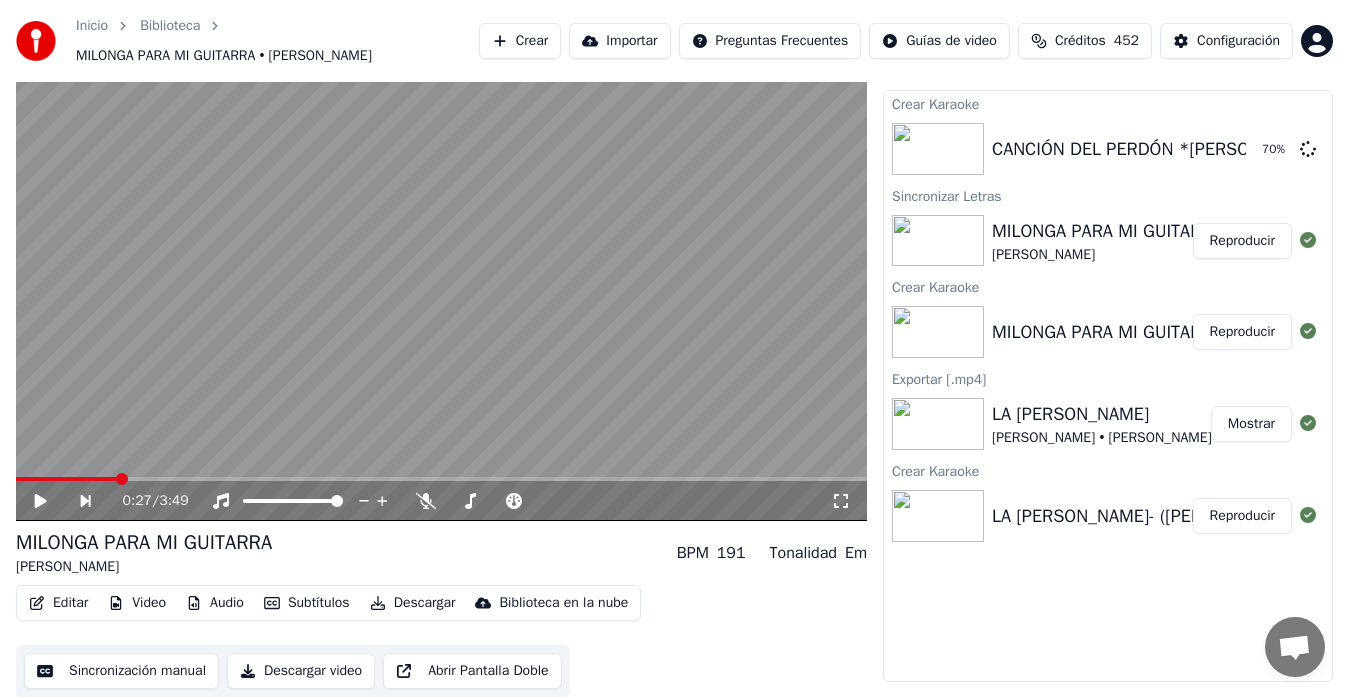 scroll, scrollTop: 0, scrollLeft: 0, axis: both 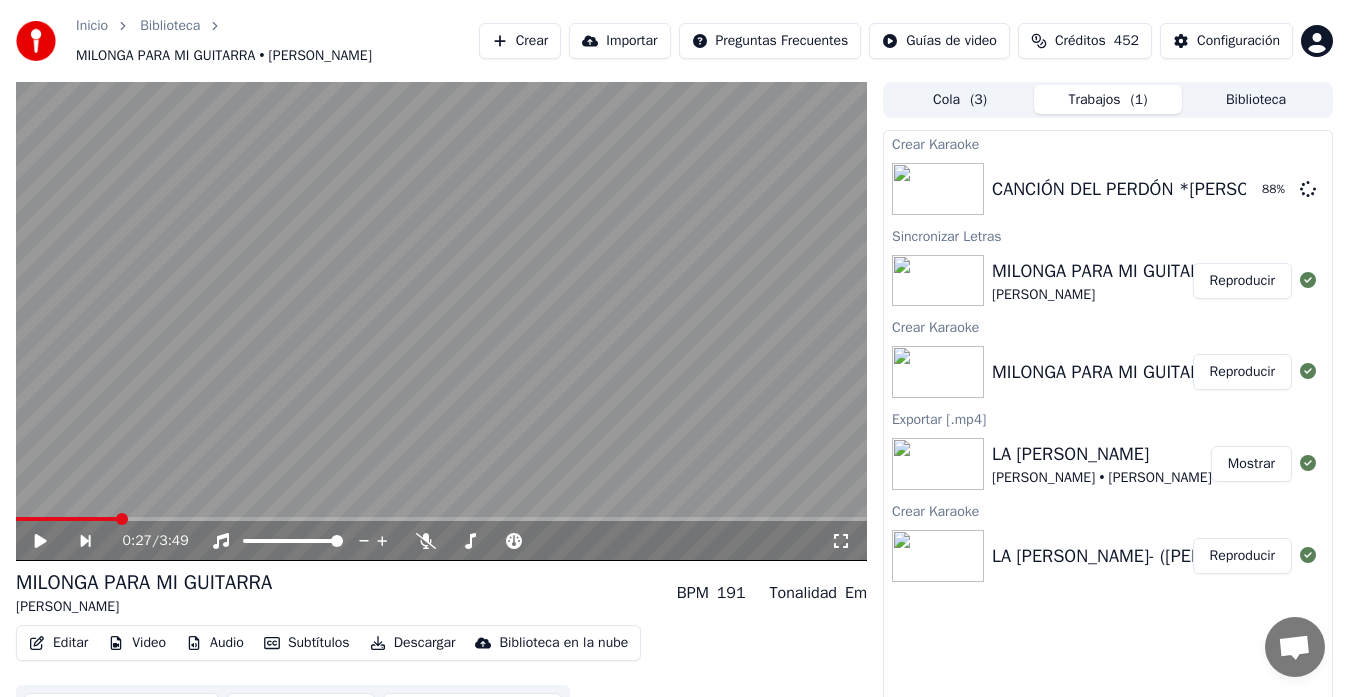click on "Exportar [.mp4]" at bounding box center [1108, 418] 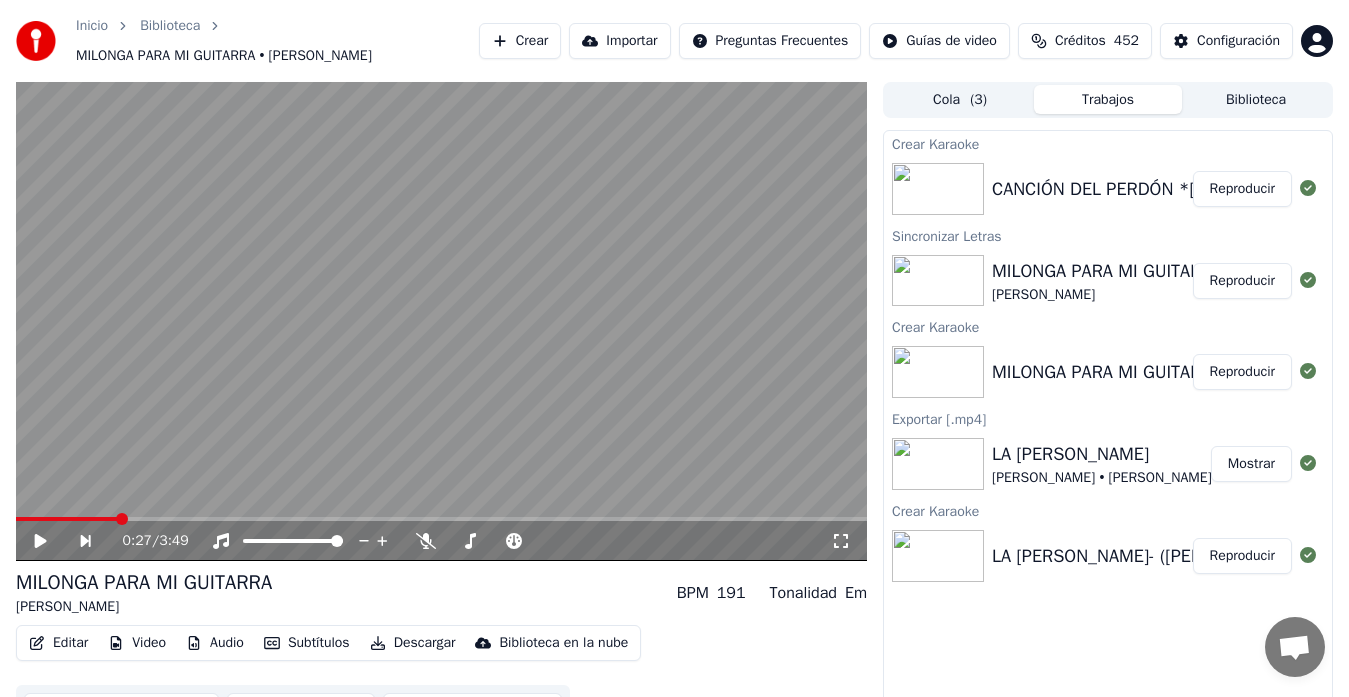 click on "Reproducir" at bounding box center [1242, 189] 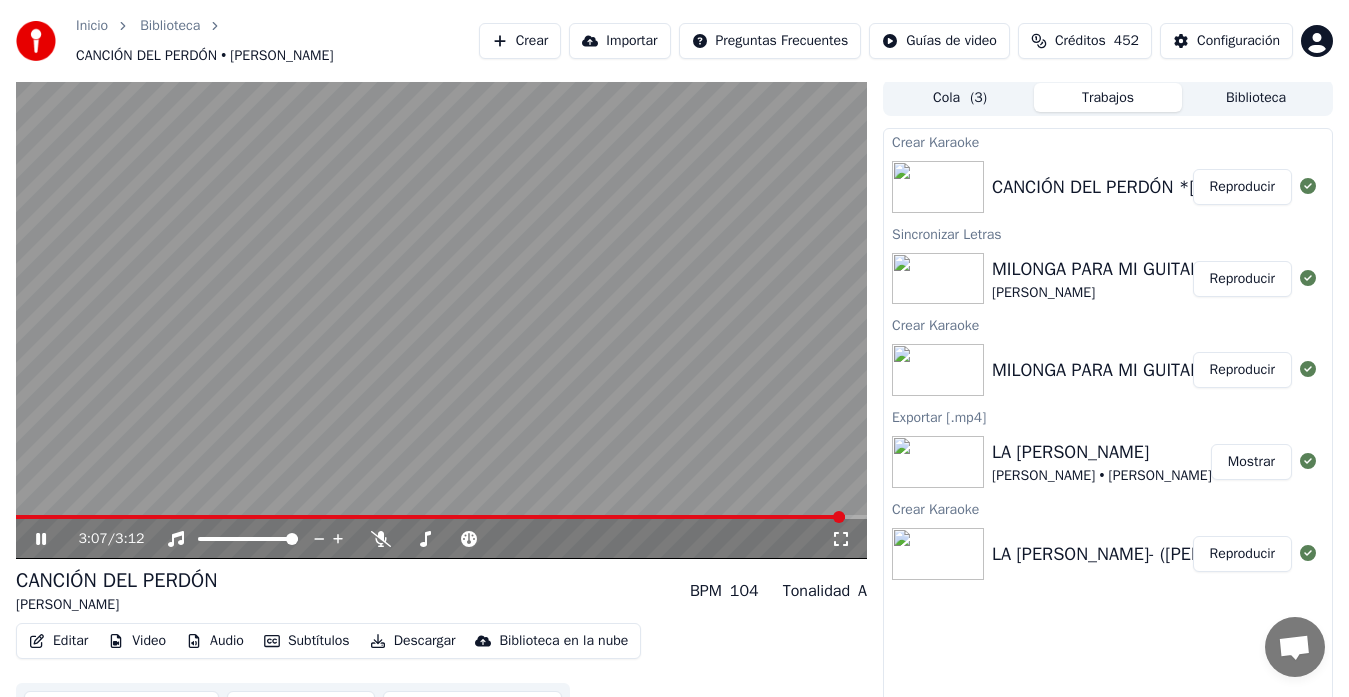 scroll, scrollTop: 40, scrollLeft: 0, axis: vertical 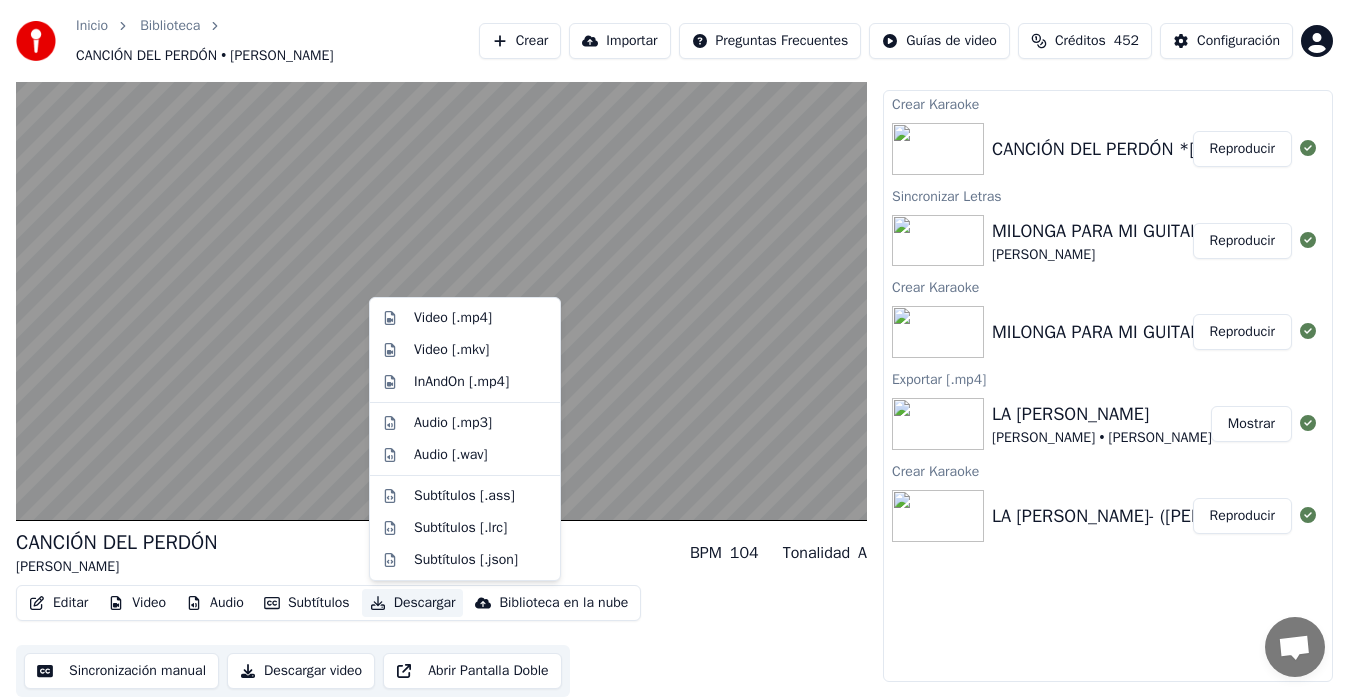 click on "Descargar" at bounding box center [413, 603] 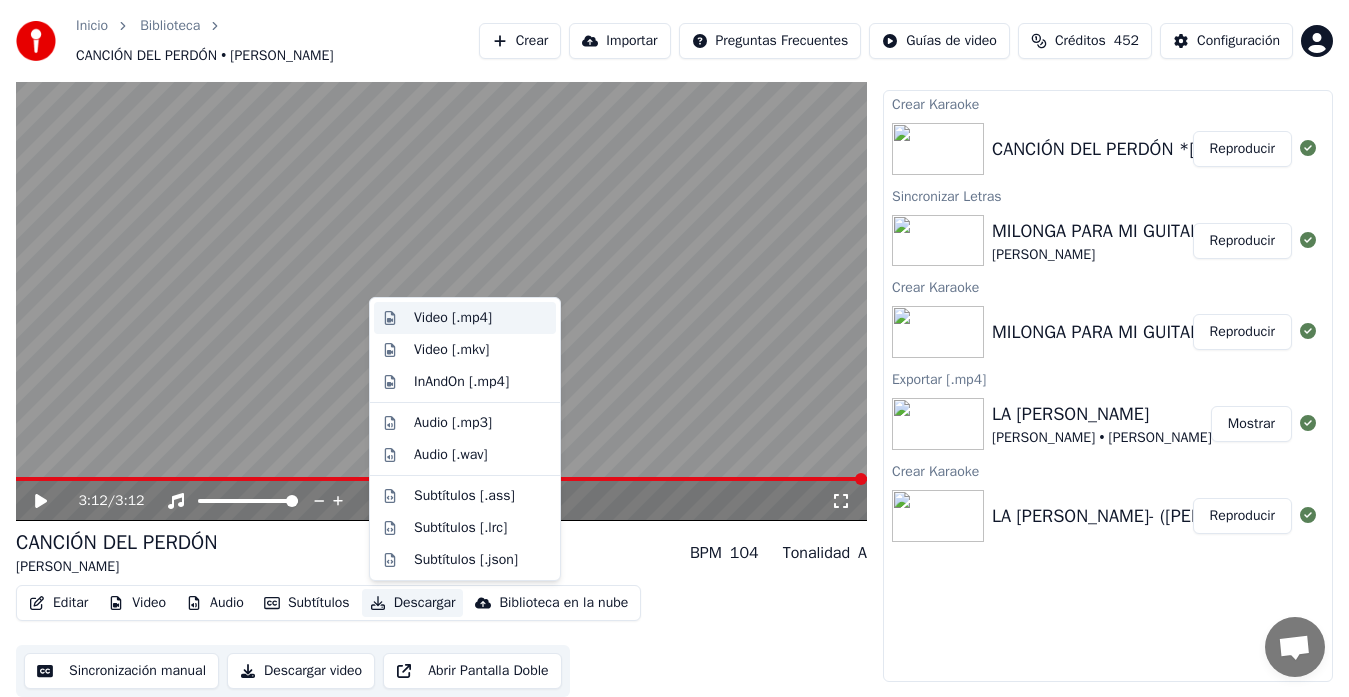 click on "Video [.mp4]" at bounding box center [453, 318] 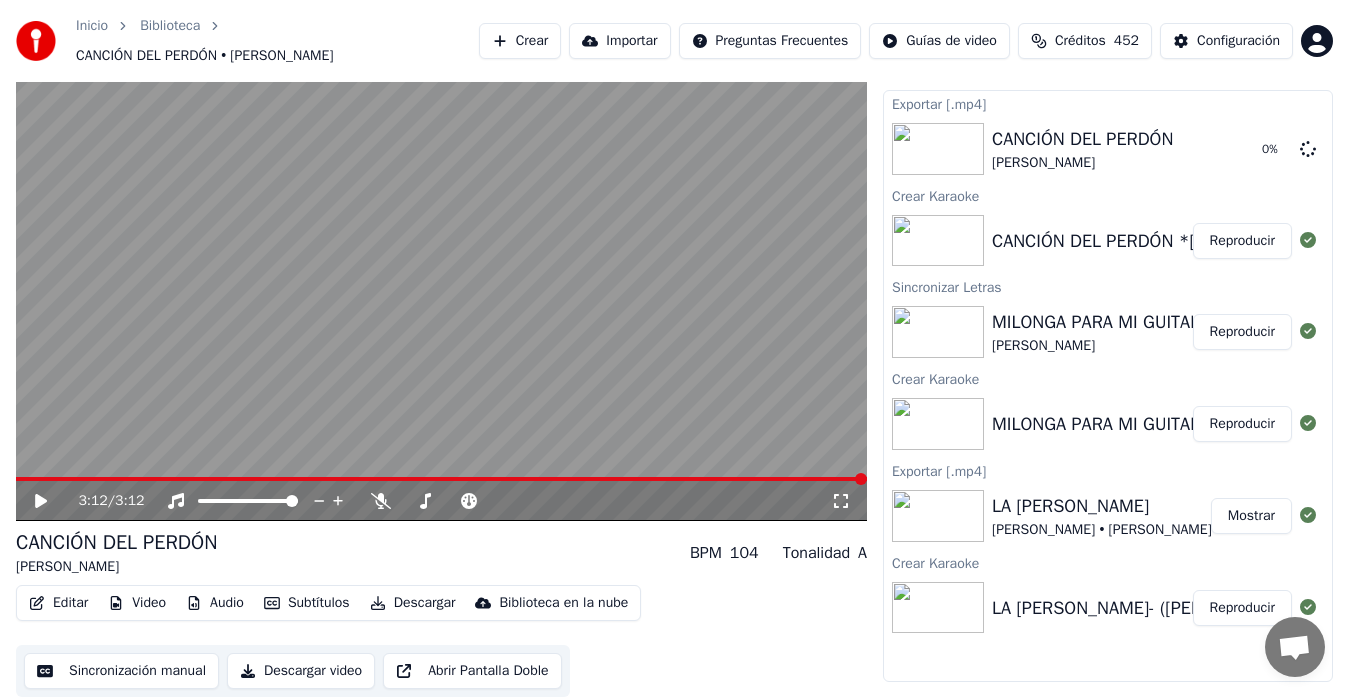 click on "MILONGA PARA MI GUITARRA" at bounding box center (1107, 322) 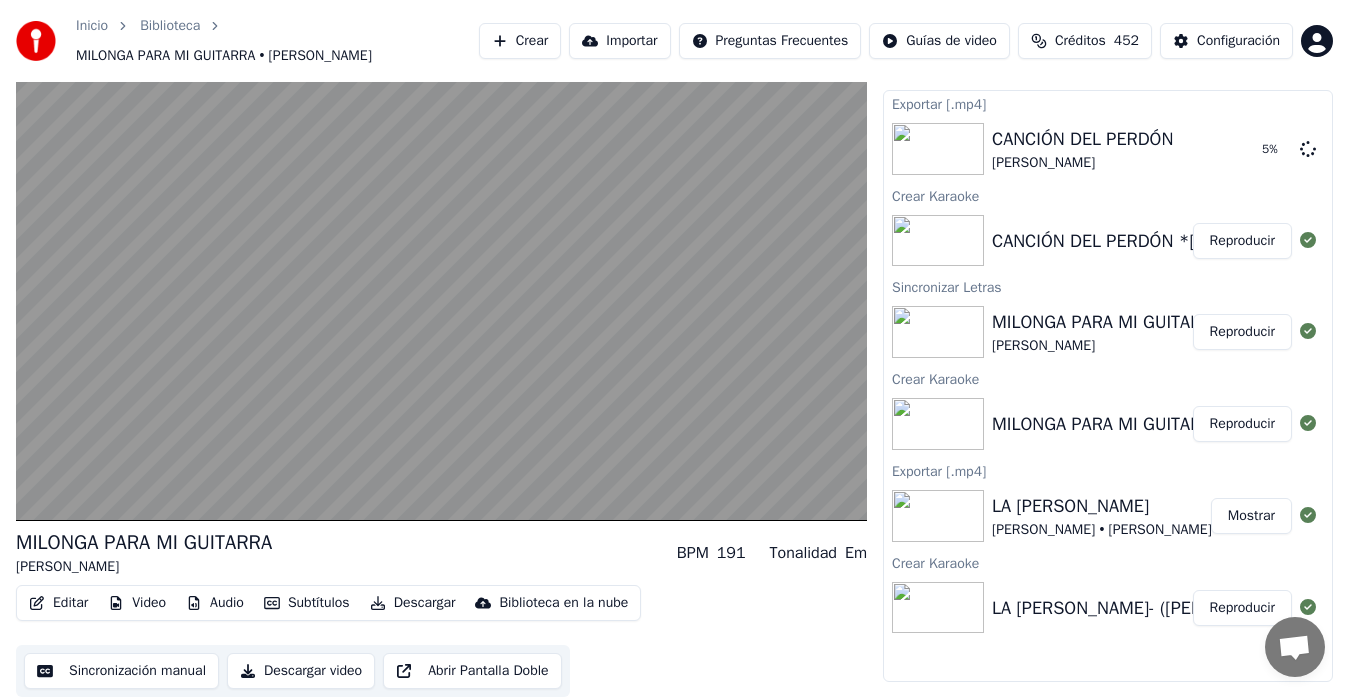 click on "Reproducir" at bounding box center [1242, 424] 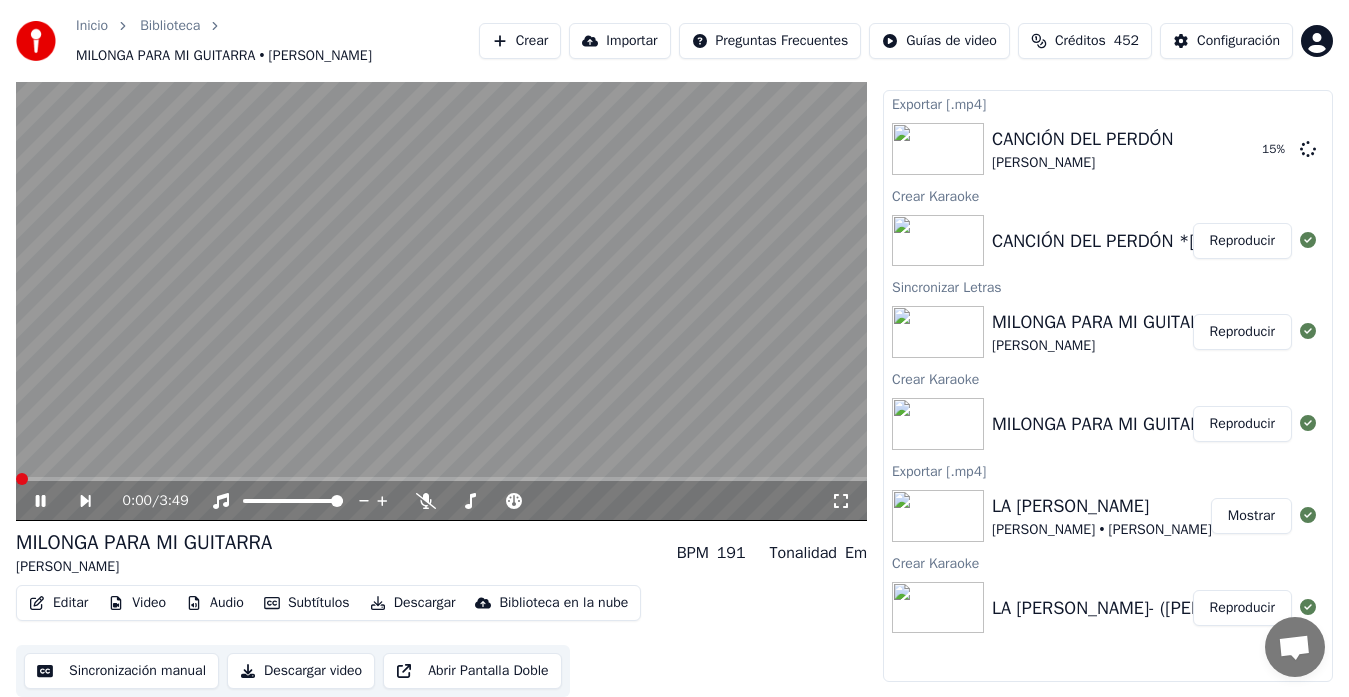 type 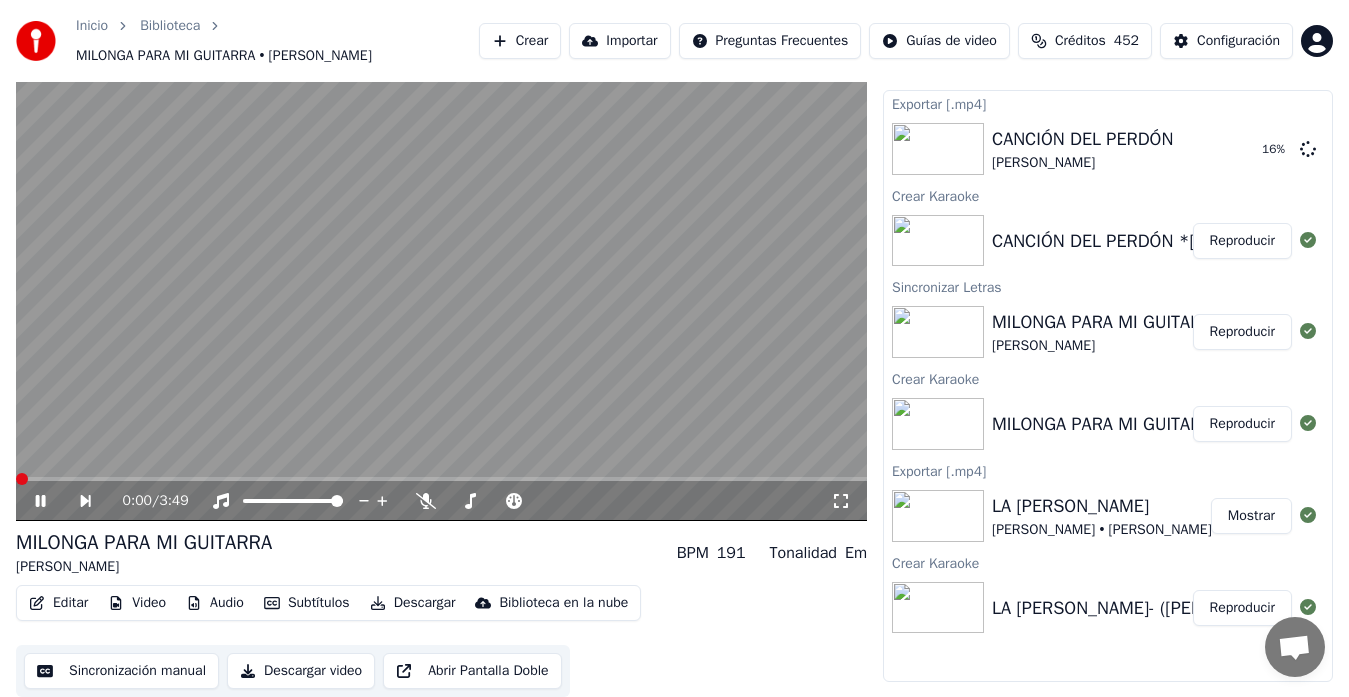 click 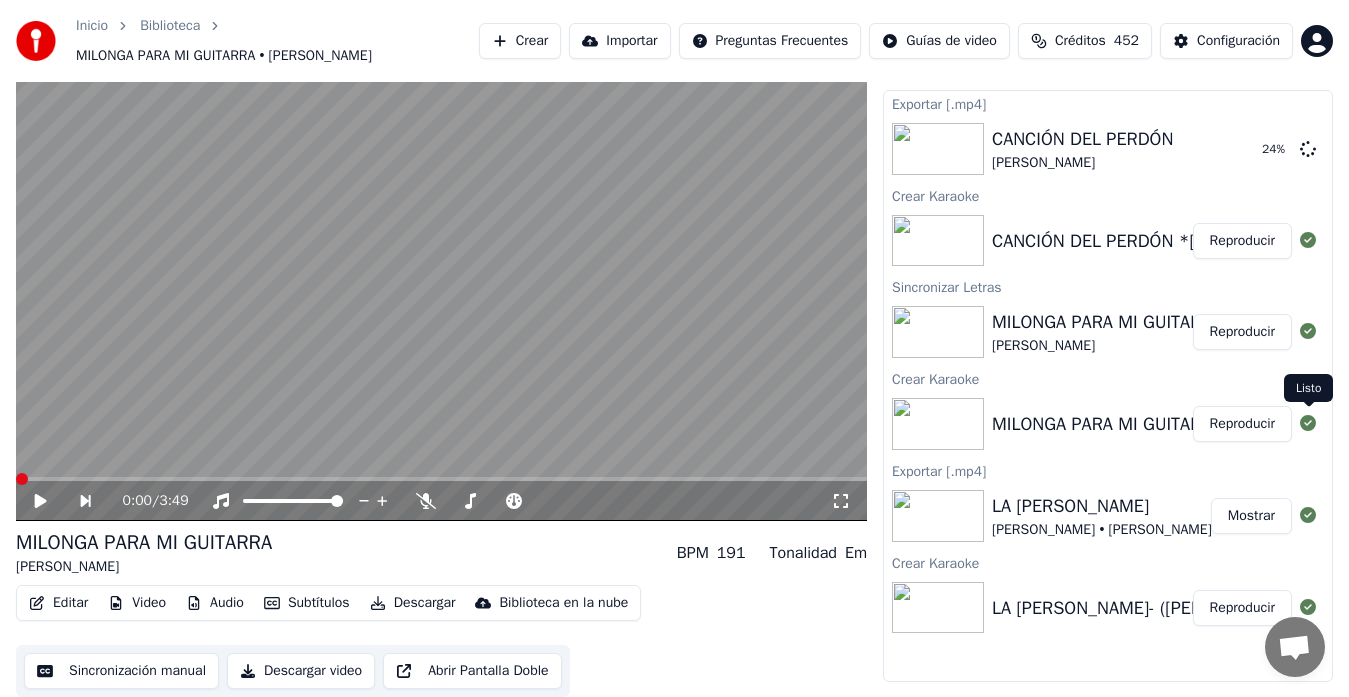 click 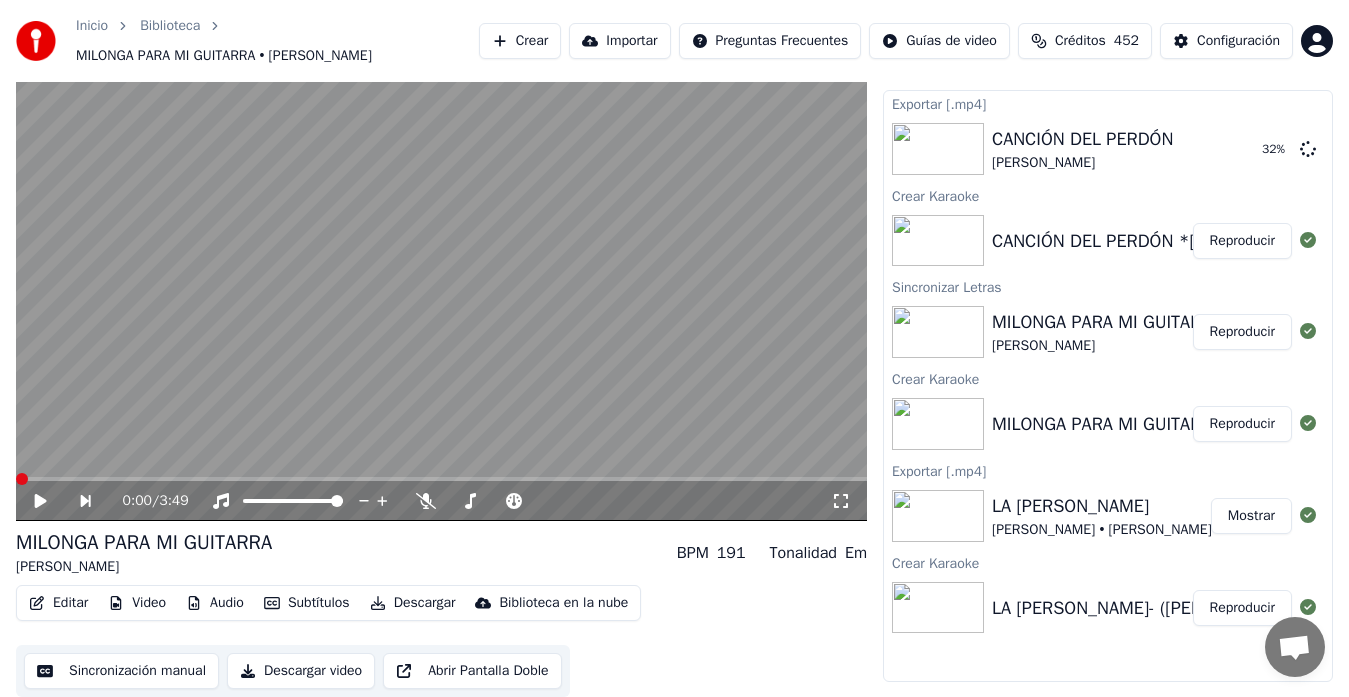 click on "MILONGA PARA MI GUITARRA" at bounding box center (1107, 322) 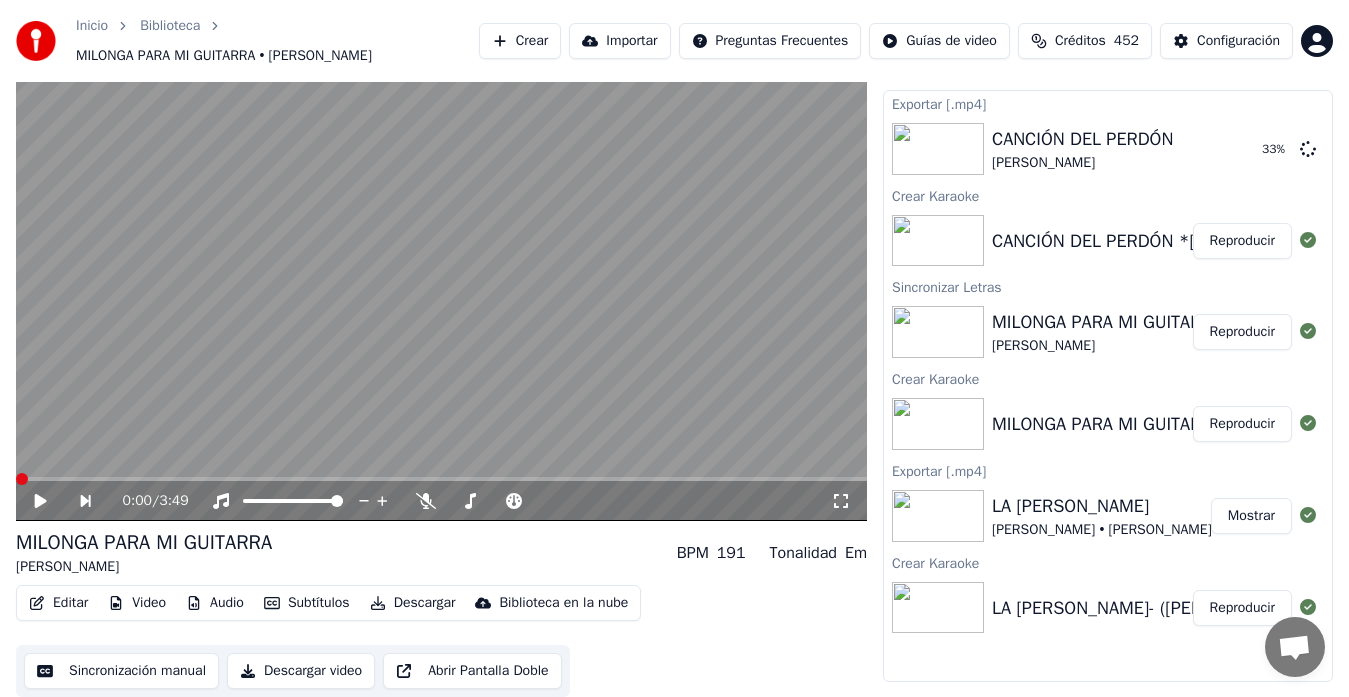 click on "Sincronización manual" at bounding box center [121, 671] 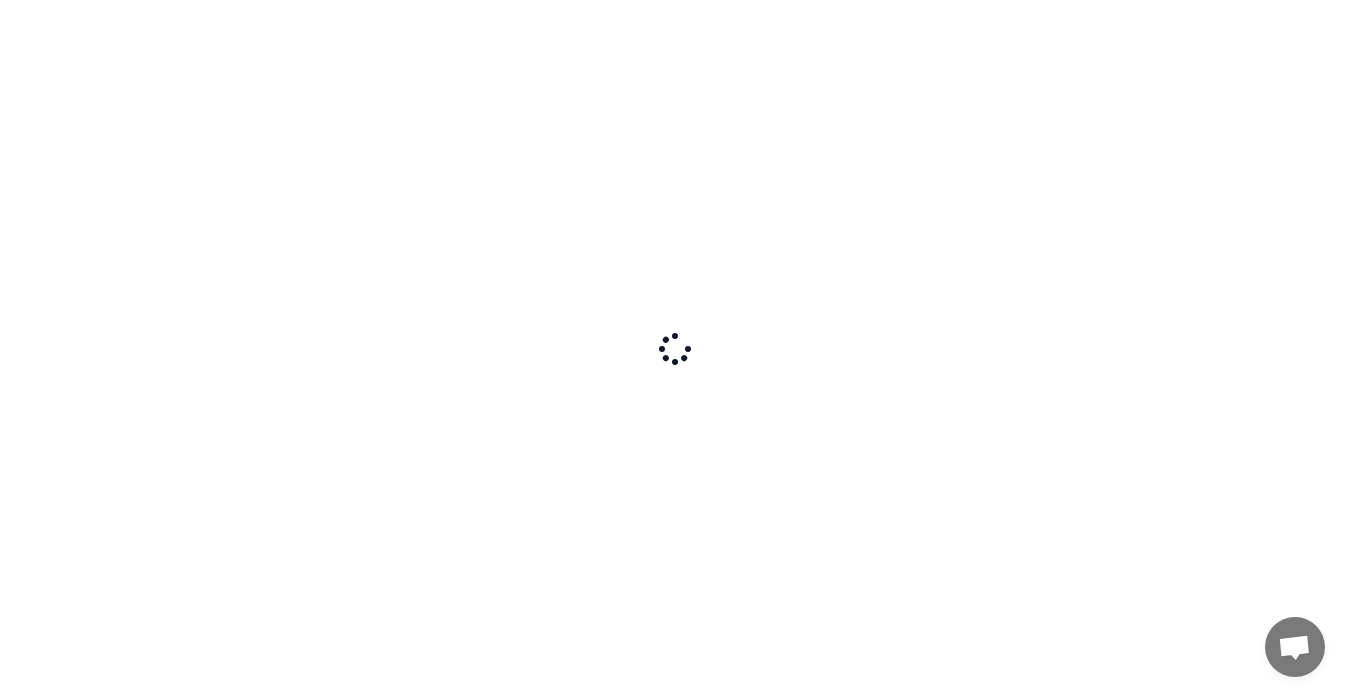 scroll, scrollTop: 0, scrollLeft: 0, axis: both 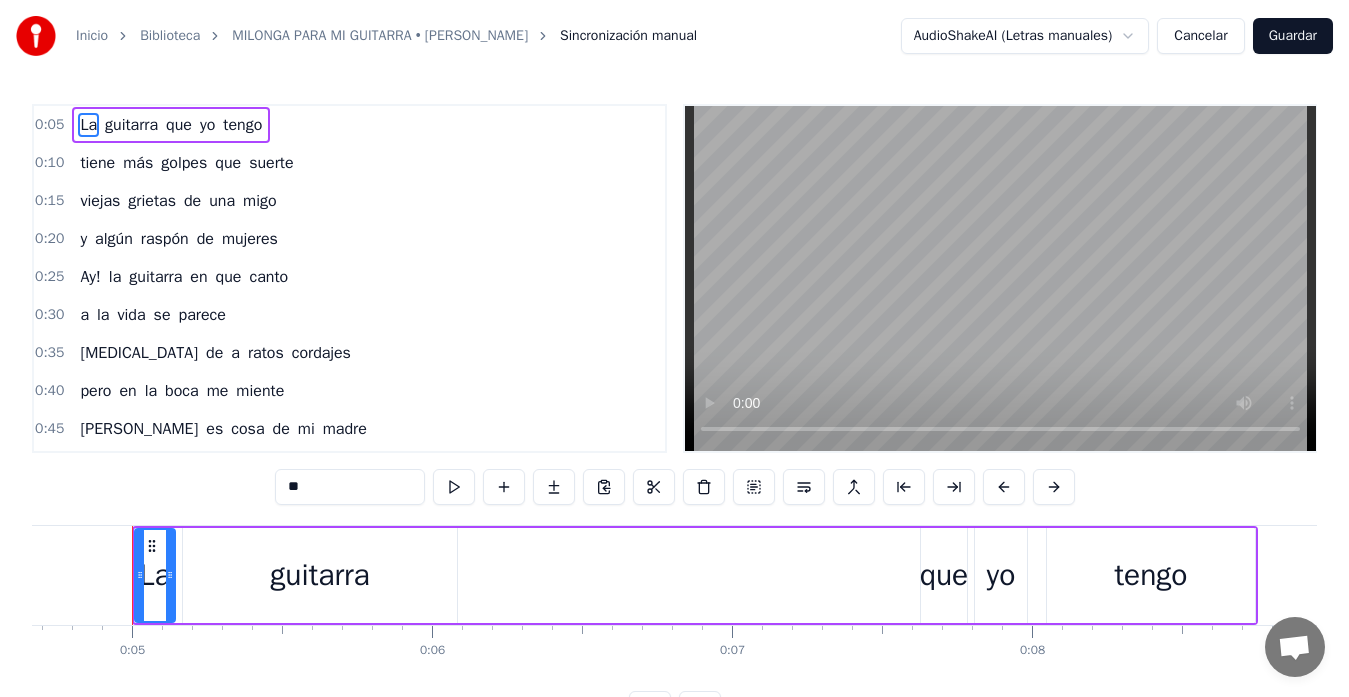 click on "Cancelar" at bounding box center (1200, 36) 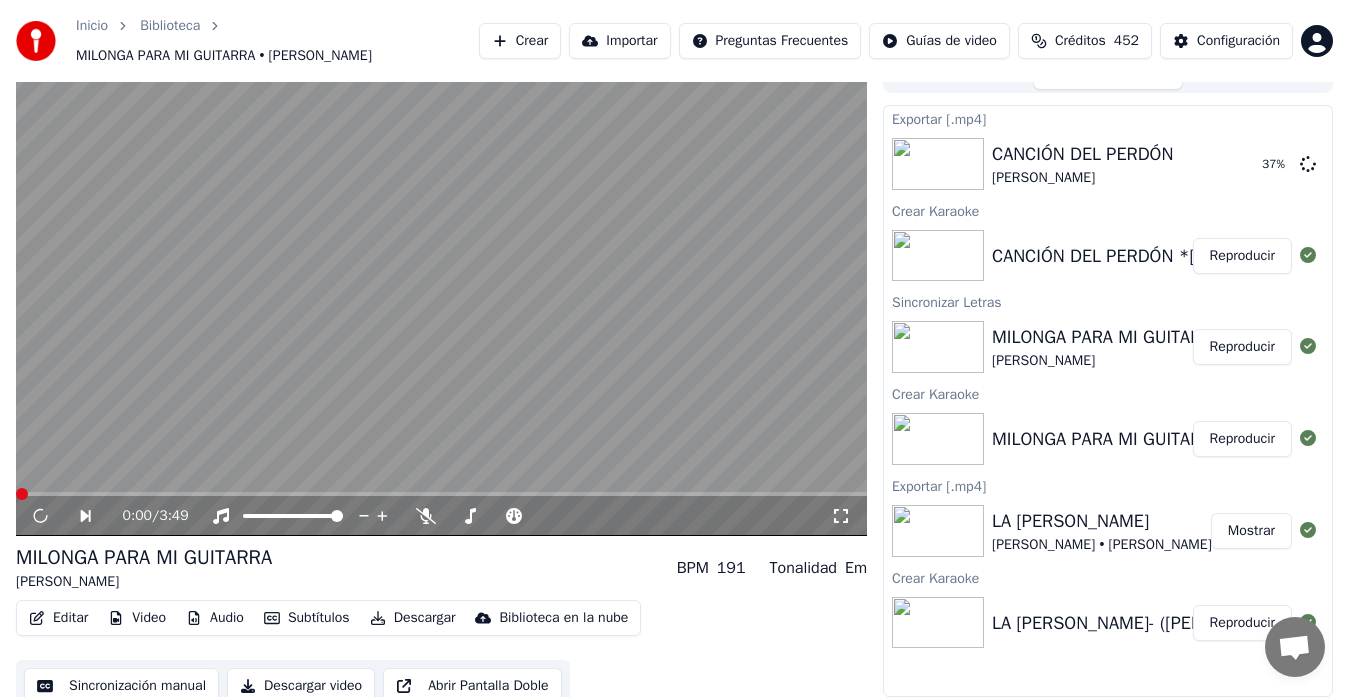 scroll, scrollTop: 40, scrollLeft: 0, axis: vertical 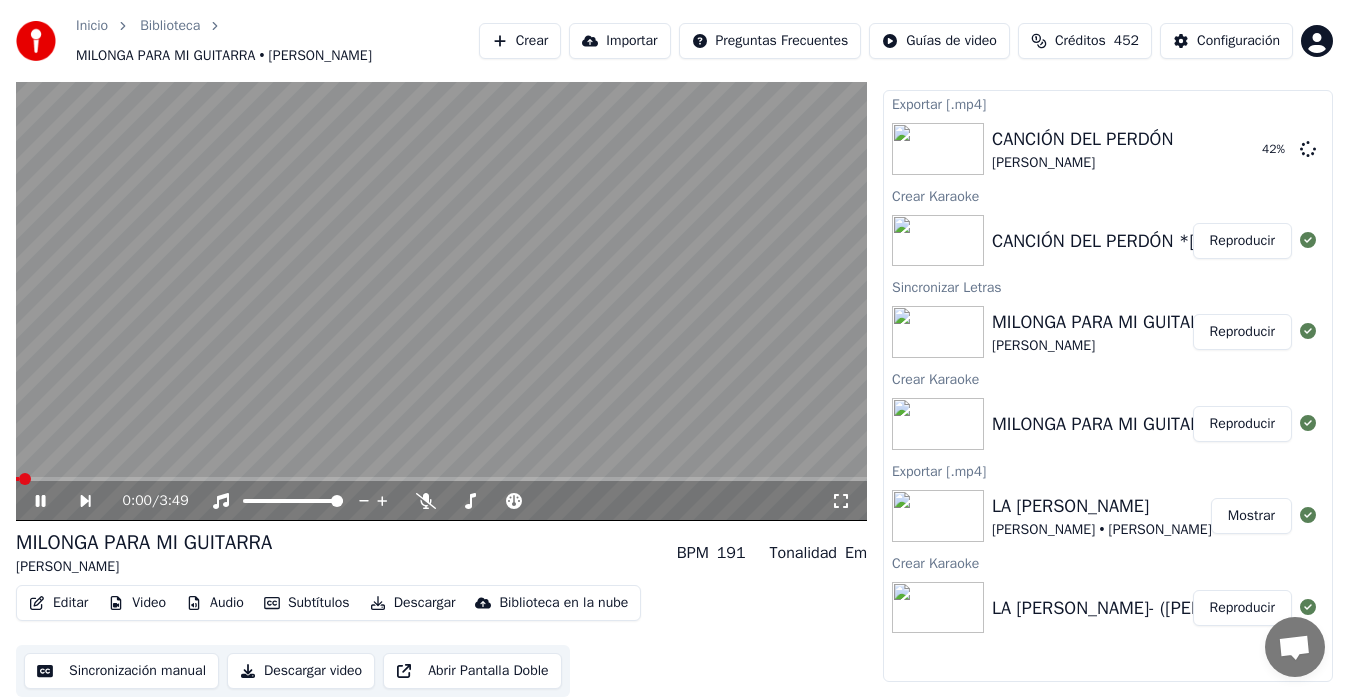 click 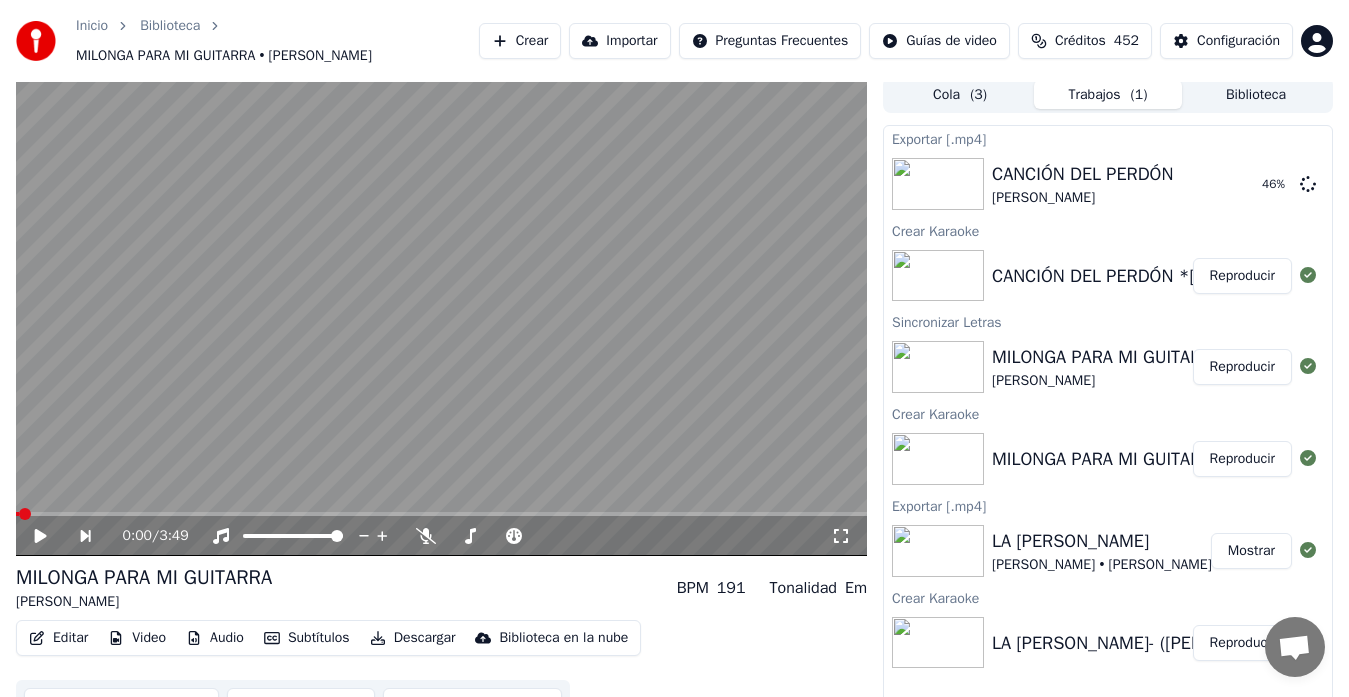 scroll, scrollTop: 0, scrollLeft: 0, axis: both 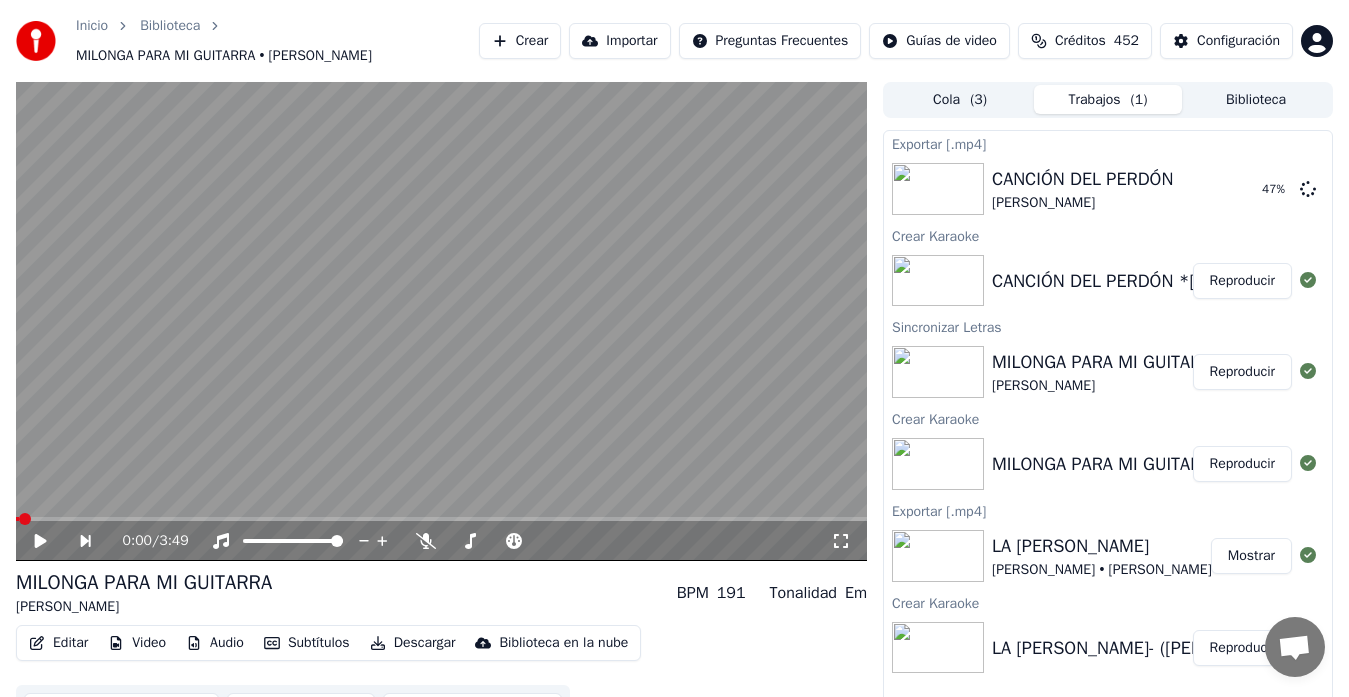 click on "( 3 )" at bounding box center (978, 100) 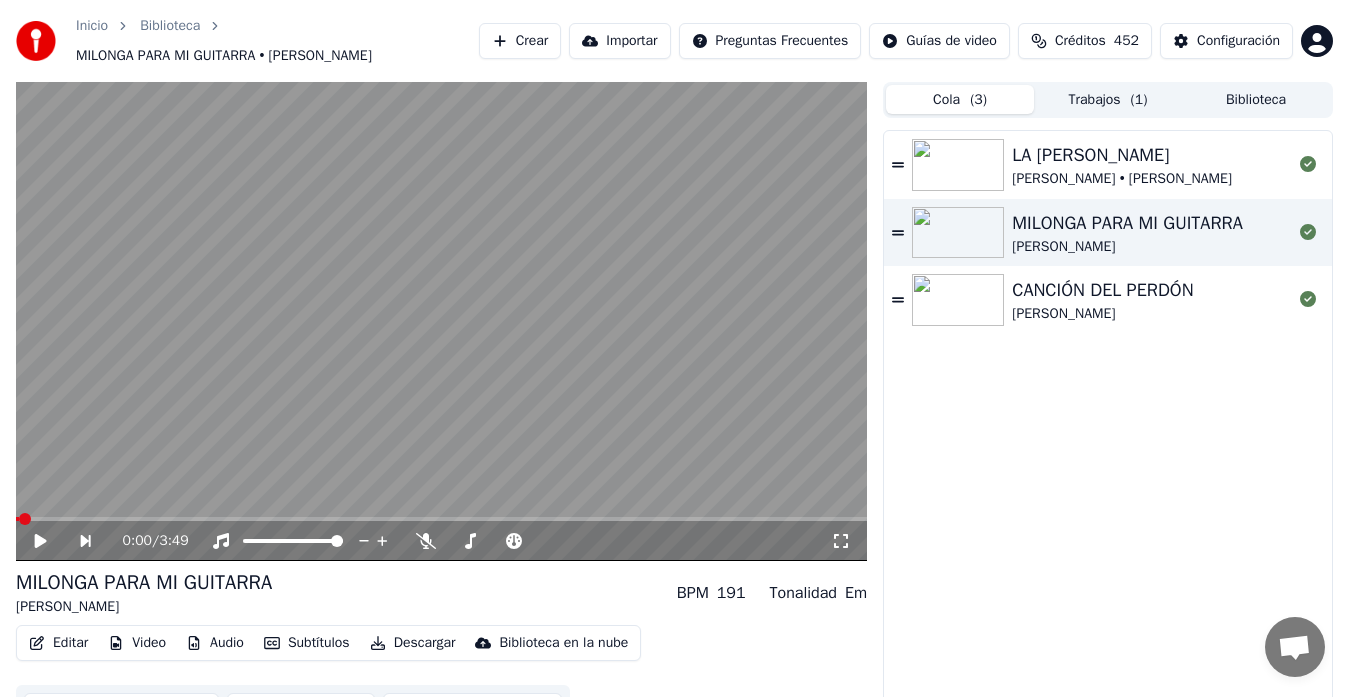 click 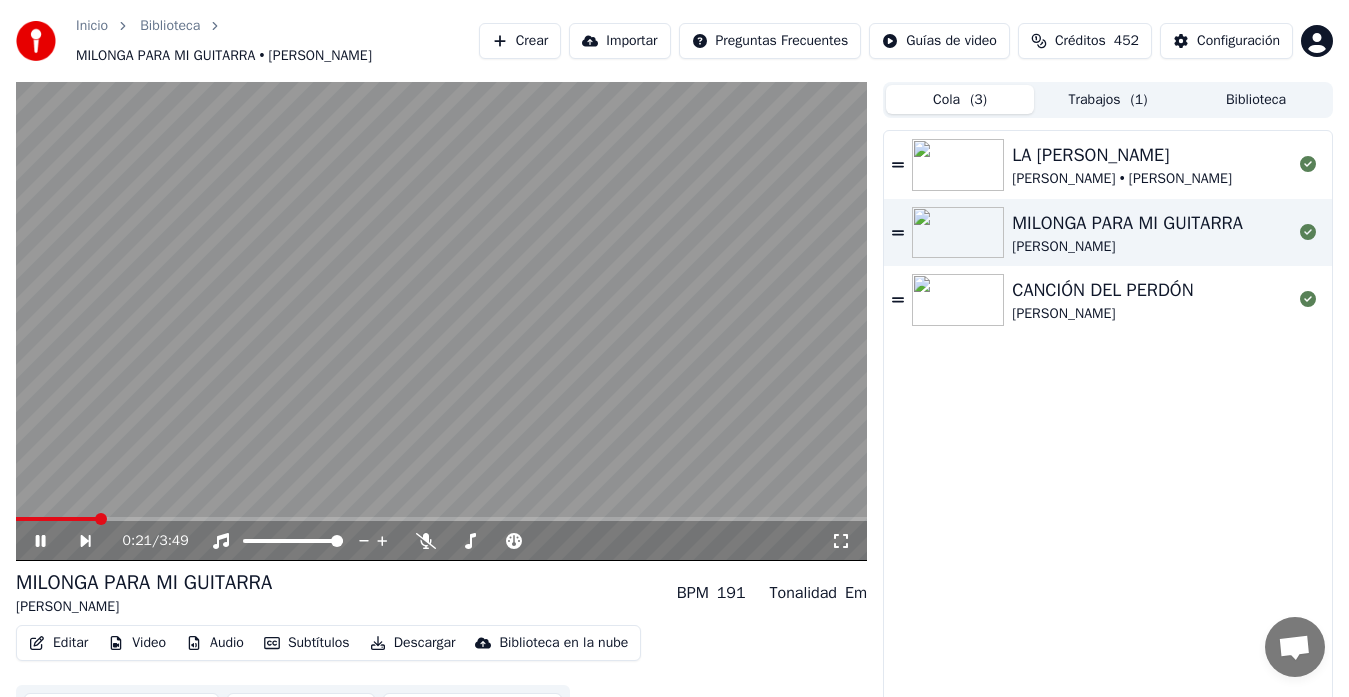 click 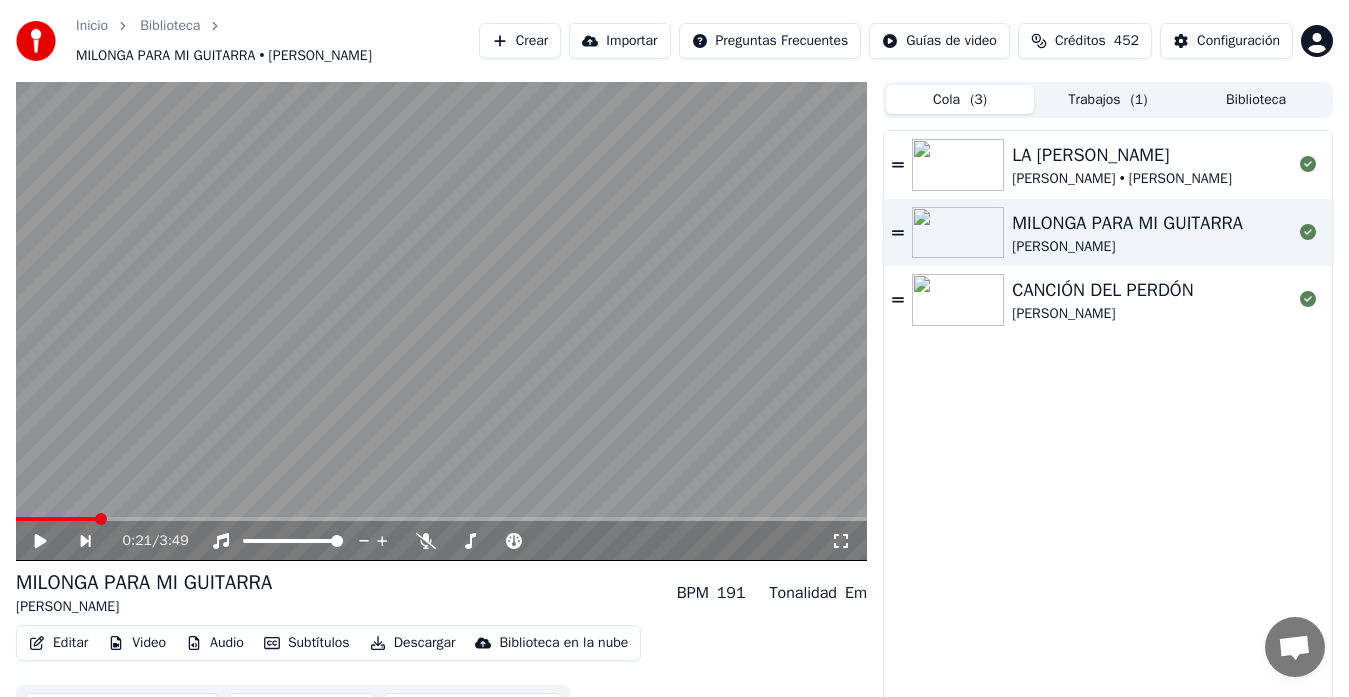 click on "Cola ( 3 )" at bounding box center (960, 99) 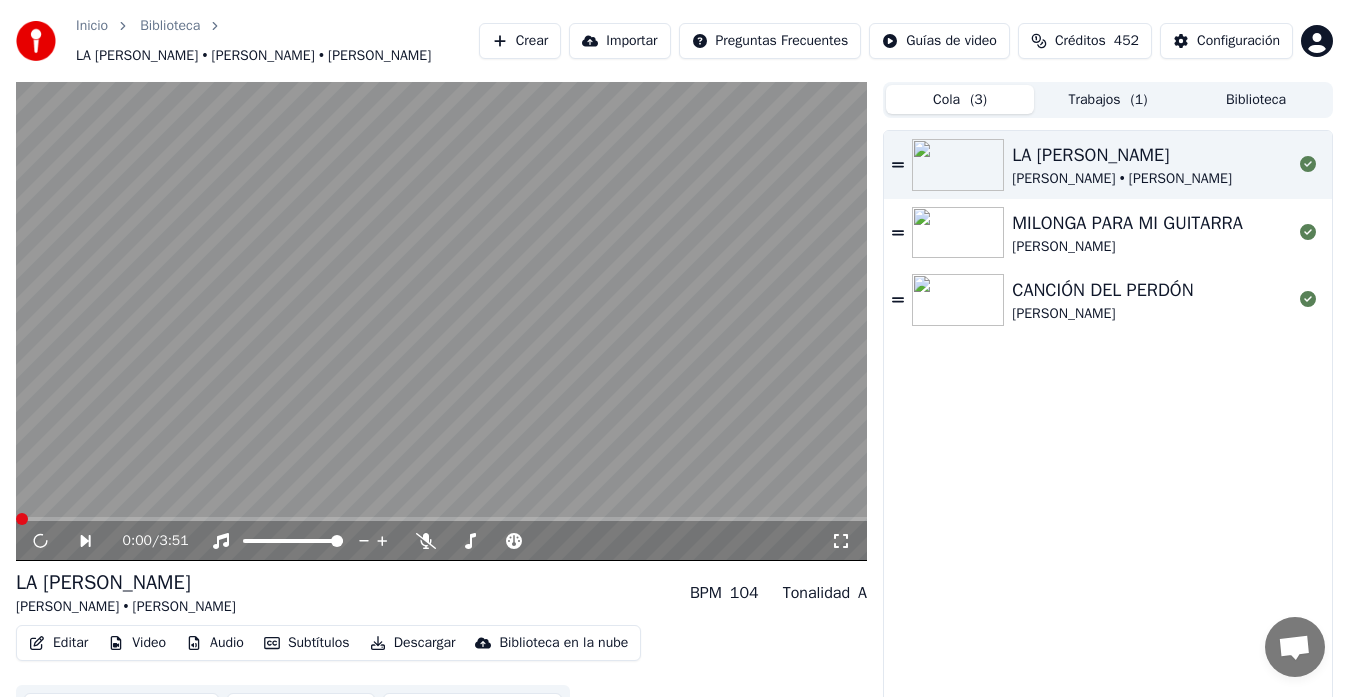 drag, startPoint x: 1012, startPoint y: 435, endPoint x: 1021, endPoint y: 394, distance: 41.976185 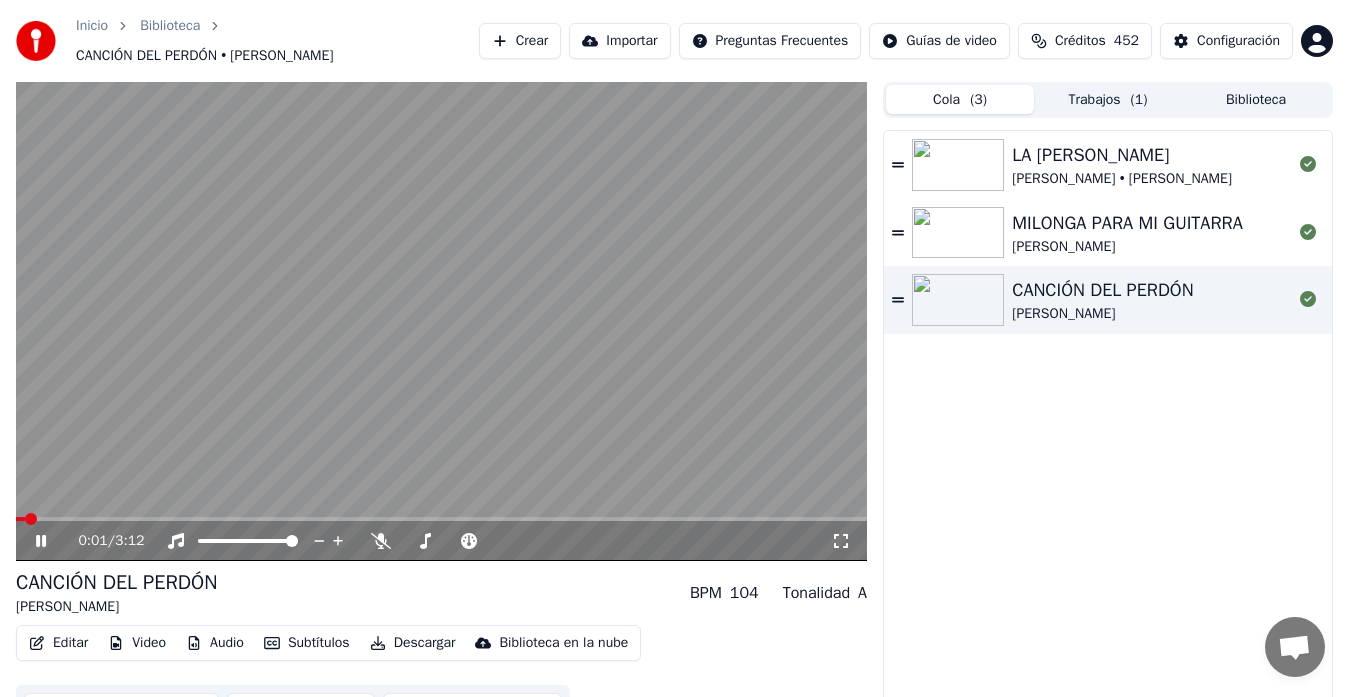 scroll, scrollTop: 40, scrollLeft: 0, axis: vertical 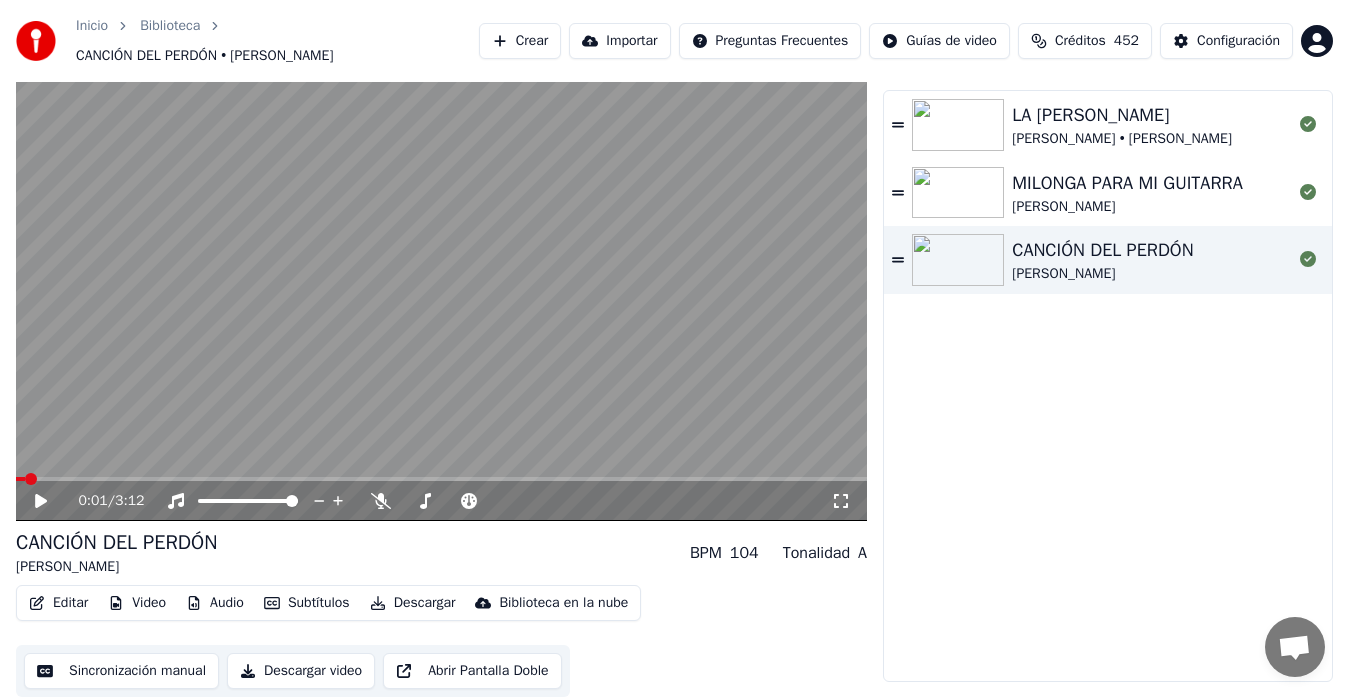 drag, startPoint x: 1315, startPoint y: 1, endPoint x: 1244, endPoint y: 110, distance: 130.0846 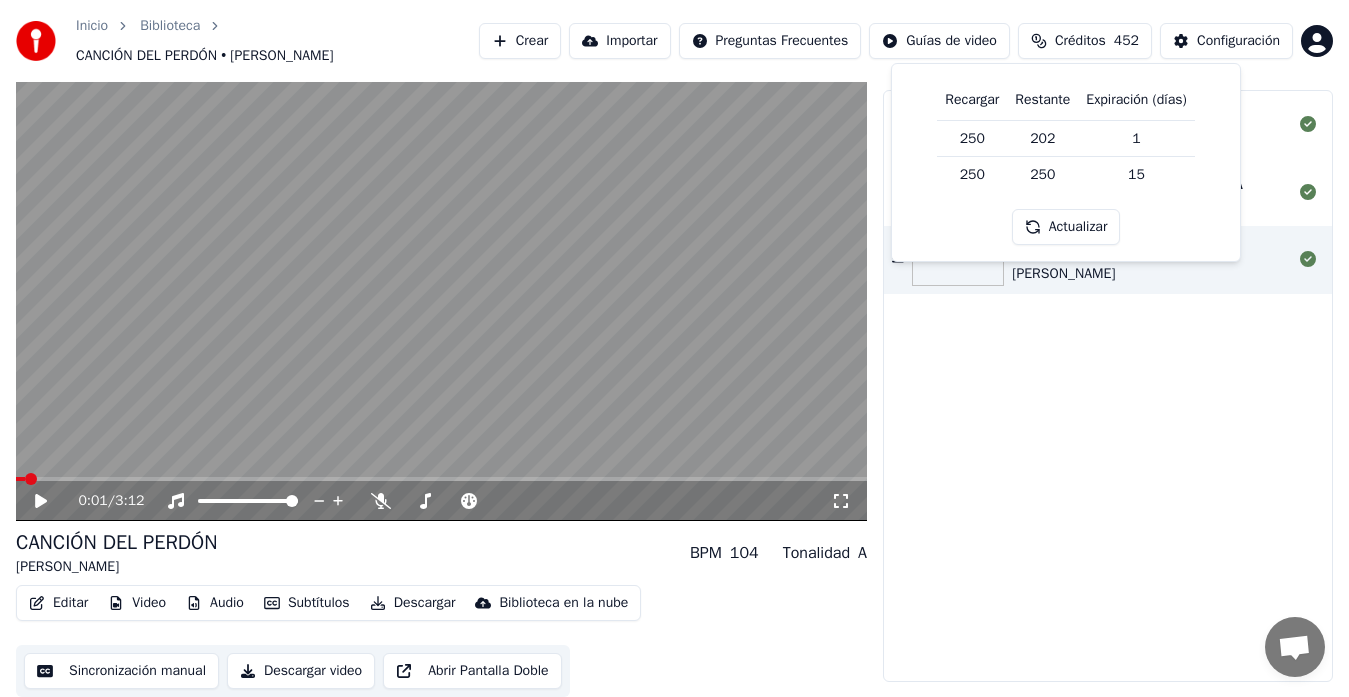 click on "Inicio Biblioteca CANCIÓN DEL PERDÓN • [PERSON_NAME] Crear Importar Preguntas Frecuentes Guías de video Créditos 452 Configuración 0:01  /  3:12 CANCIÓN DEL PERDÓN [PERSON_NAME] BPM 104 Tonalidad A Editar Video Audio Subtítulos Descargar Biblioteca en la nube Sincronización manual Descargar video Abrir Pantalla Doble Cola ( 3 ) Trabajos ( 1 ) Biblioteca LA [PERSON_NAME] [PERSON_NAME] • [PERSON_NAME] MILONGA PARA MI GUITARRA [PERSON_NAME] CANCIÓN DEL PERDÓN [PERSON_NAME] Recargar Restante Expiración (días) 250 202 1 250 250 15 Actualizar" at bounding box center [674, 308] 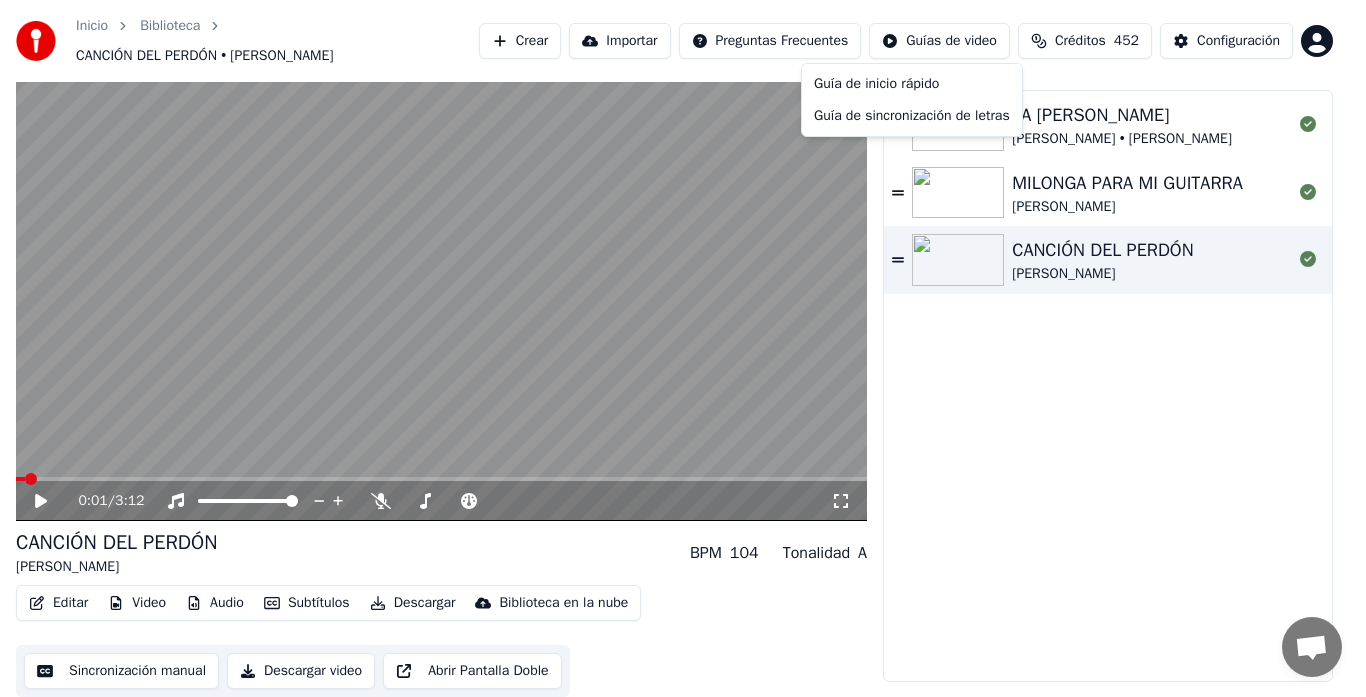 click on "Inicio Biblioteca CANCIÓN DEL PERDÓN • [PERSON_NAME] Crear Importar Preguntas Frecuentes Guías de video Créditos 452 Configuración 0:01  /  3:12 CANCIÓN DEL PERDÓN [PERSON_NAME] BPM 104 Tonalidad A Editar Video Audio Subtítulos Descargar Biblioteca en la nube Sincronización manual Descargar video Abrir Pantalla Doble Cola ( 3 ) Trabajos ( 1 ) Biblioteca LA [PERSON_NAME] [PERSON_NAME] • [PERSON_NAME] MILONGA PARA MI GUITARRA [PERSON_NAME] CANCIÓN DEL PERDÓN [PERSON_NAME] Guía de inicio rápido Guía de sincronización de letras" at bounding box center (683, 308) 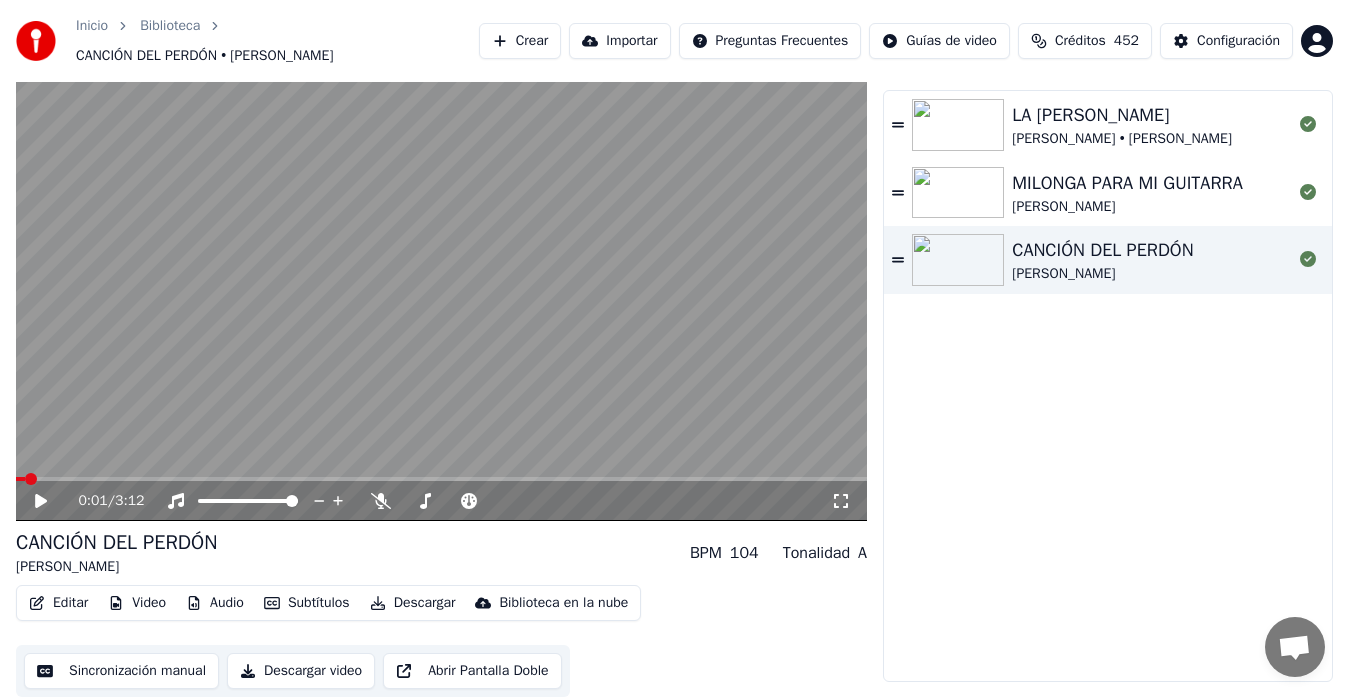 click on "Importar" at bounding box center [619, 41] 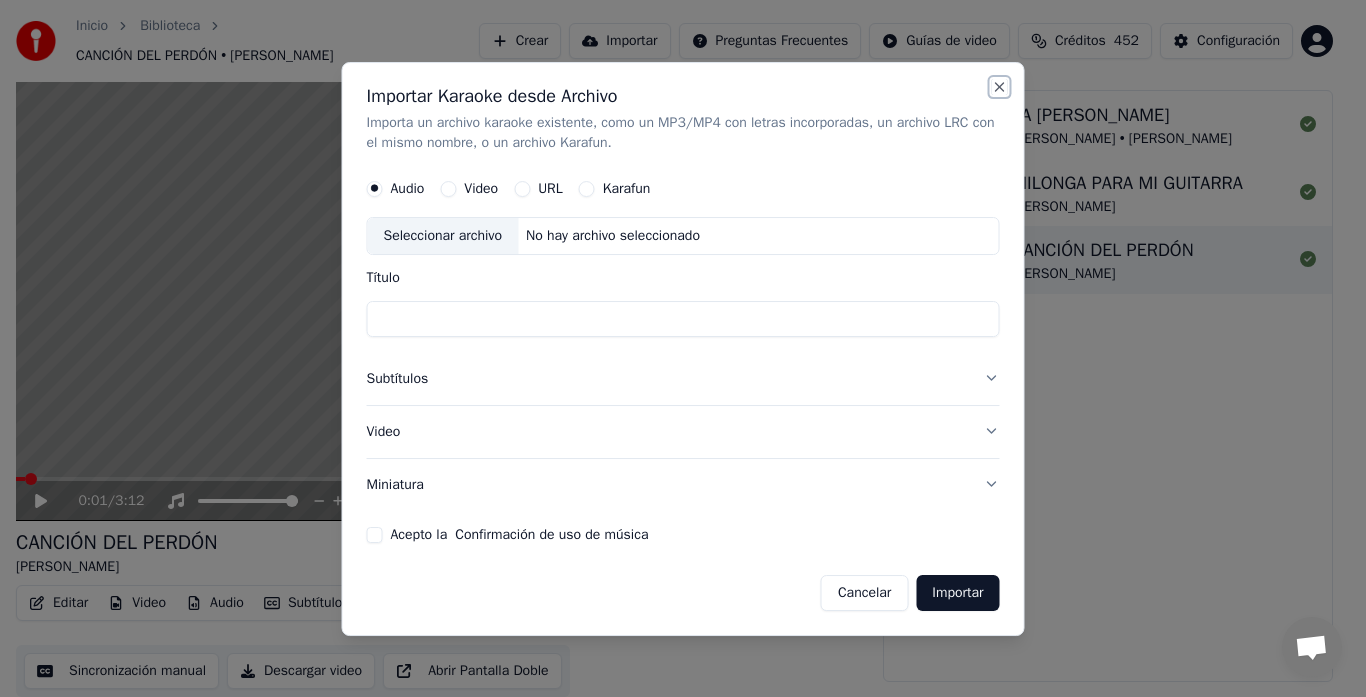 click on "Close" at bounding box center (1000, 87) 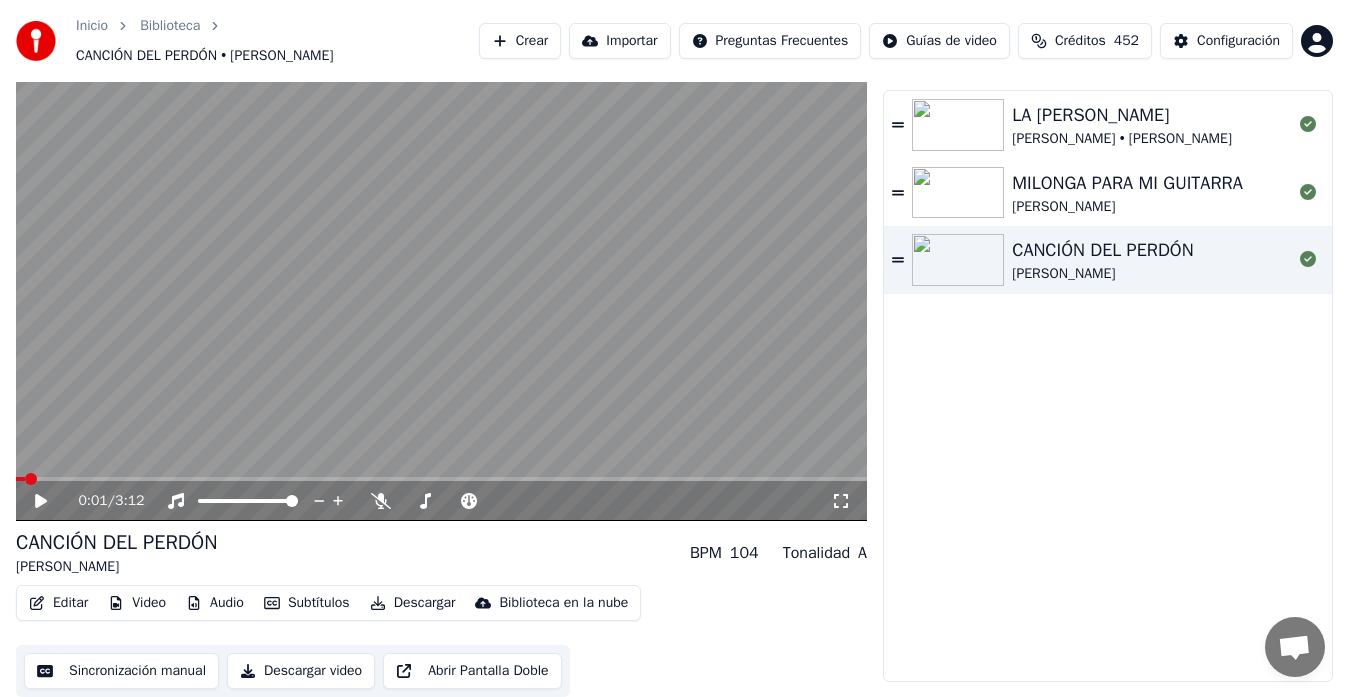 click on "[PERSON_NAME]" at bounding box center [1102, 274] 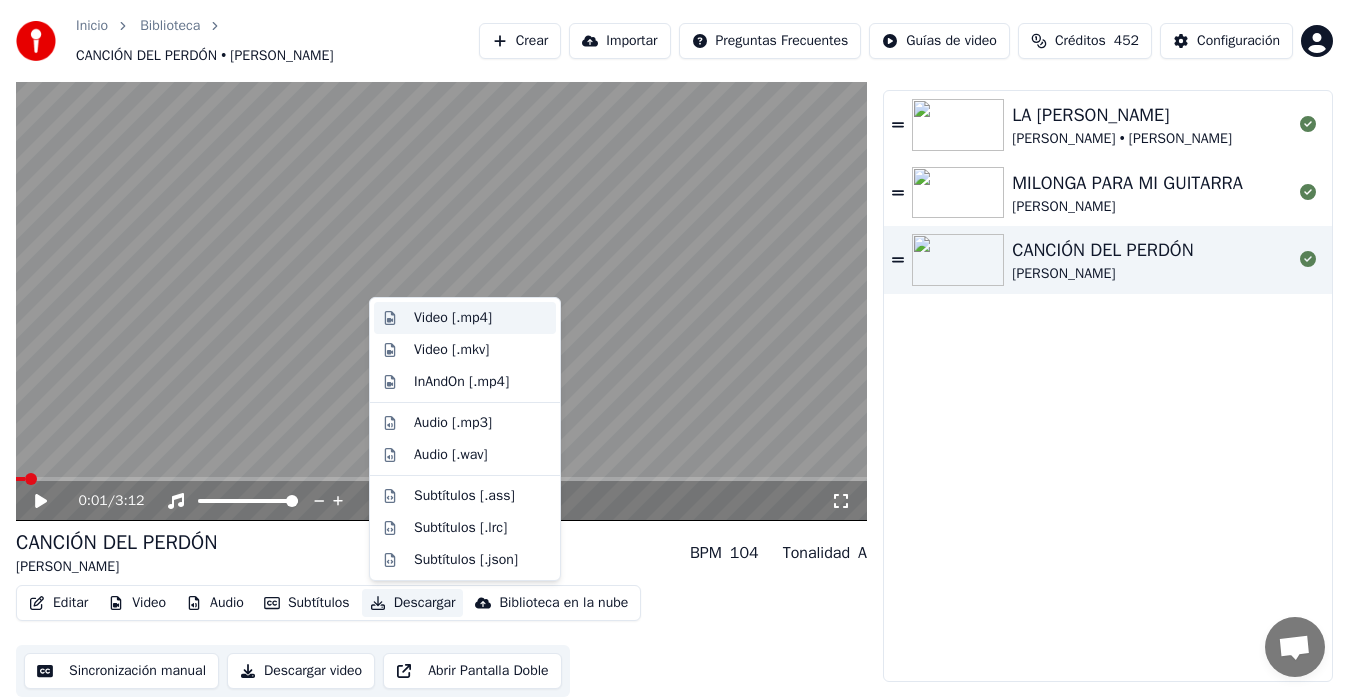 click on "Video [.mp4]" at bounding box center (453, 318) 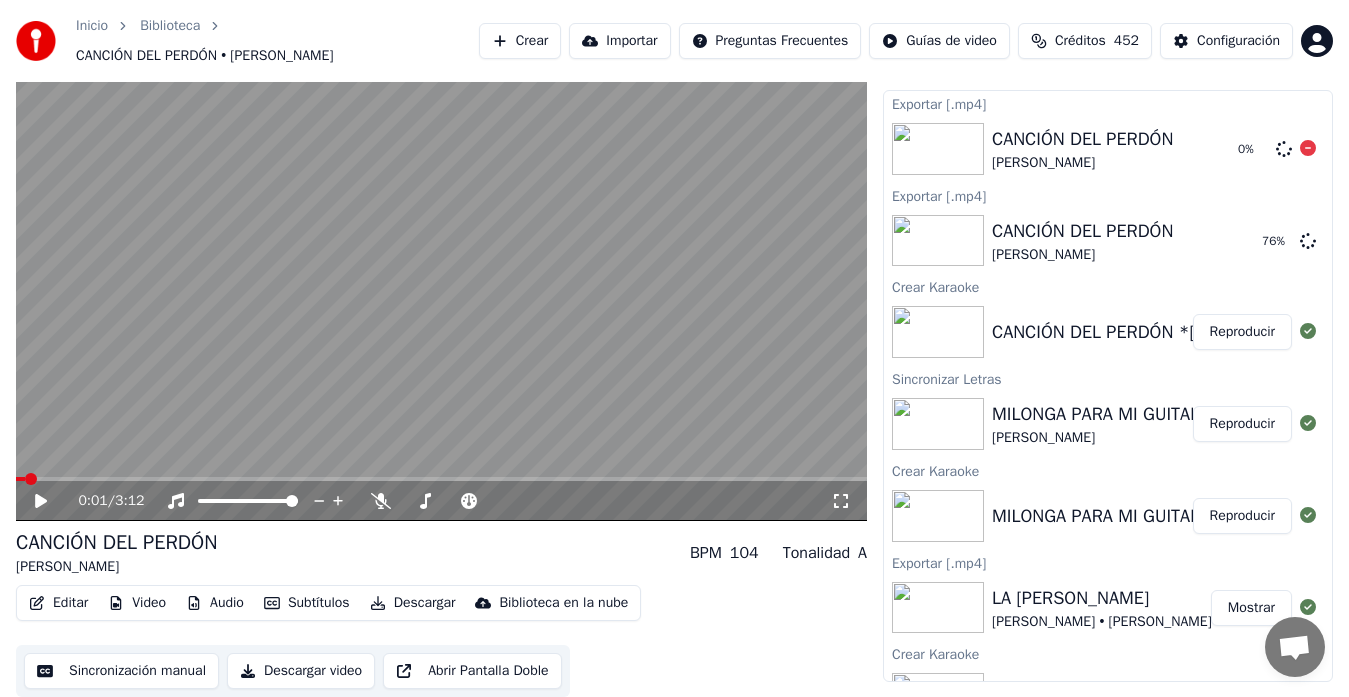 click on "0 %" at bounding box center [1273, 149] 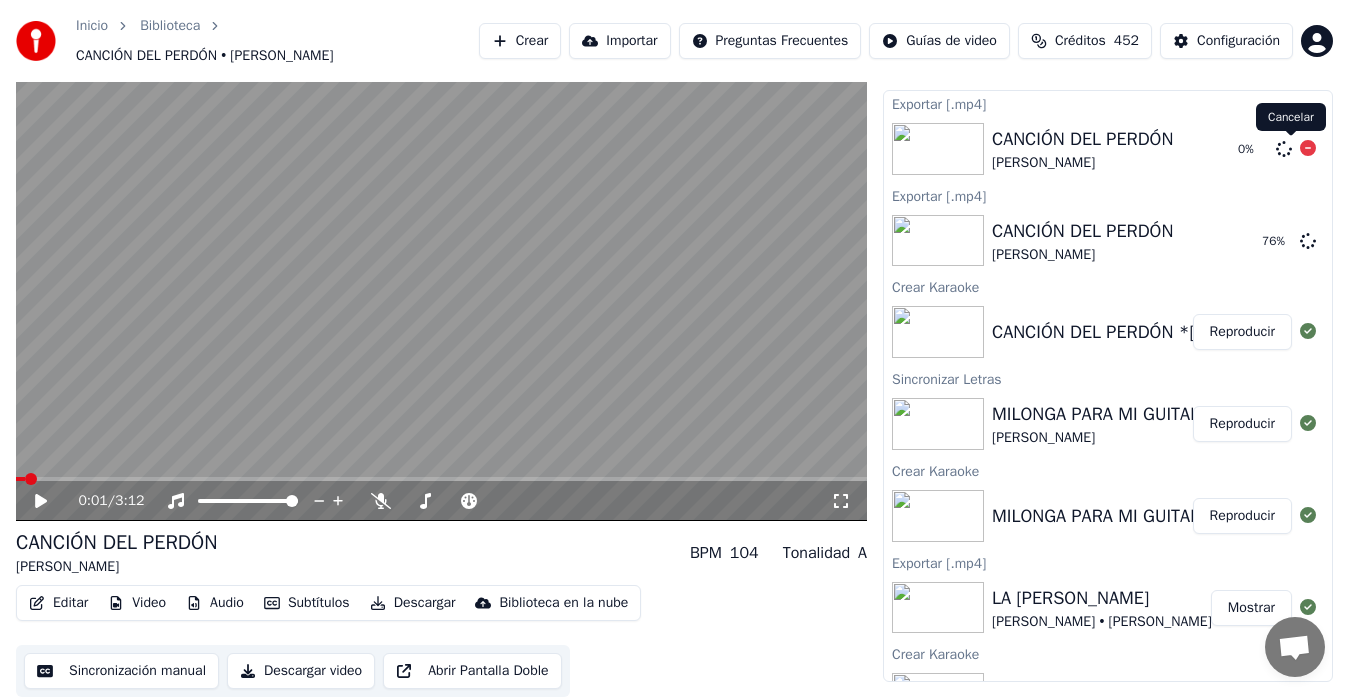 click 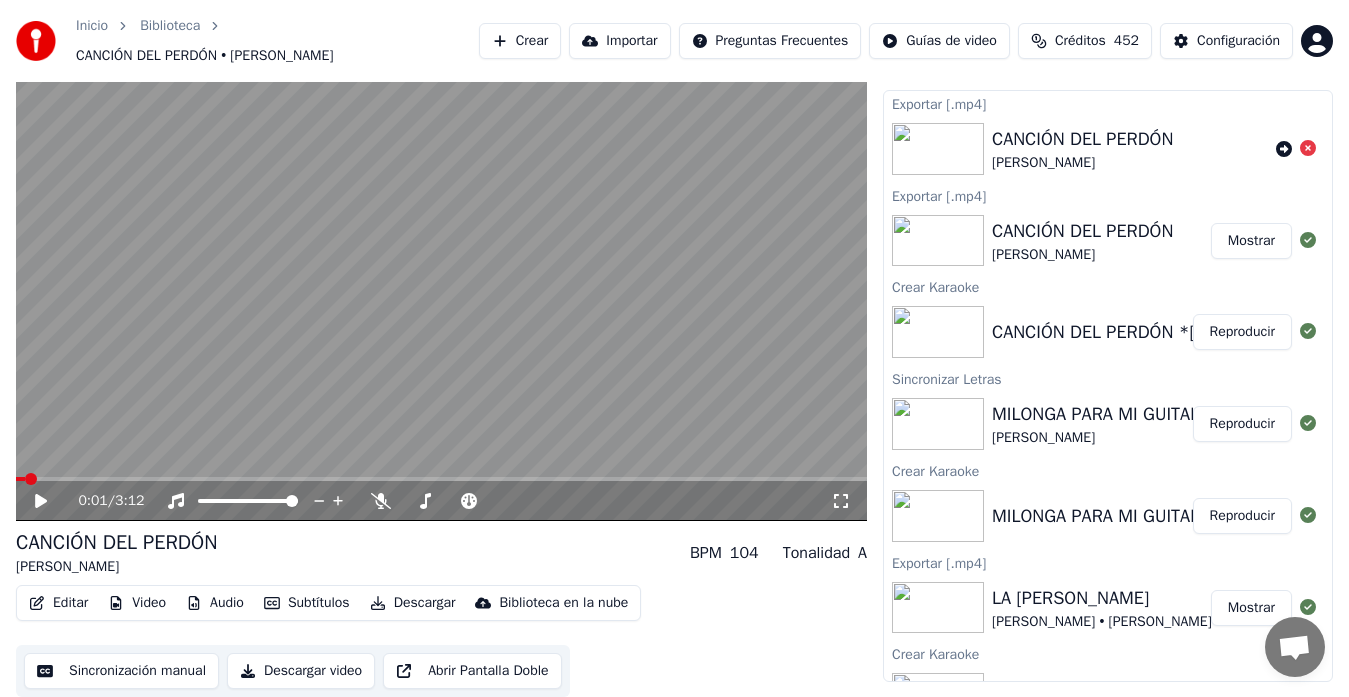 click on "Mostrar" at bounding box center [1251, 241] 